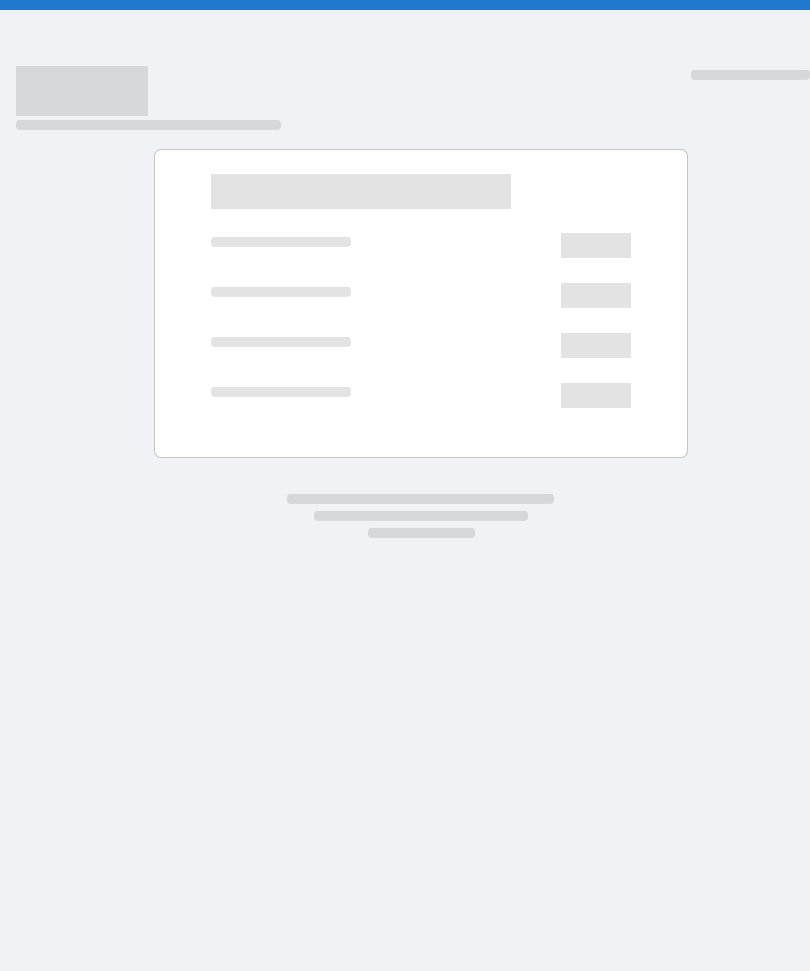 scroll, scrollTop: 0, scrollLeft: 0, axis: both 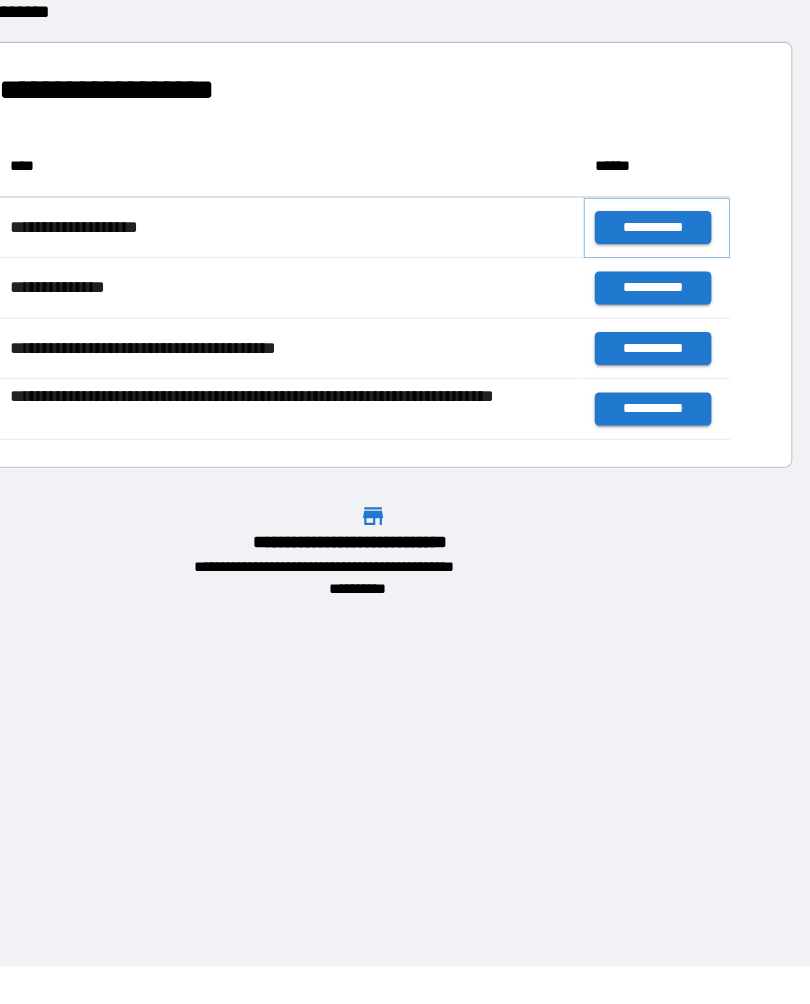 click on "**********" at bounding box center [666, 299] 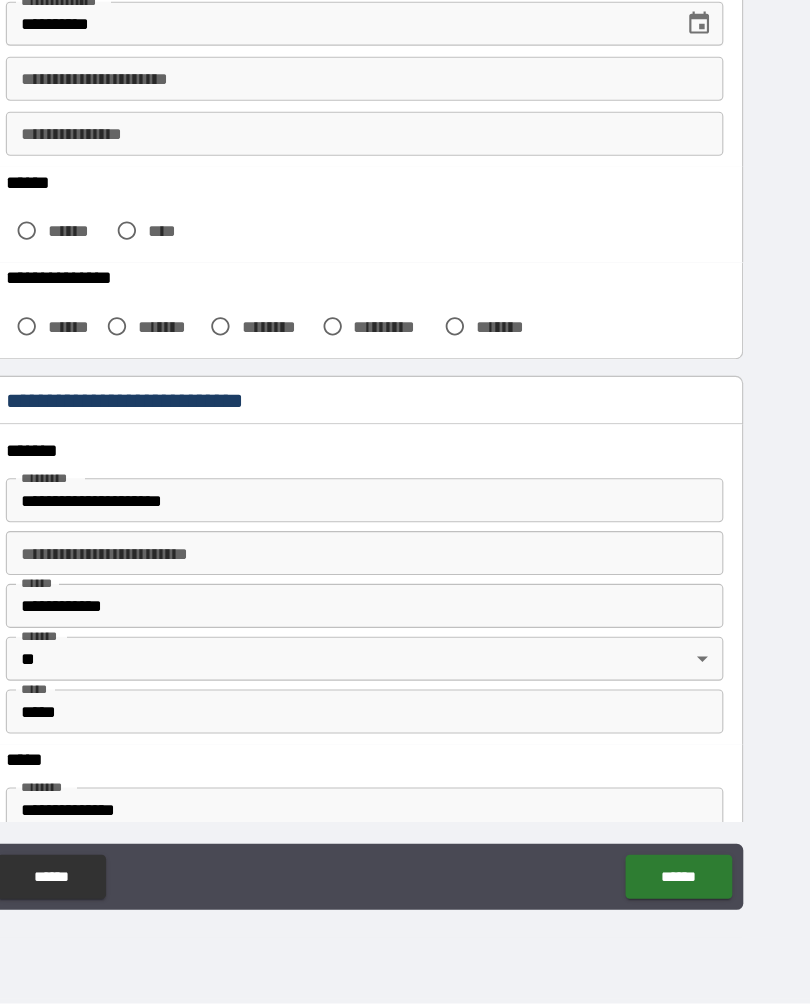scroll, scrollTop: 291, scrollLeft: 0, axis: vertical 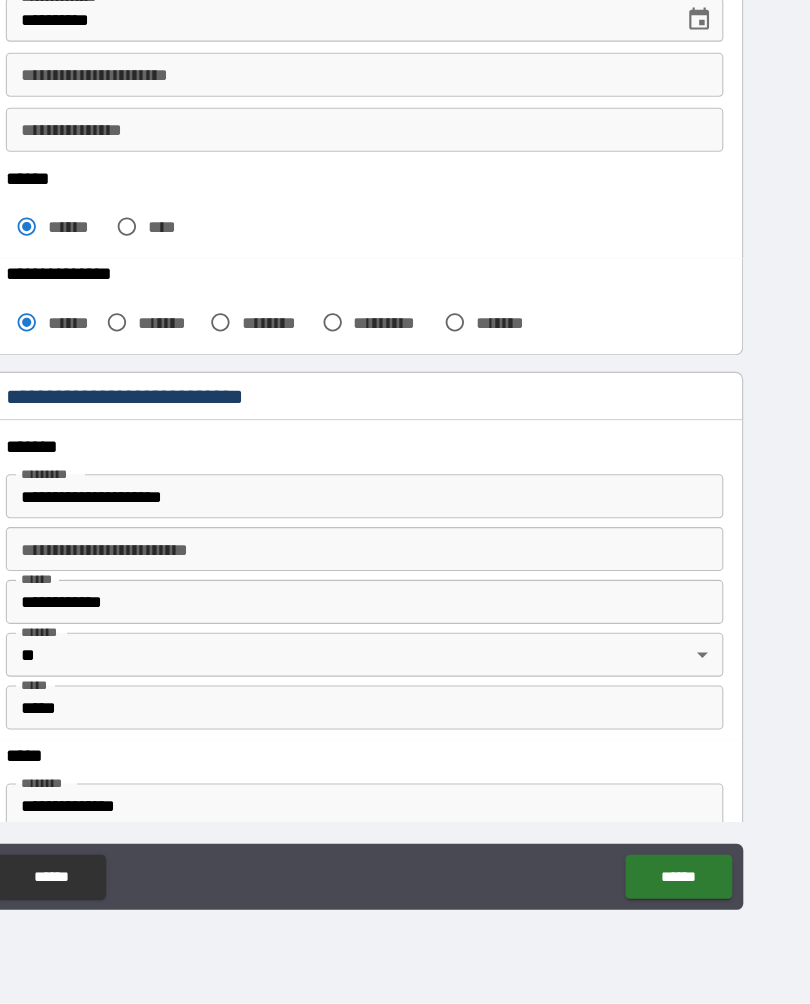 type on "*" 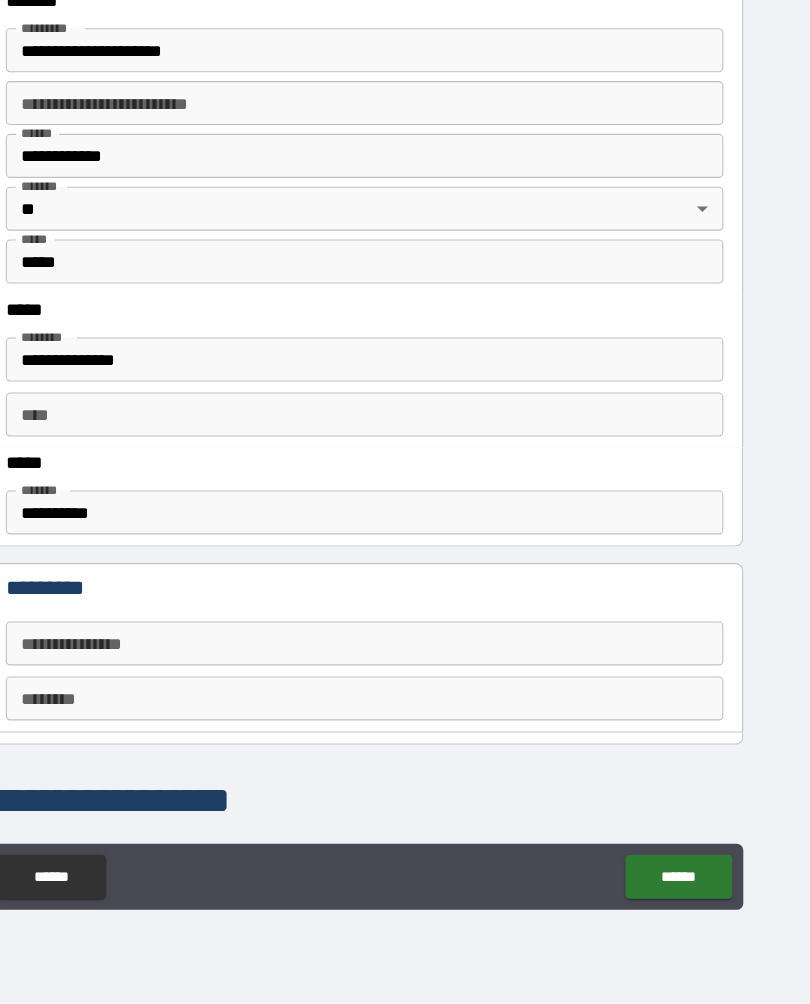 scroll, scrollTop: 709, scrollLeft: 0, axis: vertical 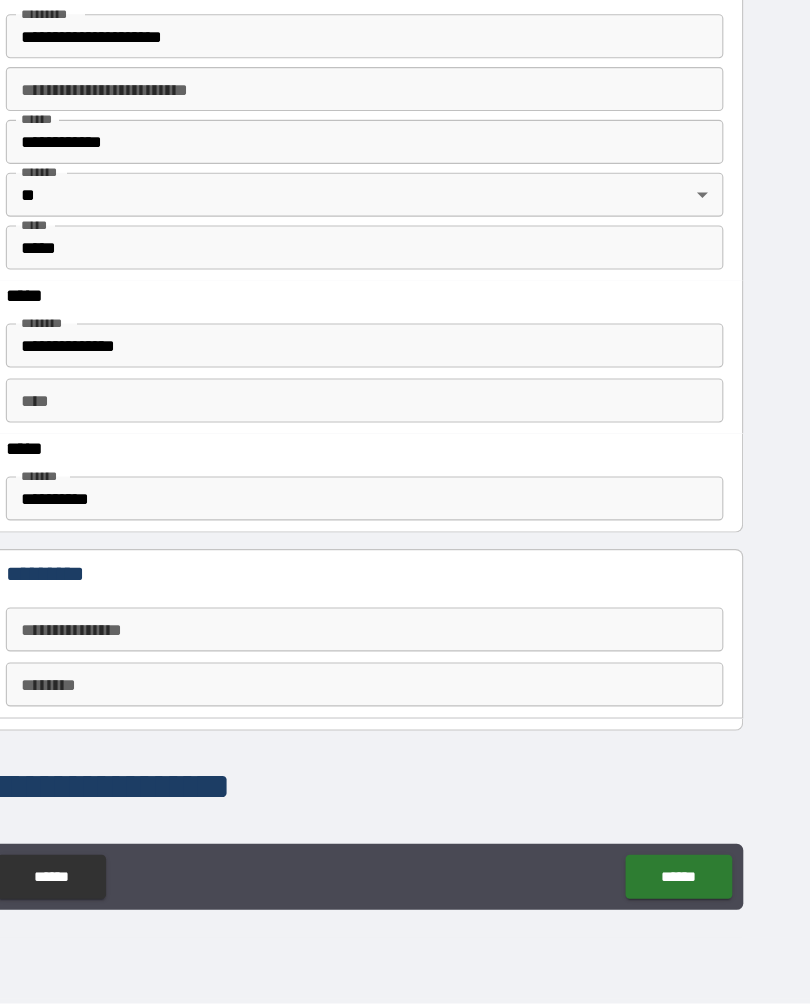 click on "**********" at bounding box center (405, 406) 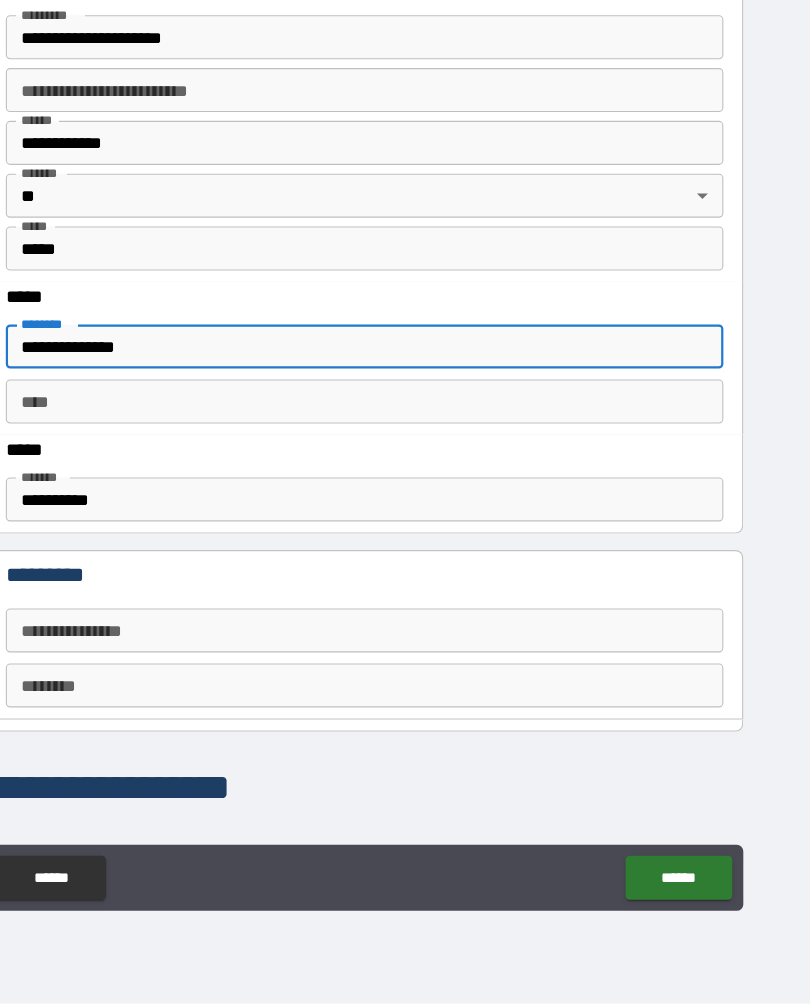 type on "**********" 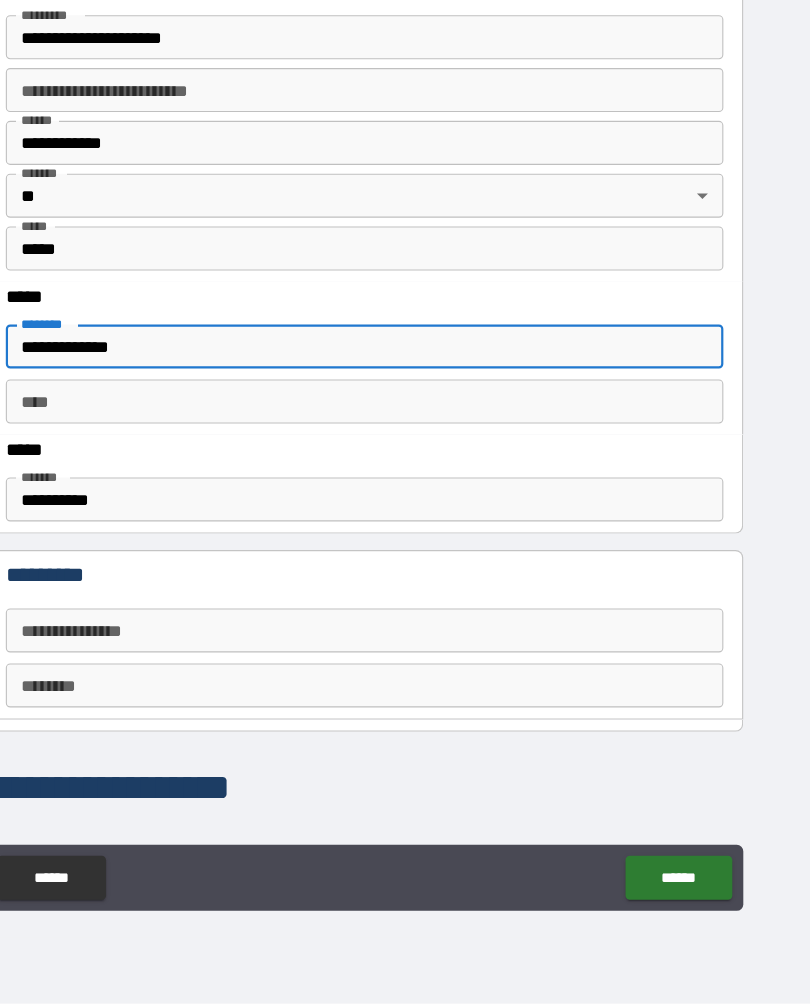 type on "*" 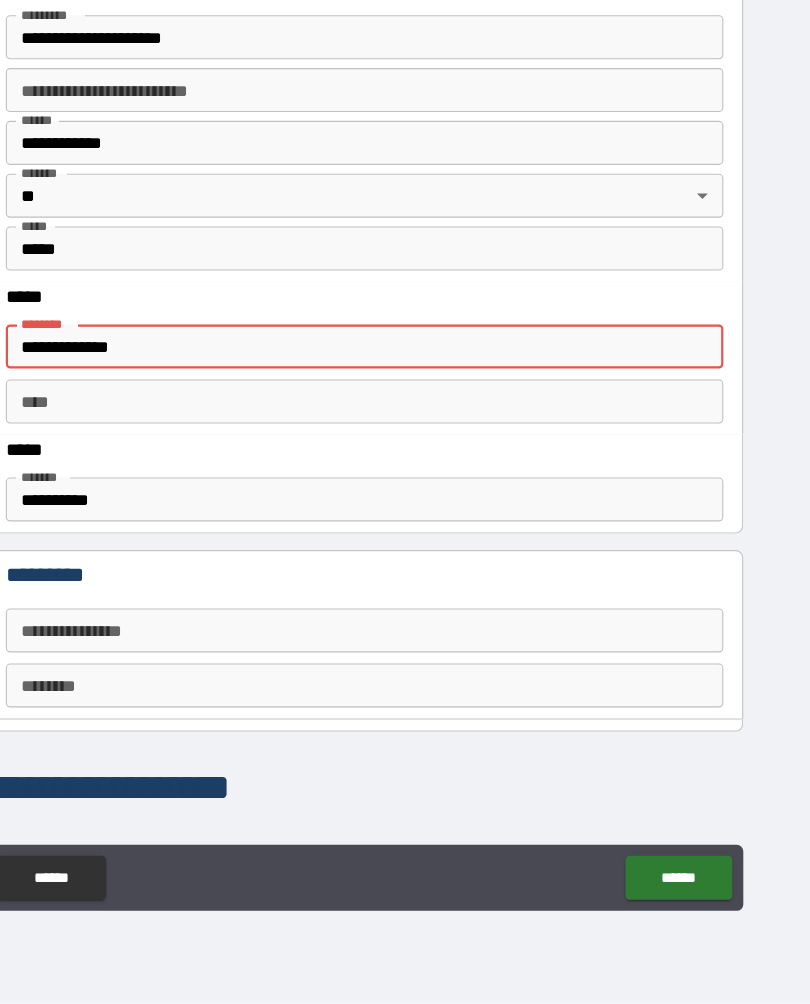 type on "**********" 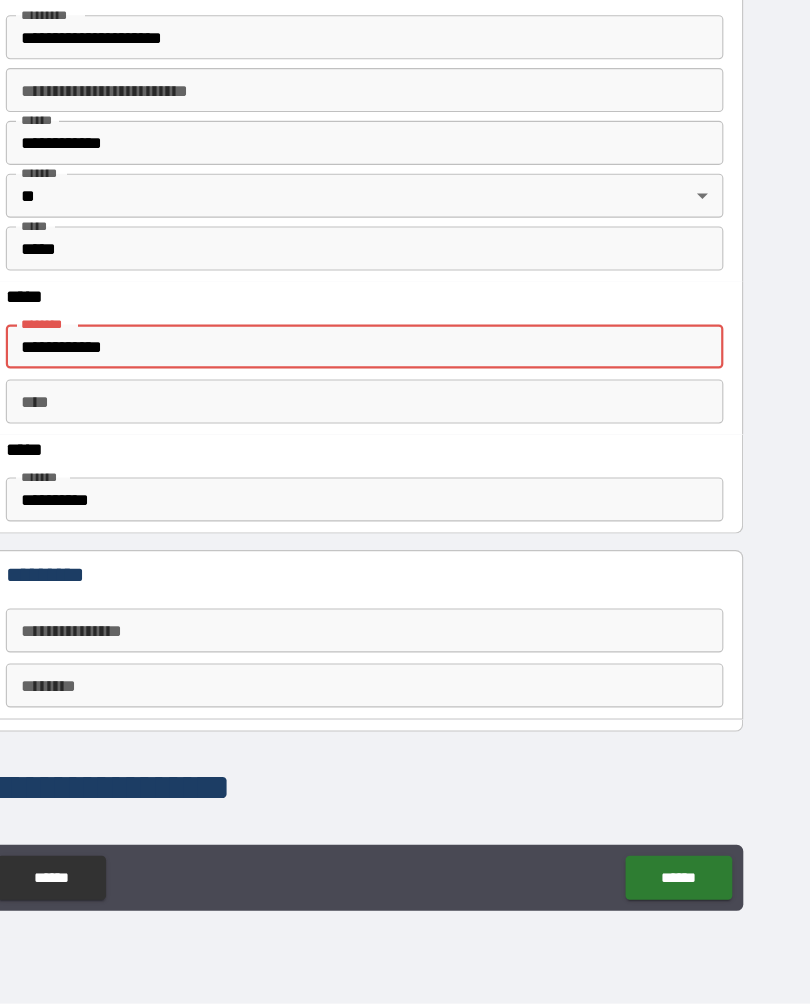 type on "*" 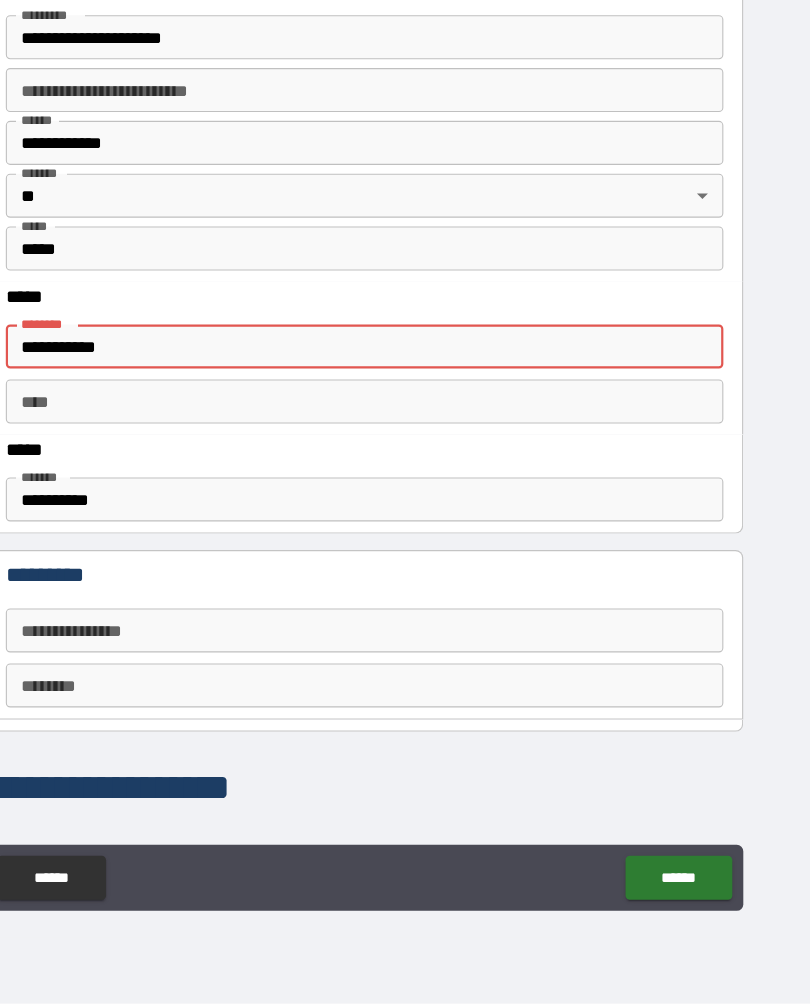 type on "*" 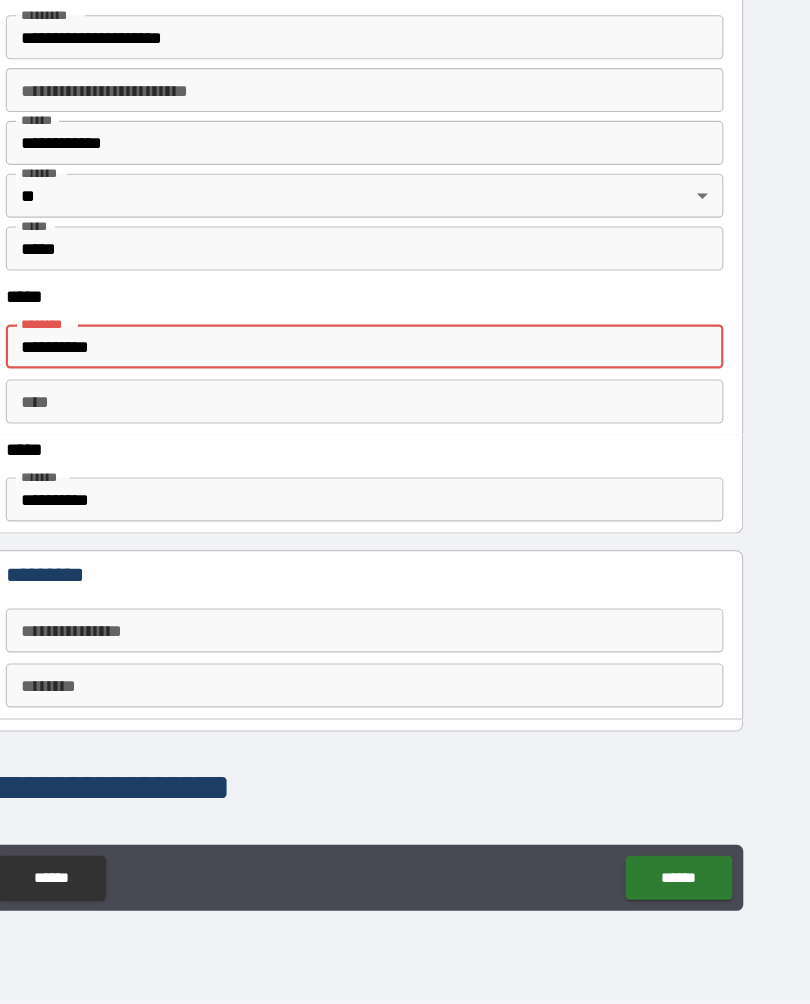 type on "*" 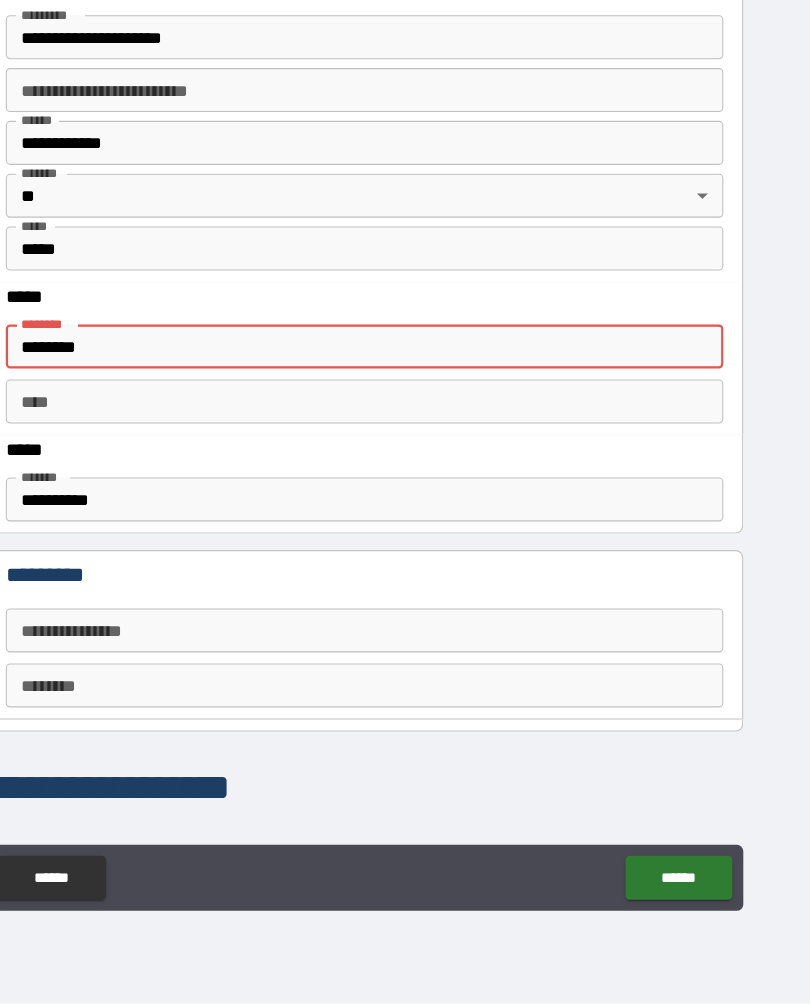 type on "*******" 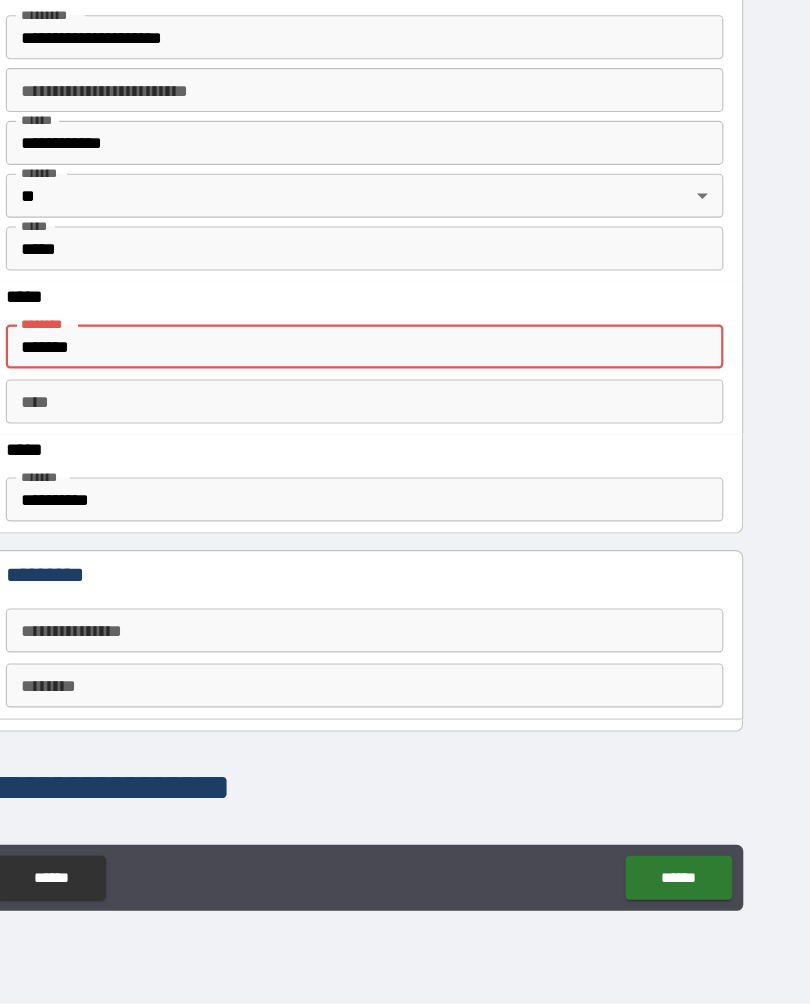 type on "*" 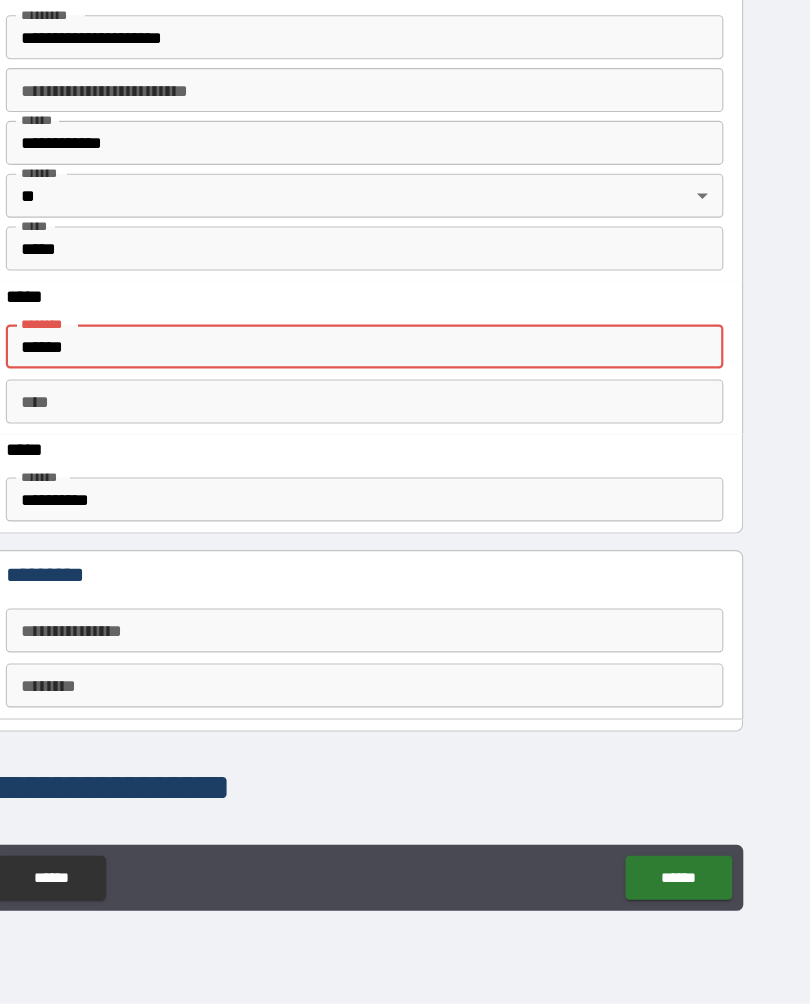 type on "*" 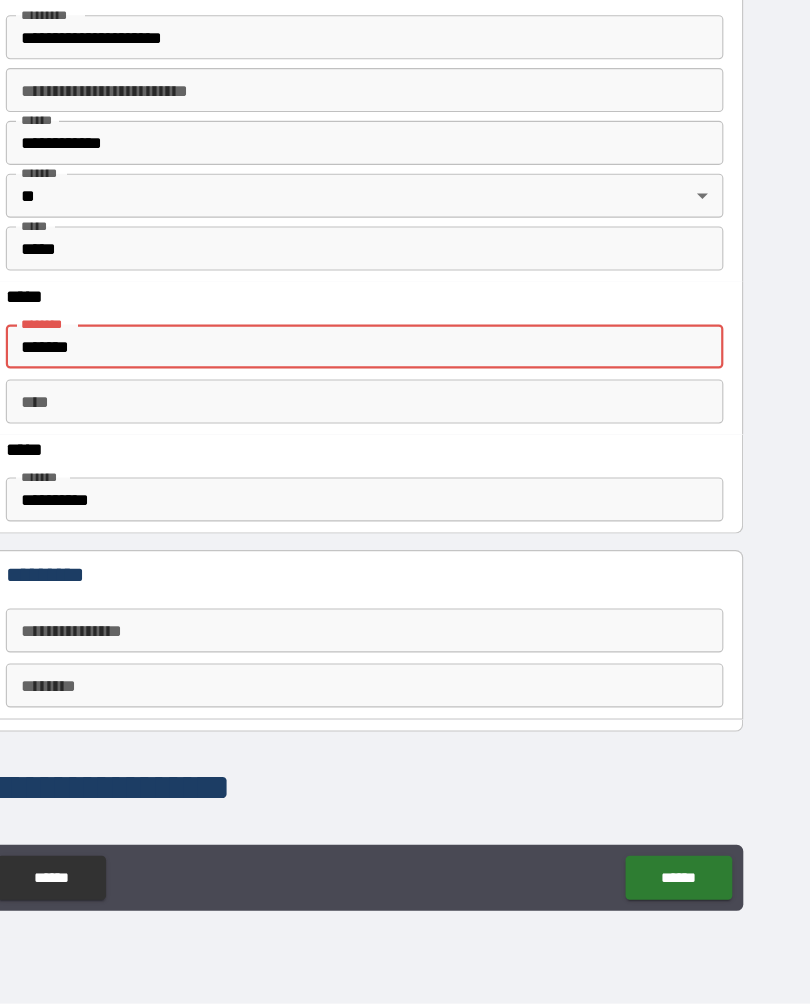 type on "*" 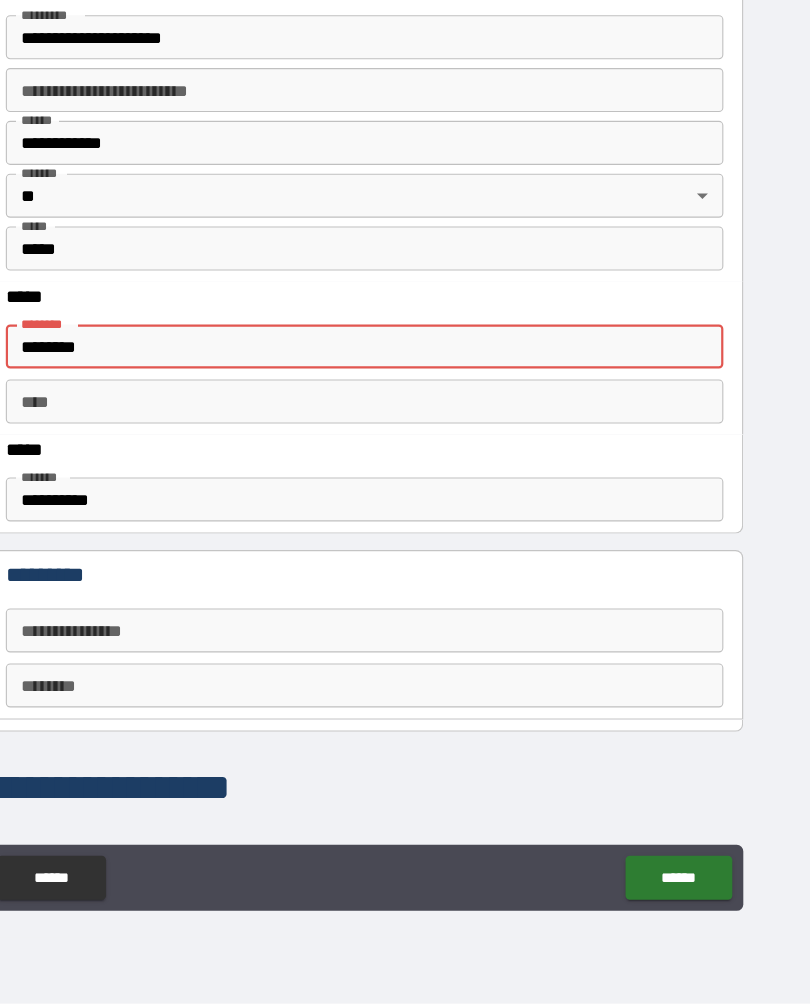 type on "*" 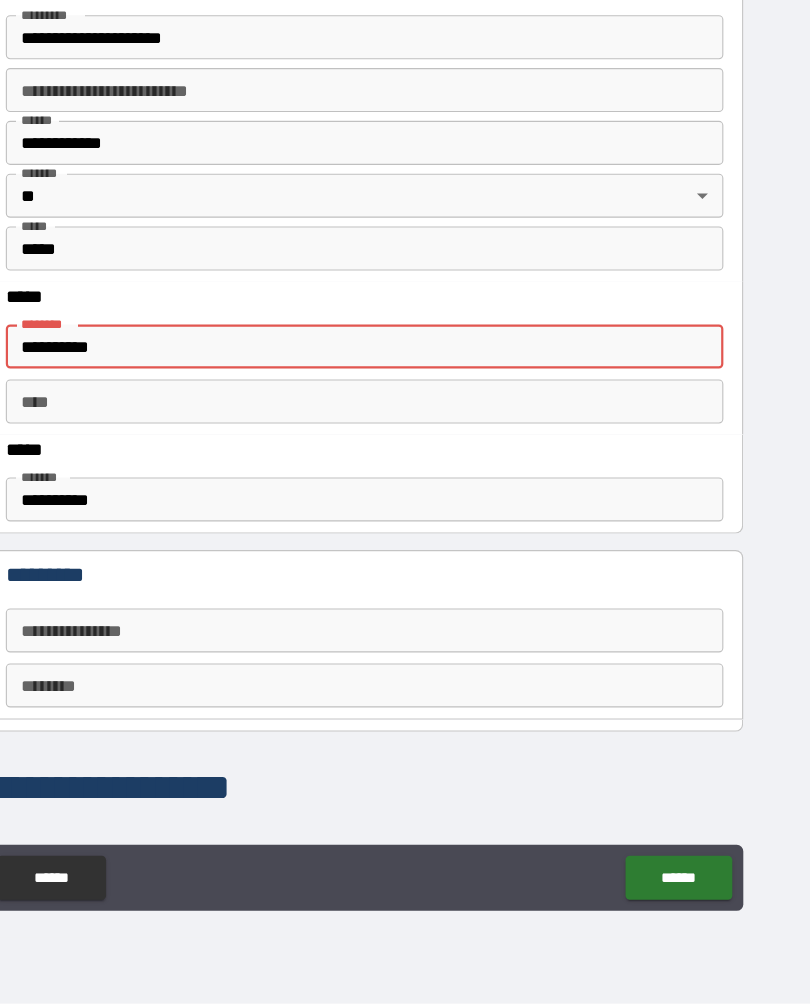 type on "*" 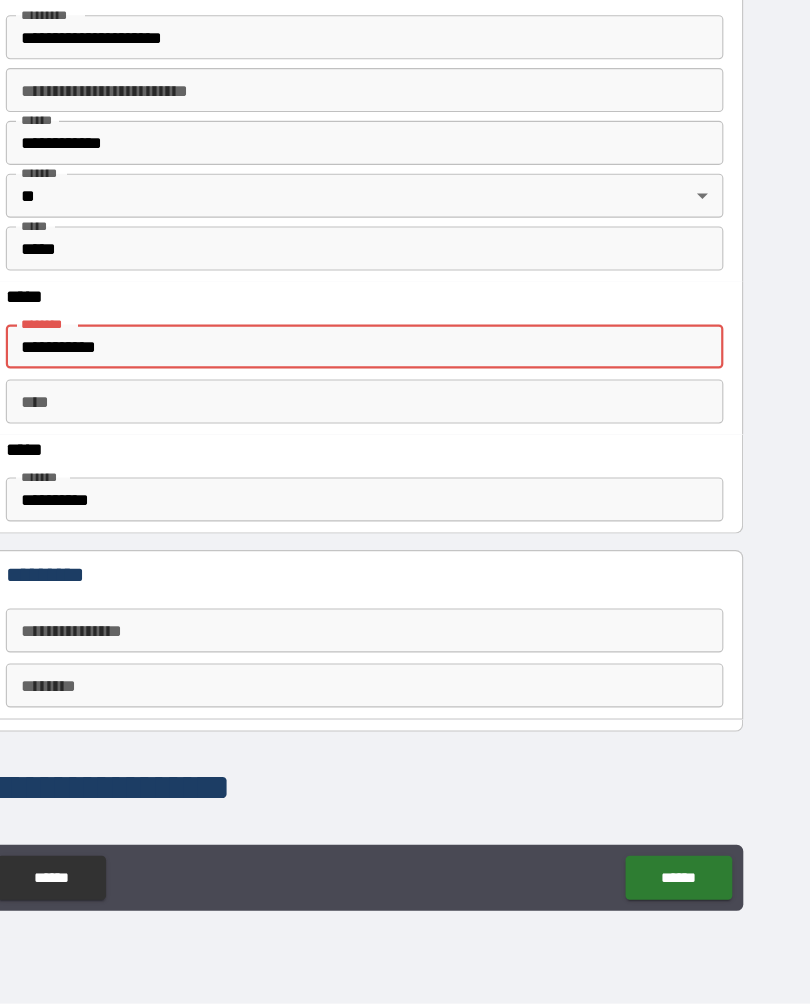 type on "*" 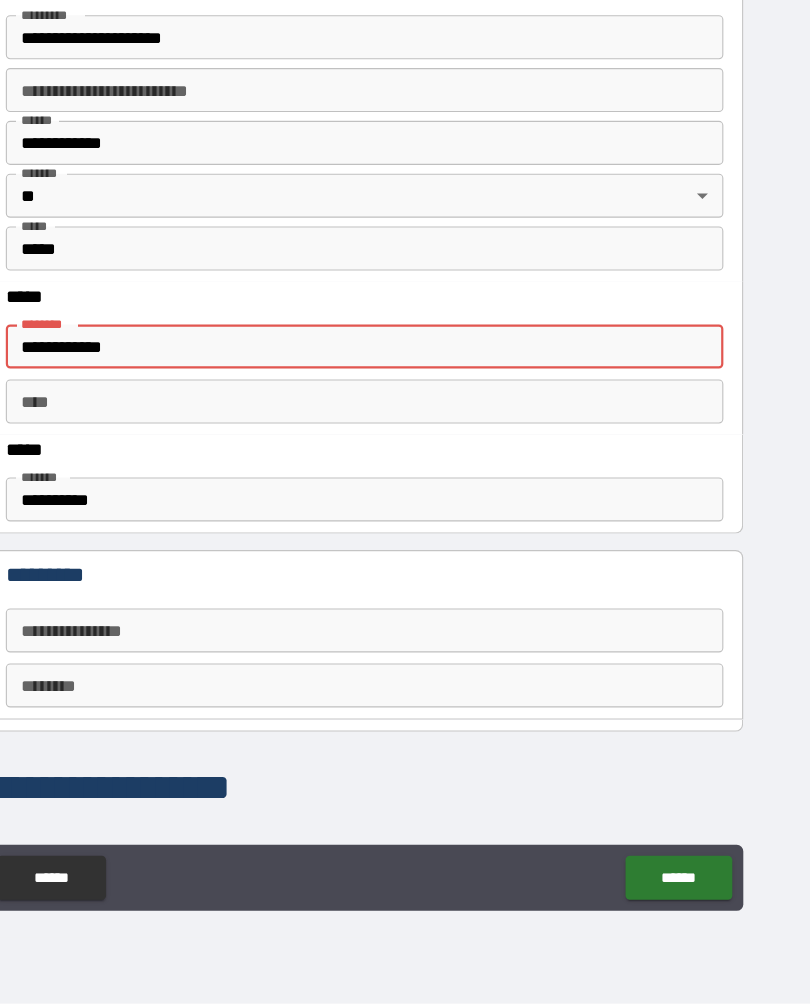type on "*" 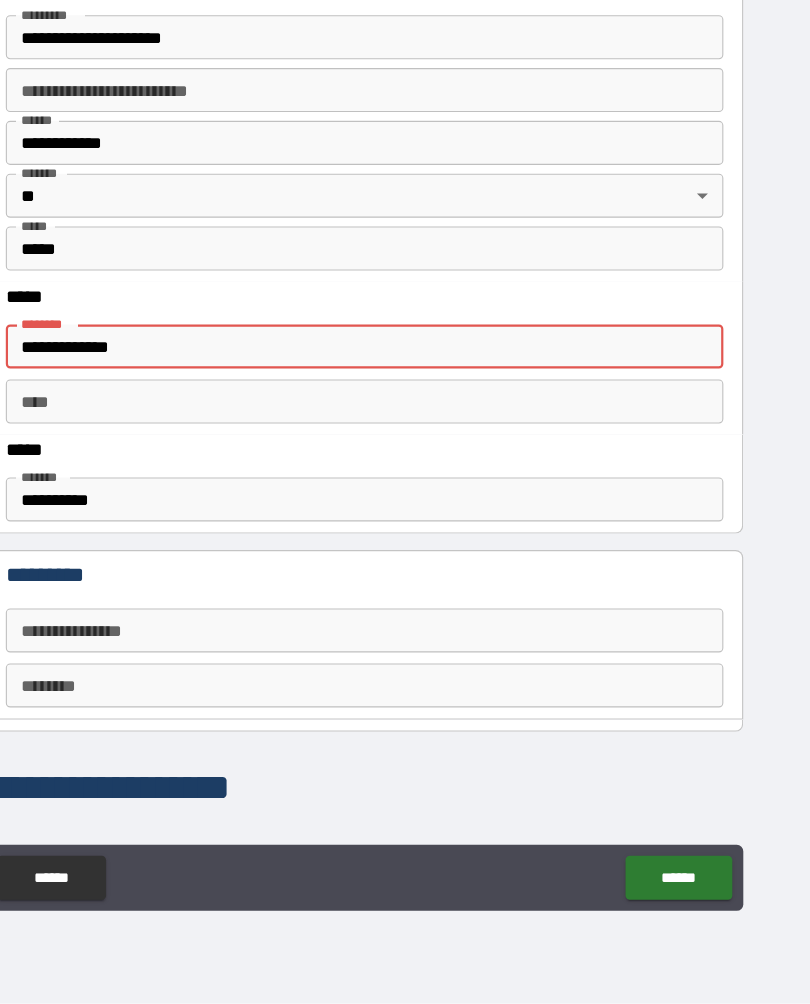 type on "*" 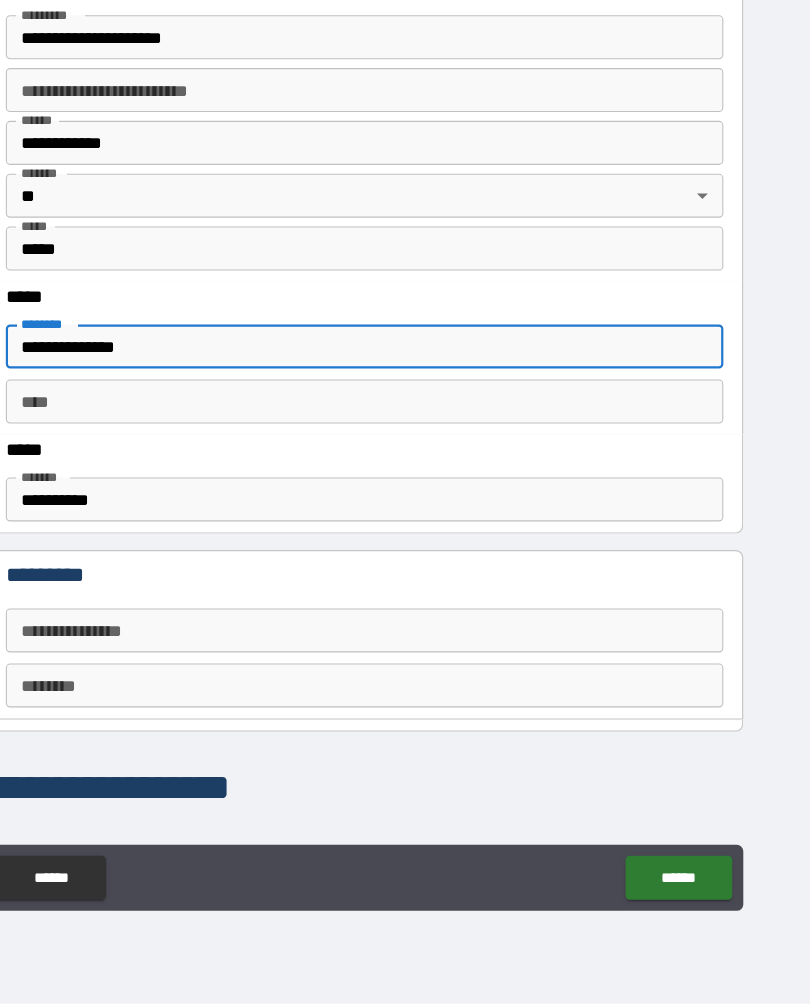 type on "*" 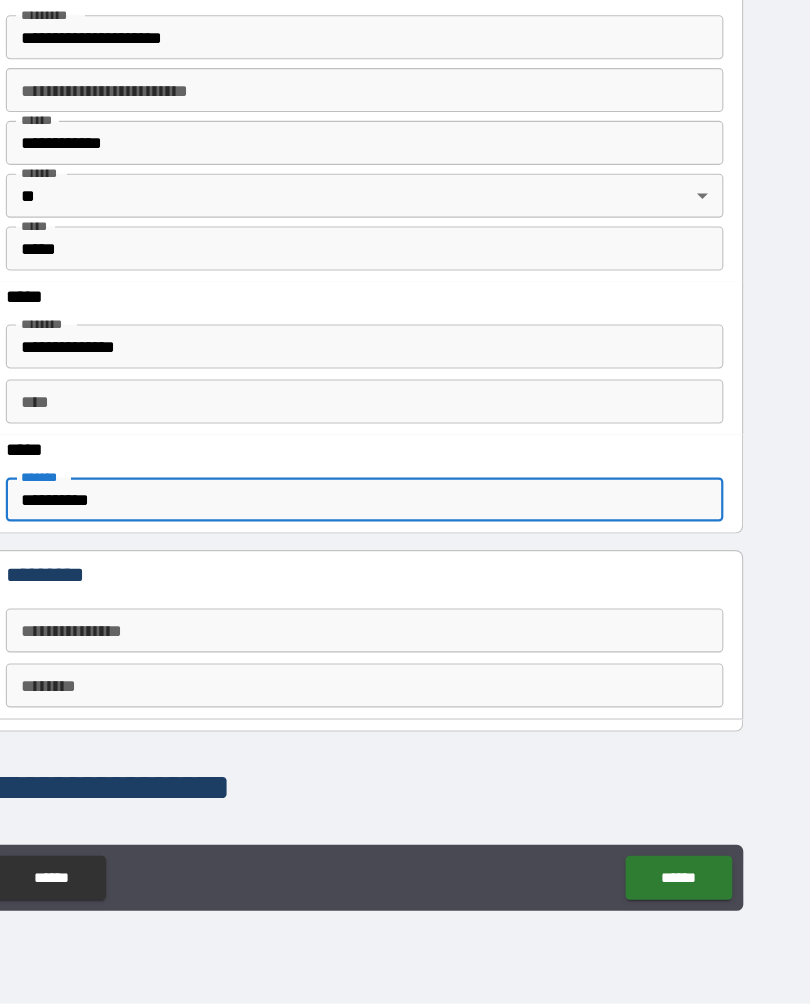 click on "**********" at bounding box center [405, 545] 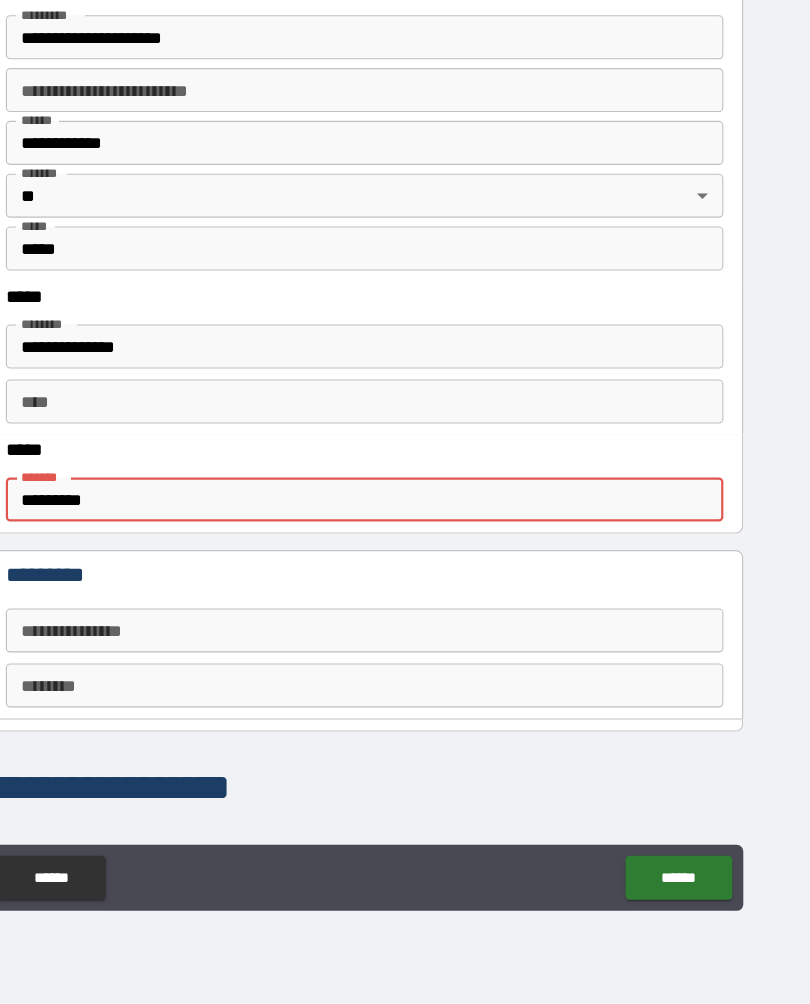 type on "*" 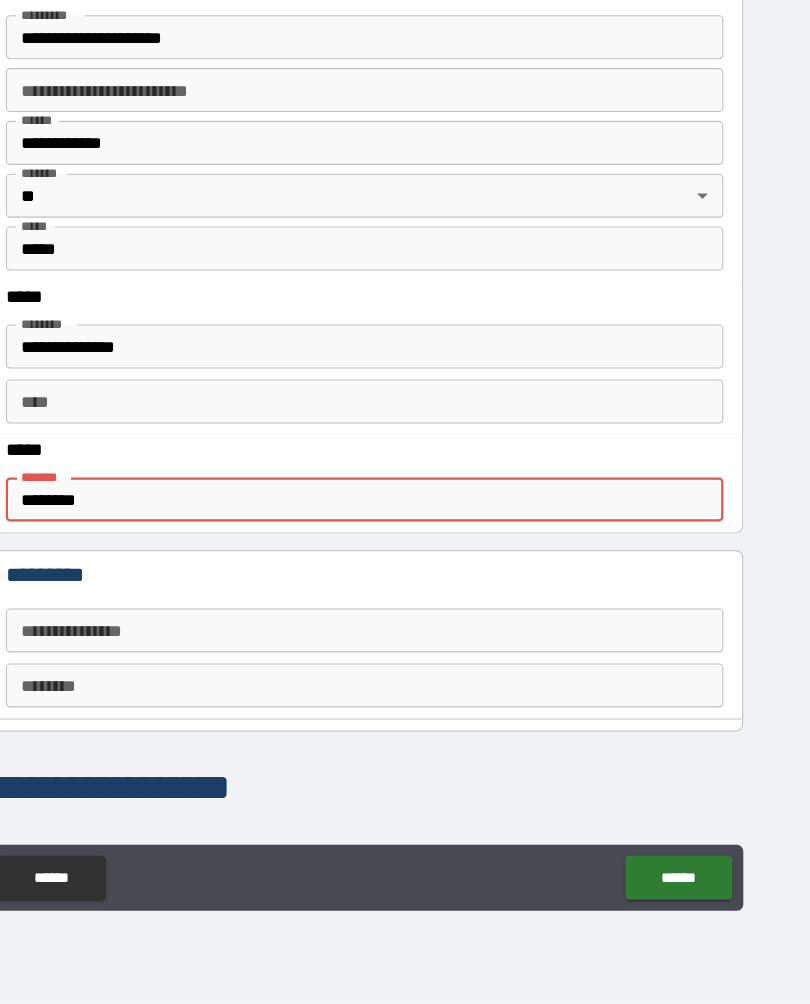 type on "*" 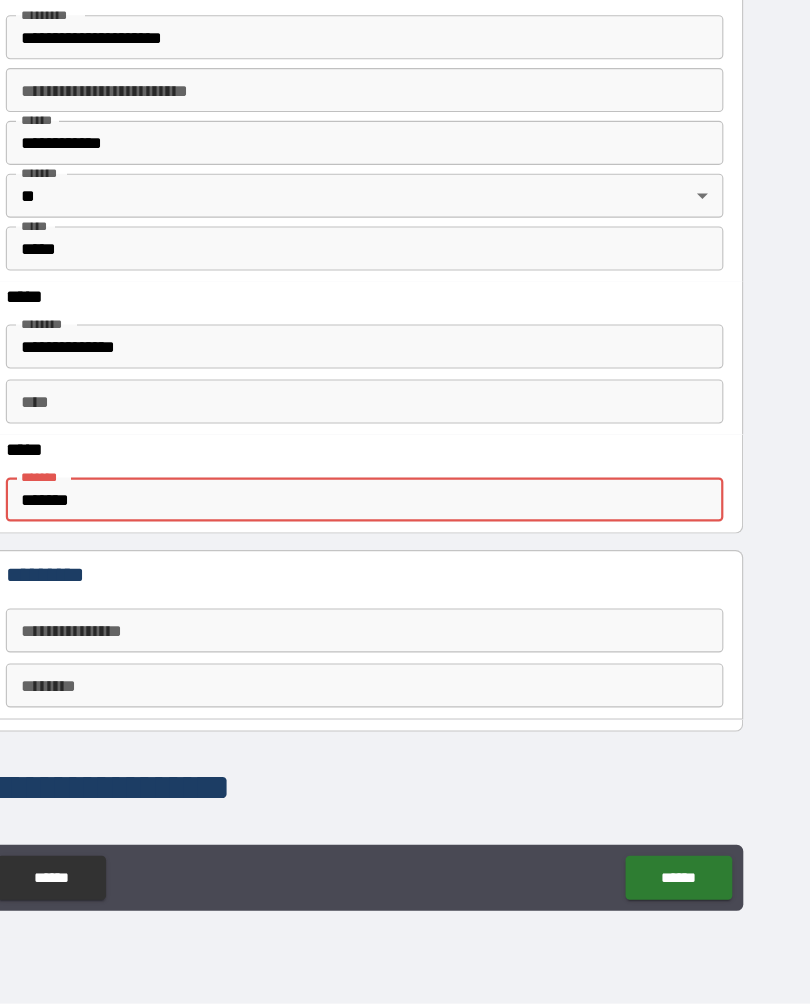 type on "*" 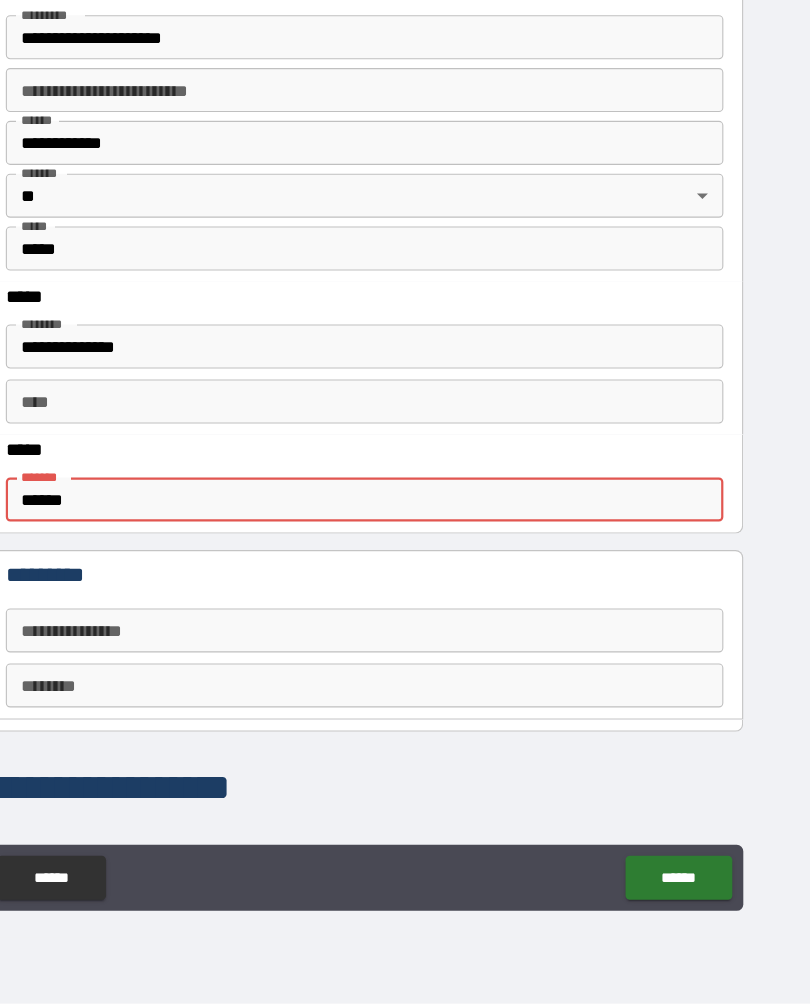 type on "*" 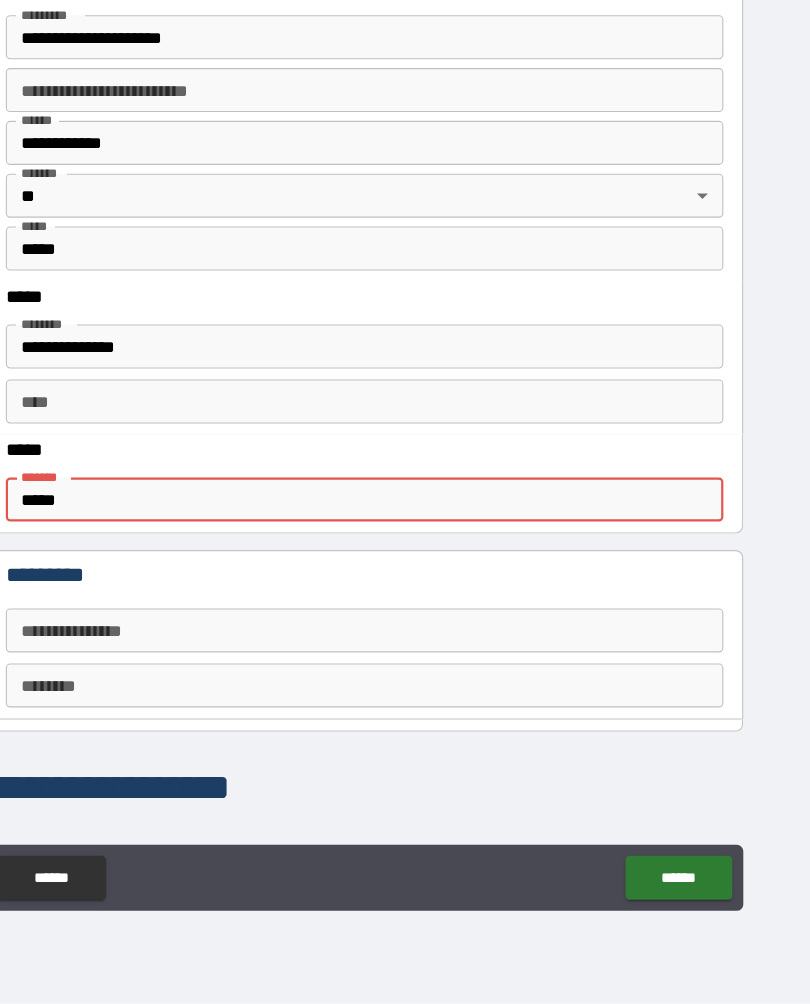 type on "*" 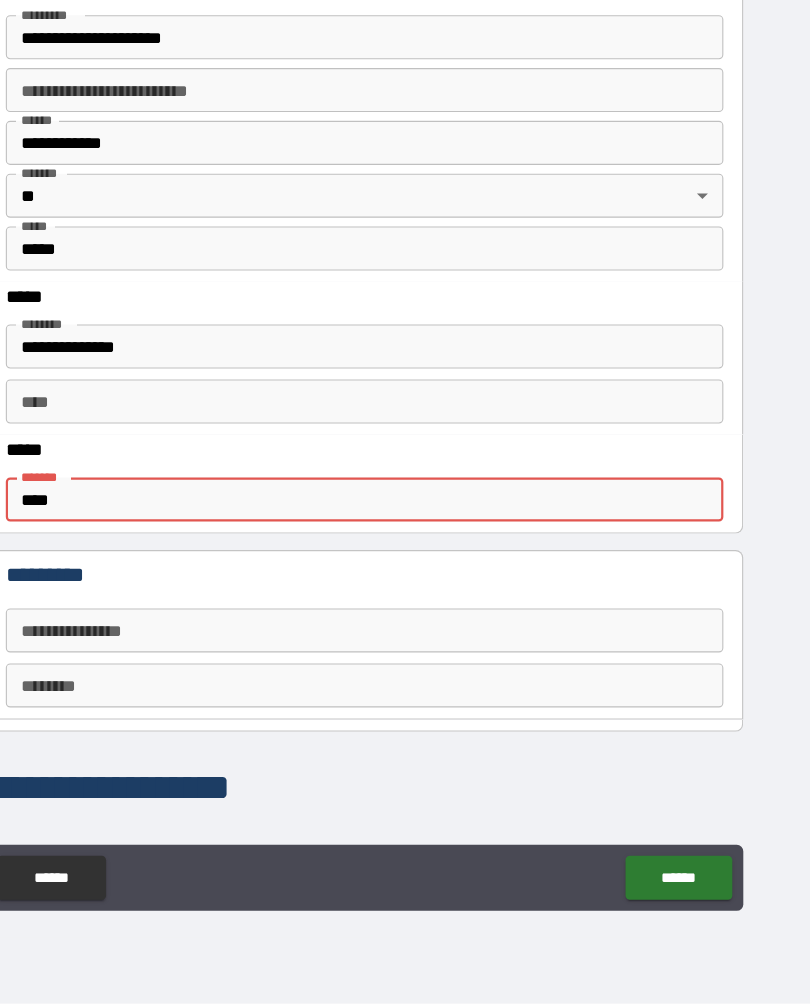 type on "*" 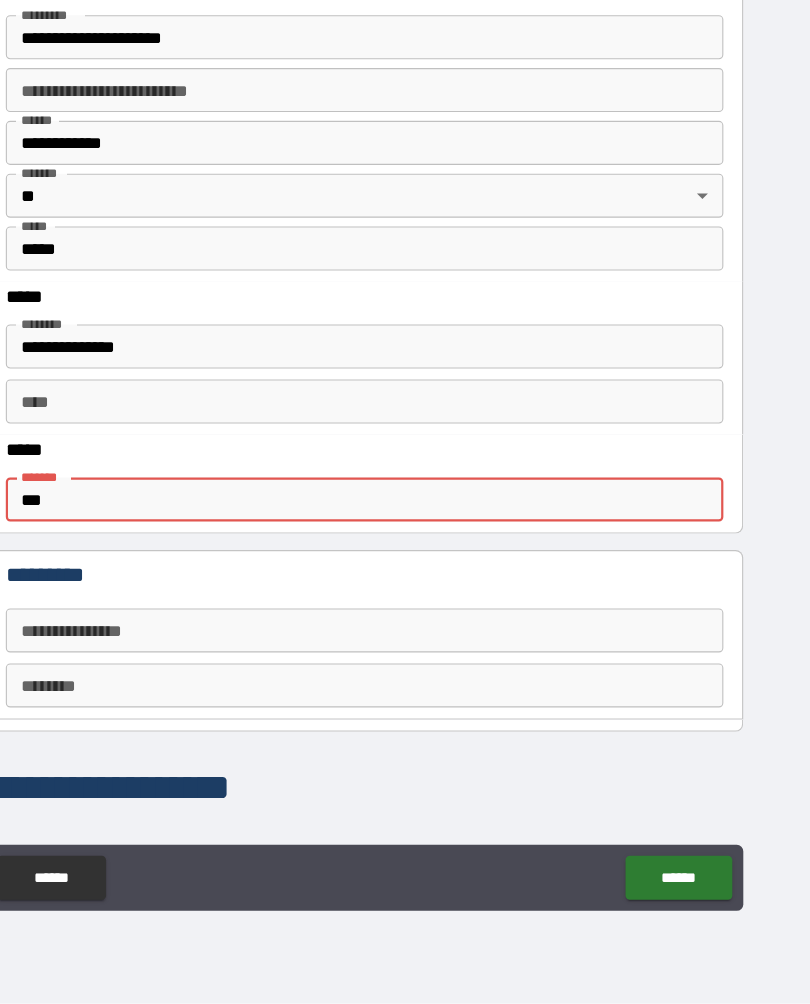 type on "*" 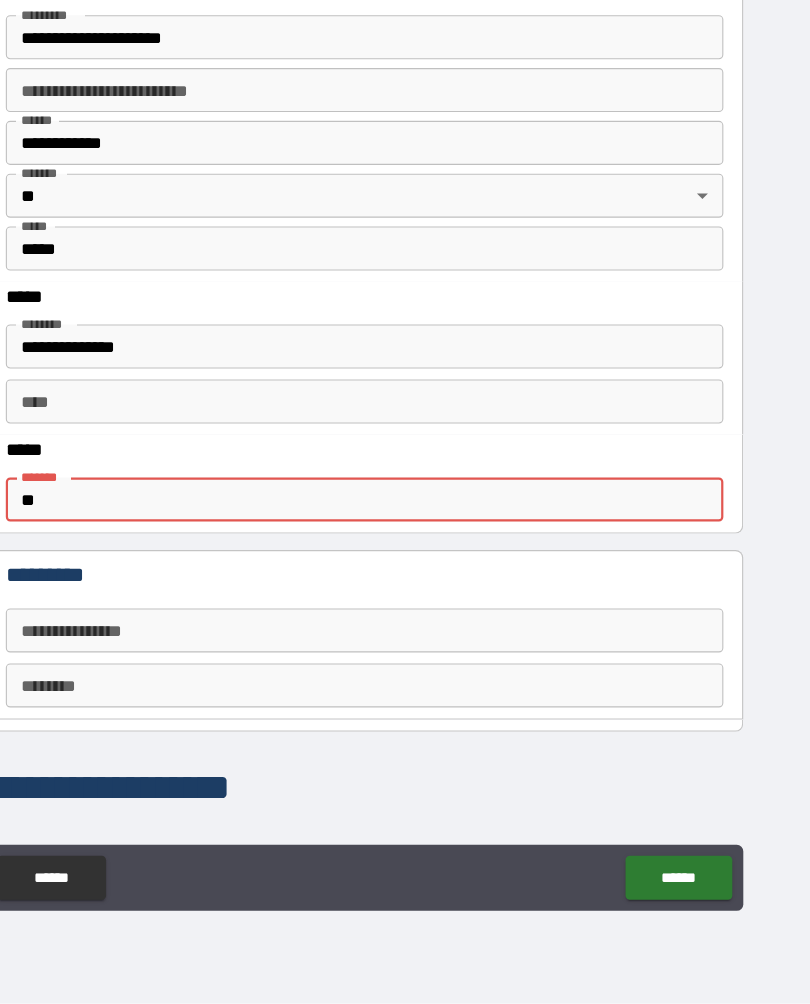 type on "*" 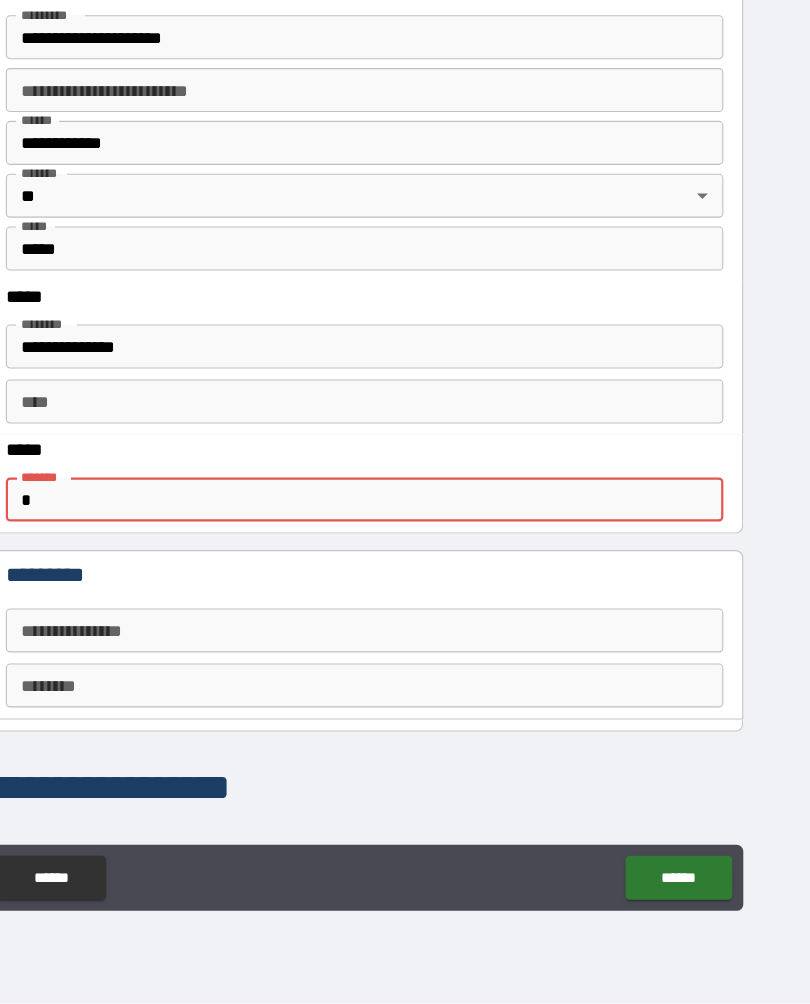 type on "*" 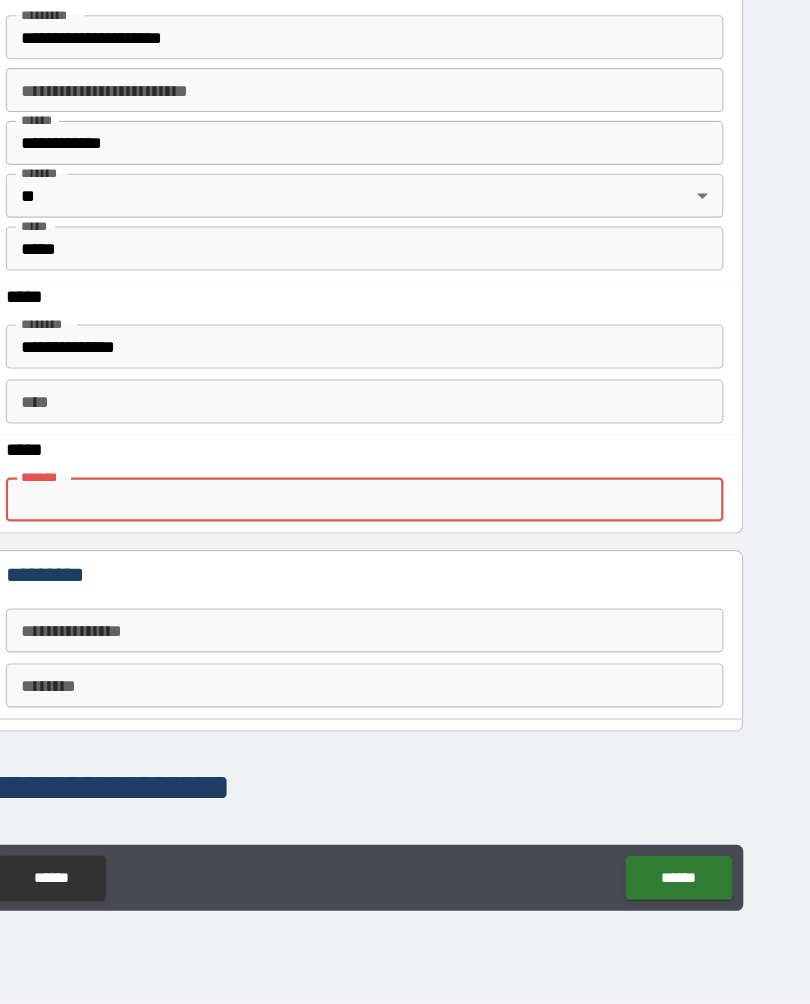type on "*" 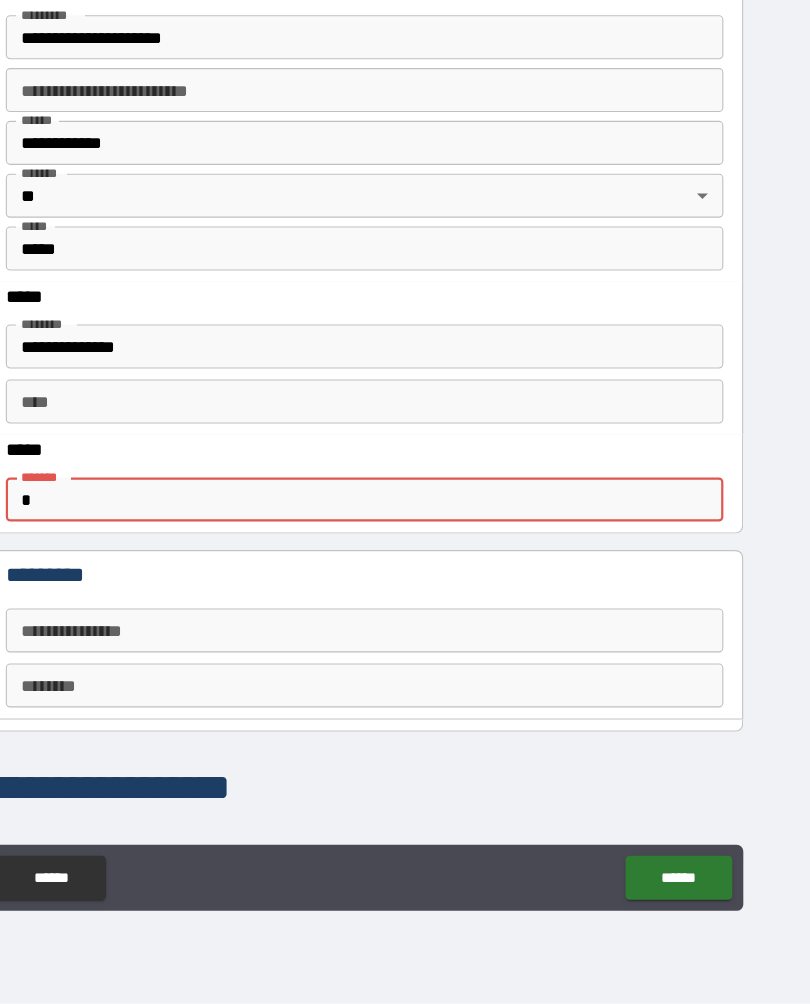 type on "*" 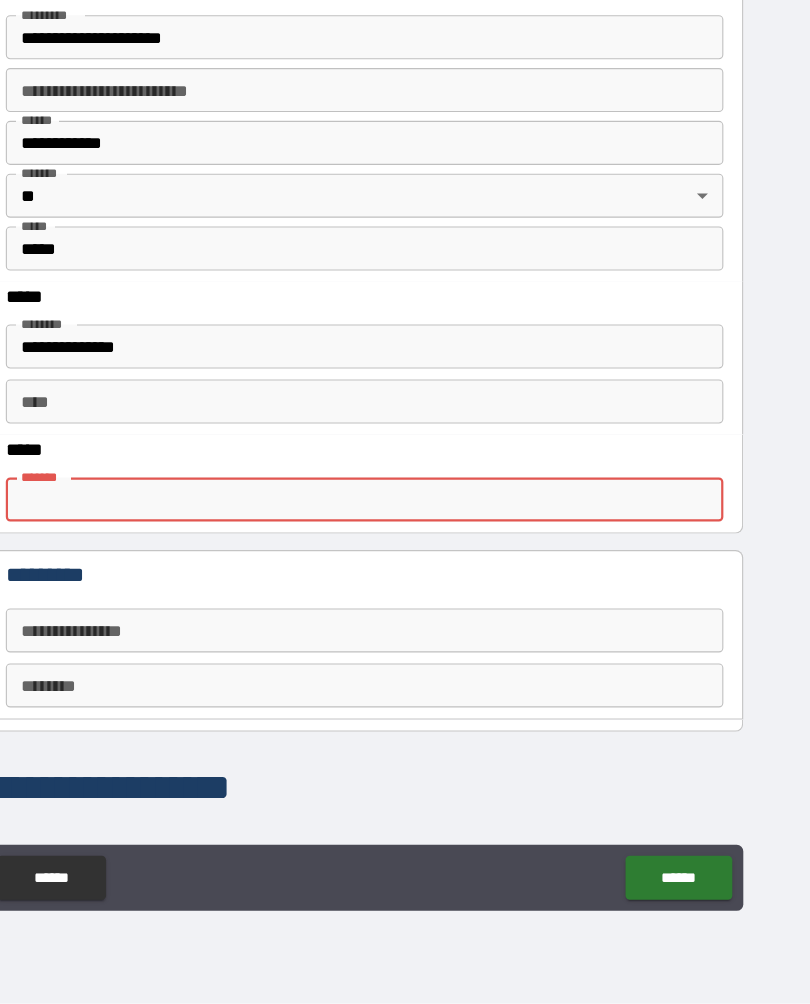 type on "*" 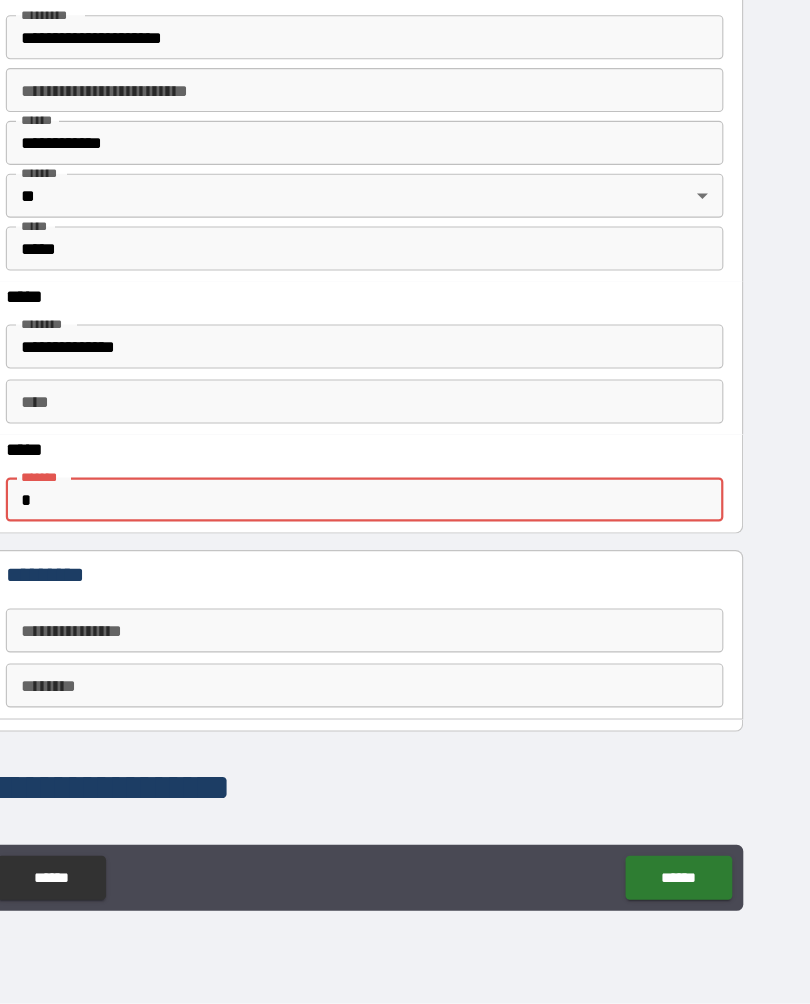type on "*" 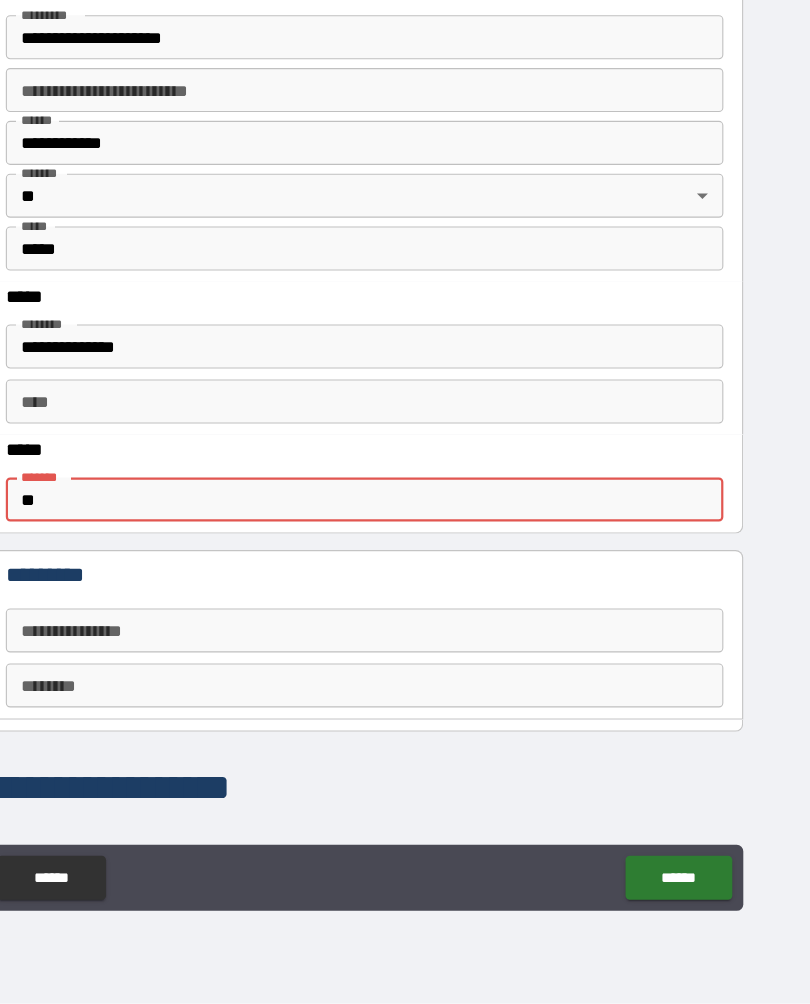 type on "*" 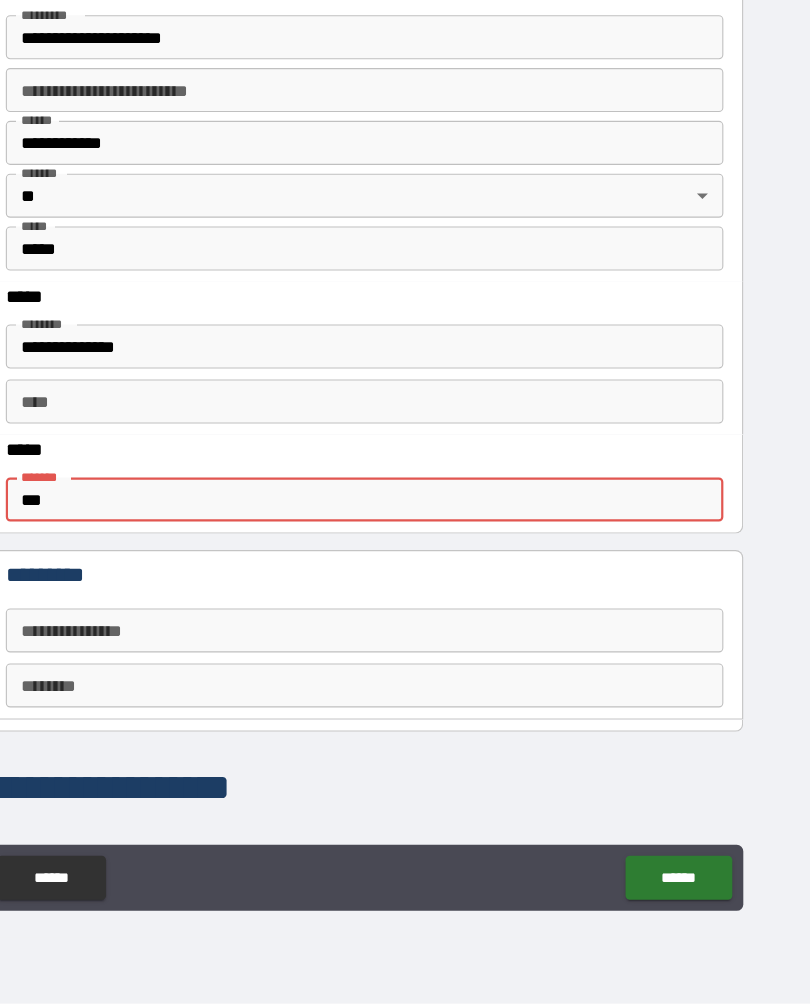 type on "*" 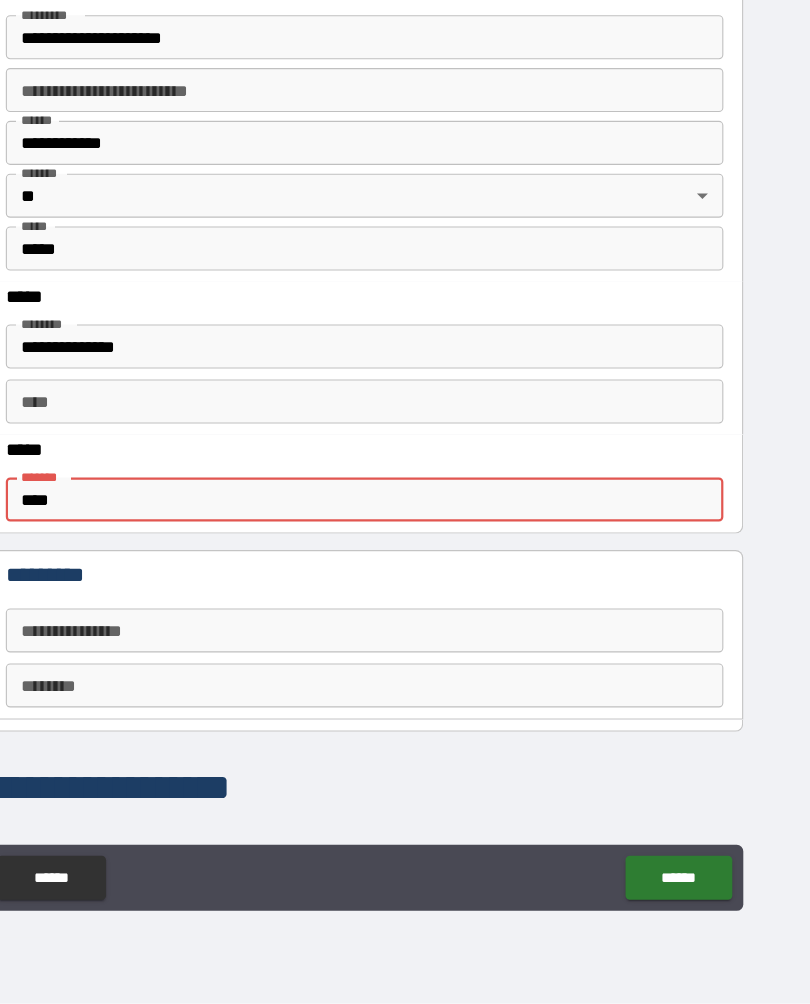 type on "*" 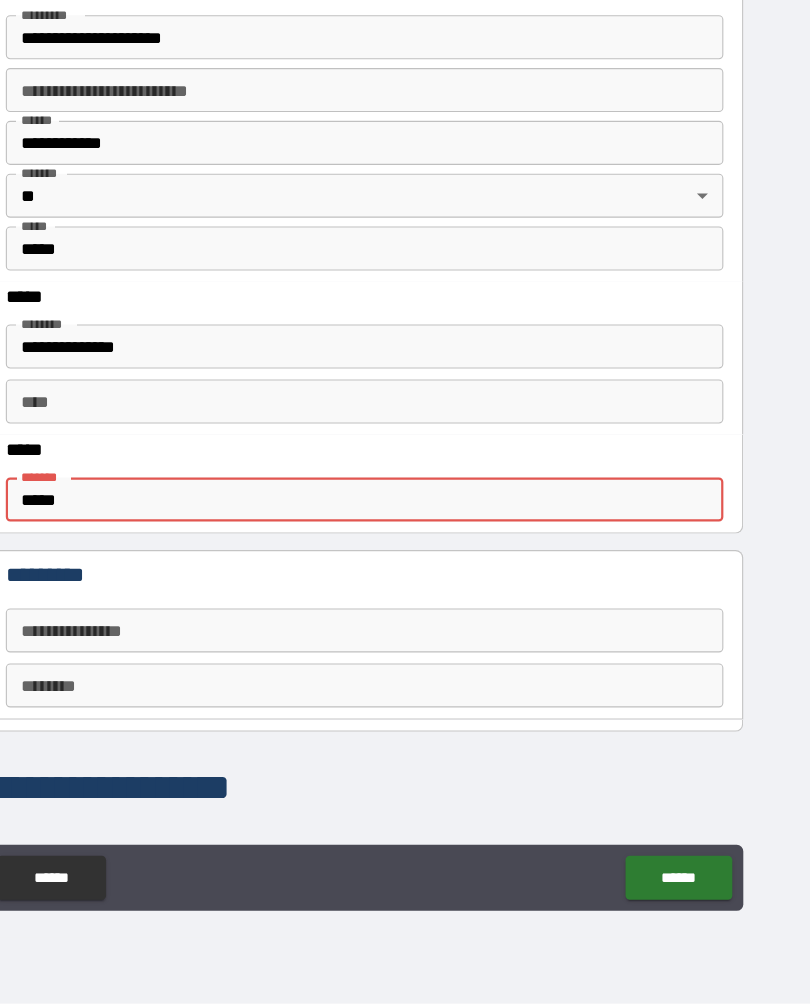 type on "*" 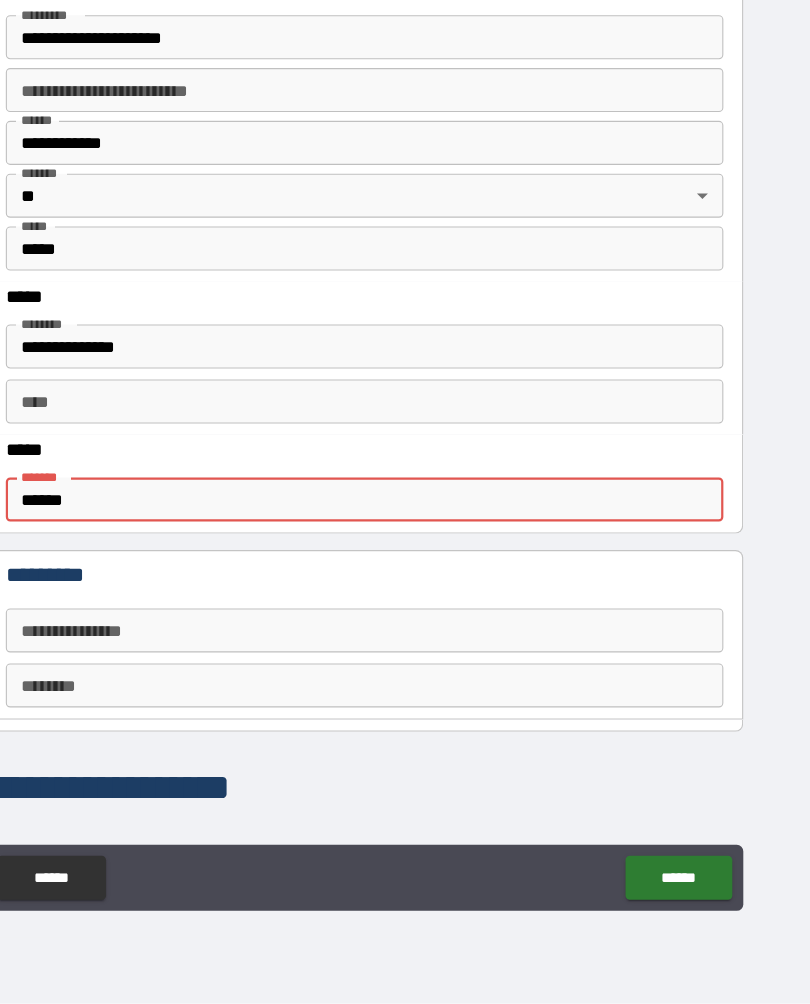 type on "*" 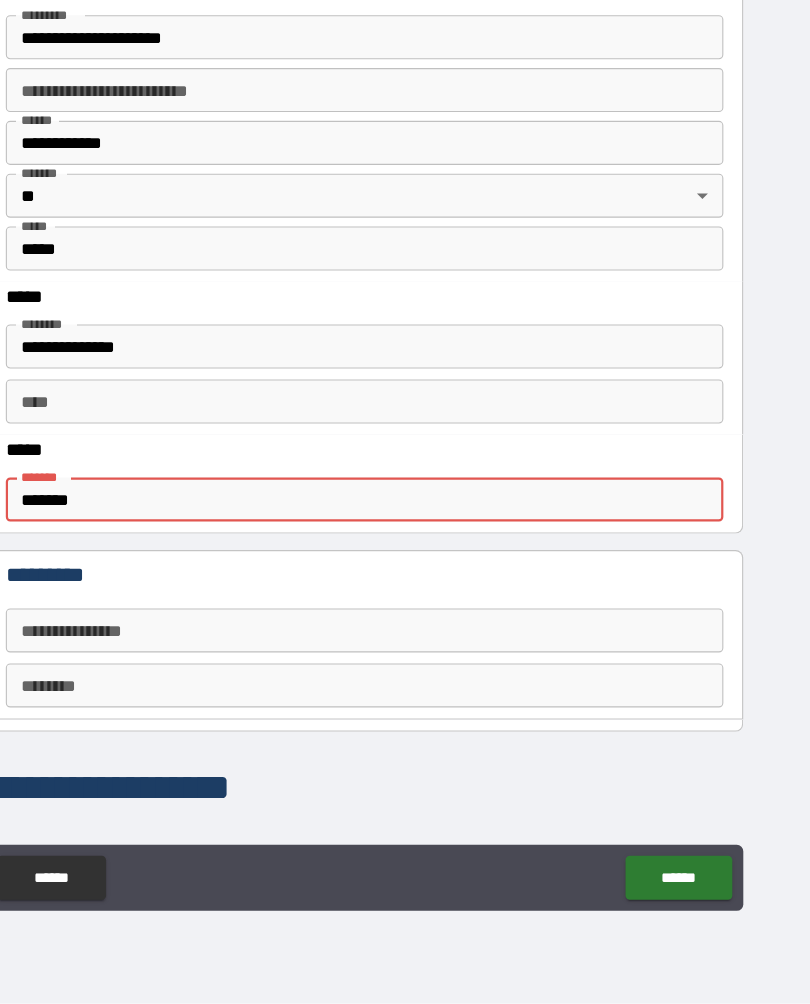 type on "*" 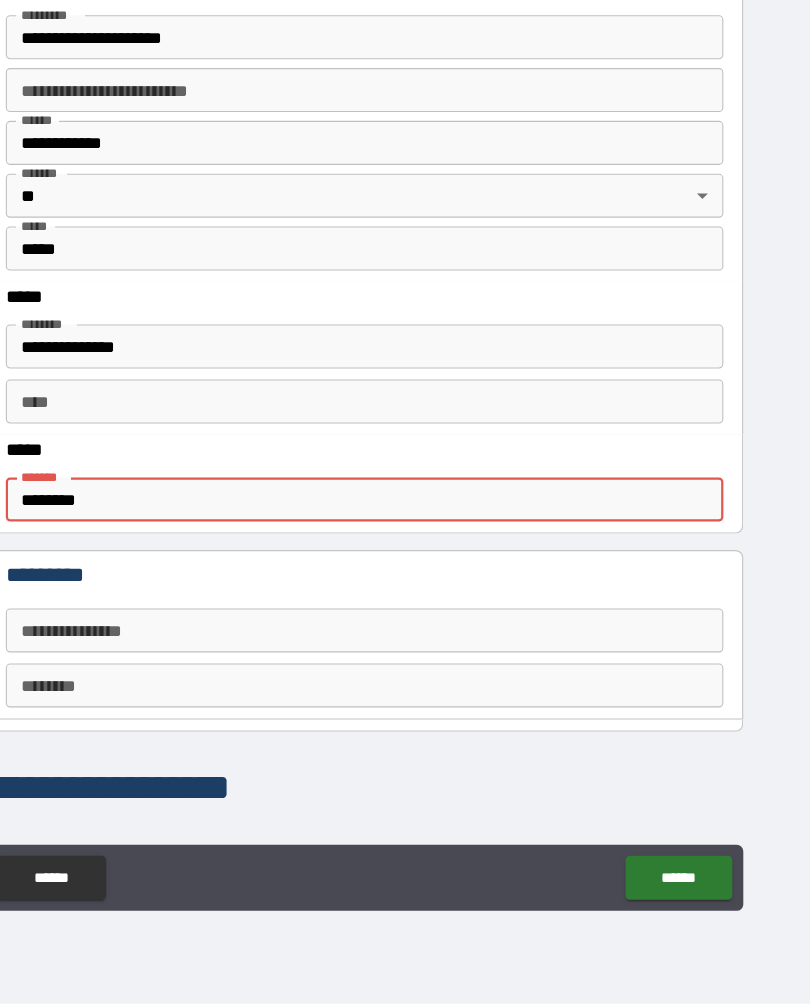 type on "*" 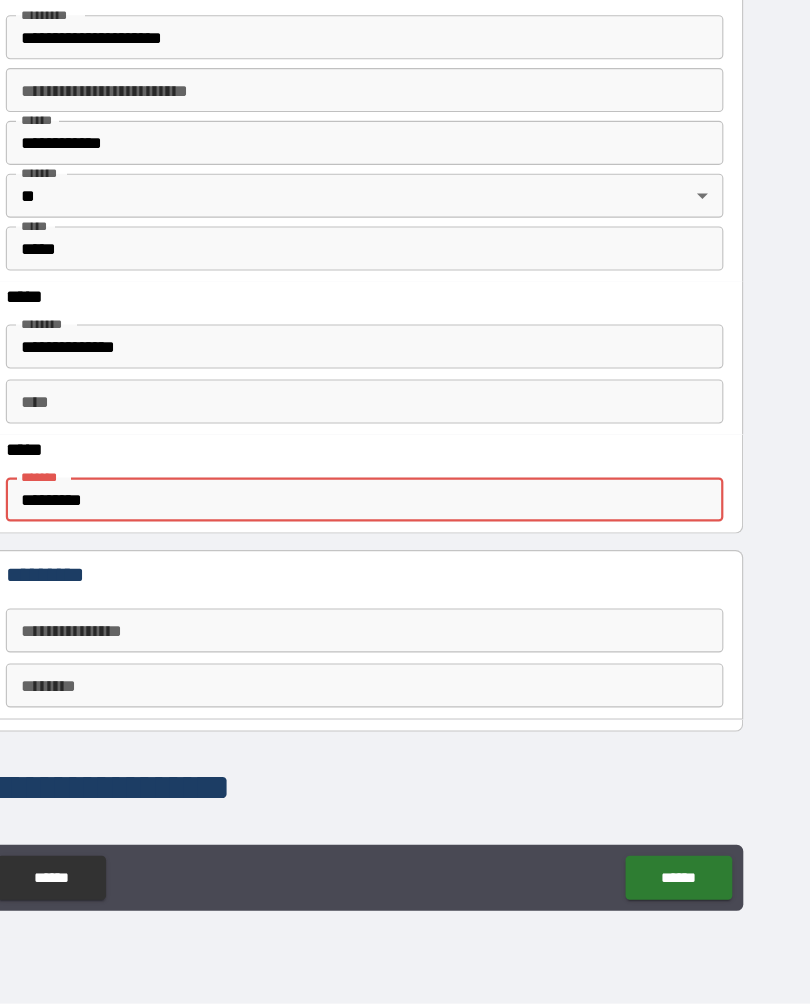 type on "*" 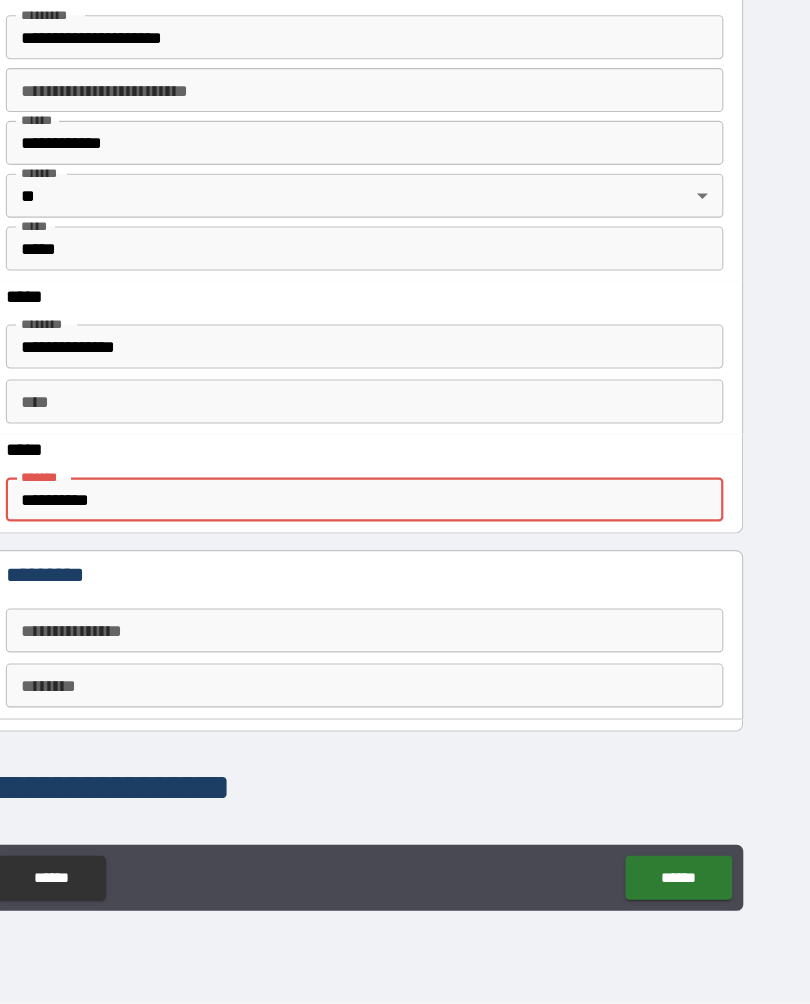 type on "*" 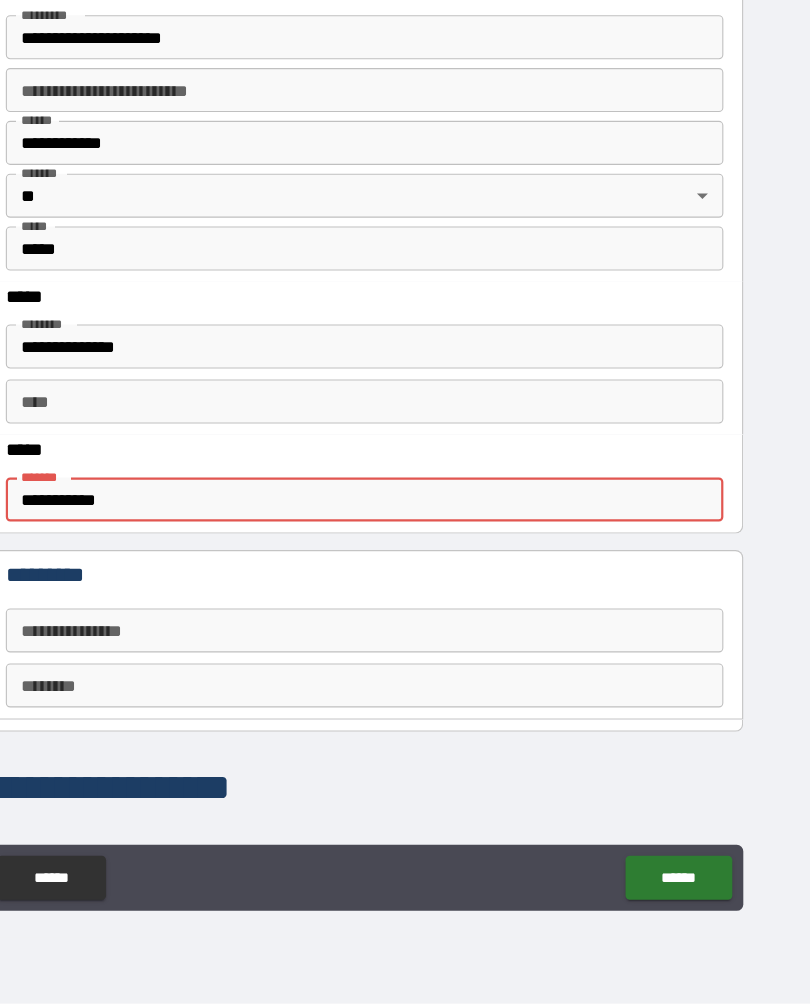 type on "*" 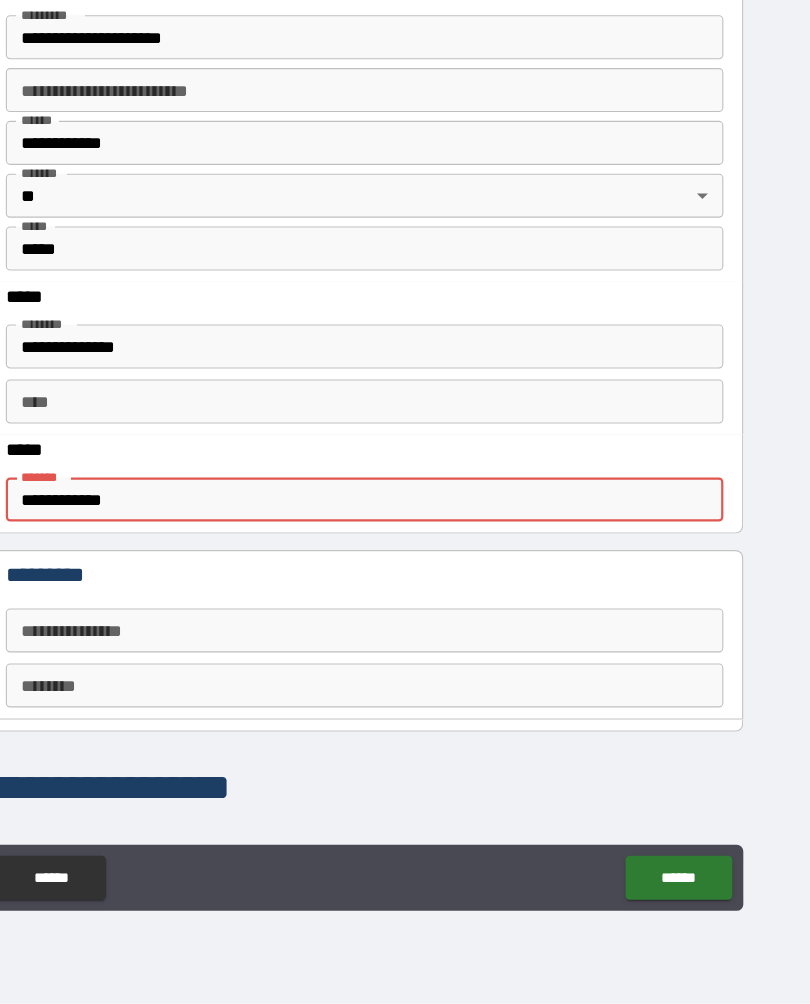 type on "*" 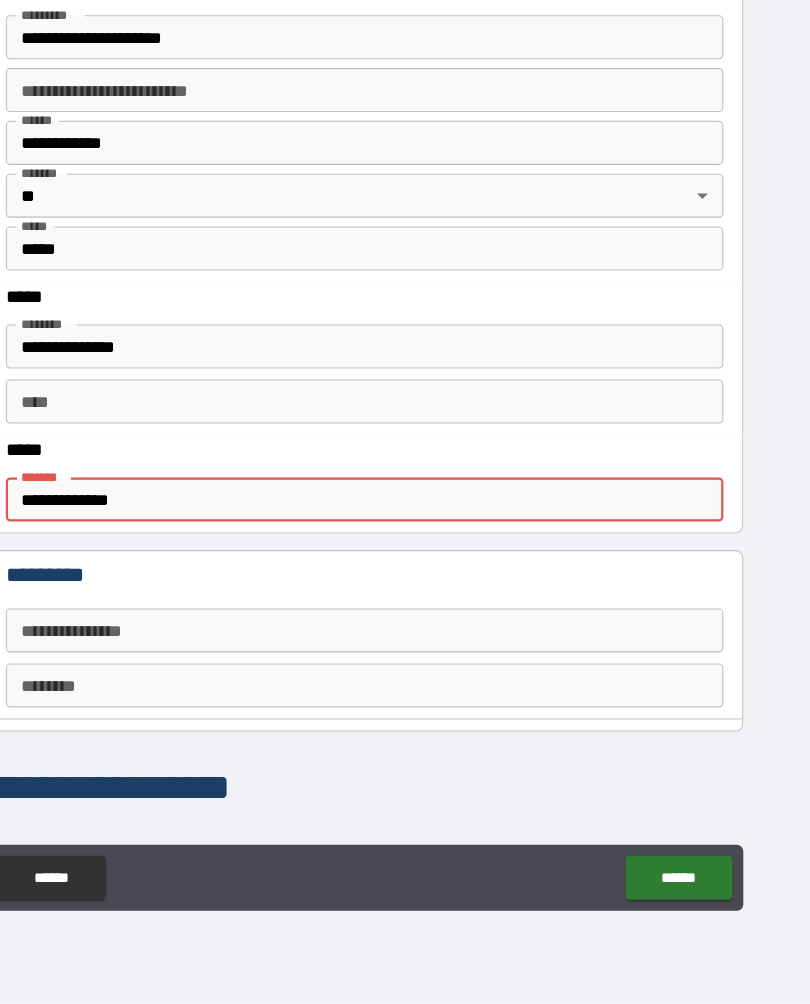 type on "*" 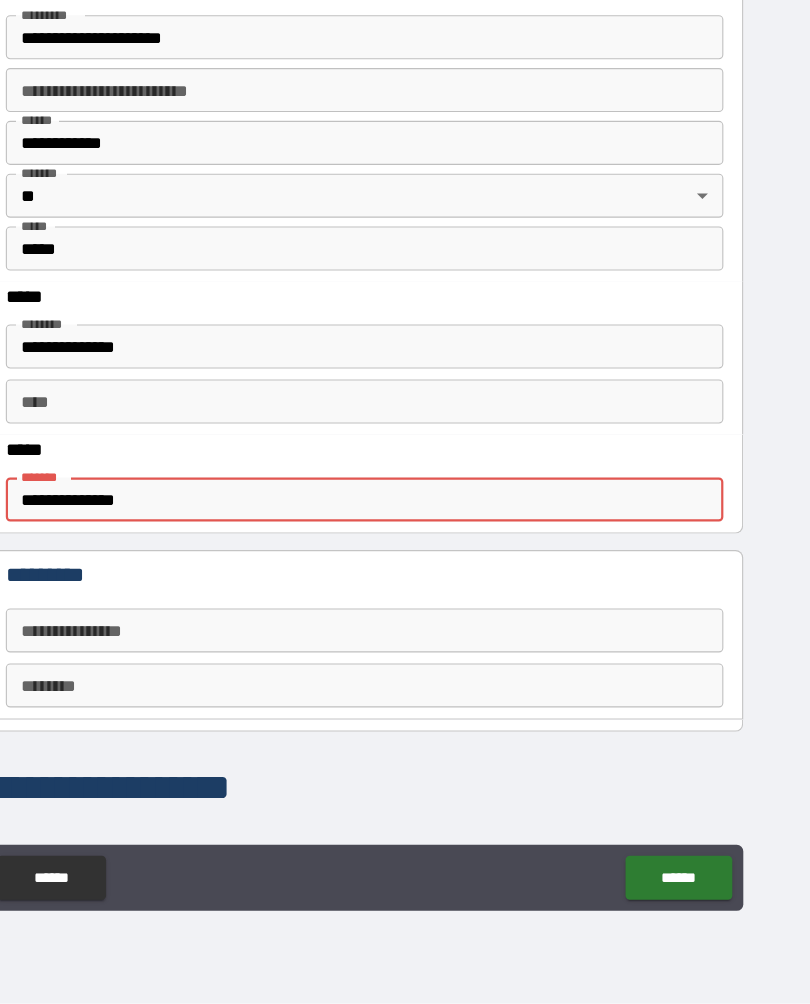 type on "*" 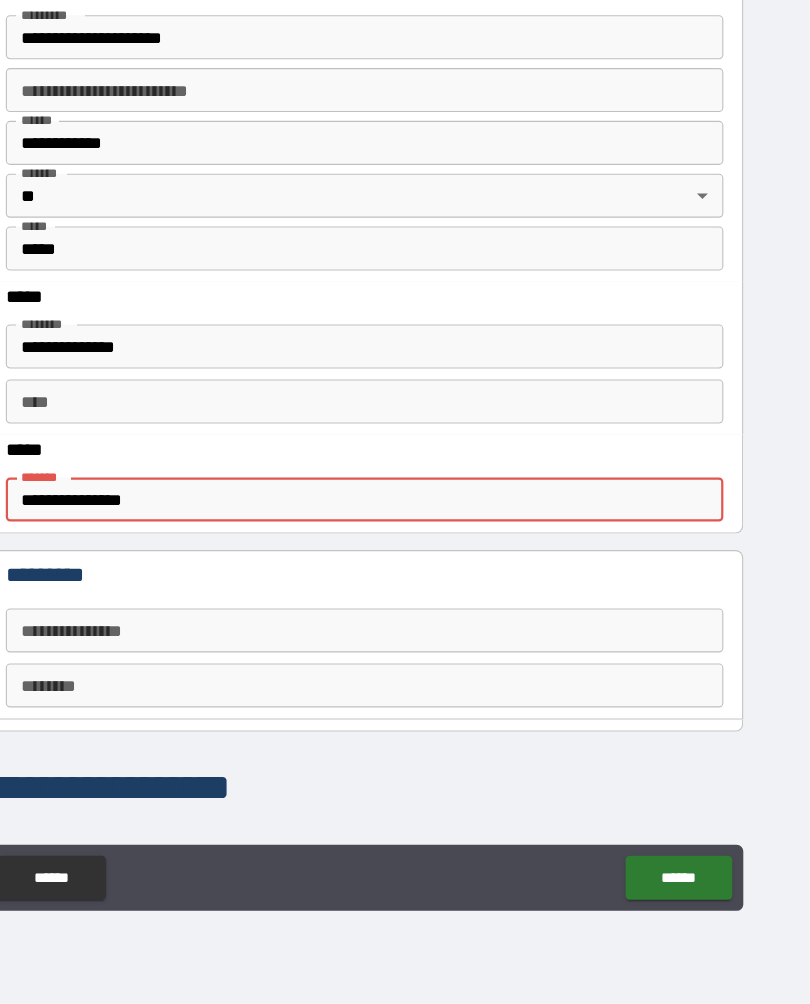 type on "*" 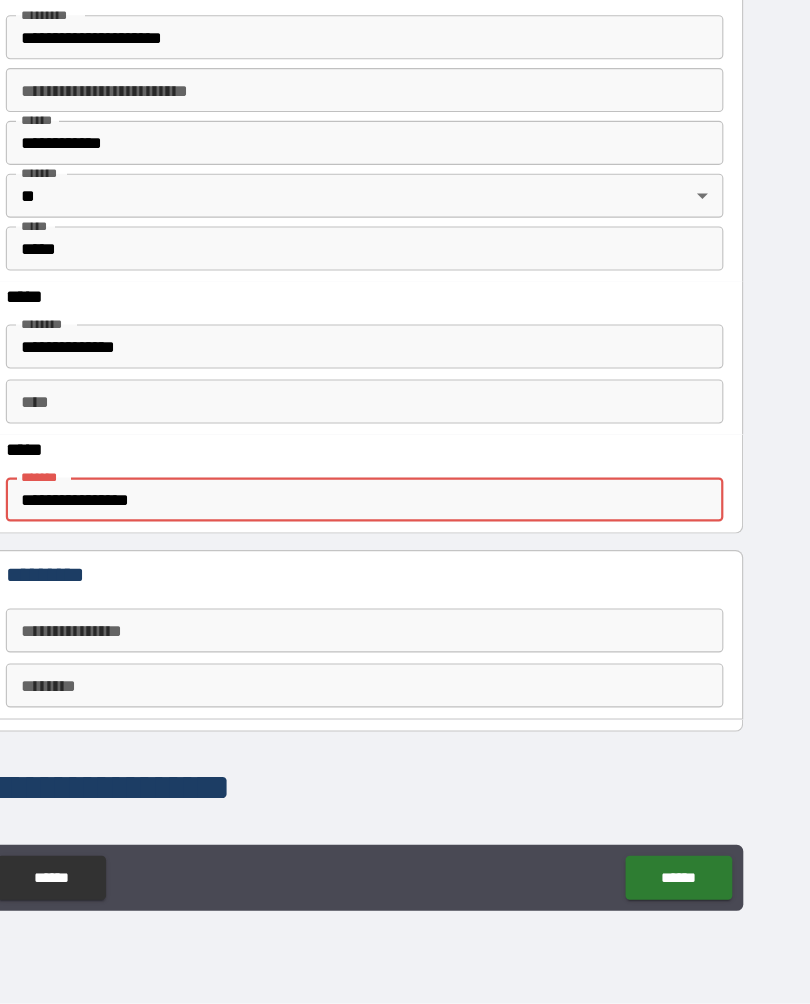 type on "*" 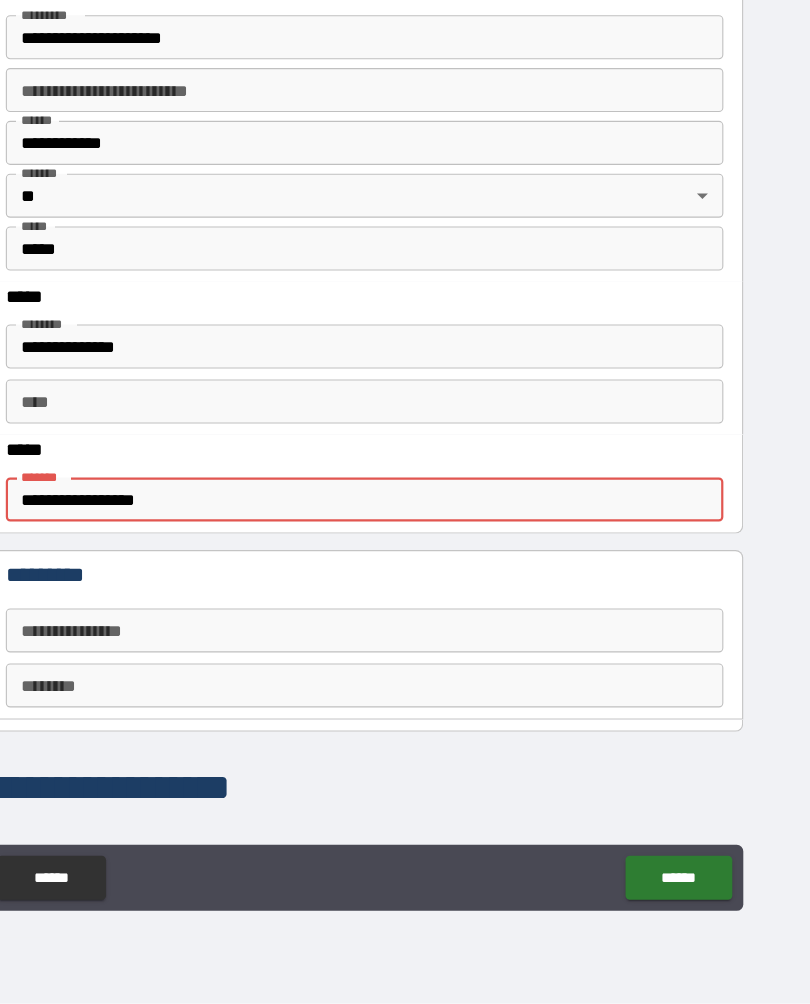 type on "*" 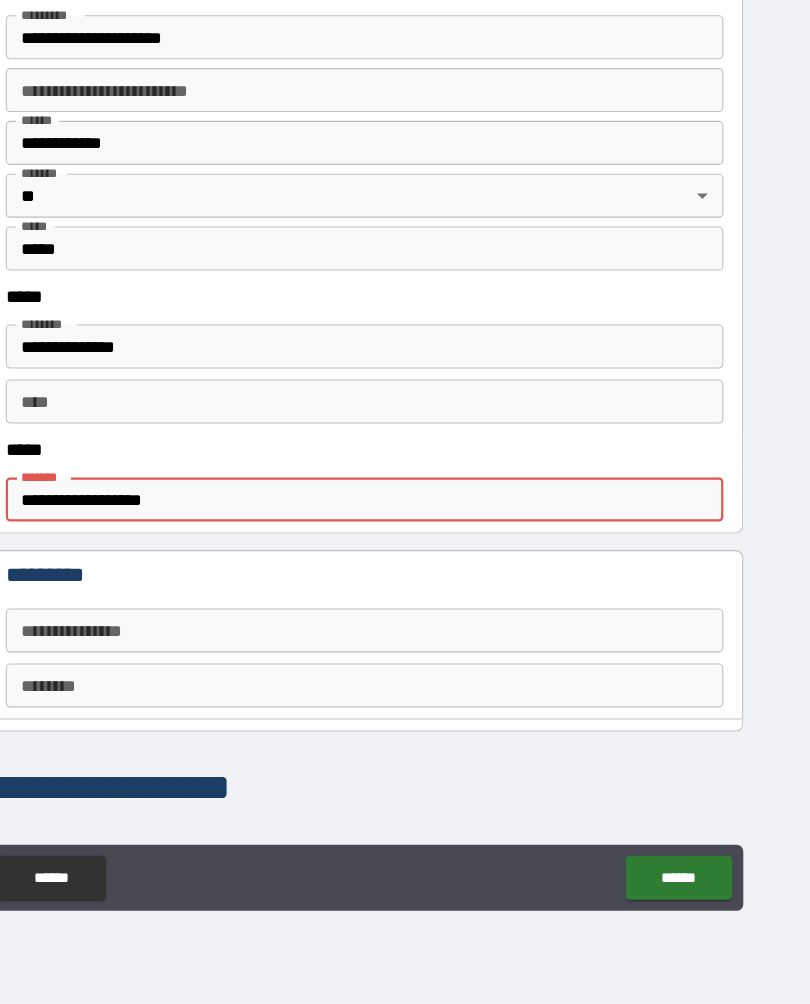 type on "*" 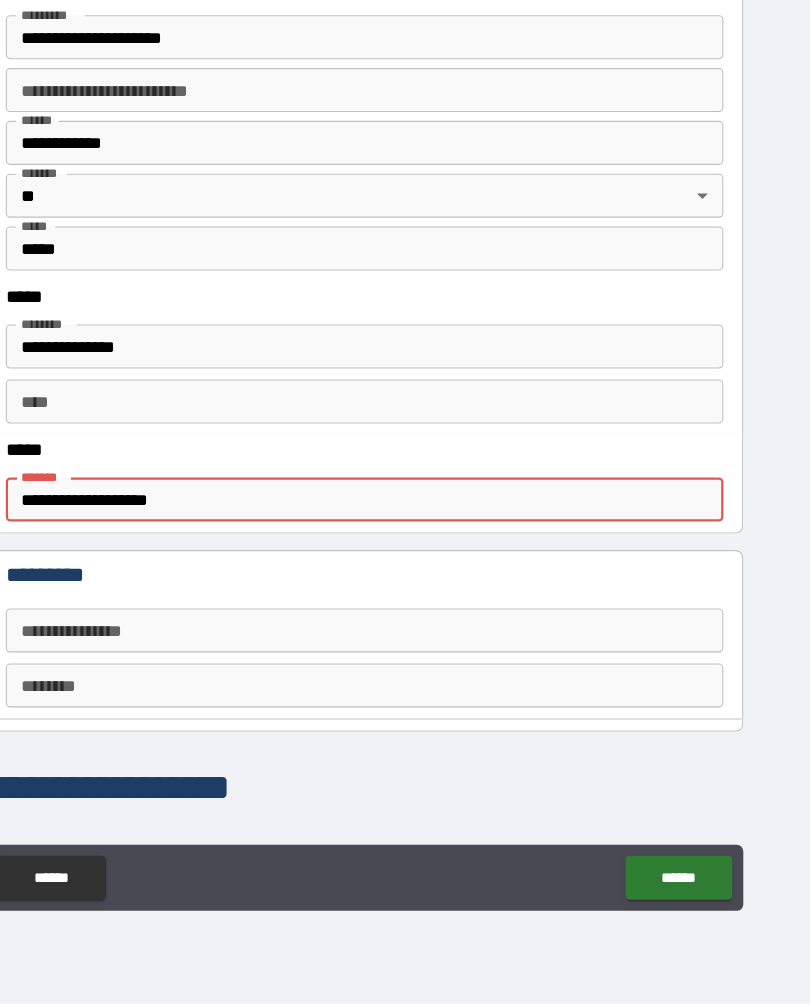 type on "*" 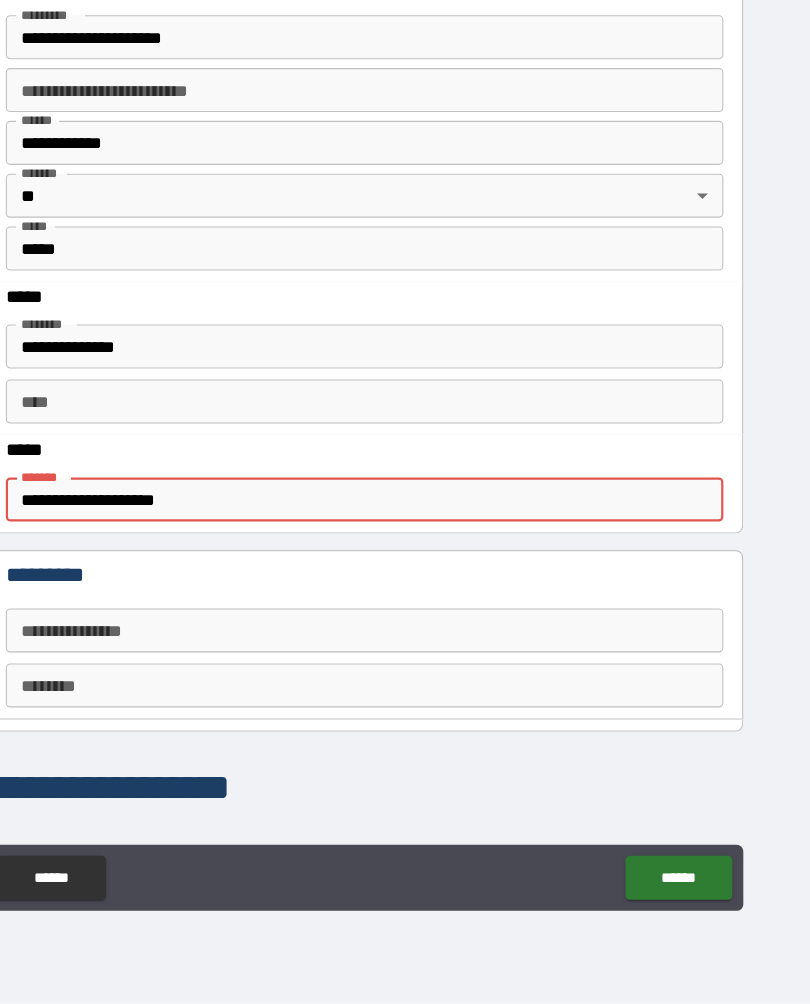 type on "*" 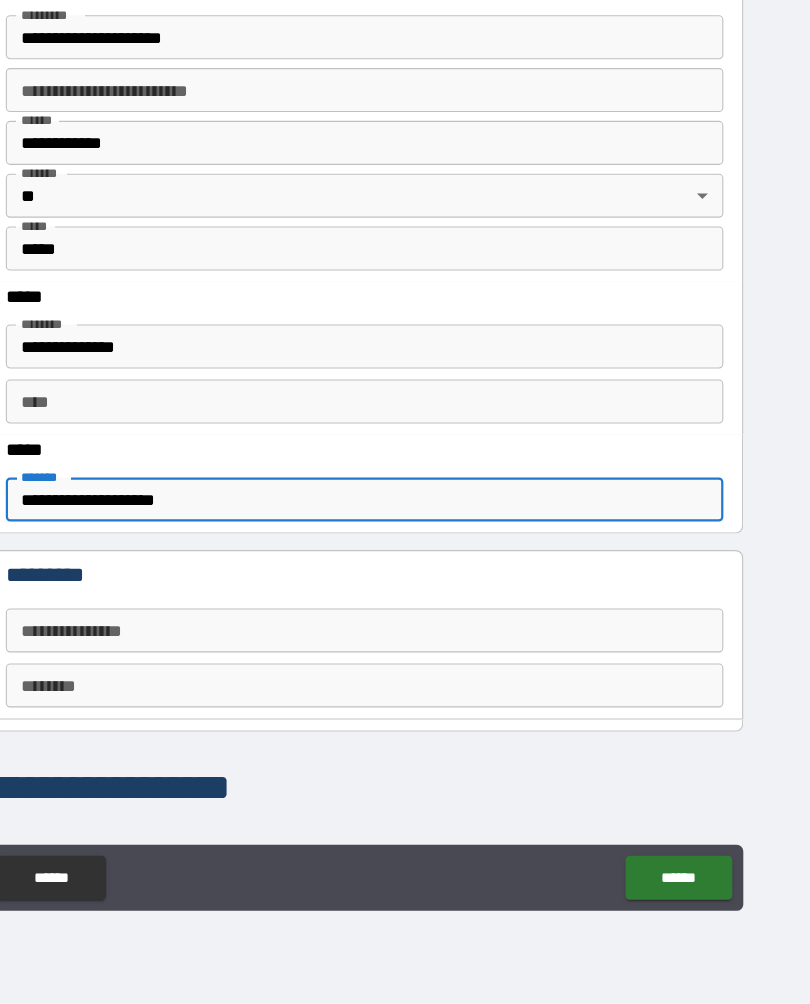type on "**********" 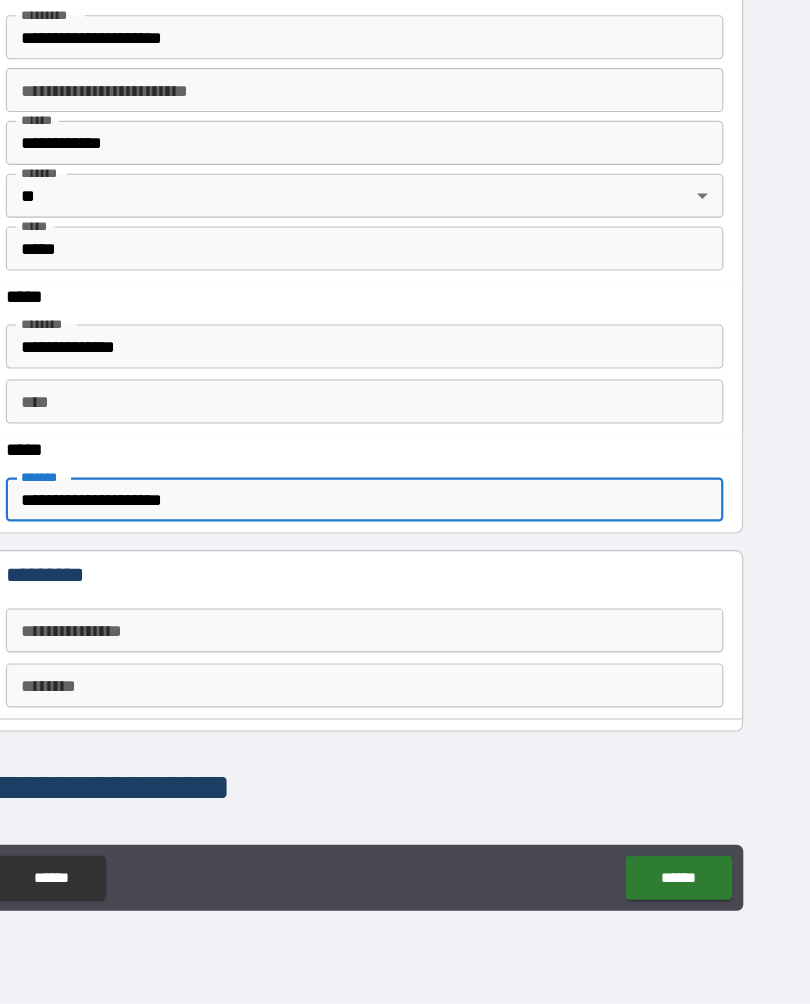 type on "*" 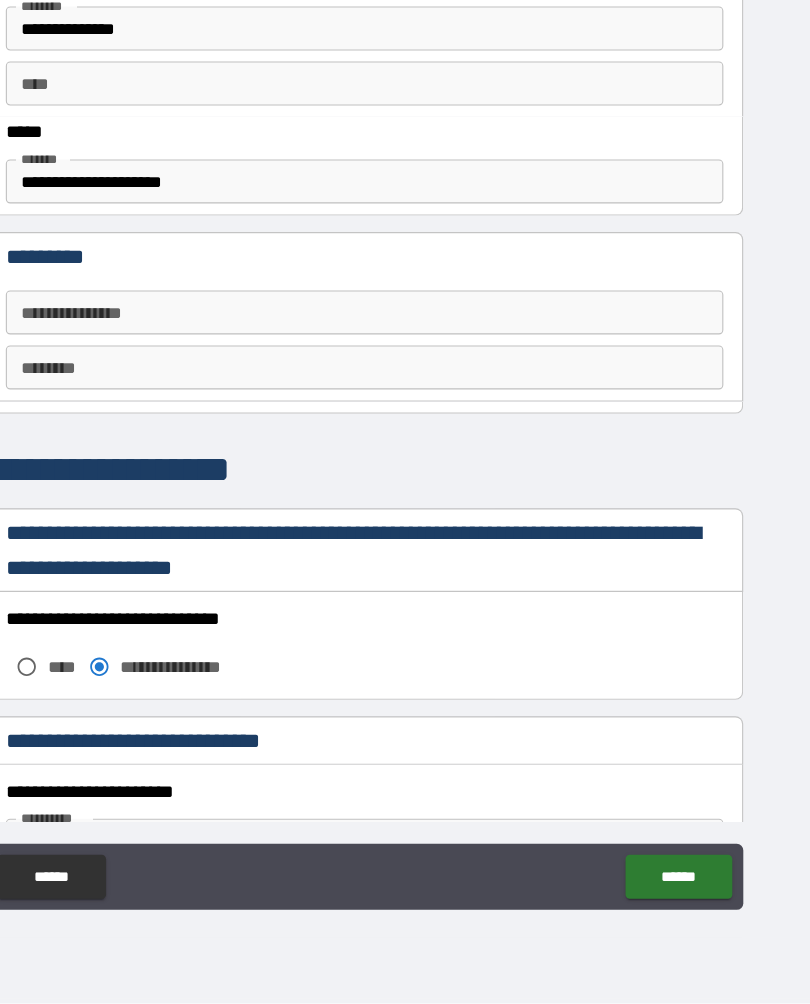 scroll, scrollTop: 998, scrollLeft: 0, axis: vertical 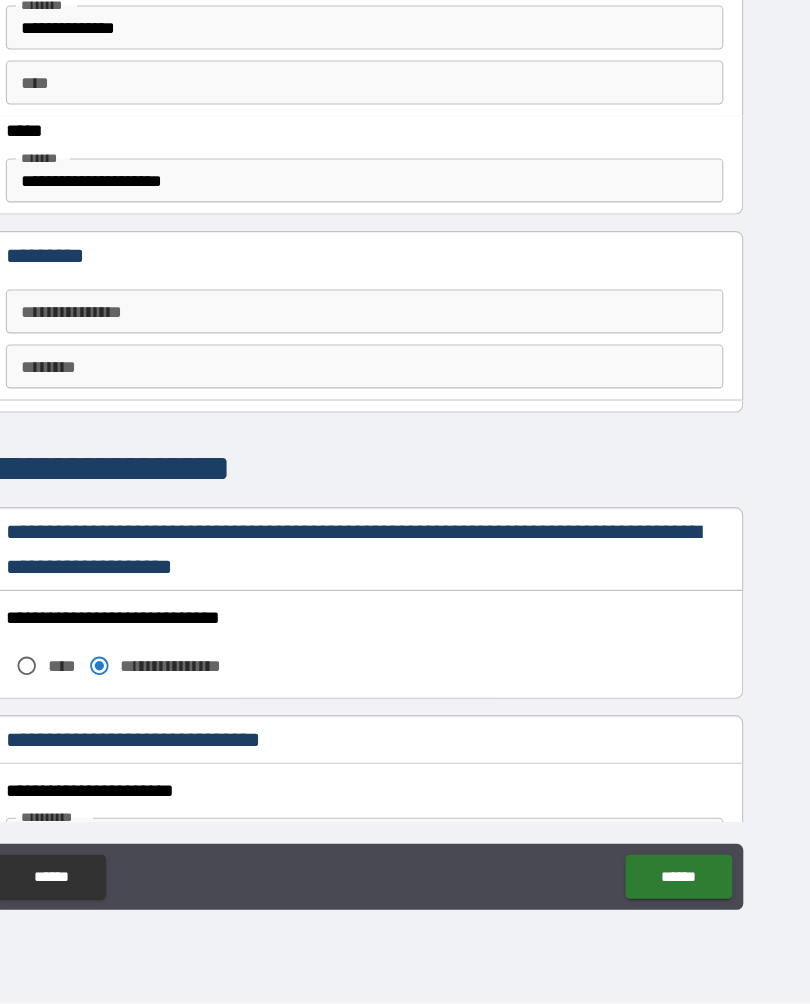 click on "**********" at bounding box center (405, 375) 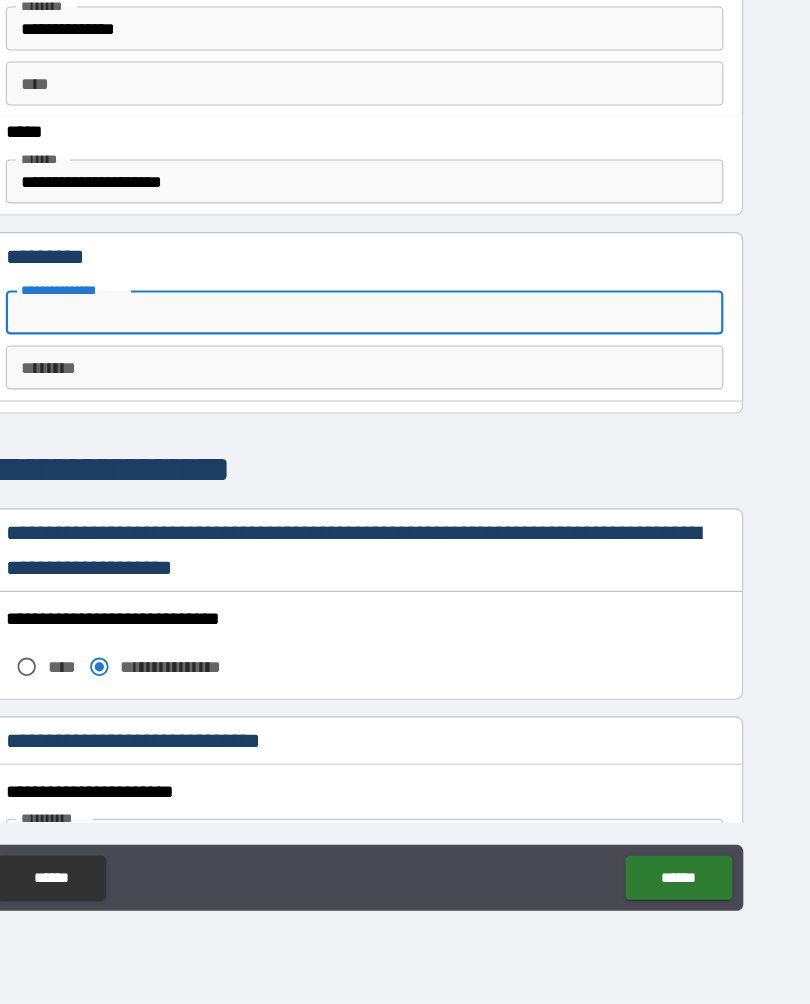 type on "*" 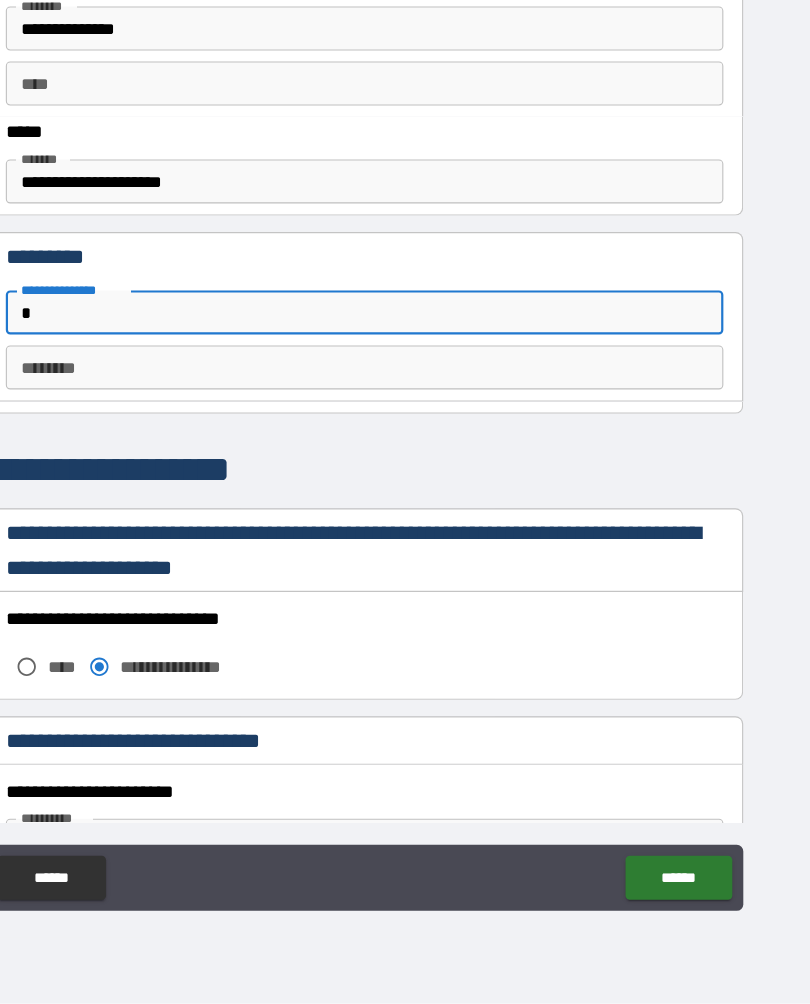 type on "*" 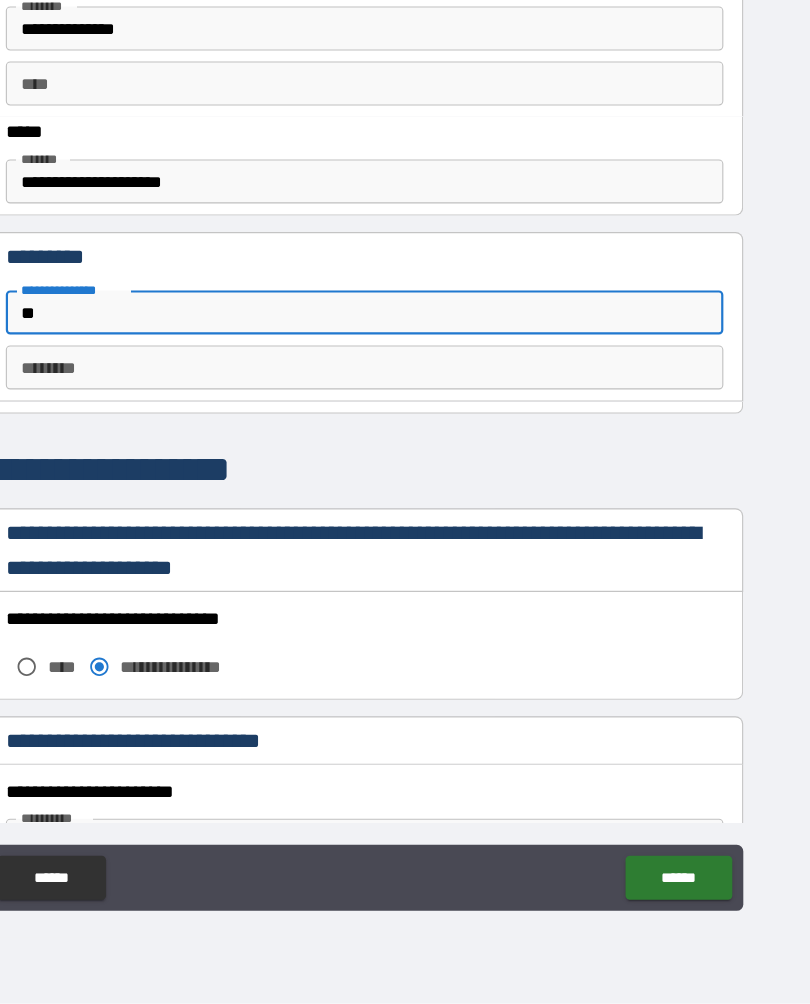 type on "*" 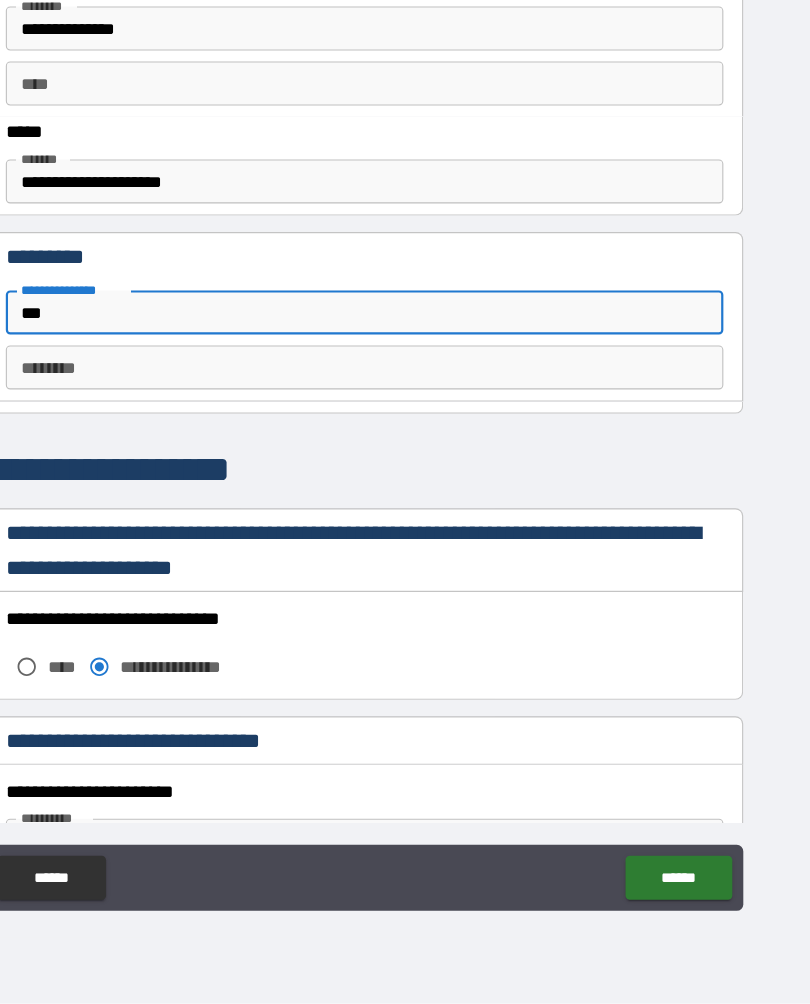 type on "*" 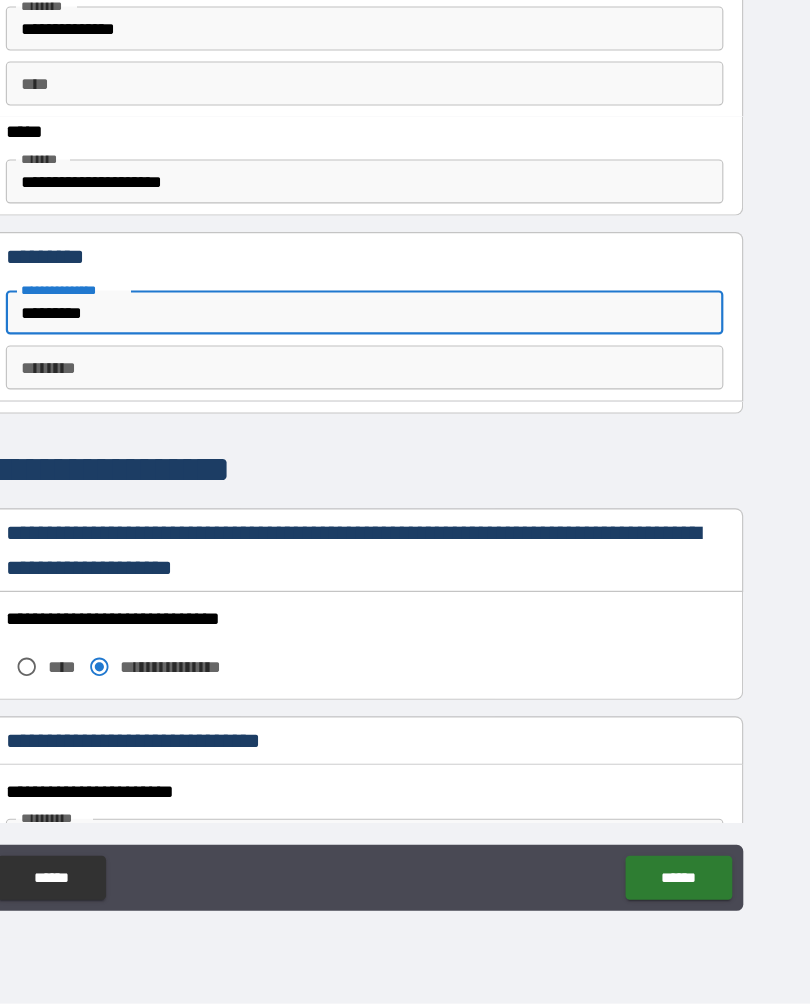 type on "*********" 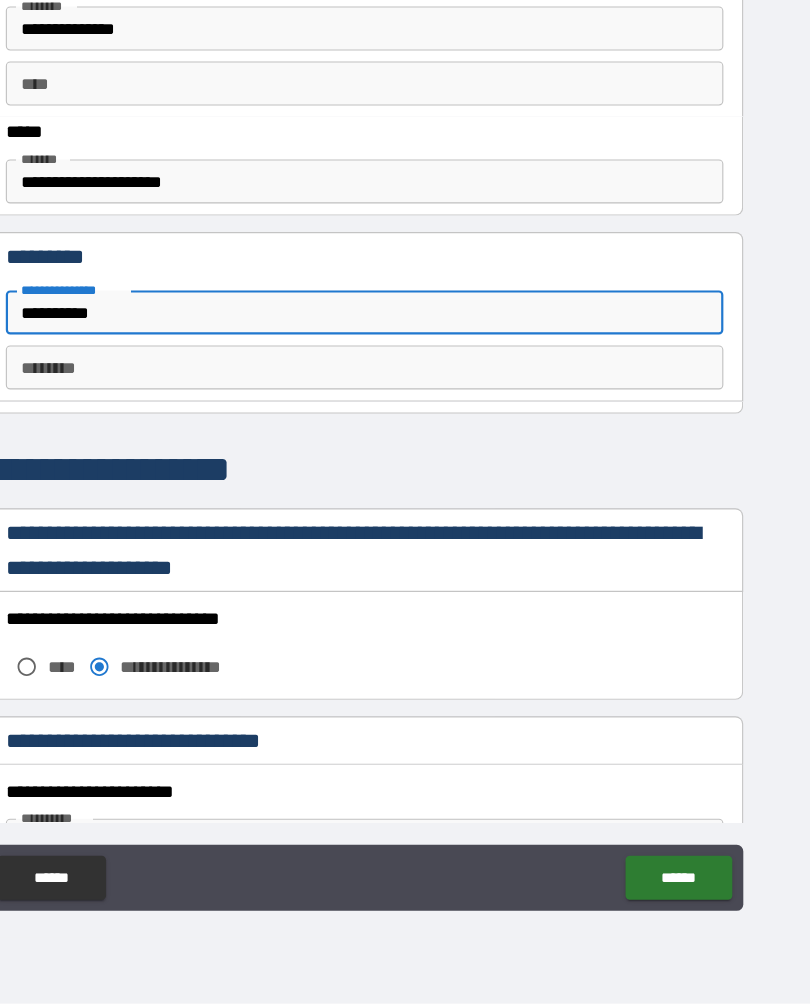 type on "*" 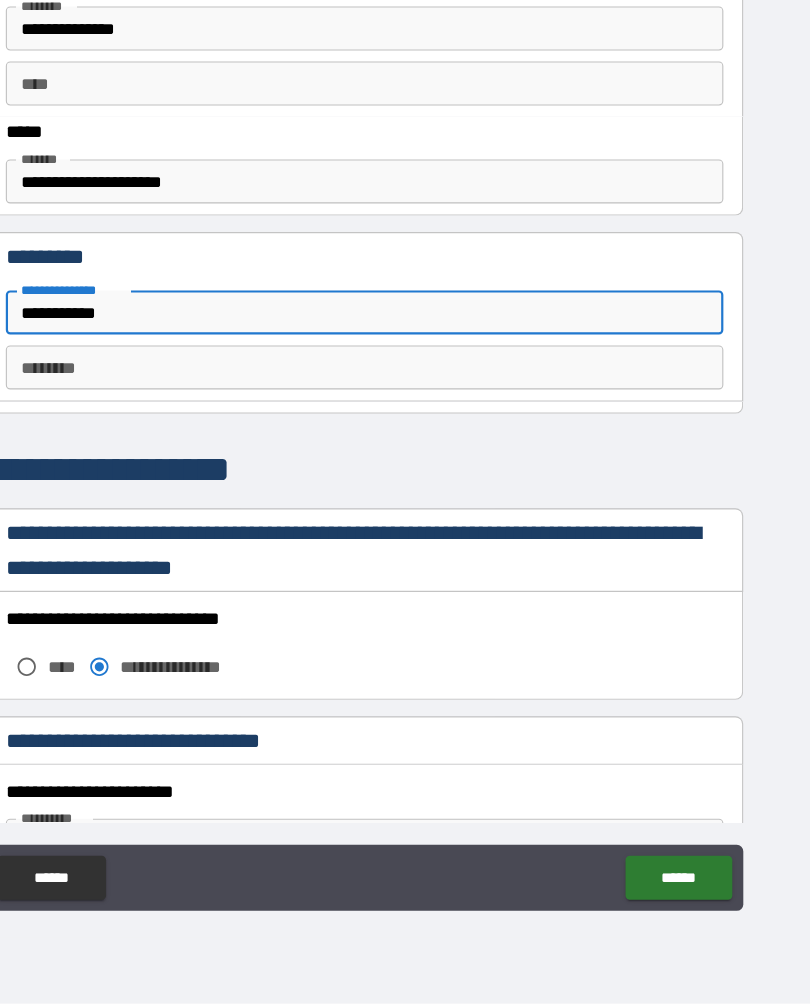 type on "*" 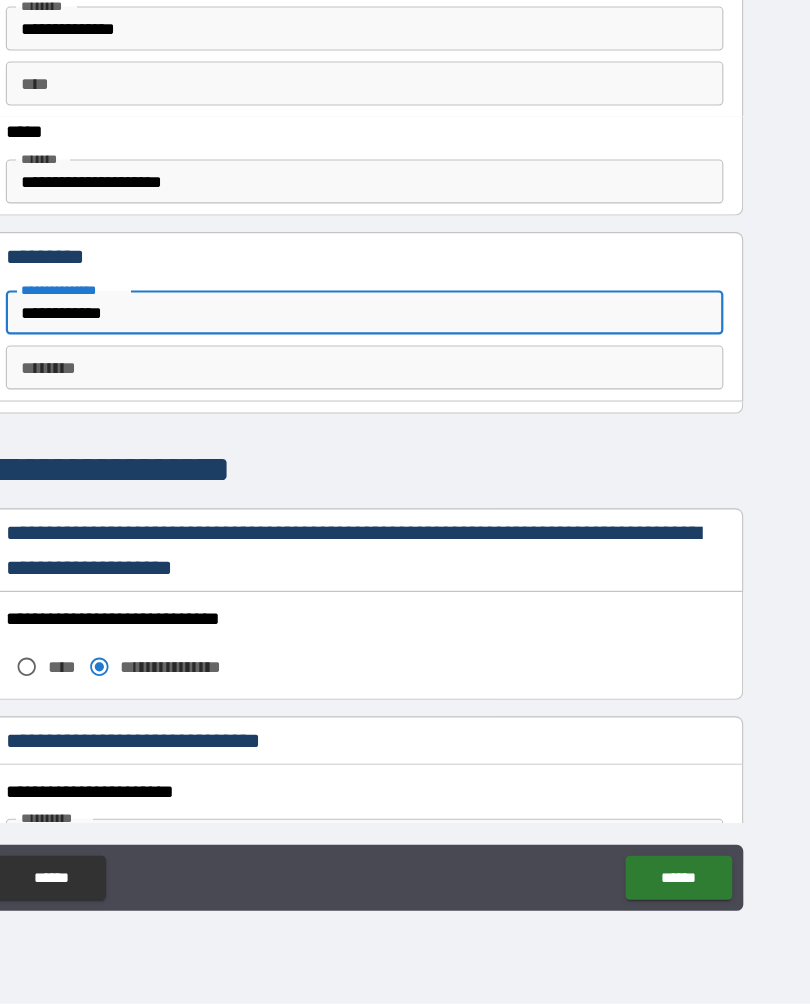 type on "*" 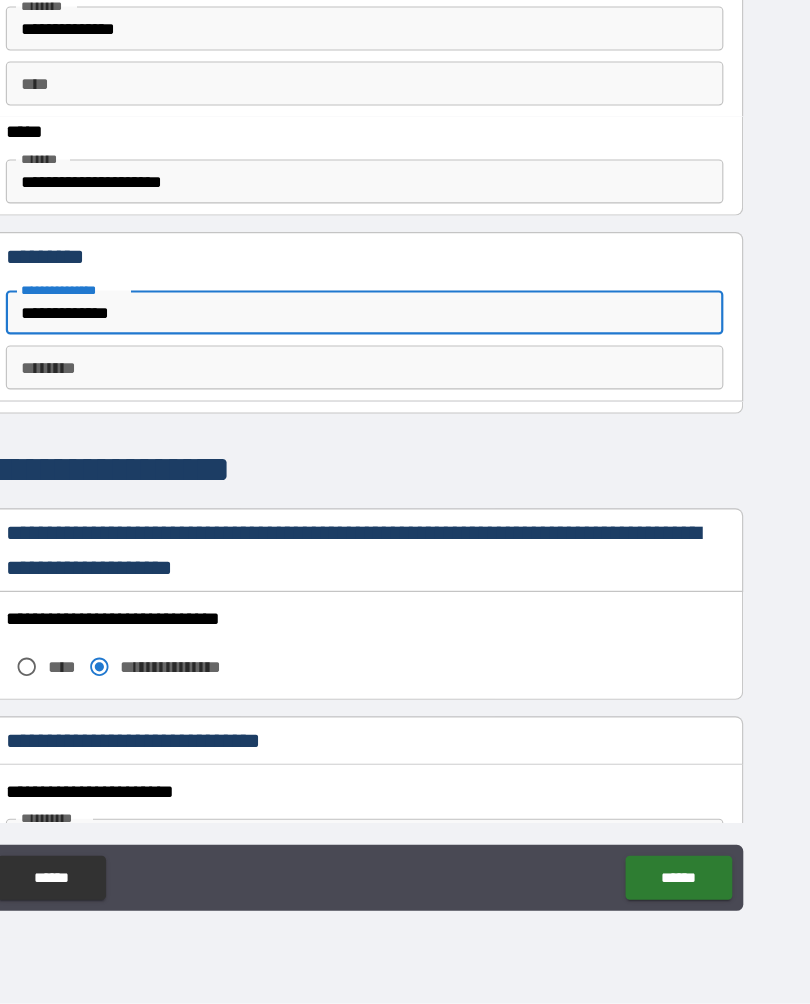 type on "*" 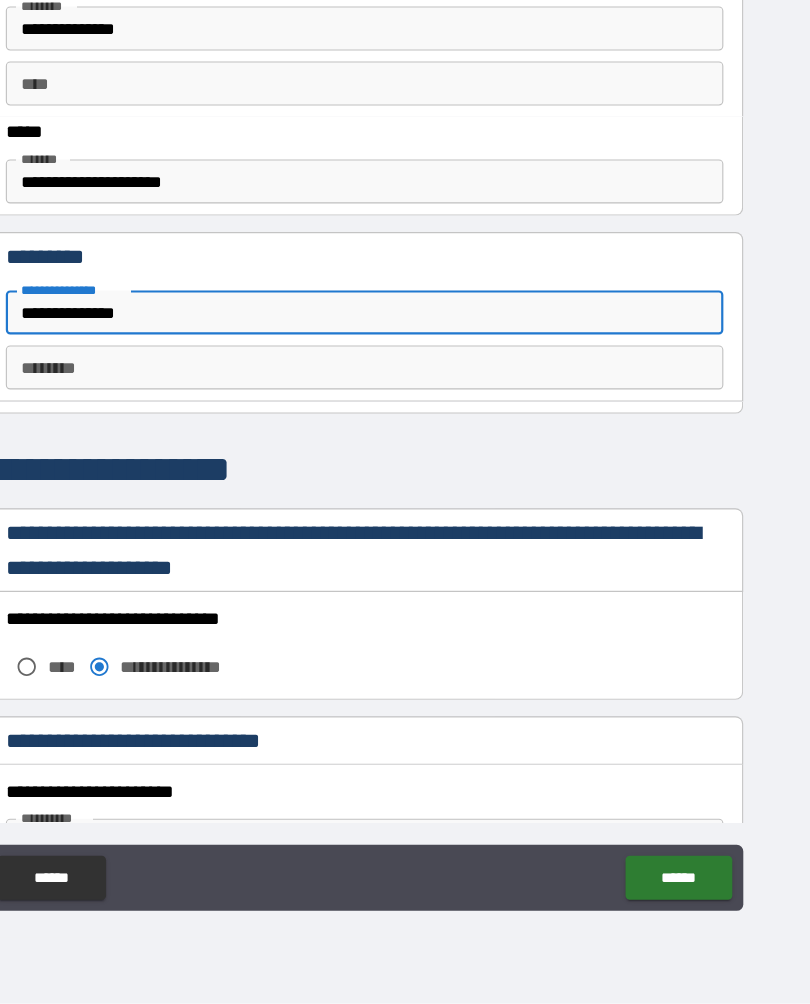 type on "*" 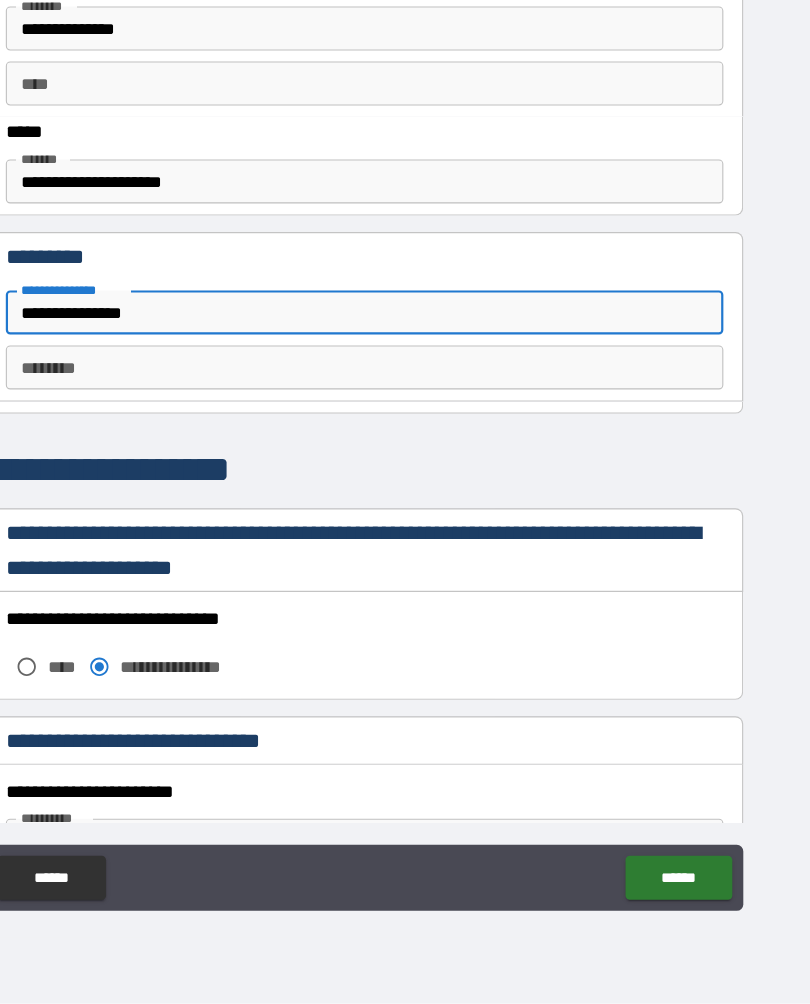 type on "*" 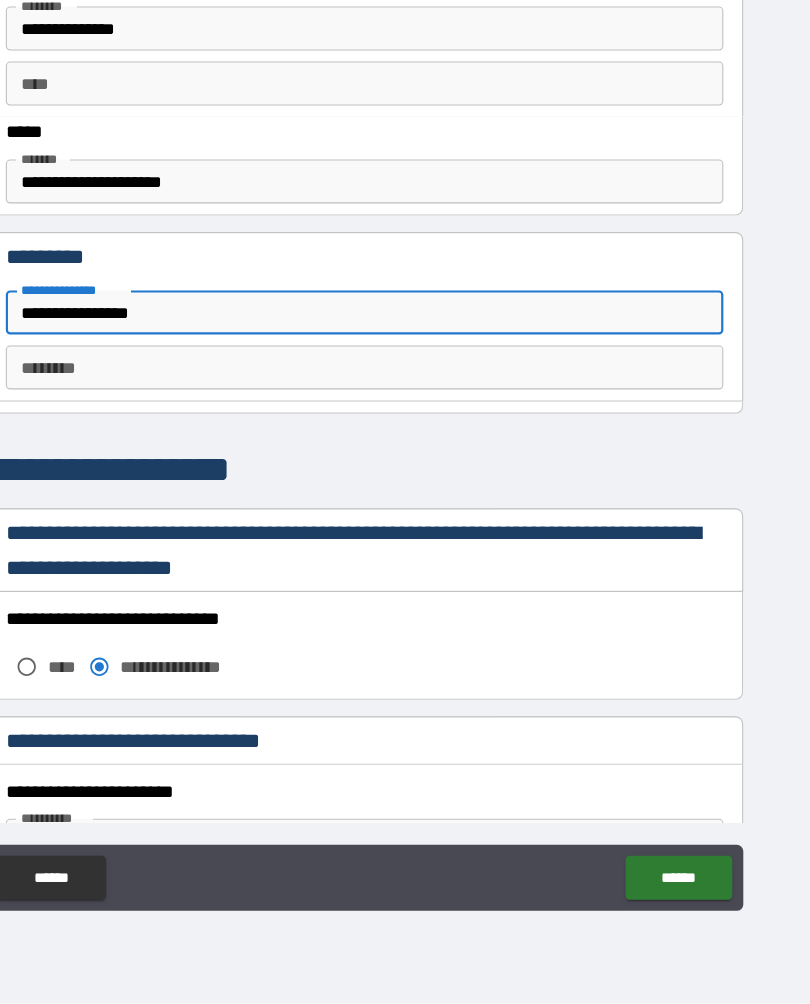 type on "*" 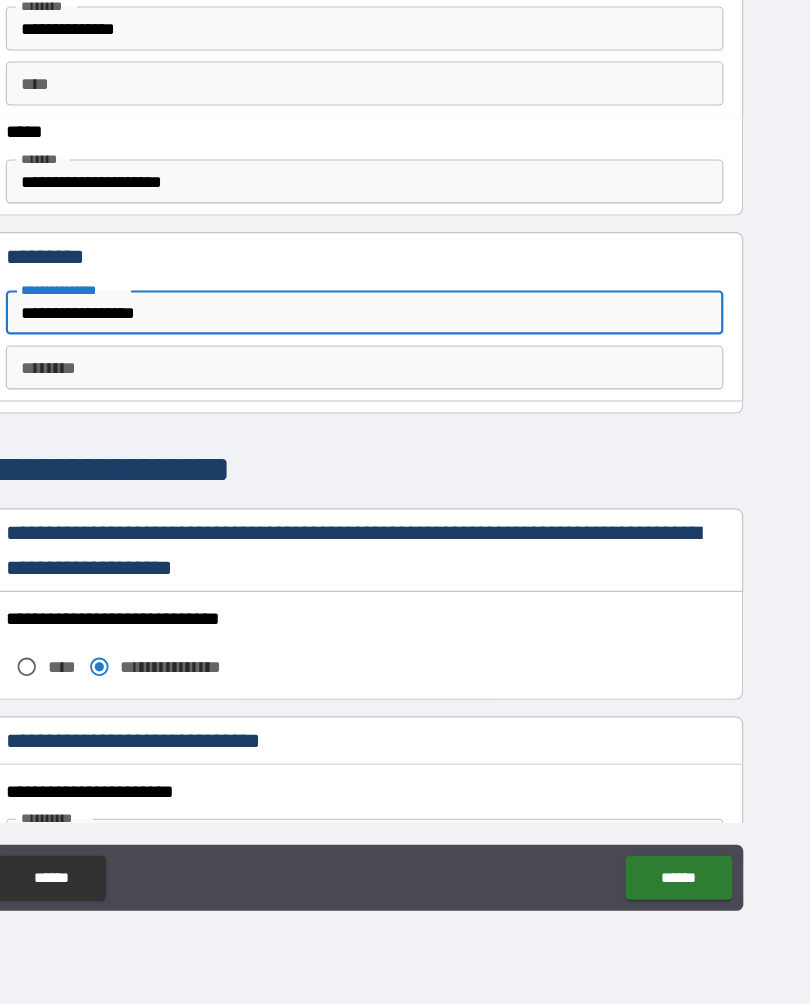 type on "*" 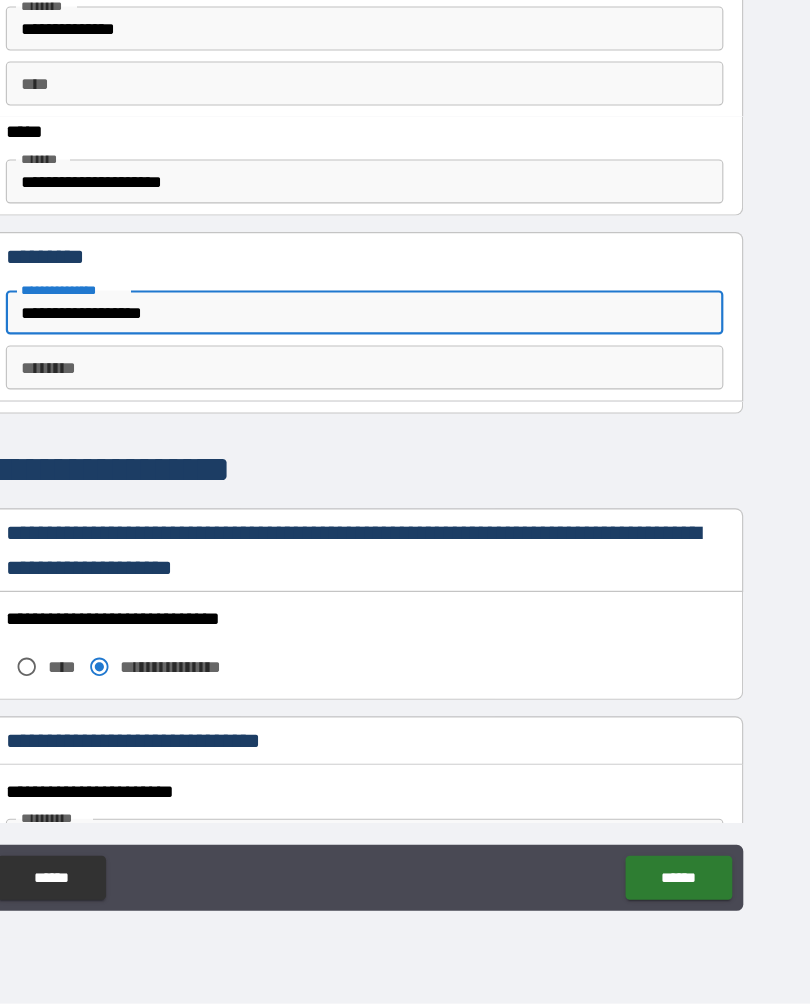 type on "*" 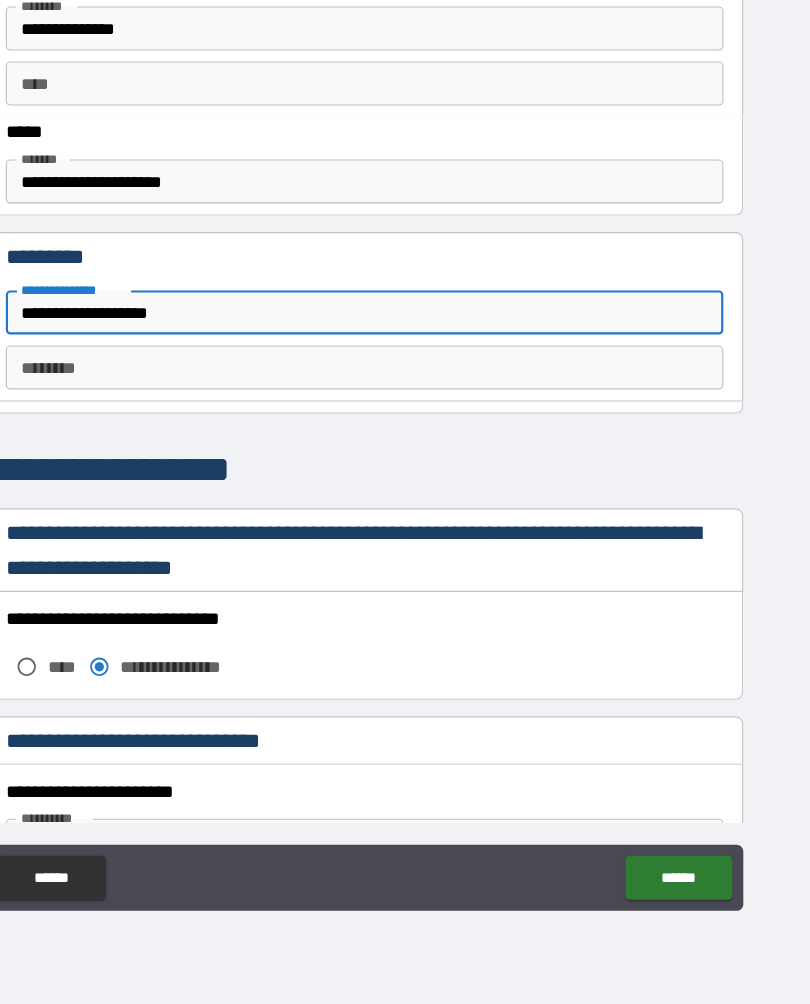 type on "*" 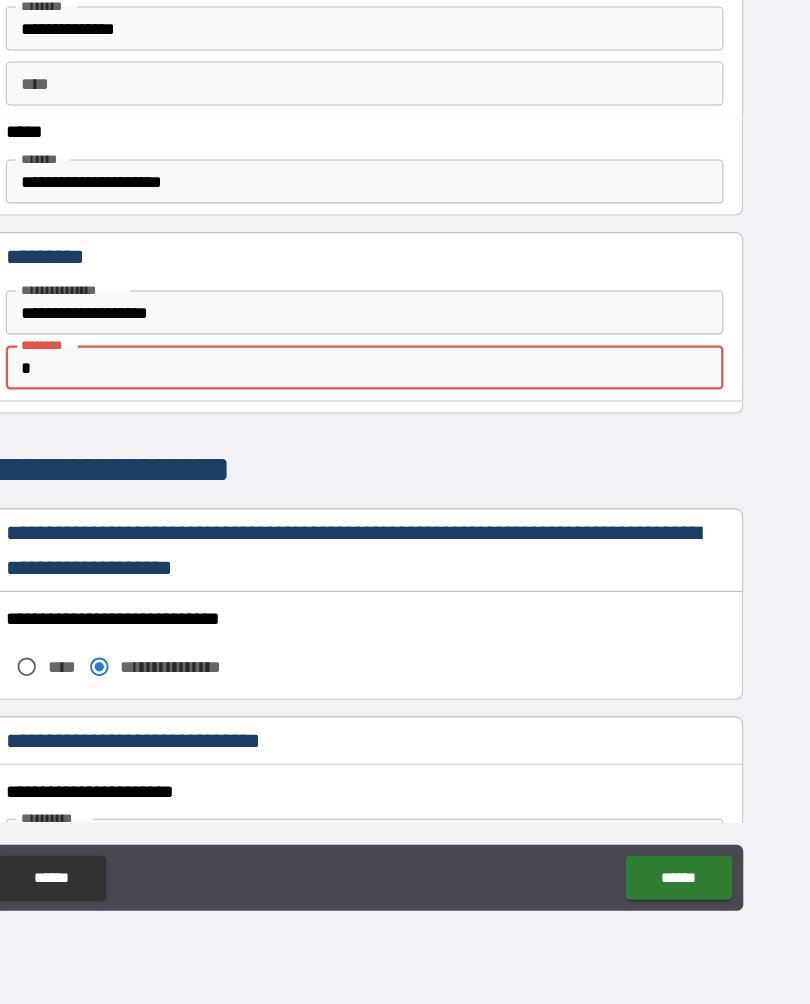type on "*" 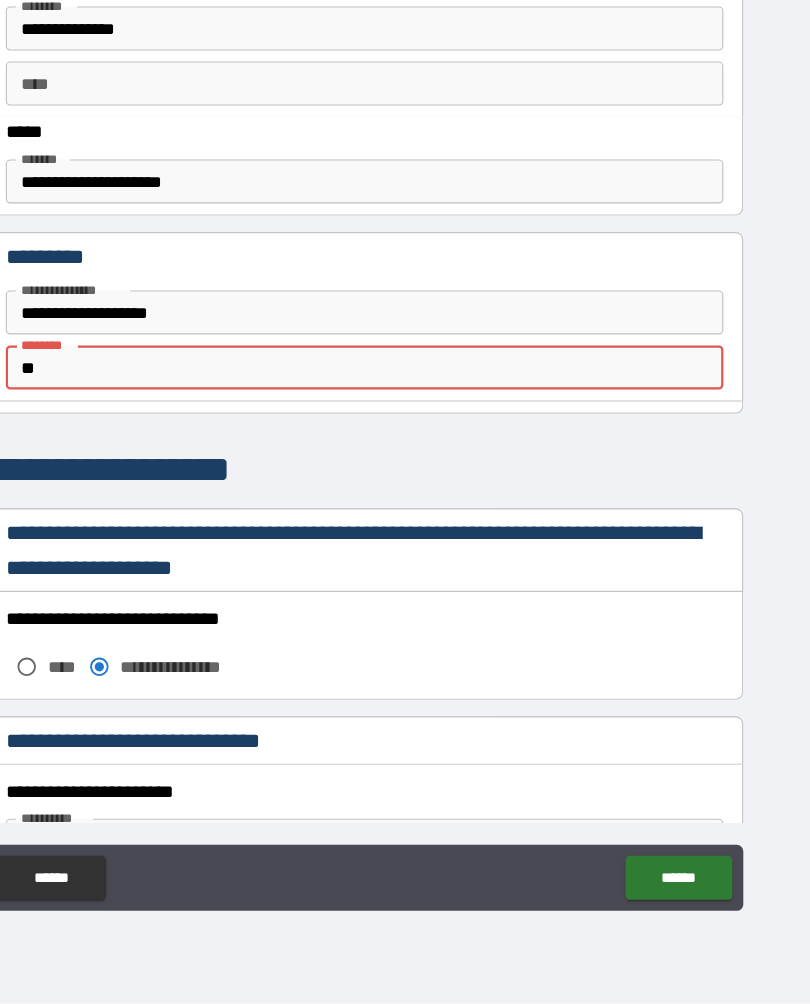 type on "*" 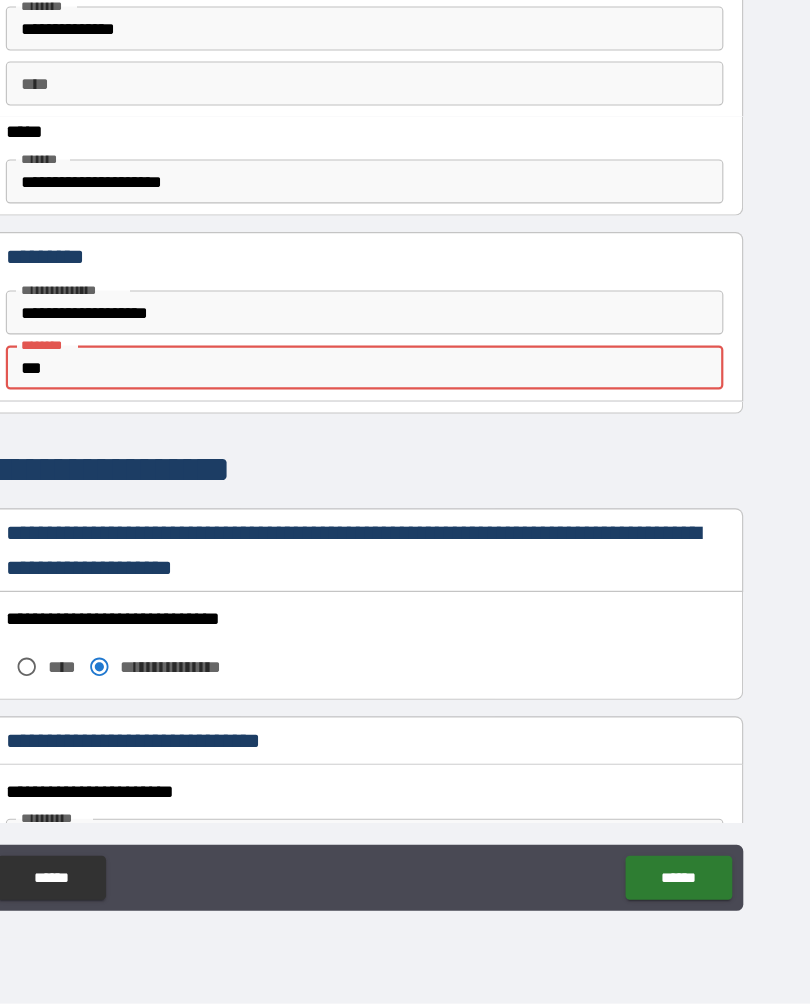 type on "*" 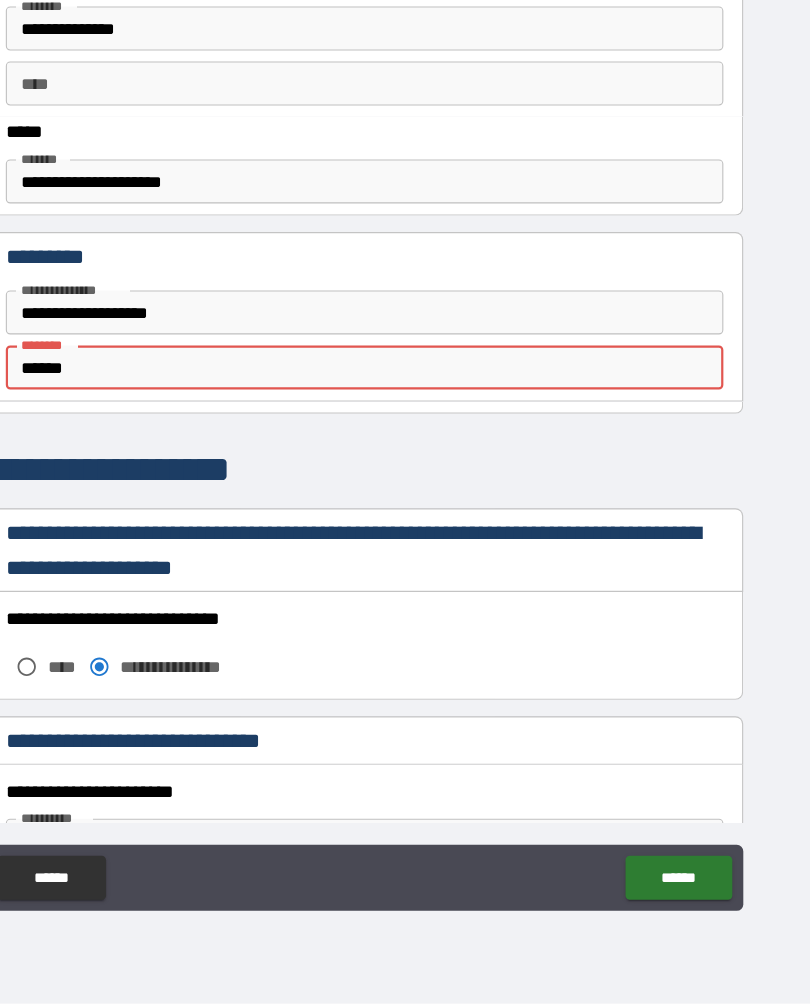 type on "*" 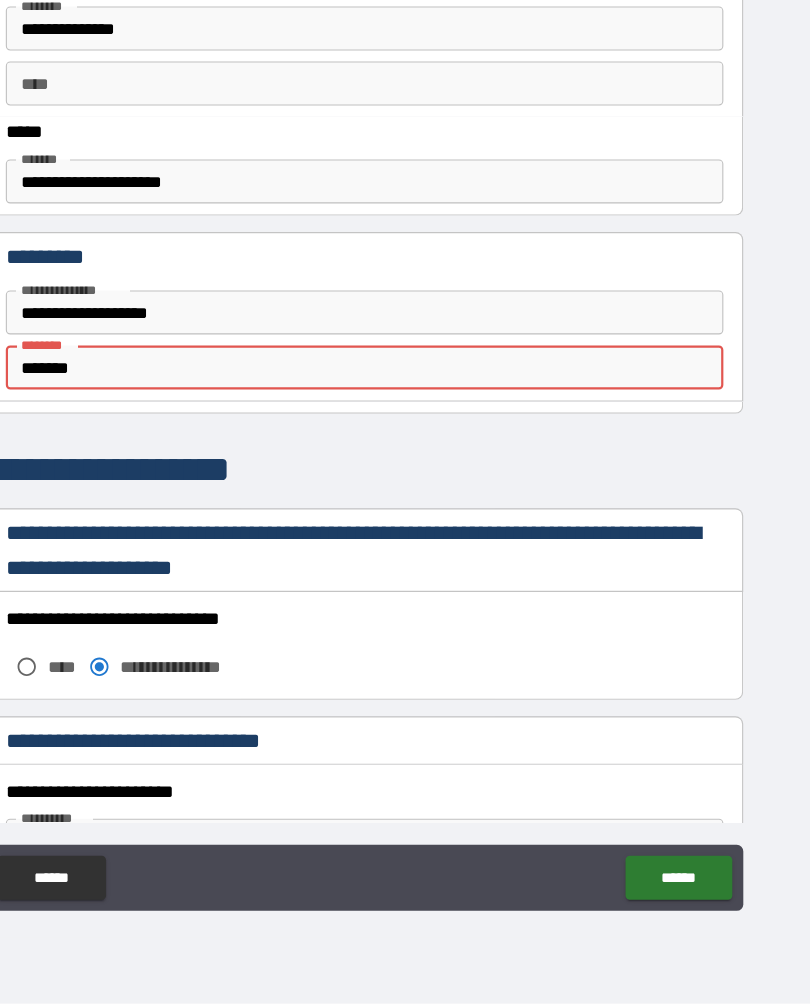 type on "*" 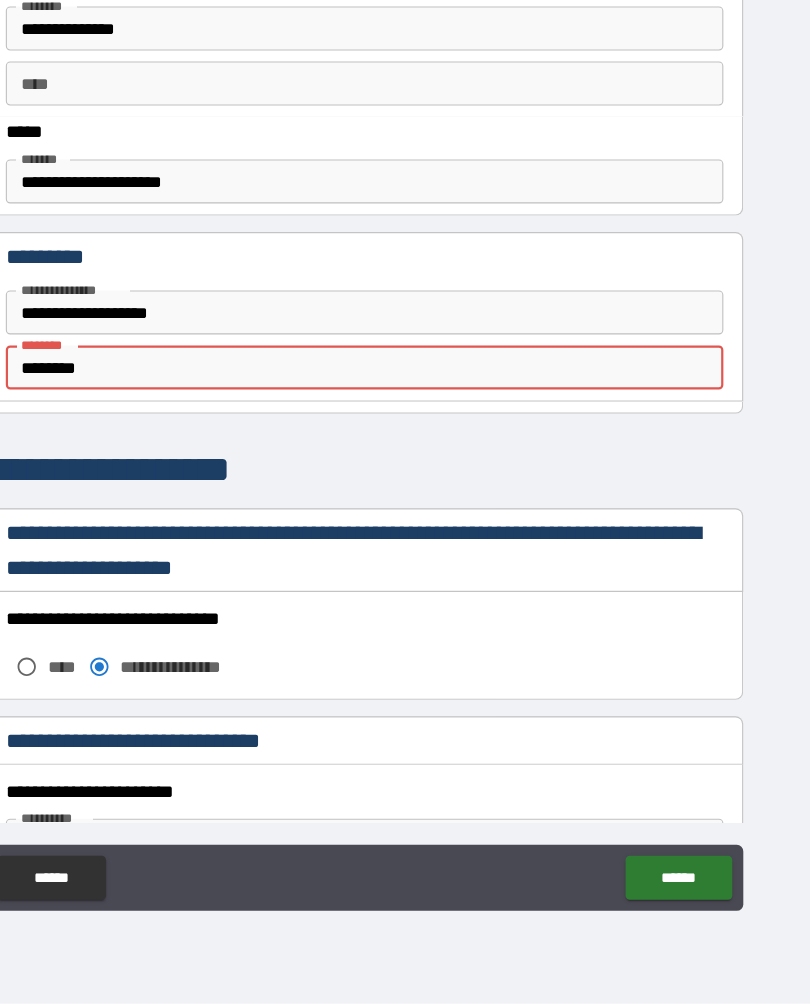 type on "*" 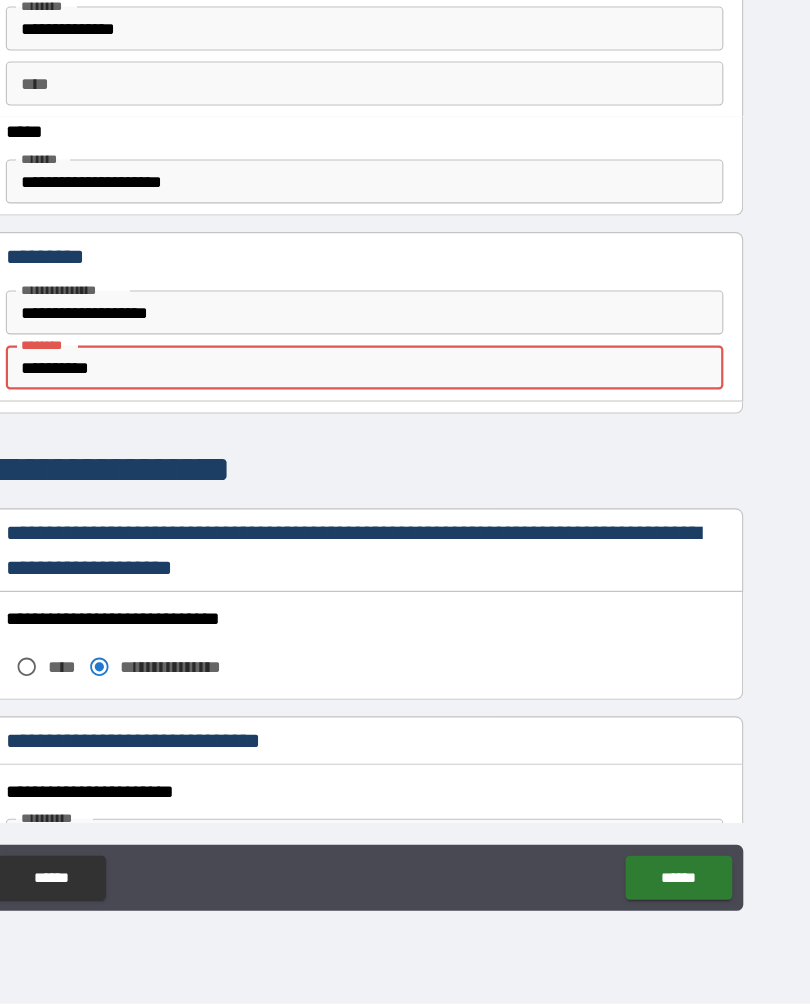 type on "*" 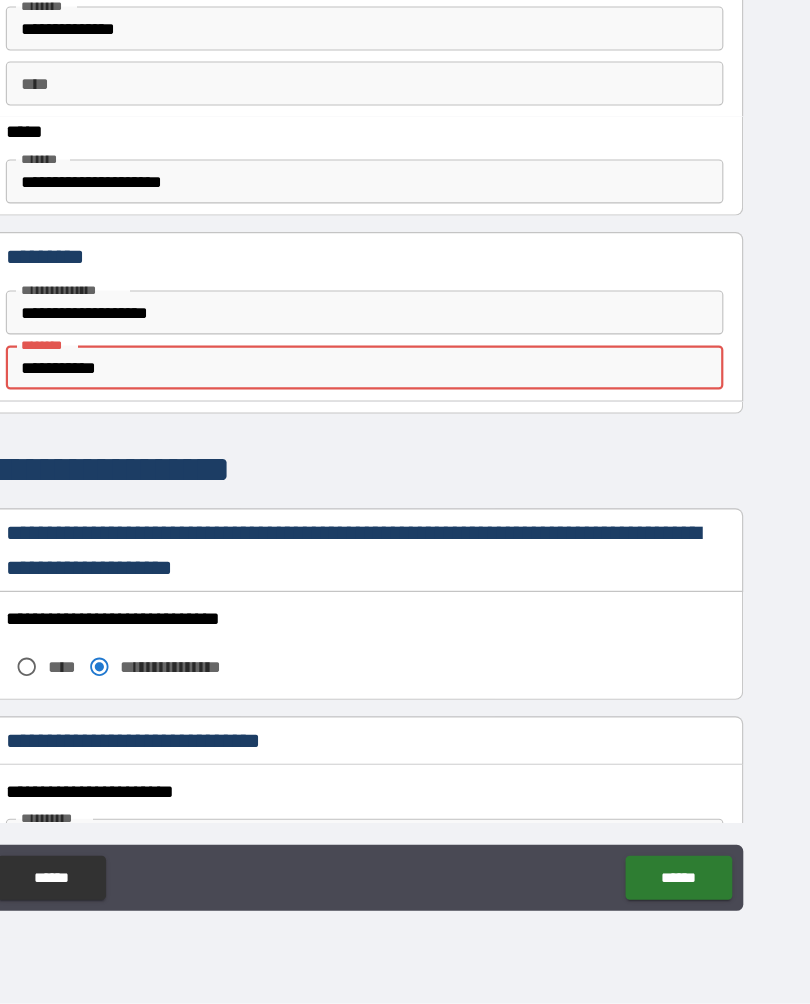 type on "*" 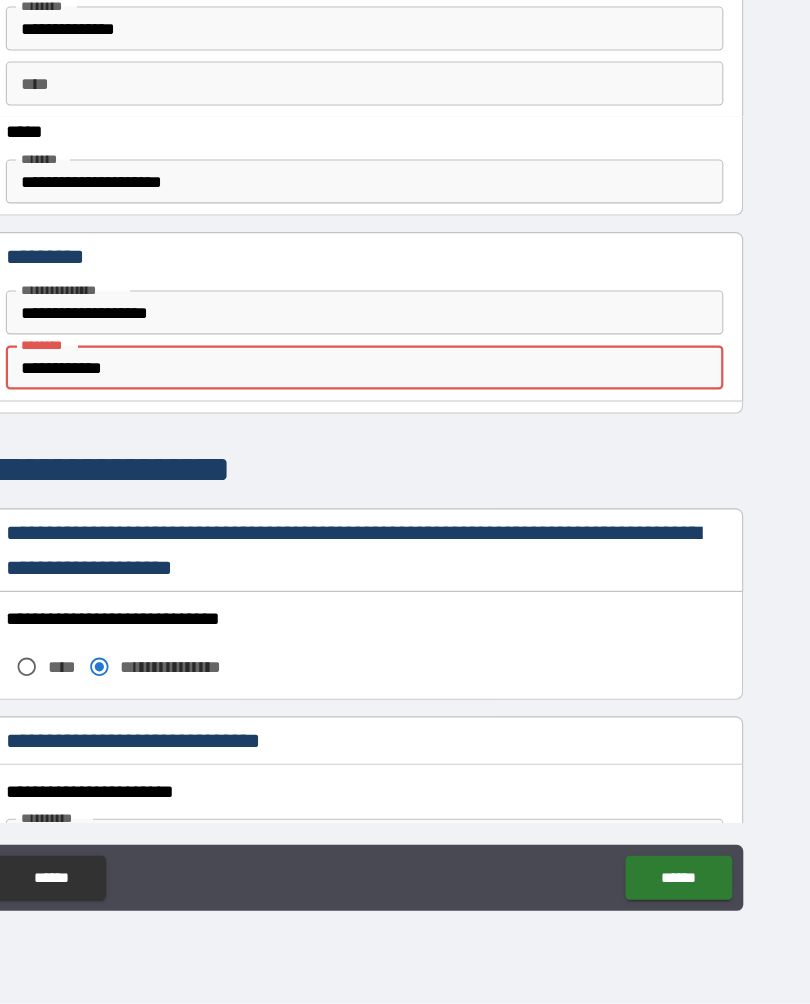 type on "*" 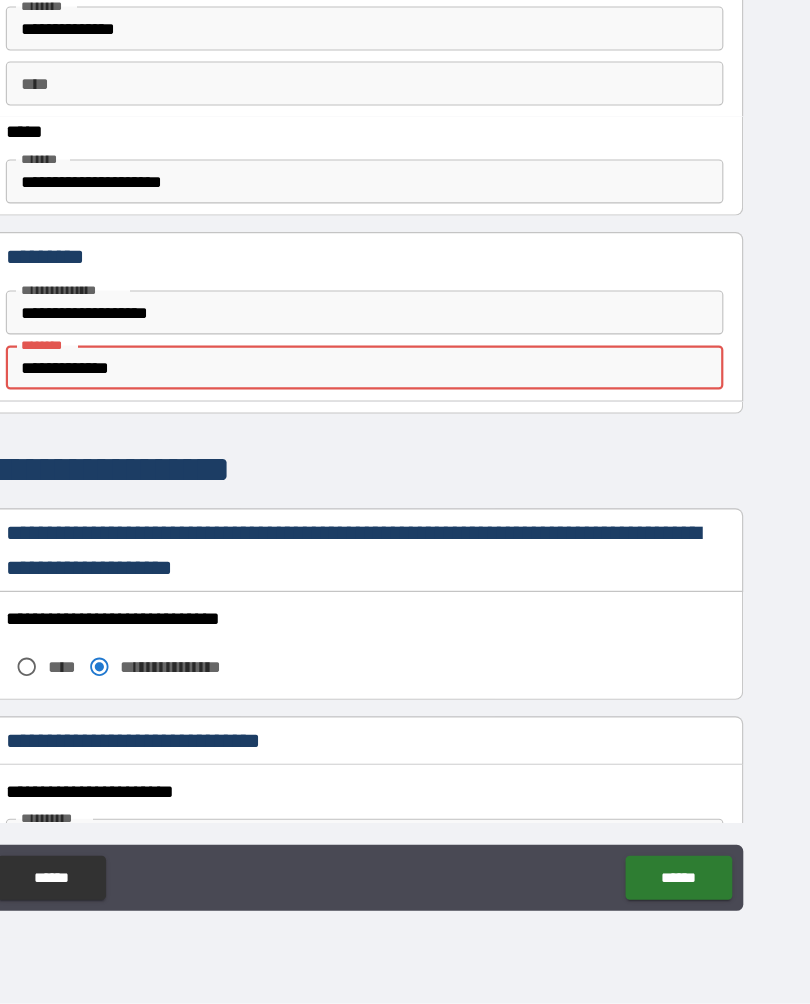type on "*" 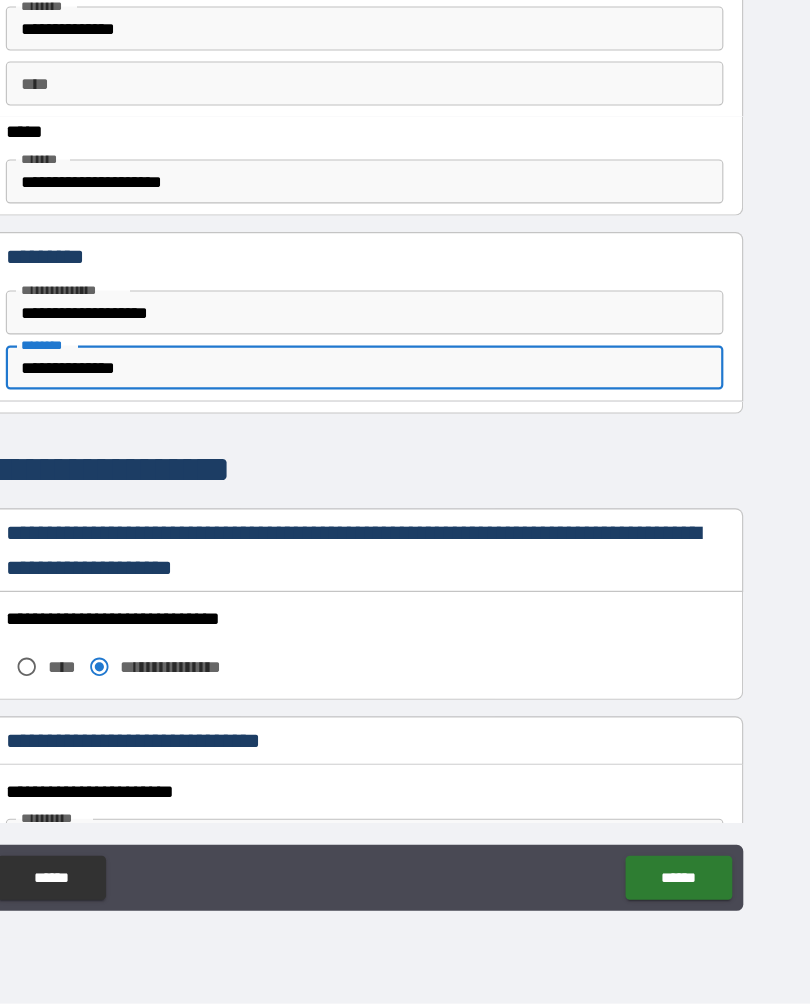type on "*" 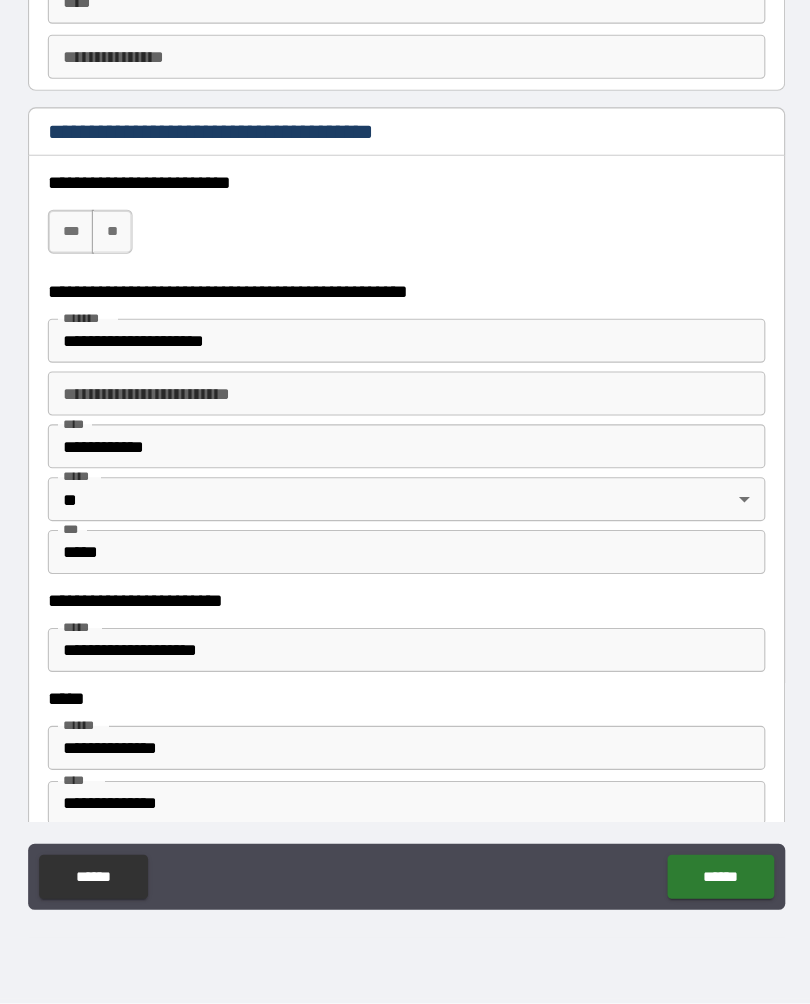scroll, scrollTop: 2001, scrollLeft: 0, axis: vertical 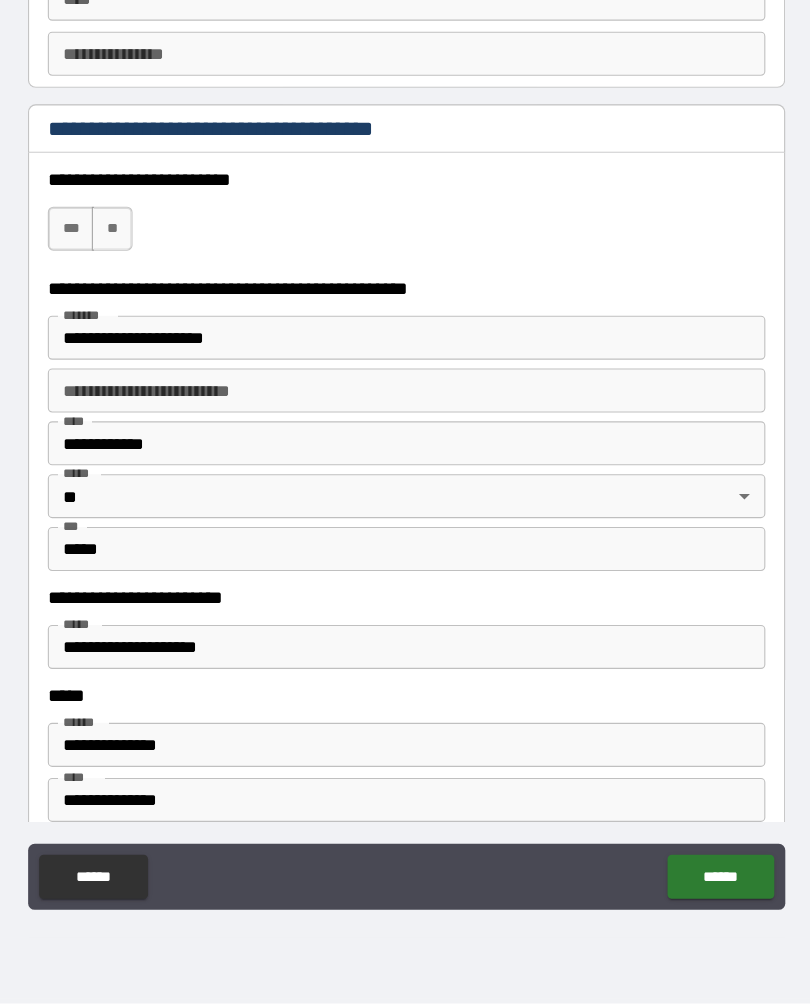 click on "***" at bounding box center (100, 300) 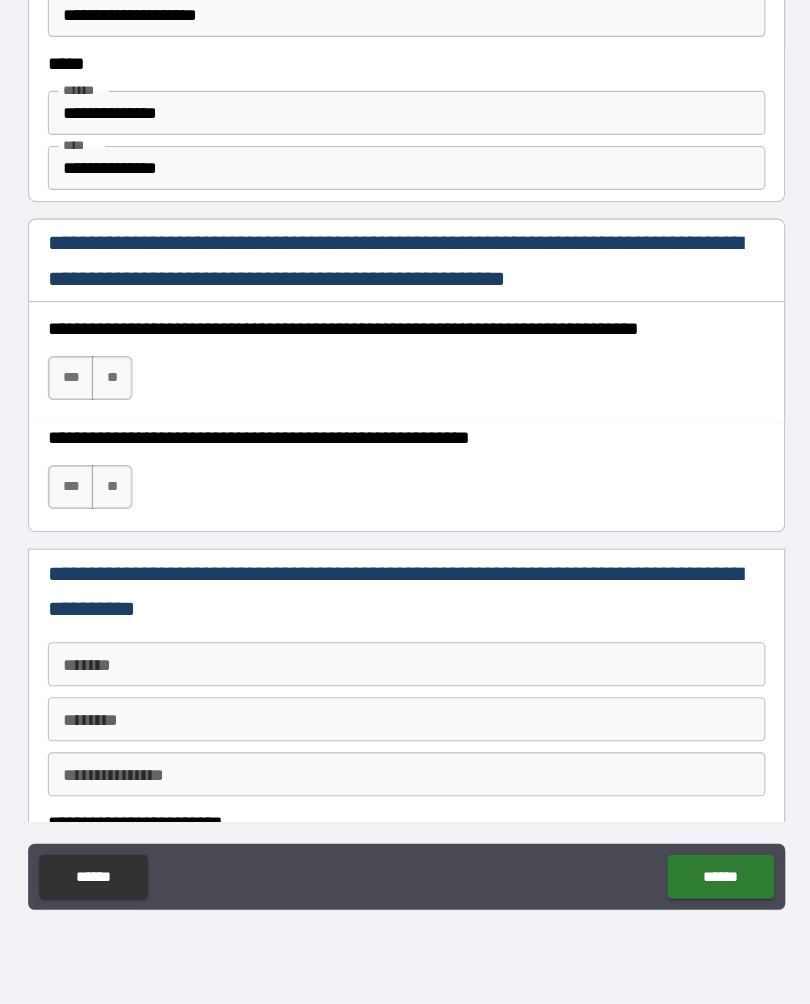 scroll, scrollTop: 2576, scrollLeft: 0, axis: vertical 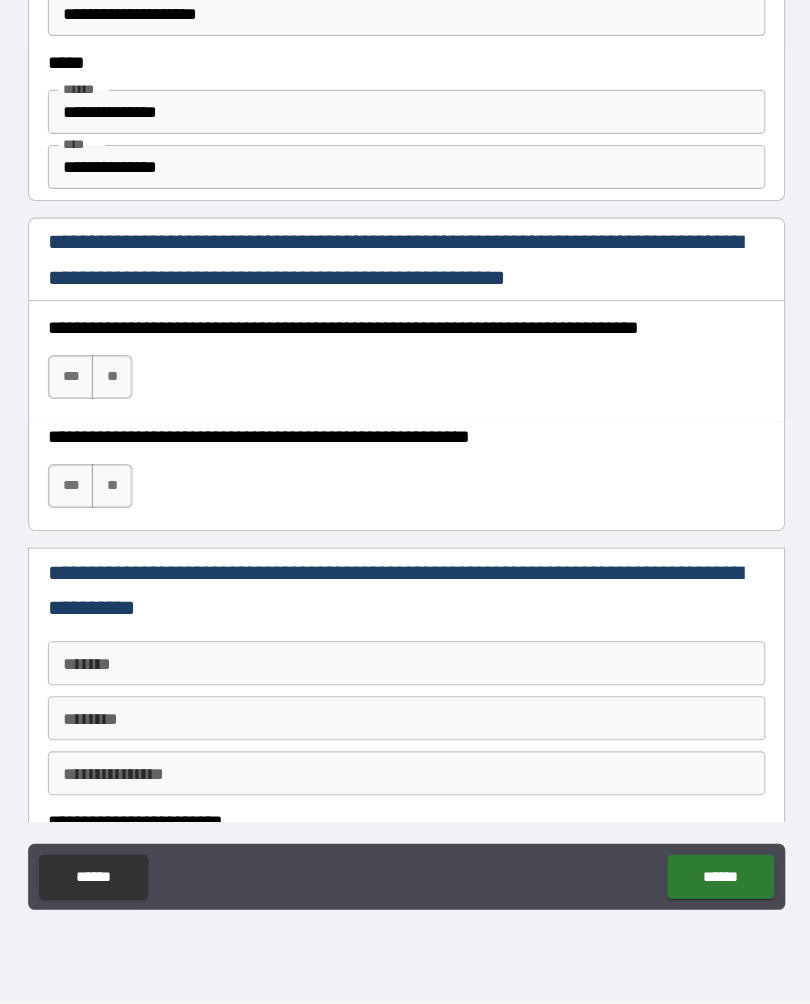 click on "**" at bounding box center [137, 534] 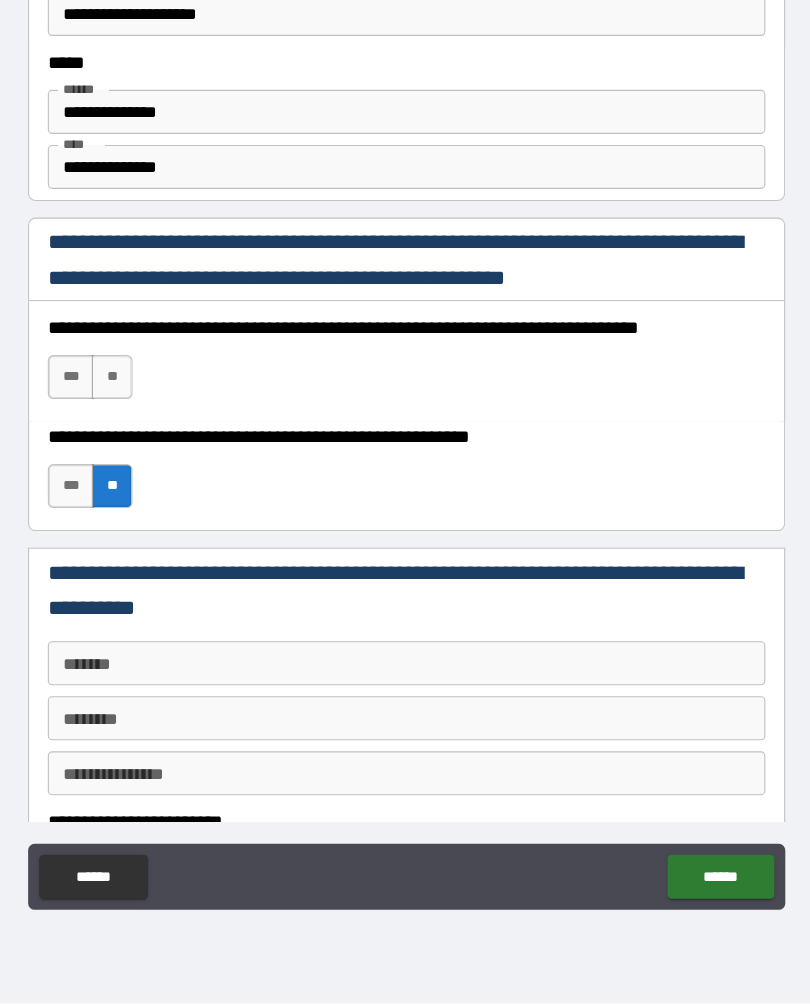 click on "***" at bounding box center [100, 435] 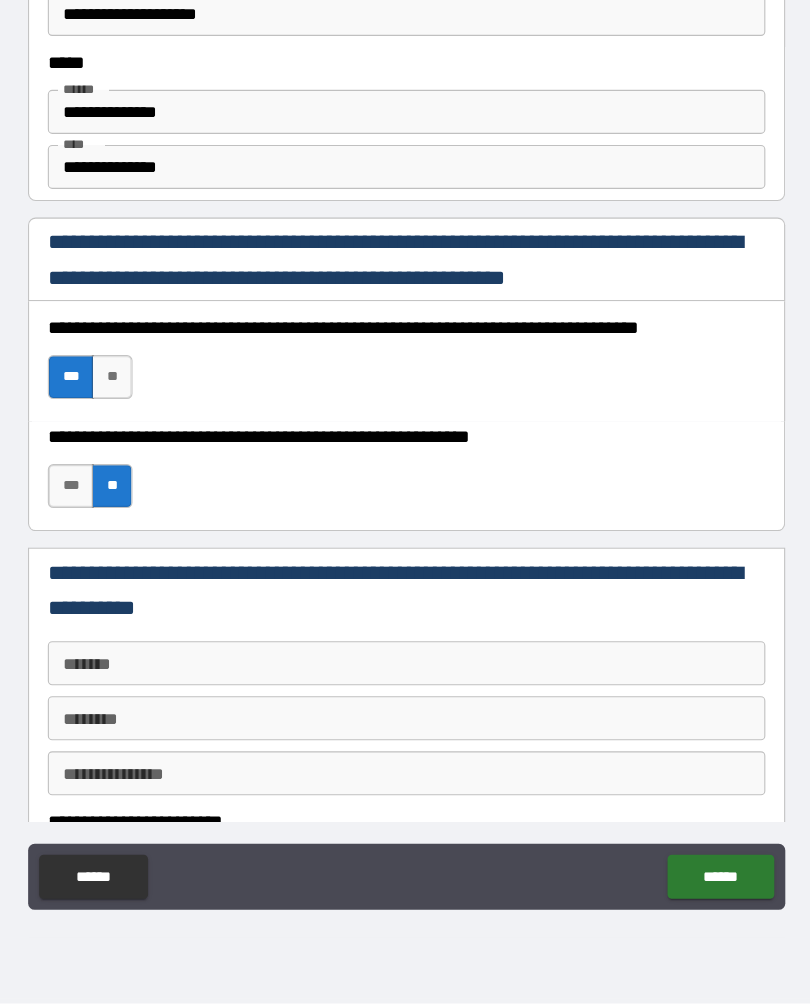 type on "*" 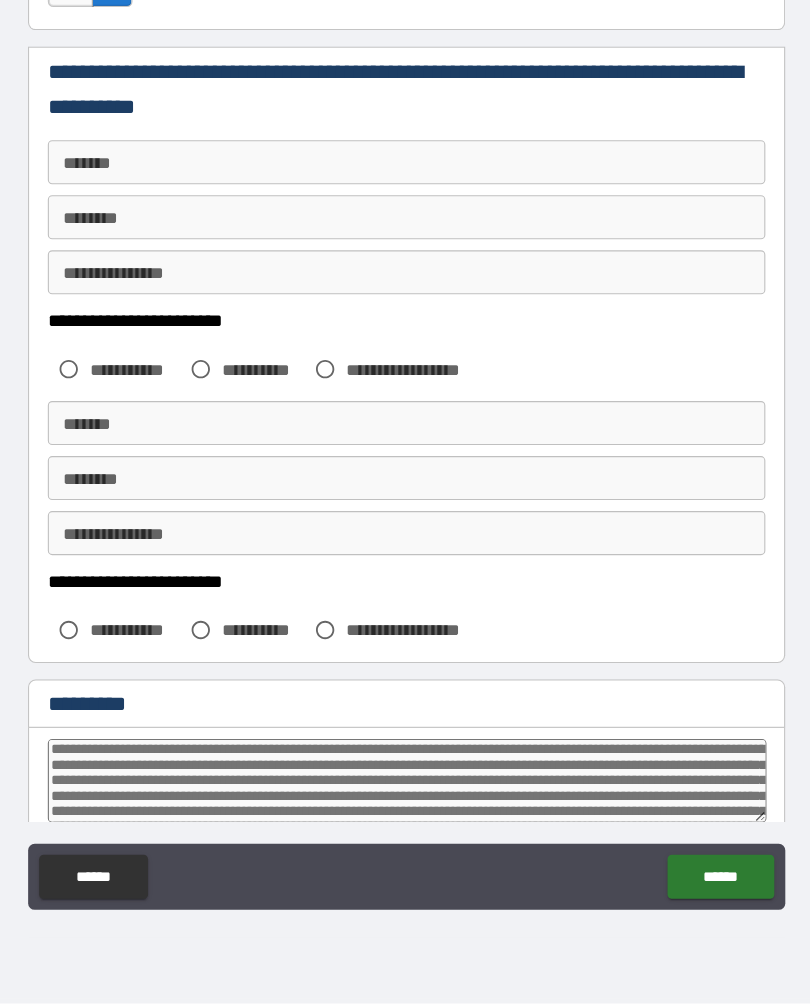 scroll, scrollTop: 3034, scrollLeft: 0, axis: vertical 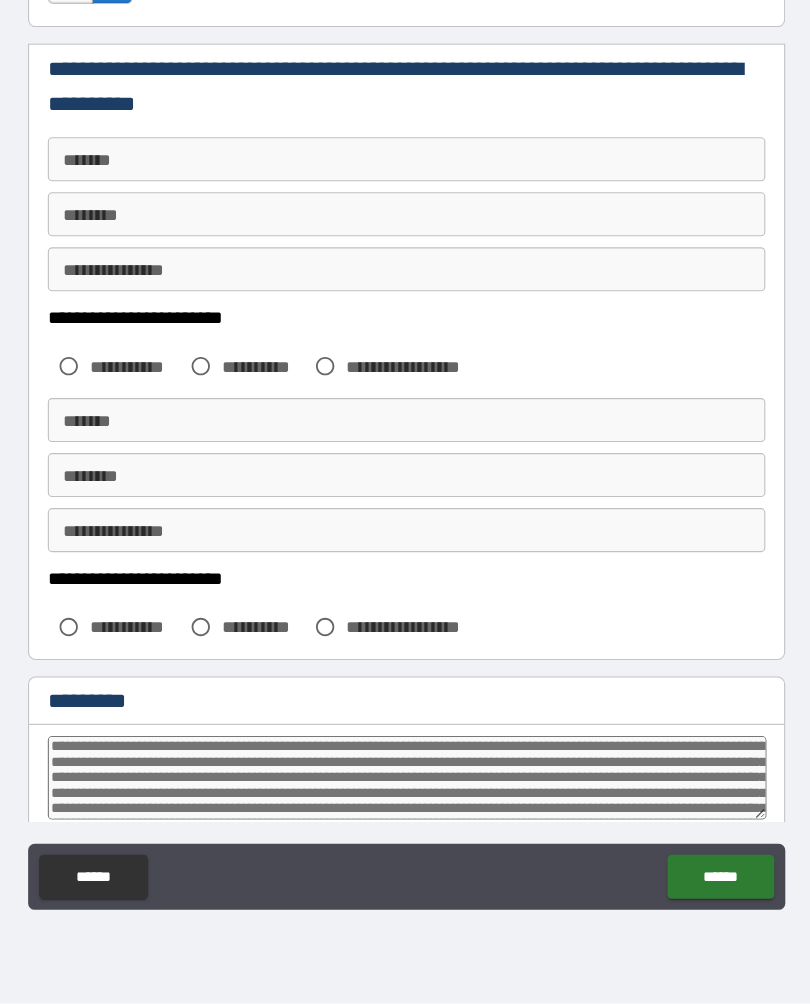 click on "*******" at bounding box center (405, 237) 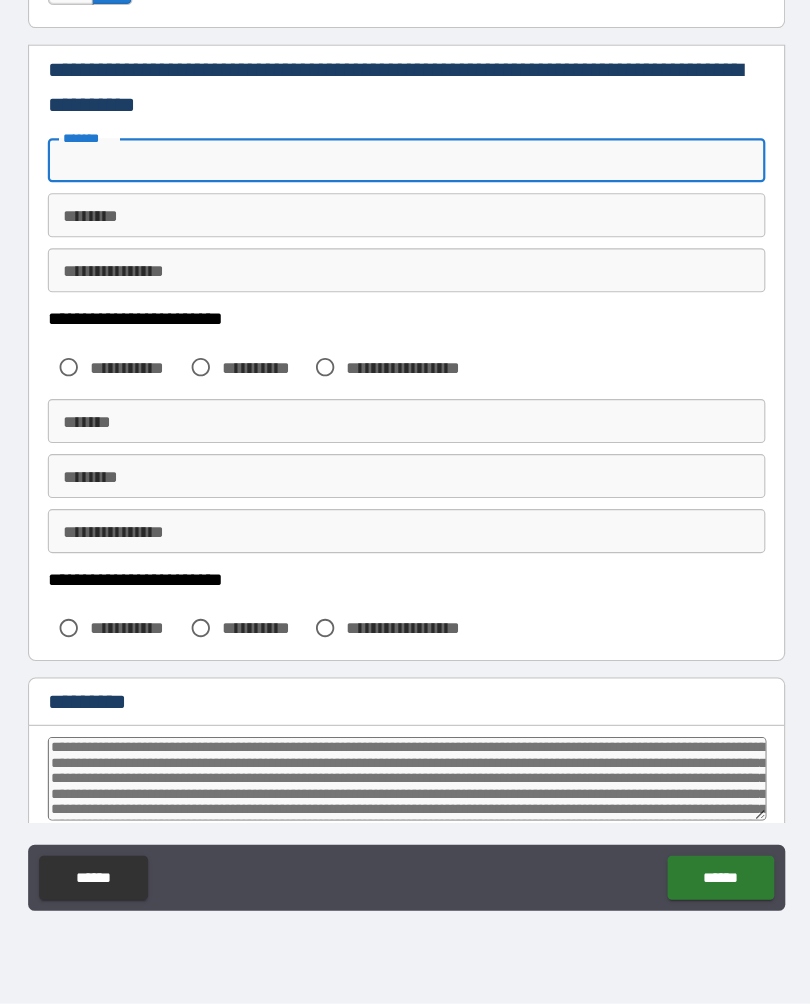 type on "*" 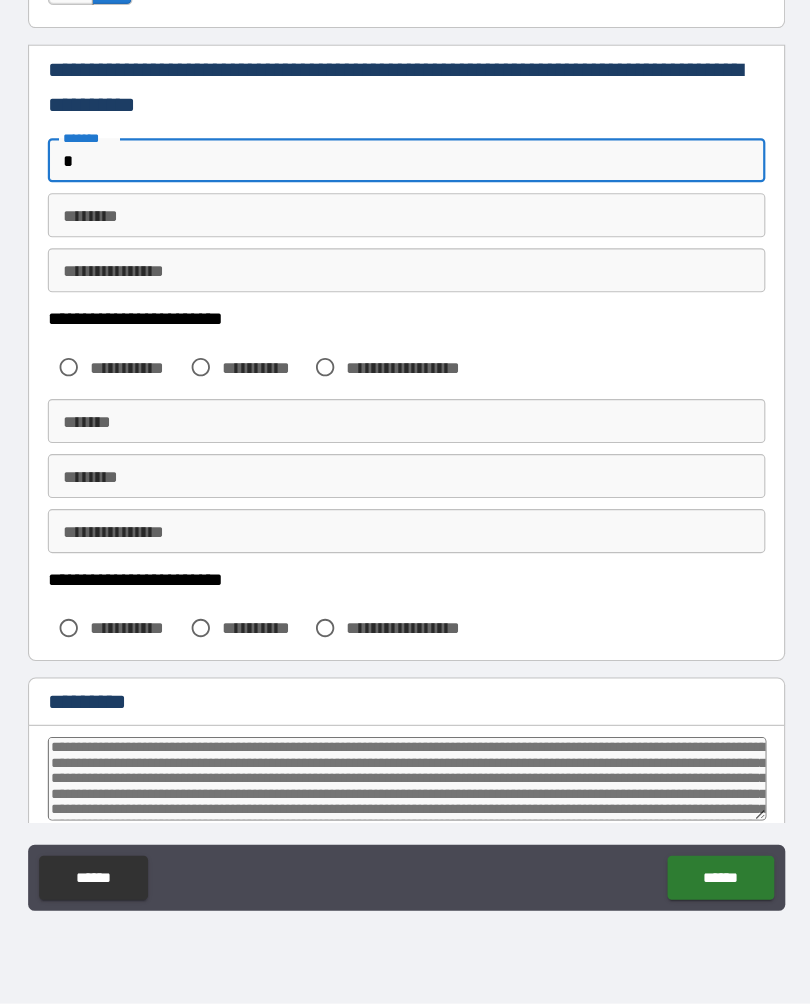type on "*" 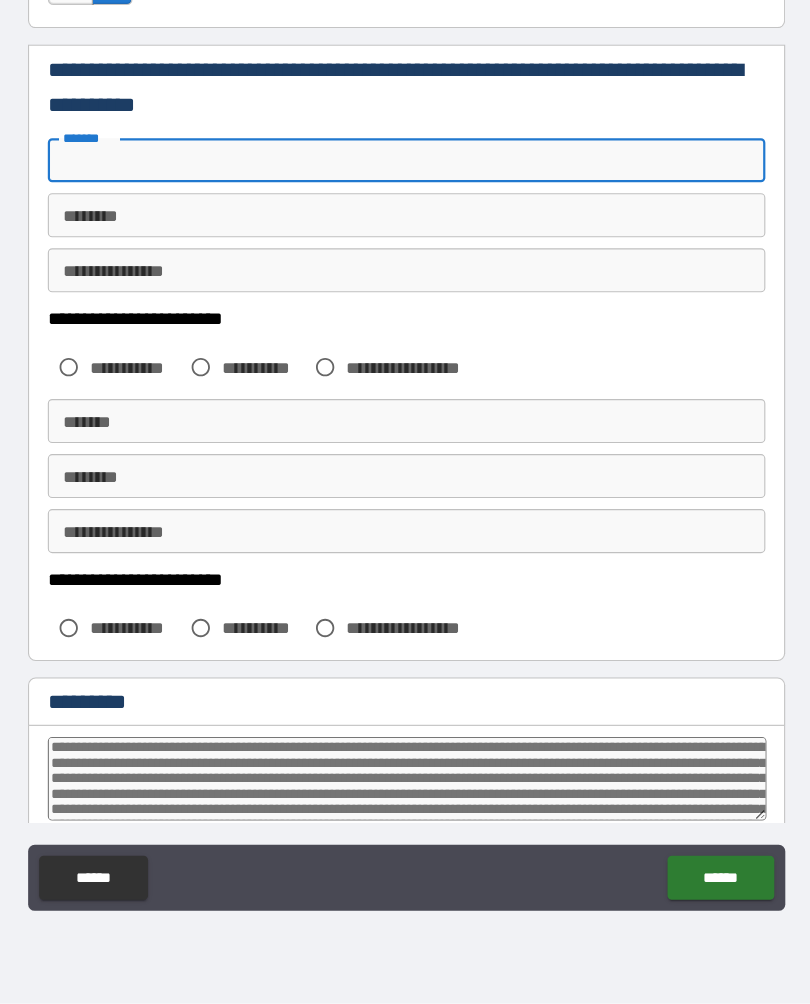 type on "*" 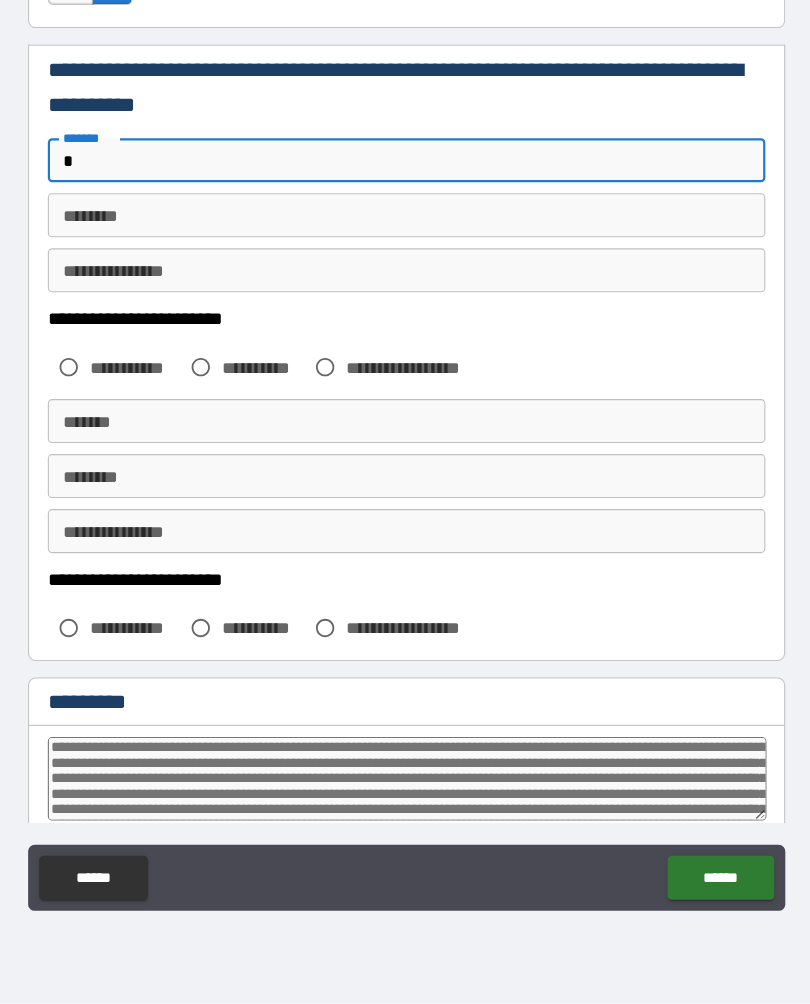 type on "*" 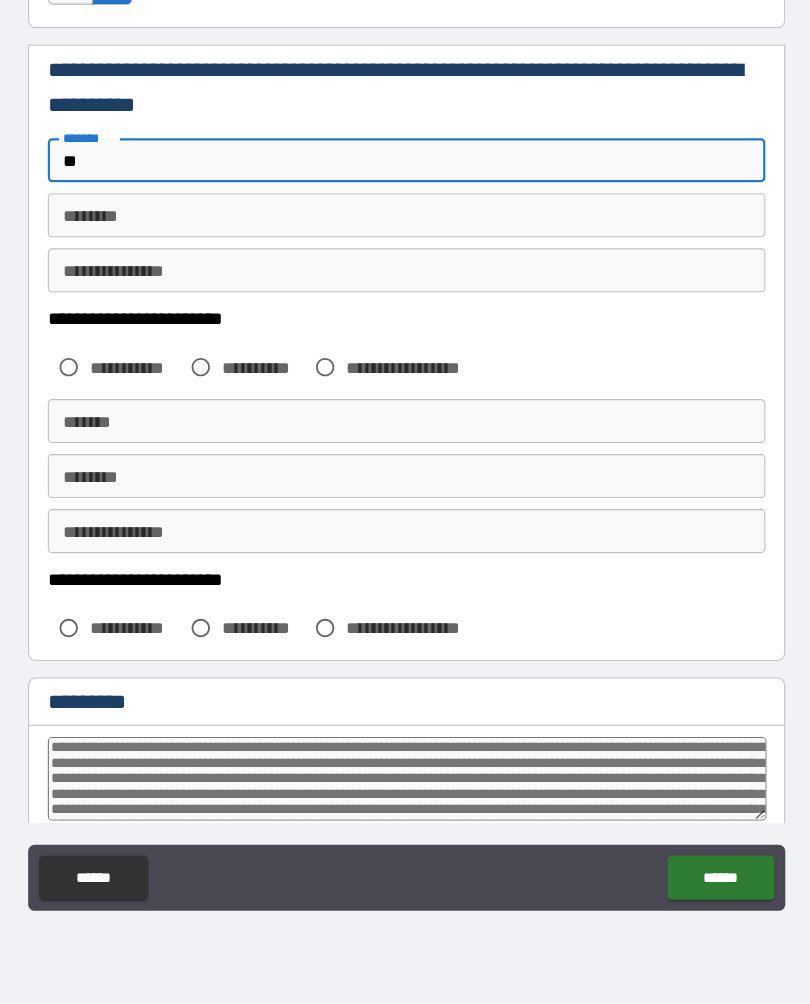 type on "*" 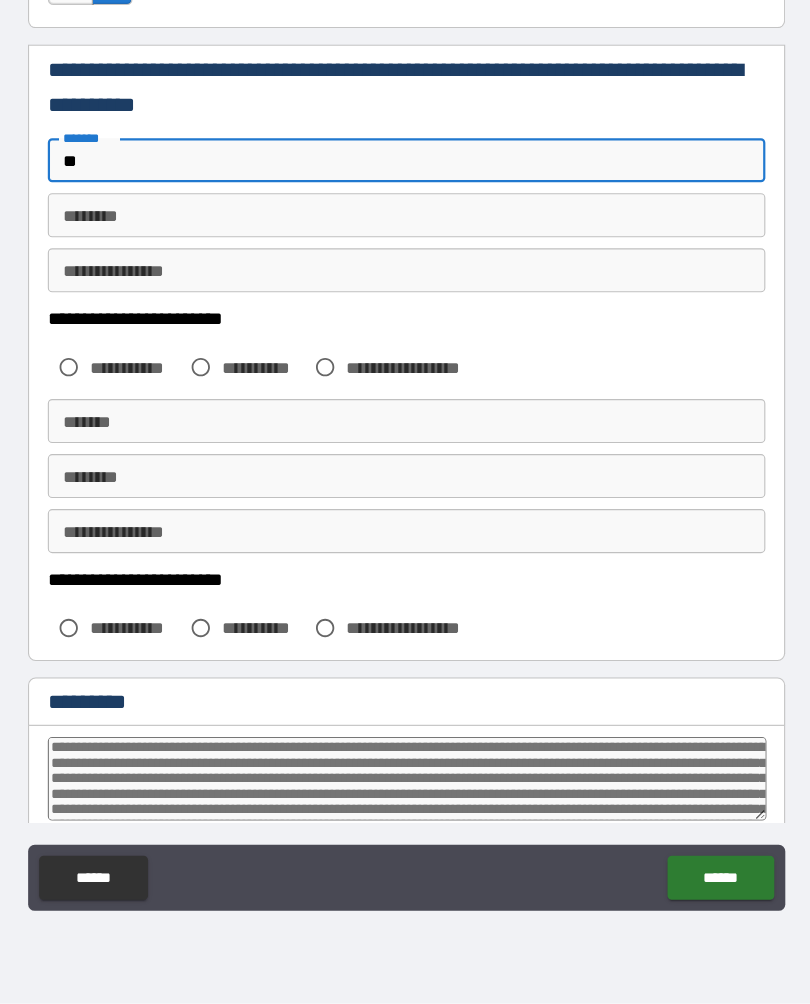 type on "***" 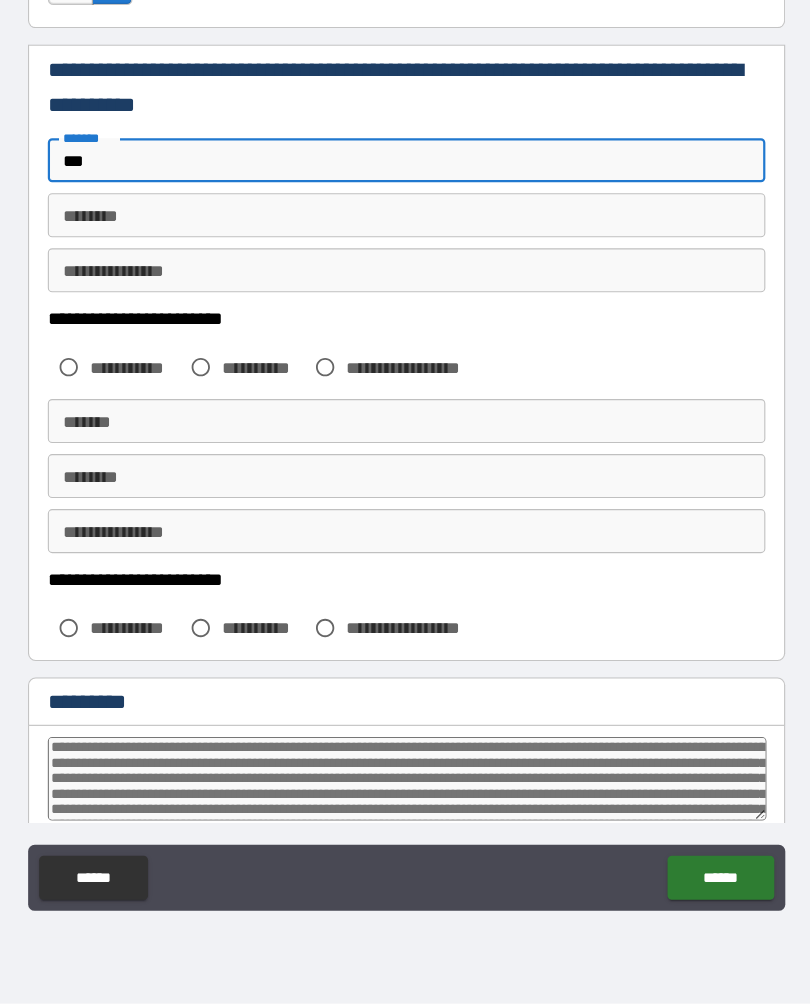 type on "*" 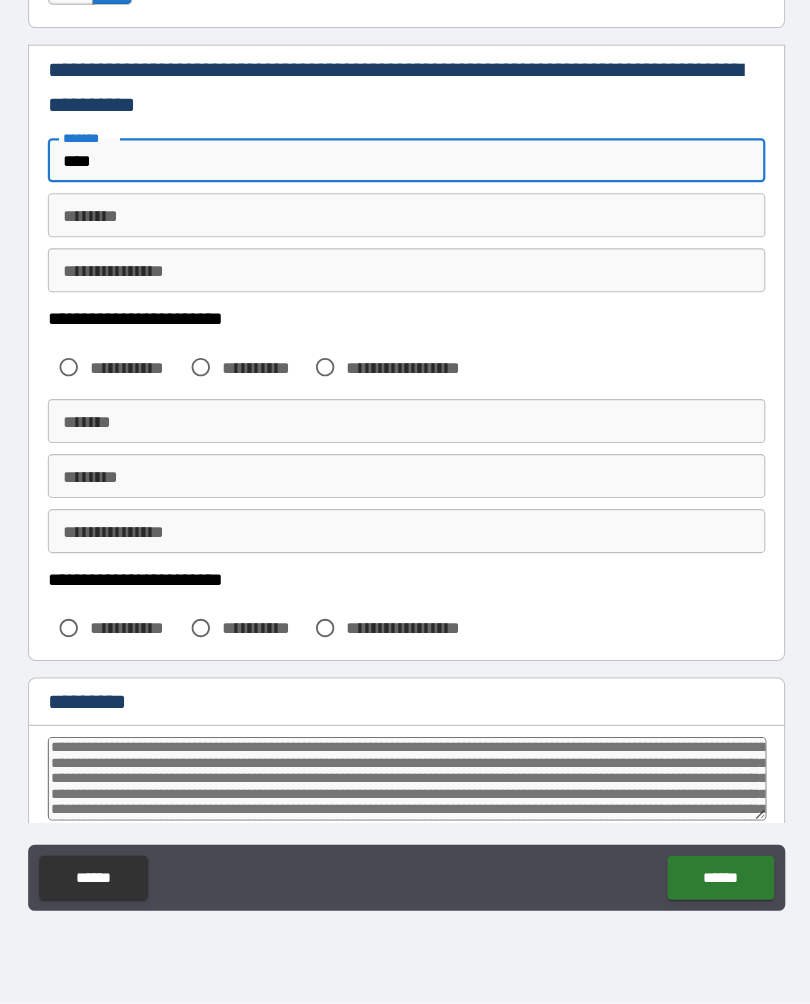 type on "*" 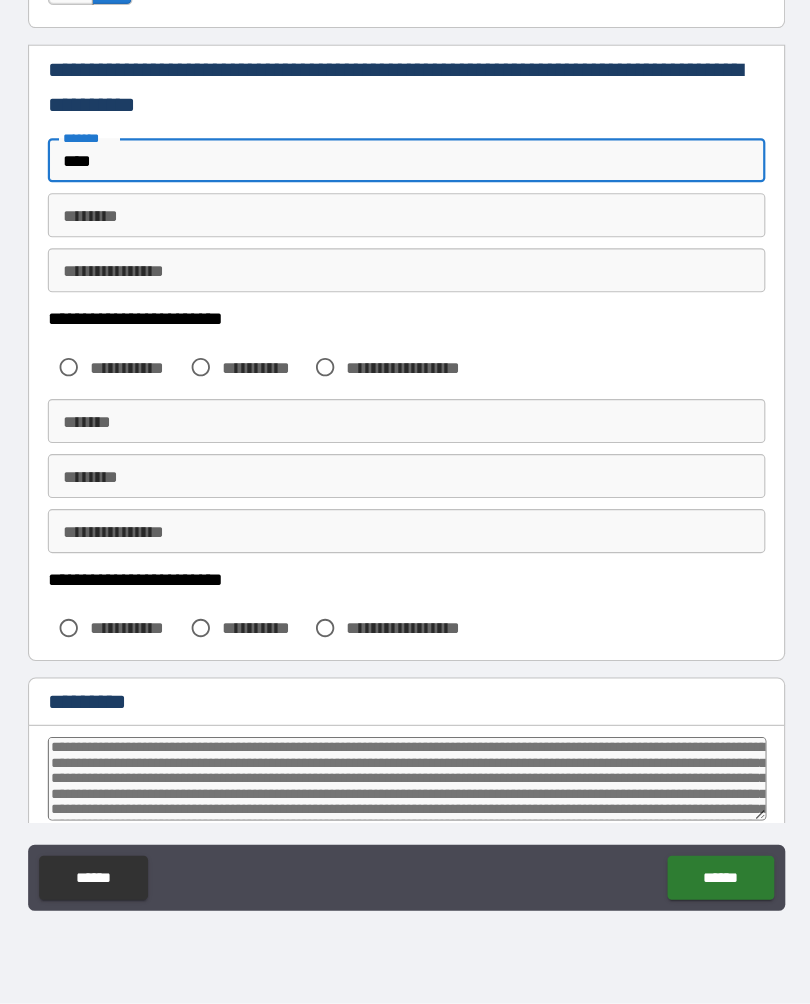 type on "*****" 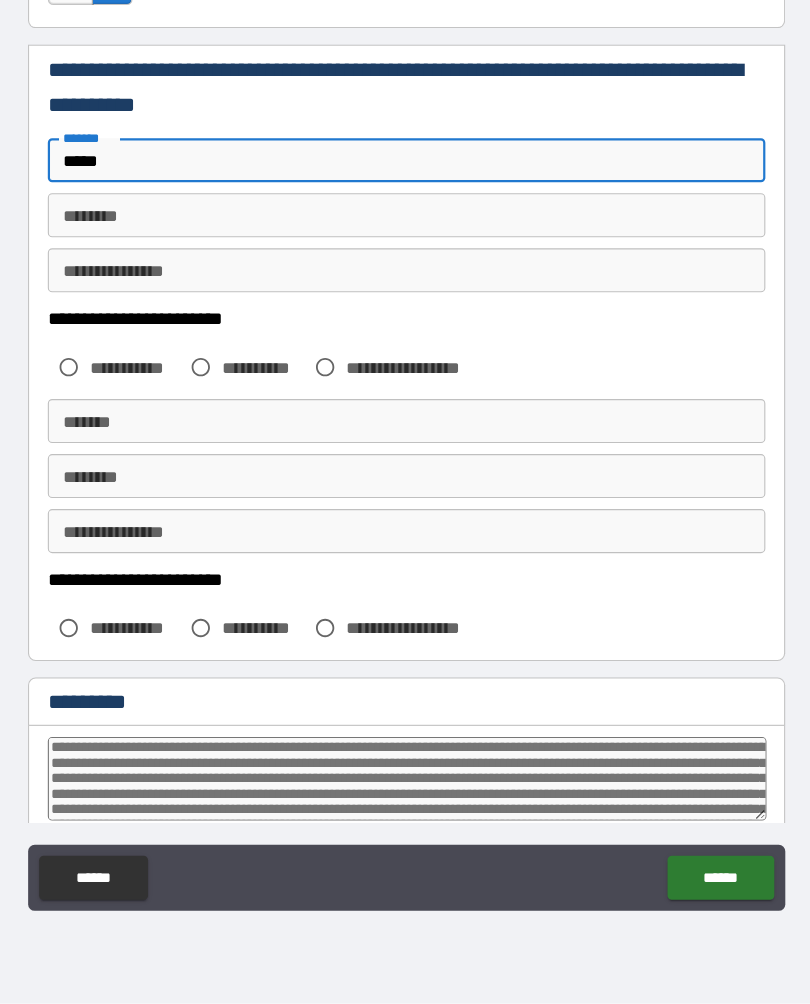 type on "*" 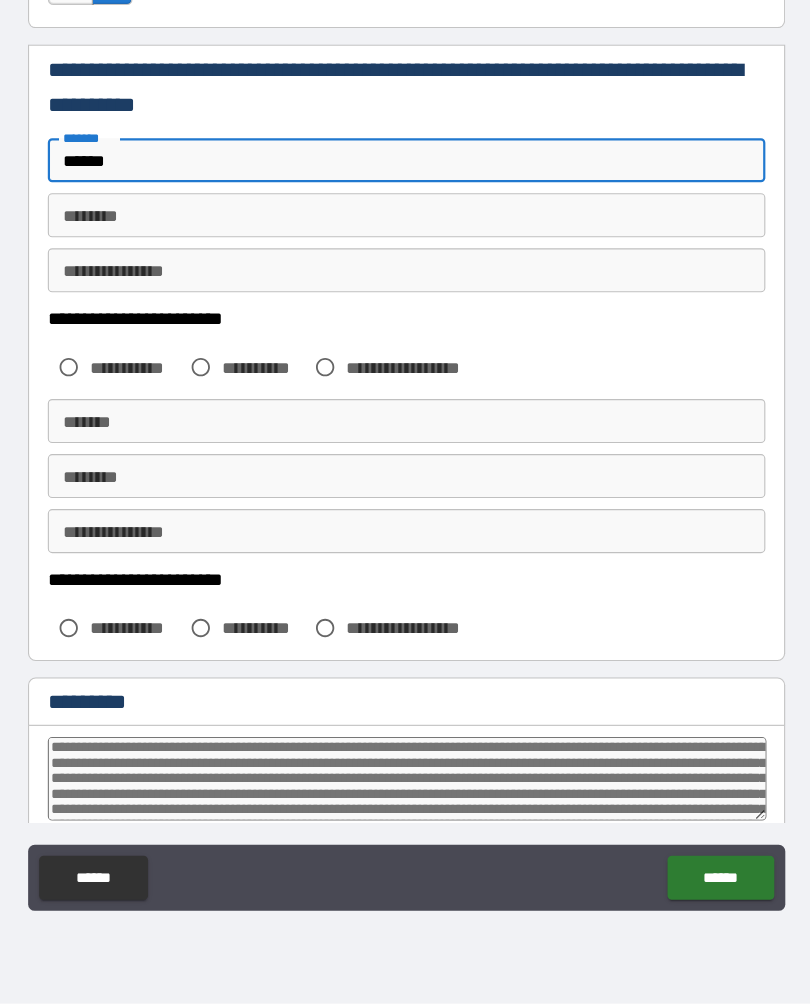 type on "*" 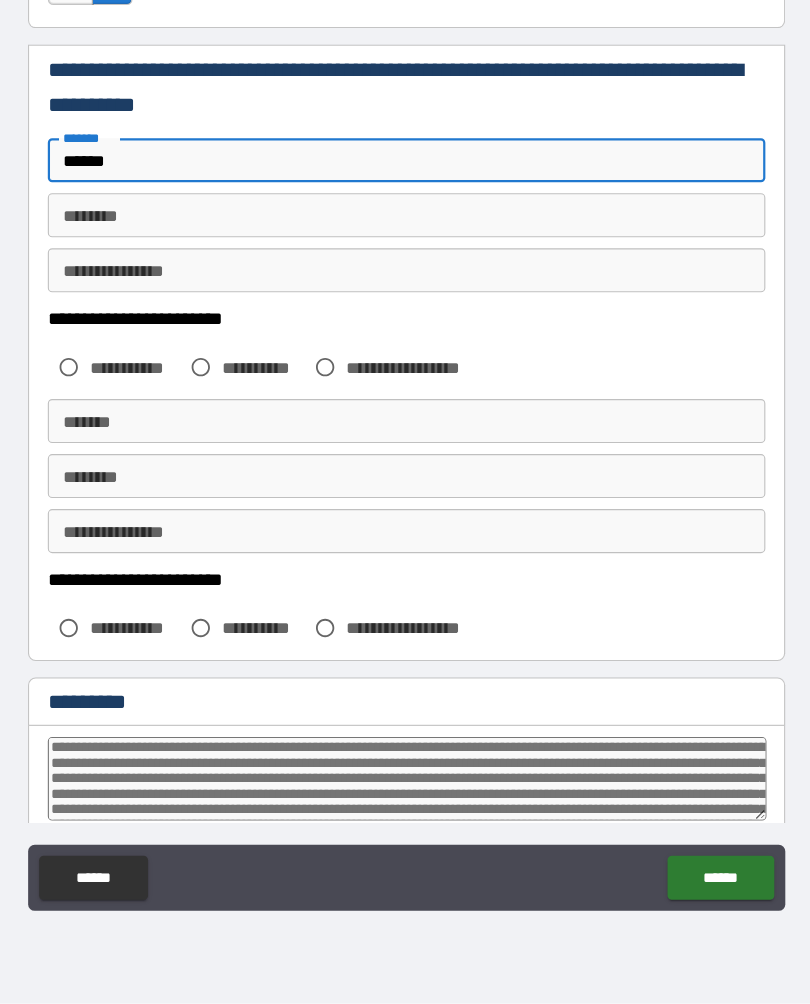 type on "*******" 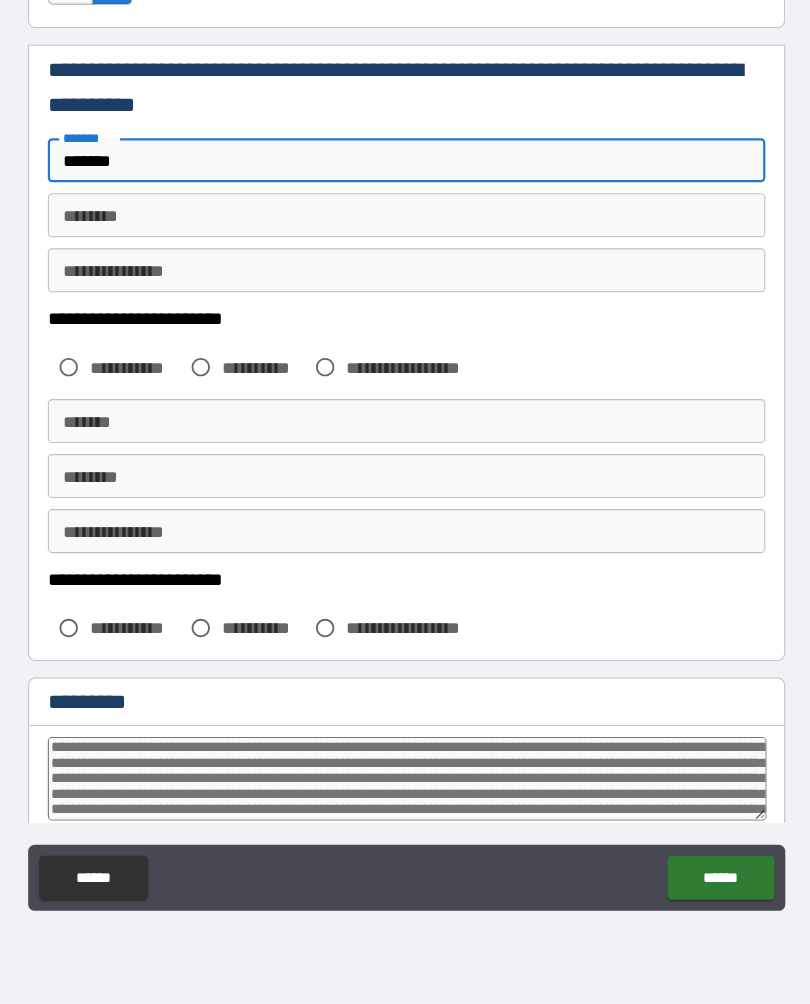 type on "*" 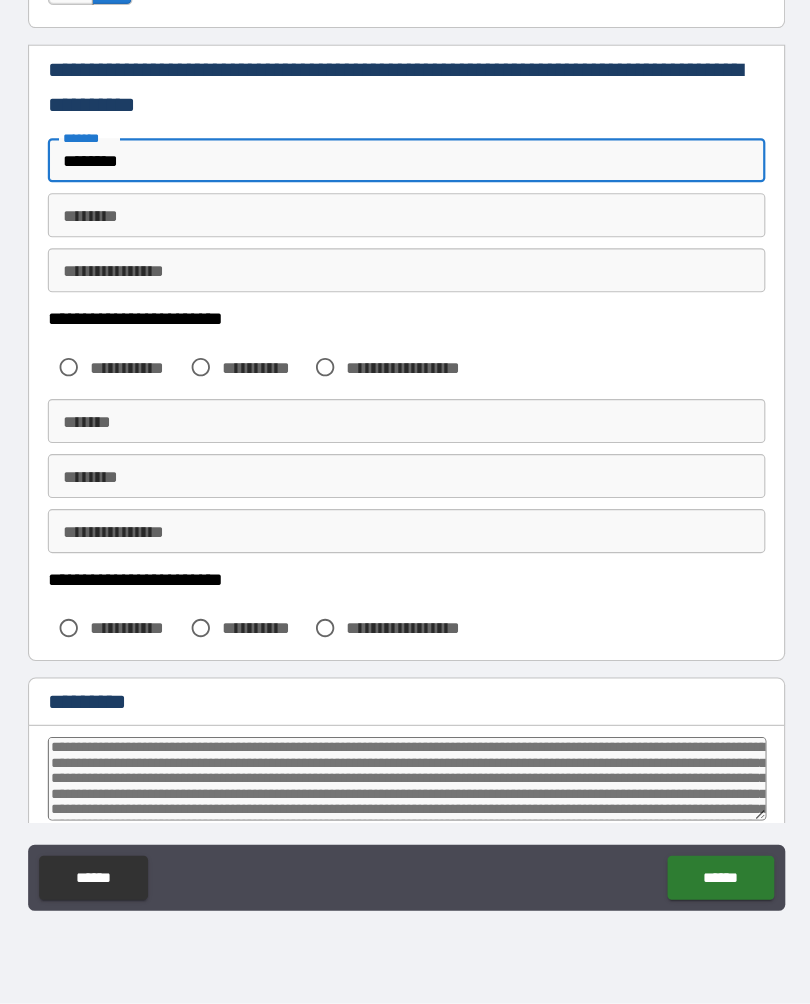 type on "*" 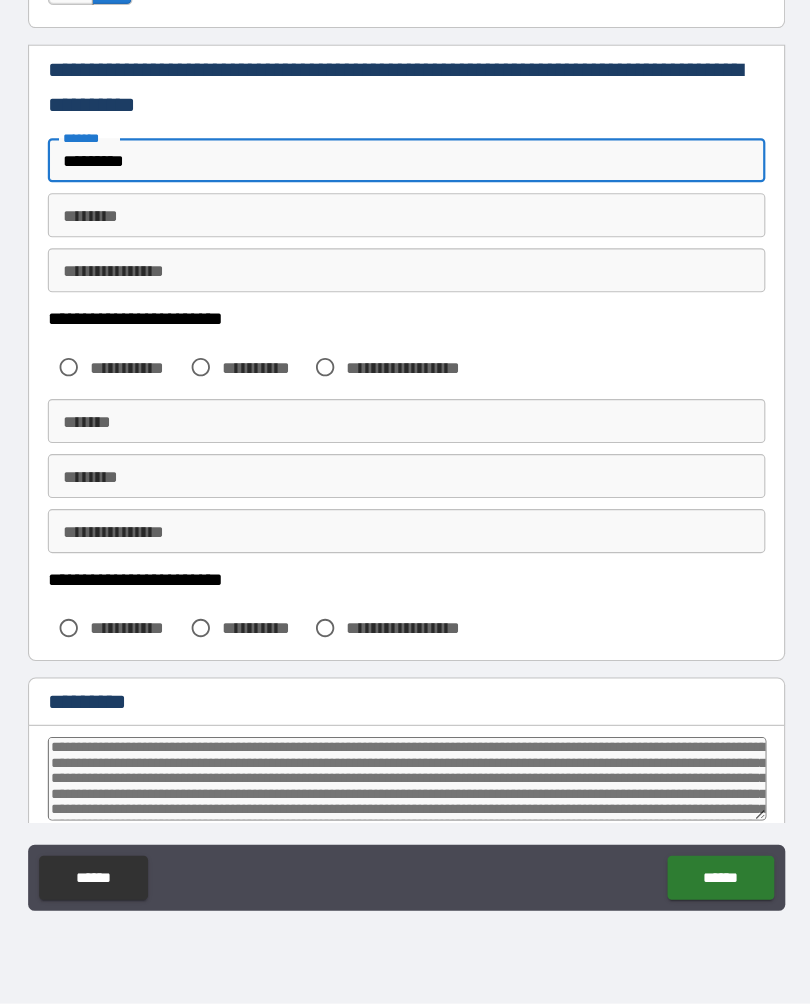 type on "*" 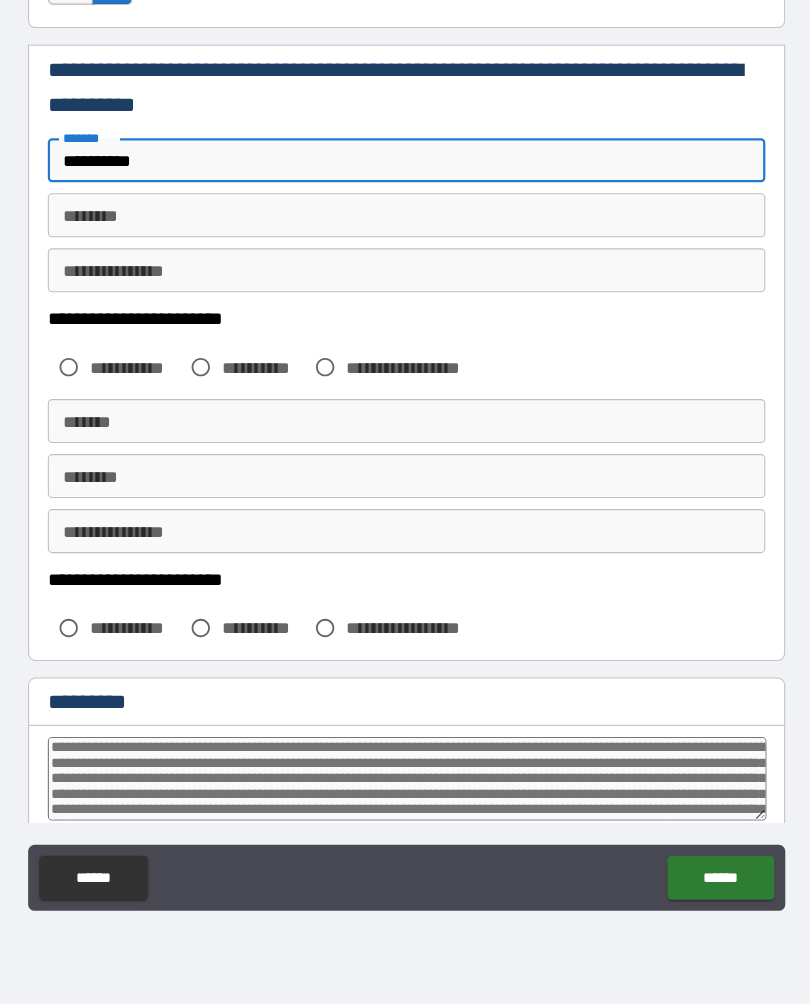 type on "*" 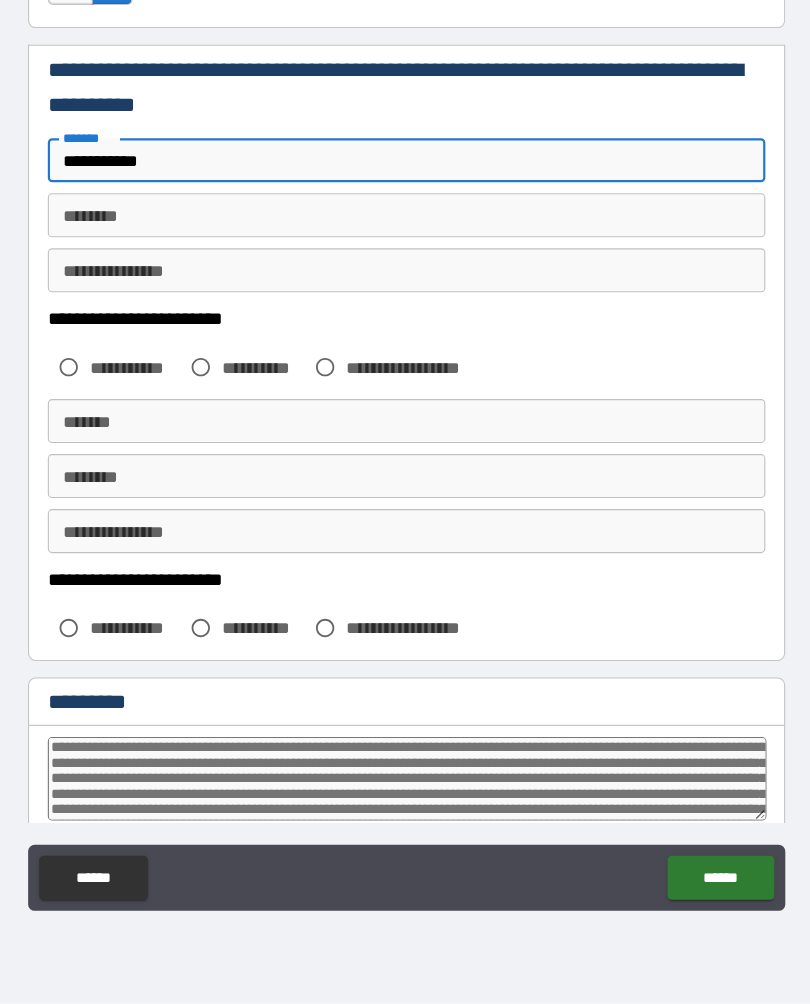type on "*" 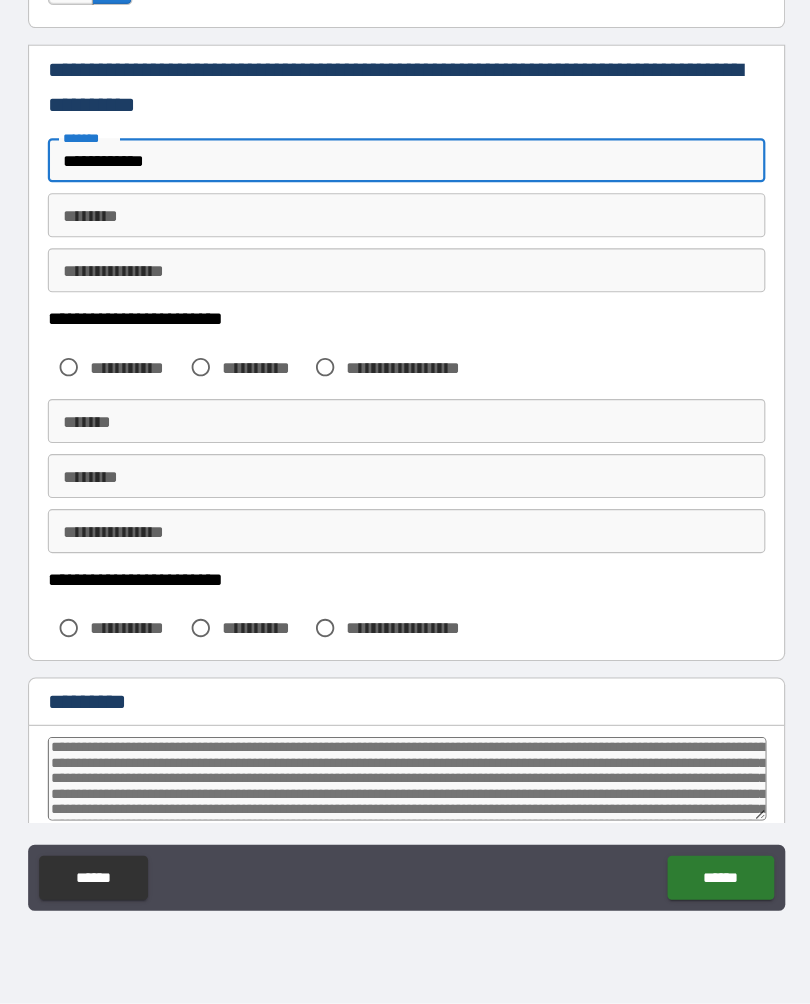type on "*" 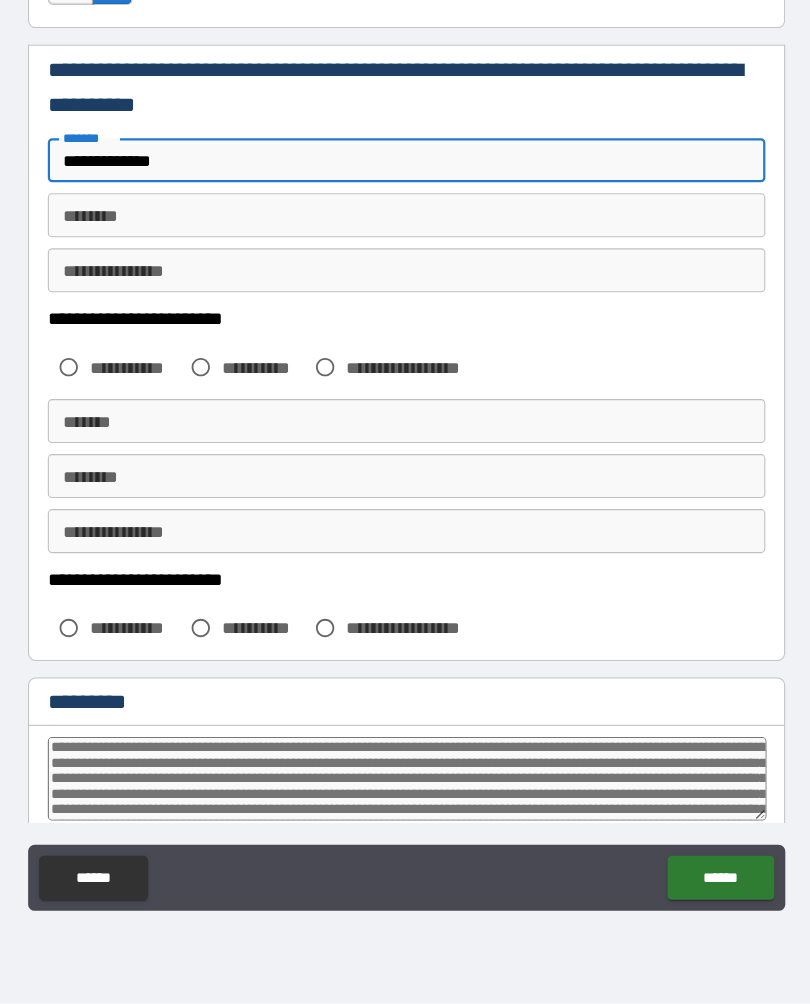 type on "*" 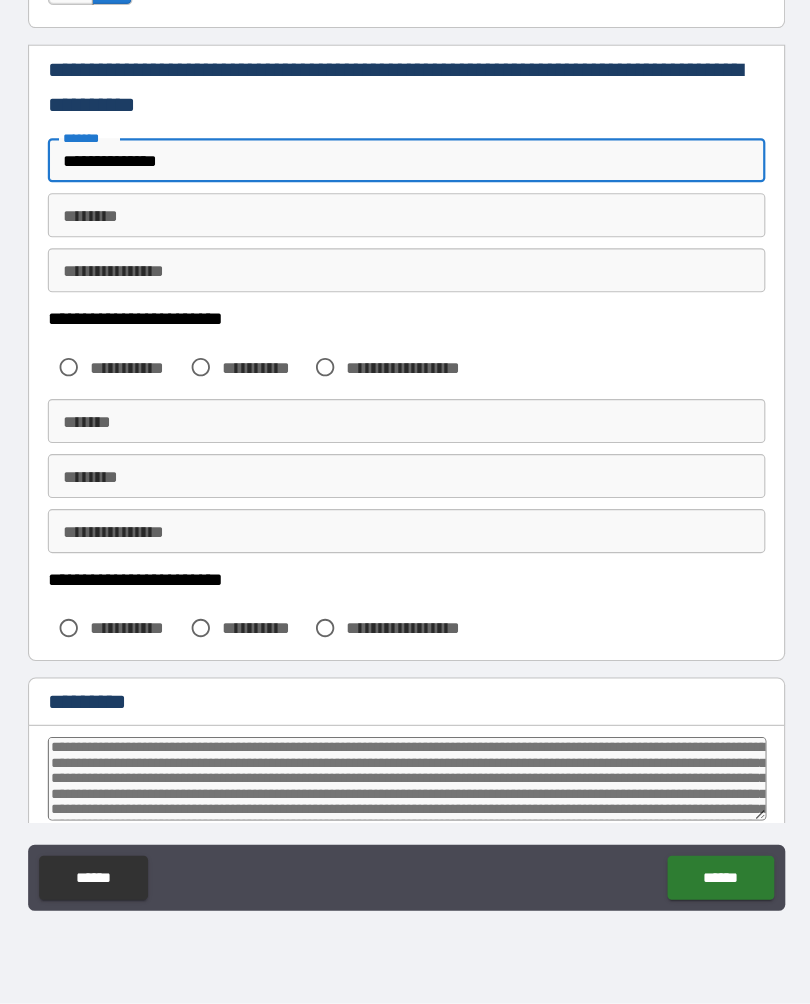 type on "*" 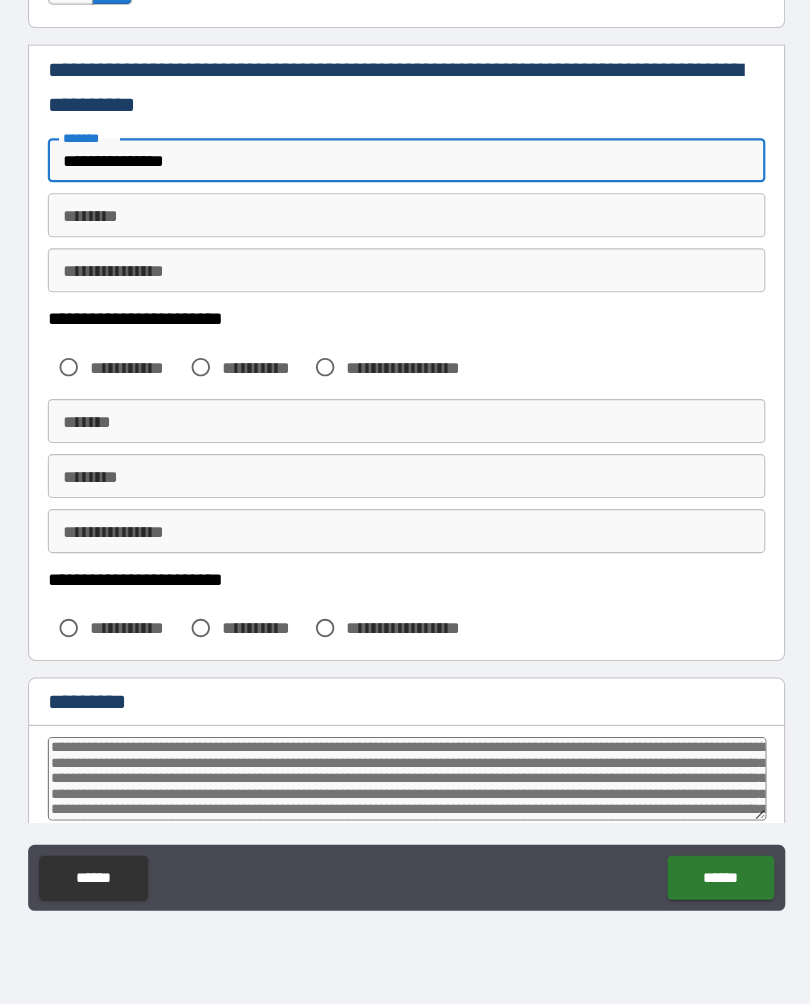type on "*" 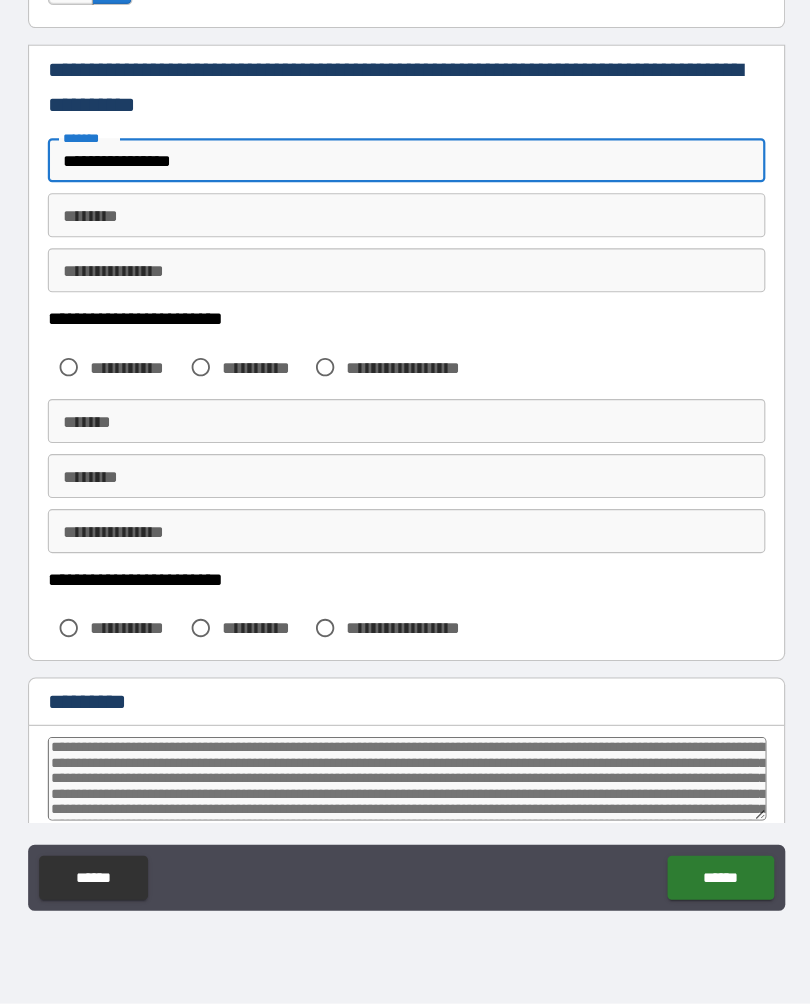 type on "*" 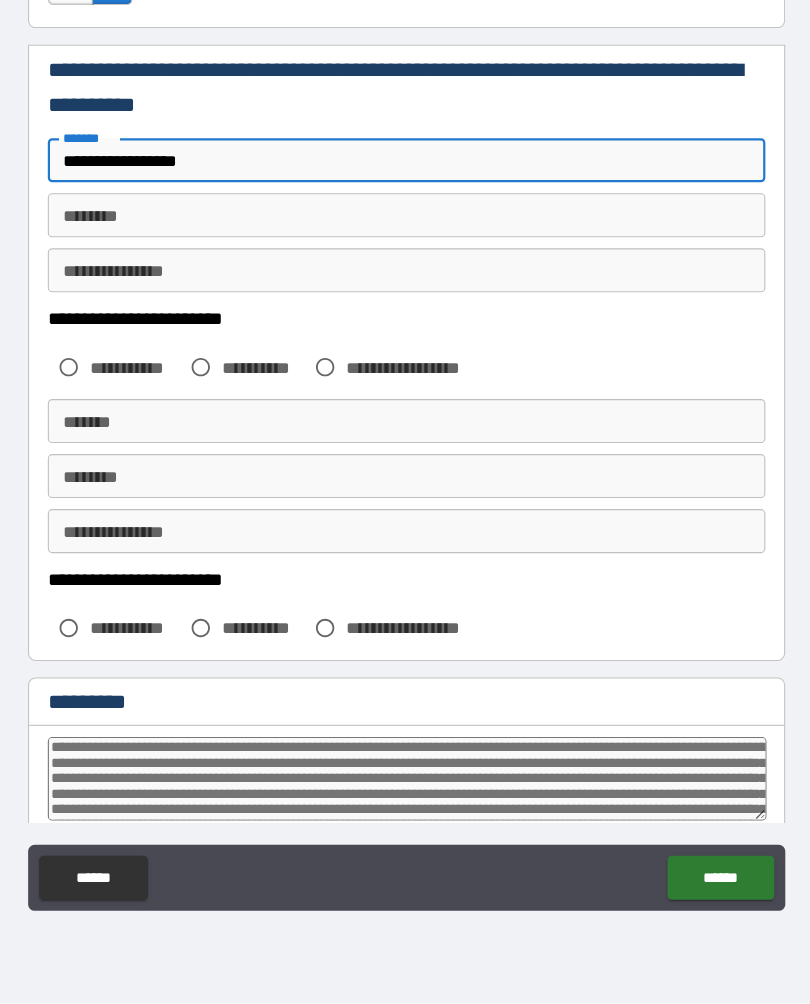 type on "*" 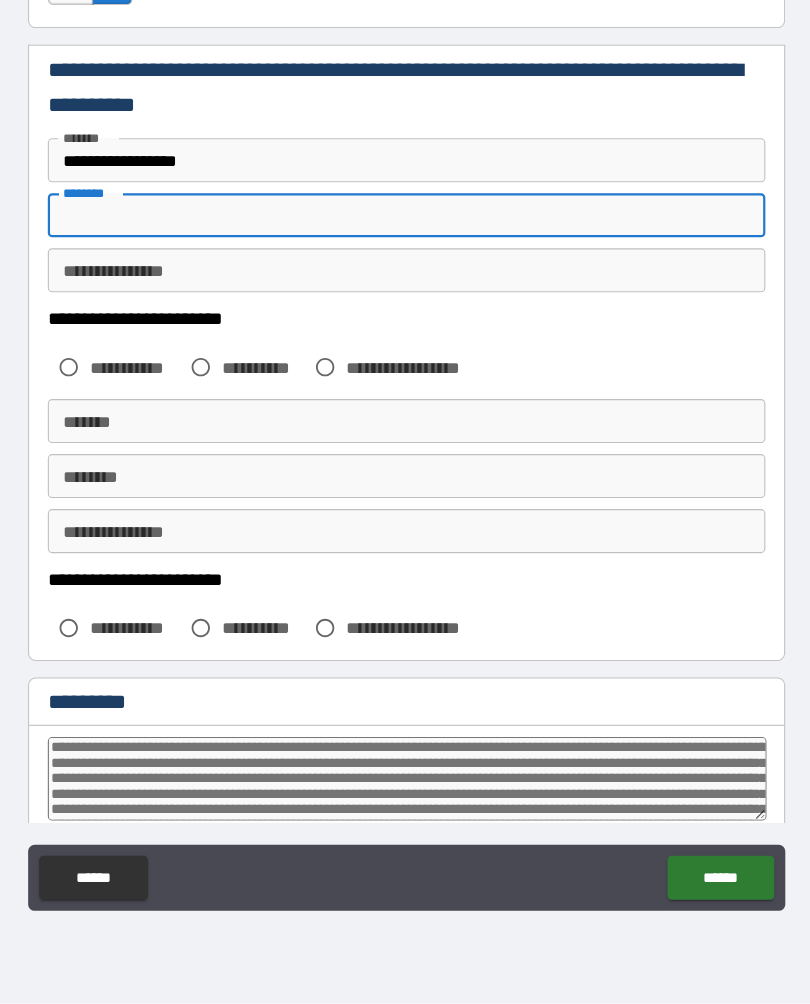 type on "*" 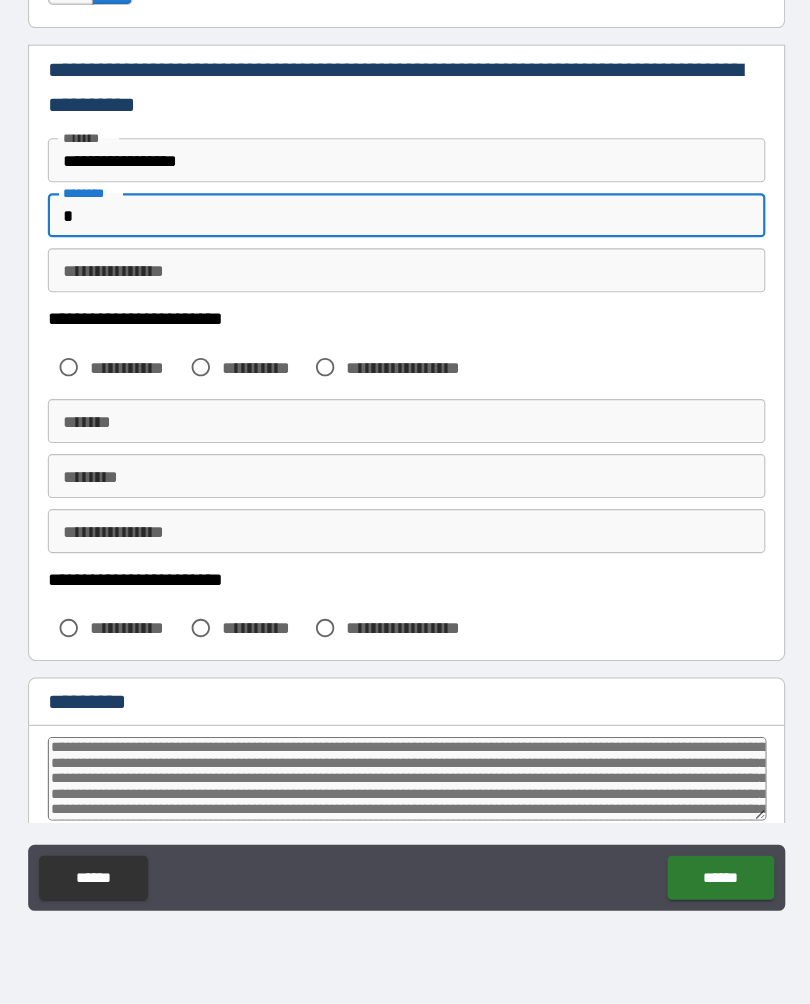 type on "*" 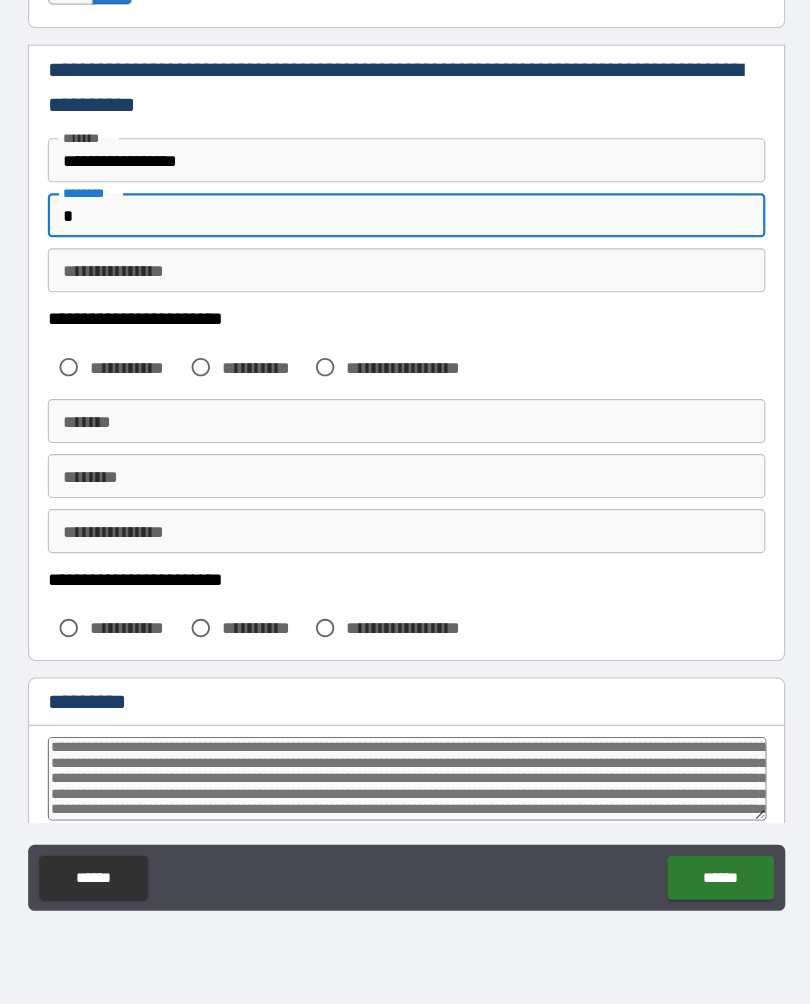 type on "**" 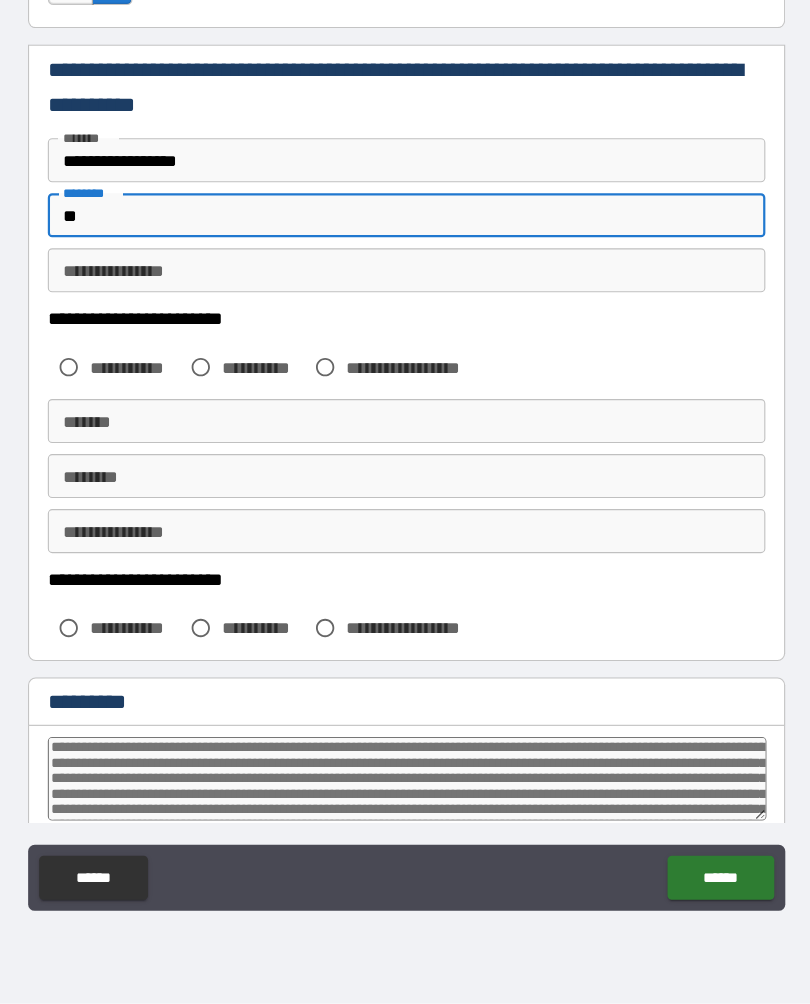 type on "*" 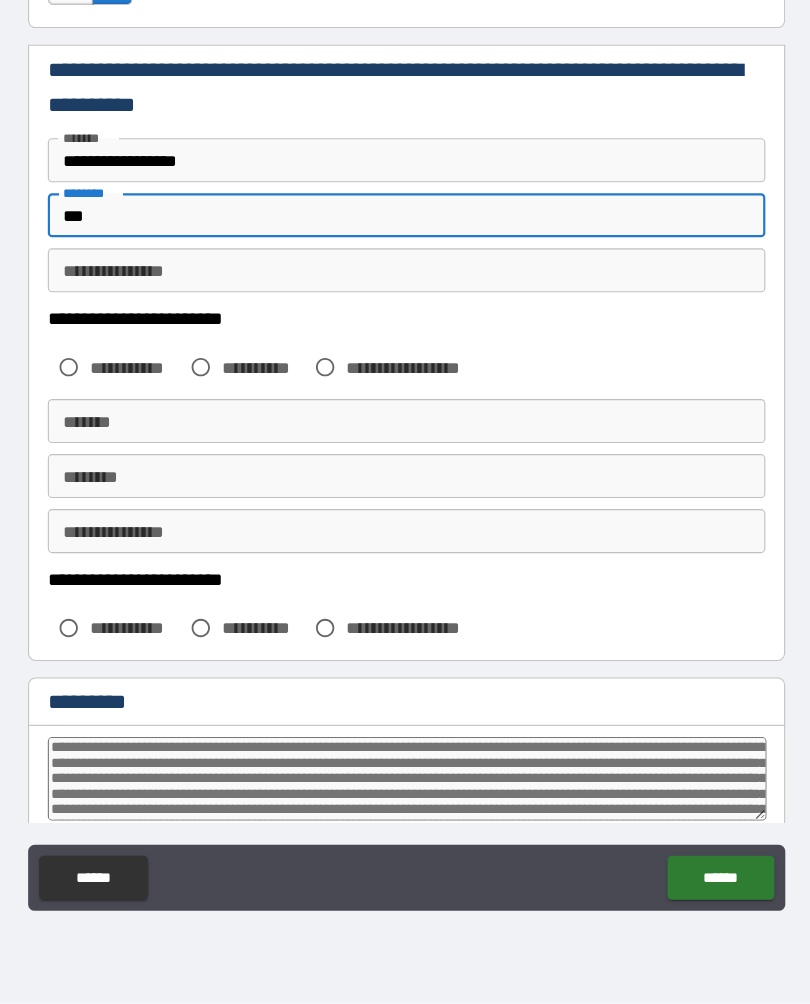 type on "*" 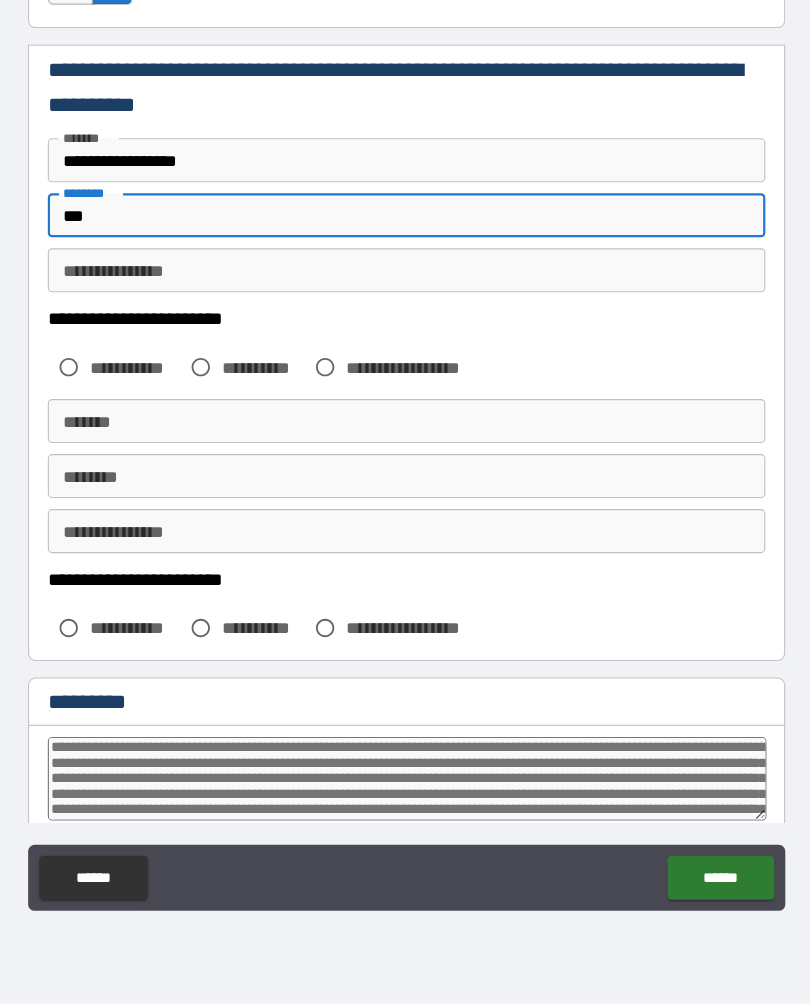 type on "****" 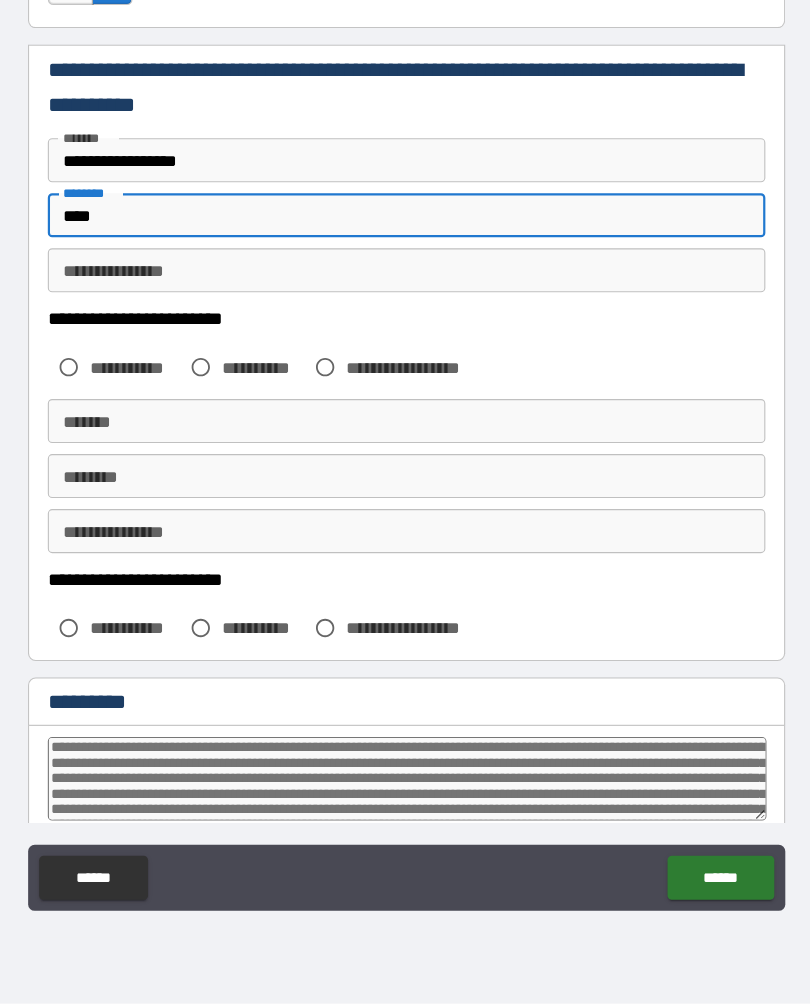 type on "*" 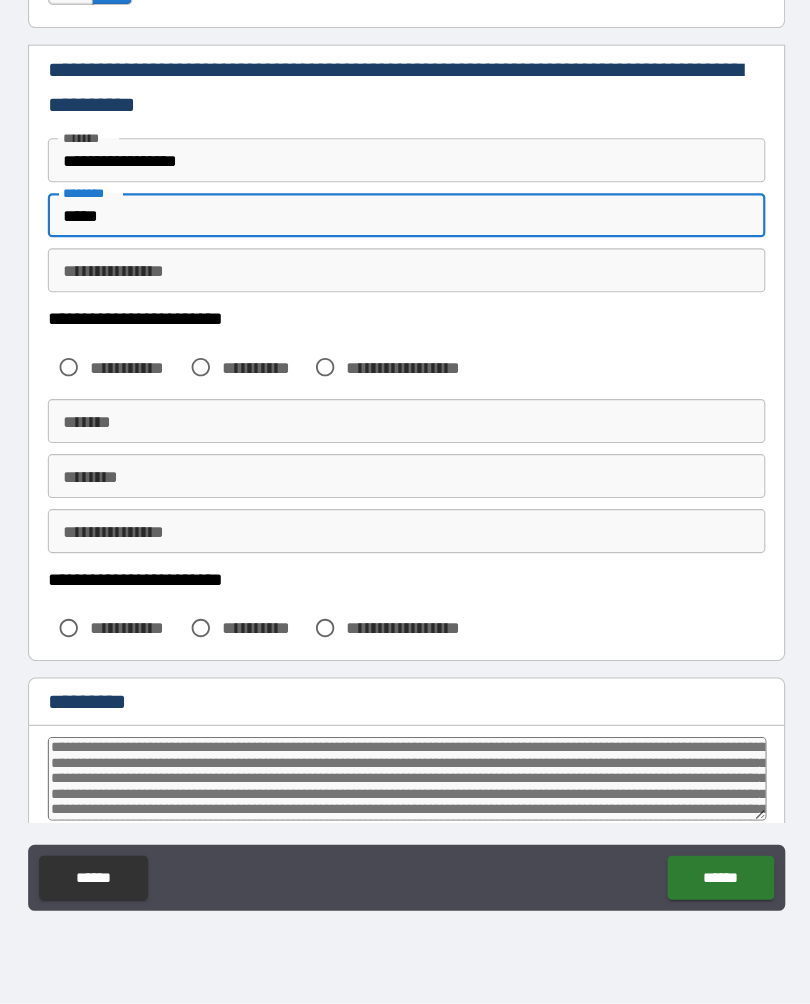 type on "*" 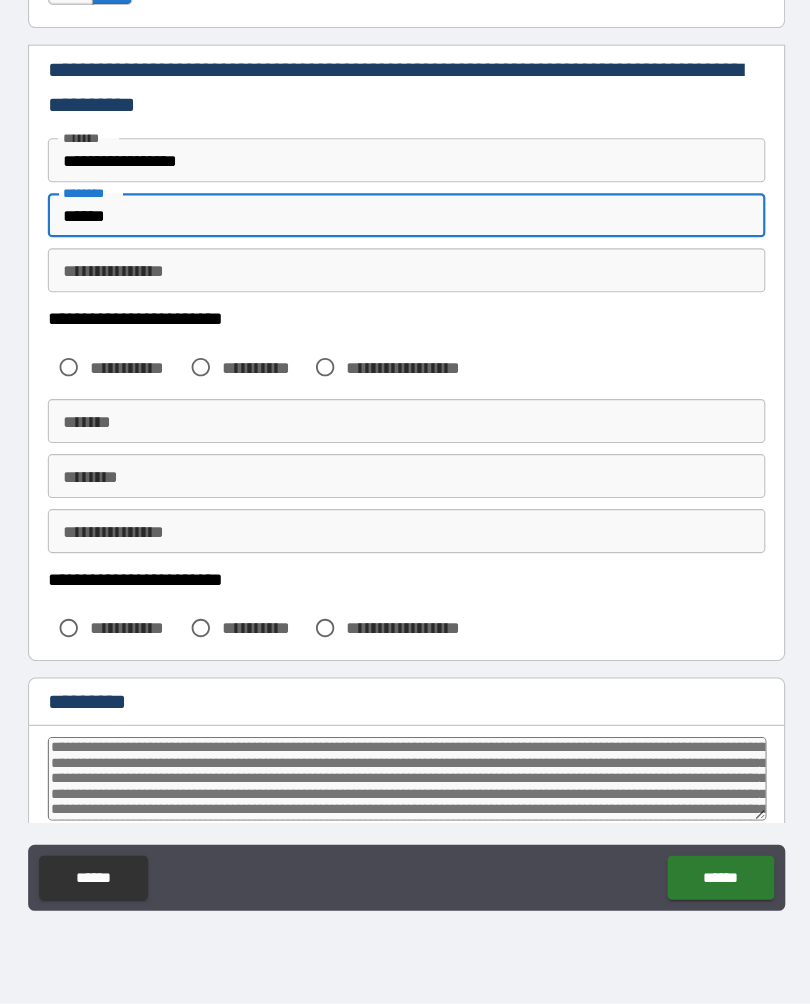 type 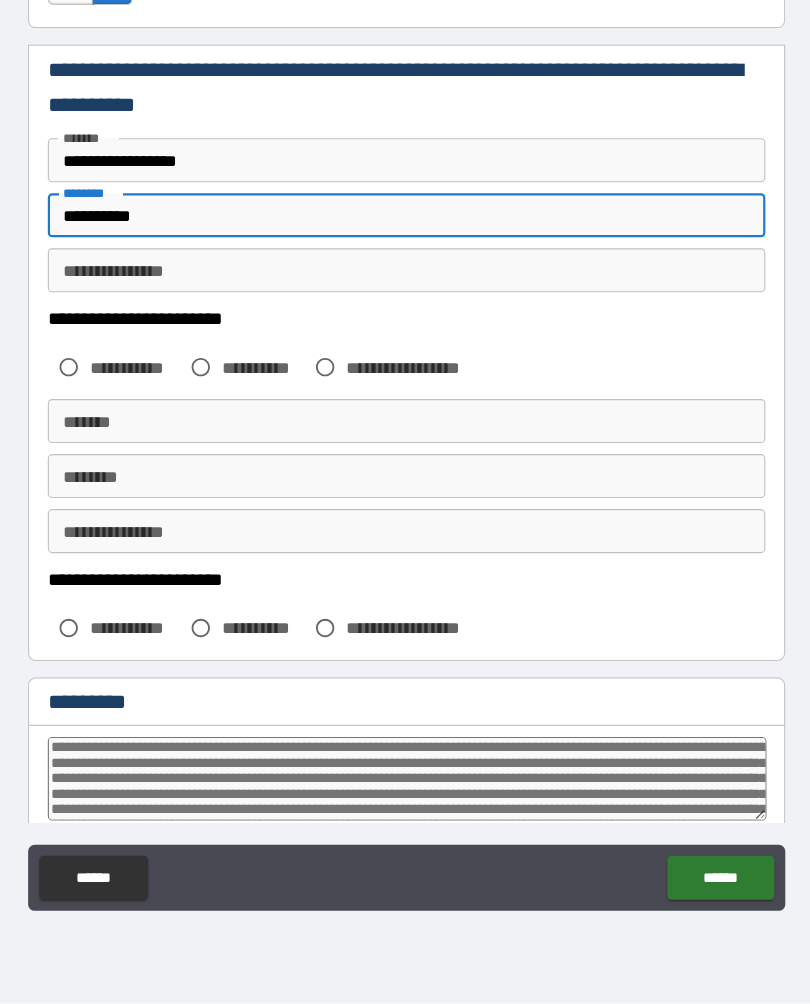 click on "**********" at bounding box center [405, 337] 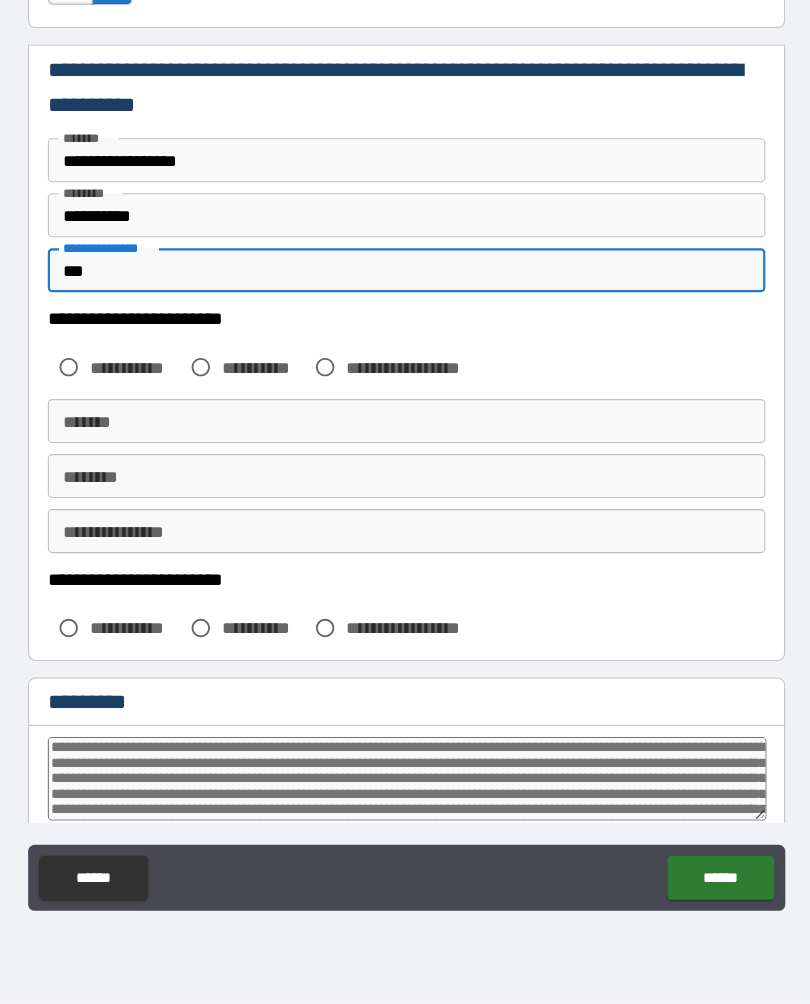 click on "**********" at bounding box center (405, 414) 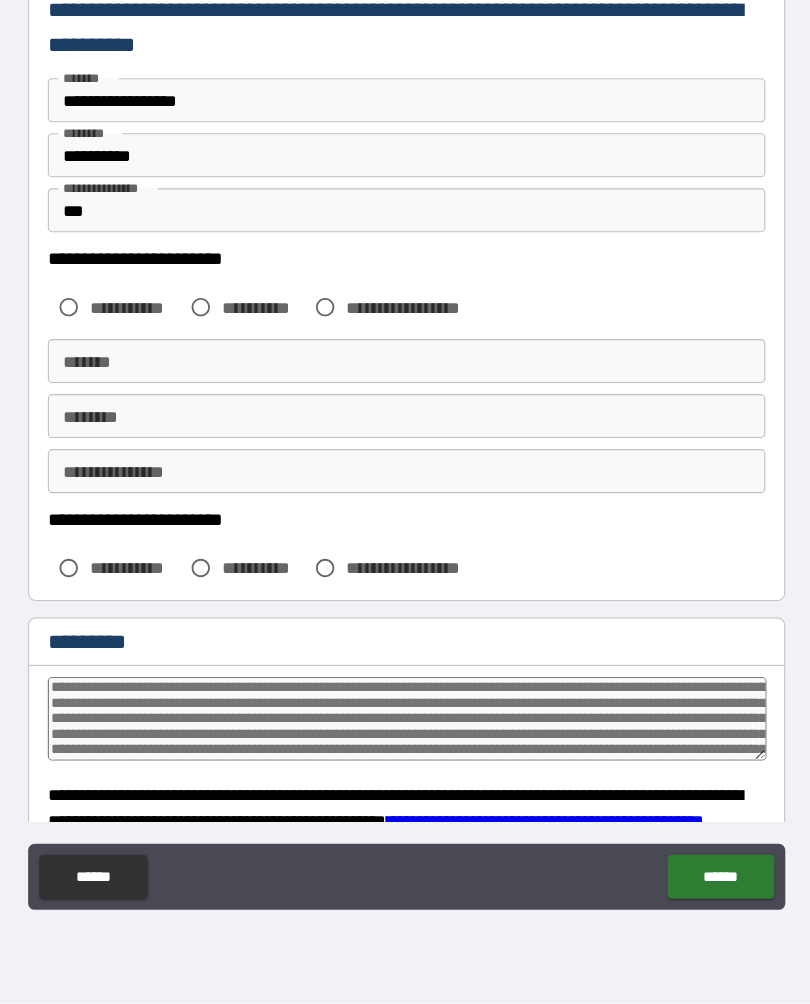 scroll, scrollTop: 3106, scrollLeft: 0, axis: vertical 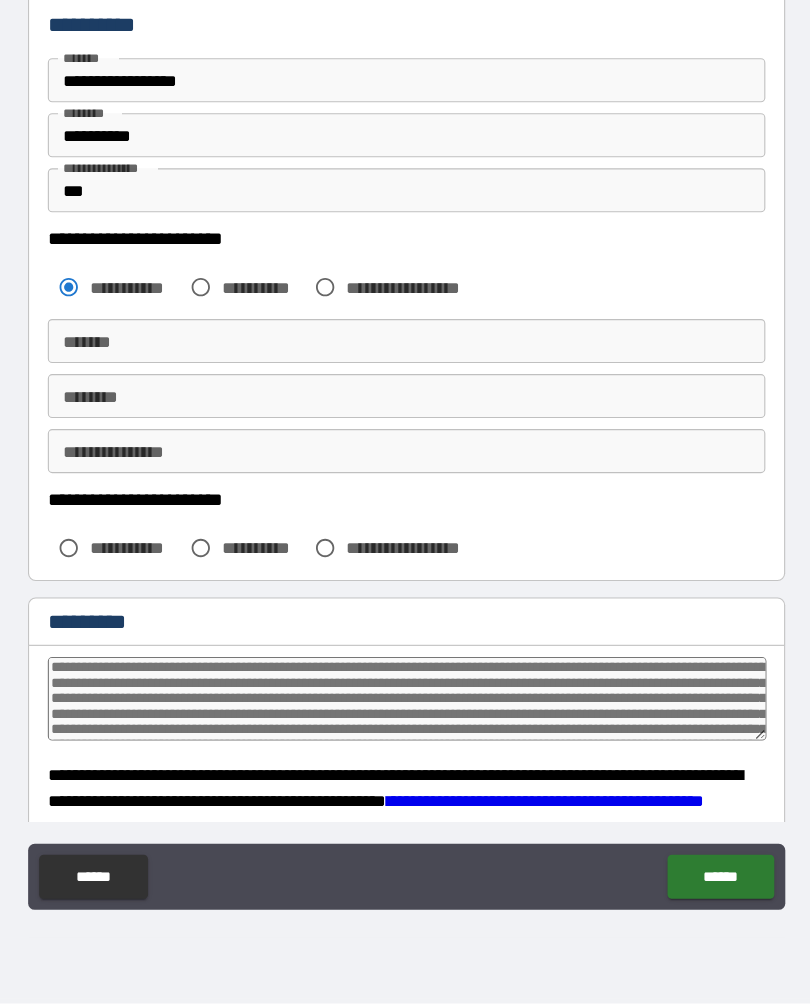 click on "*******" at bounding box center (405, 402) 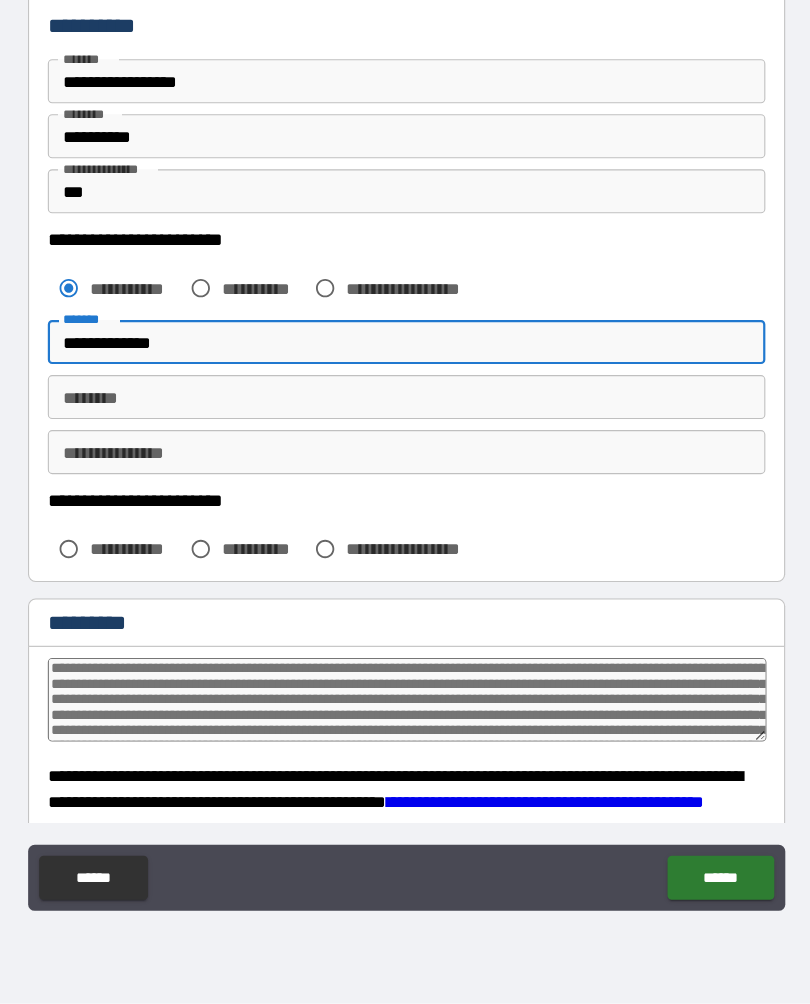 click on "********" at bounding box center (405, 452) 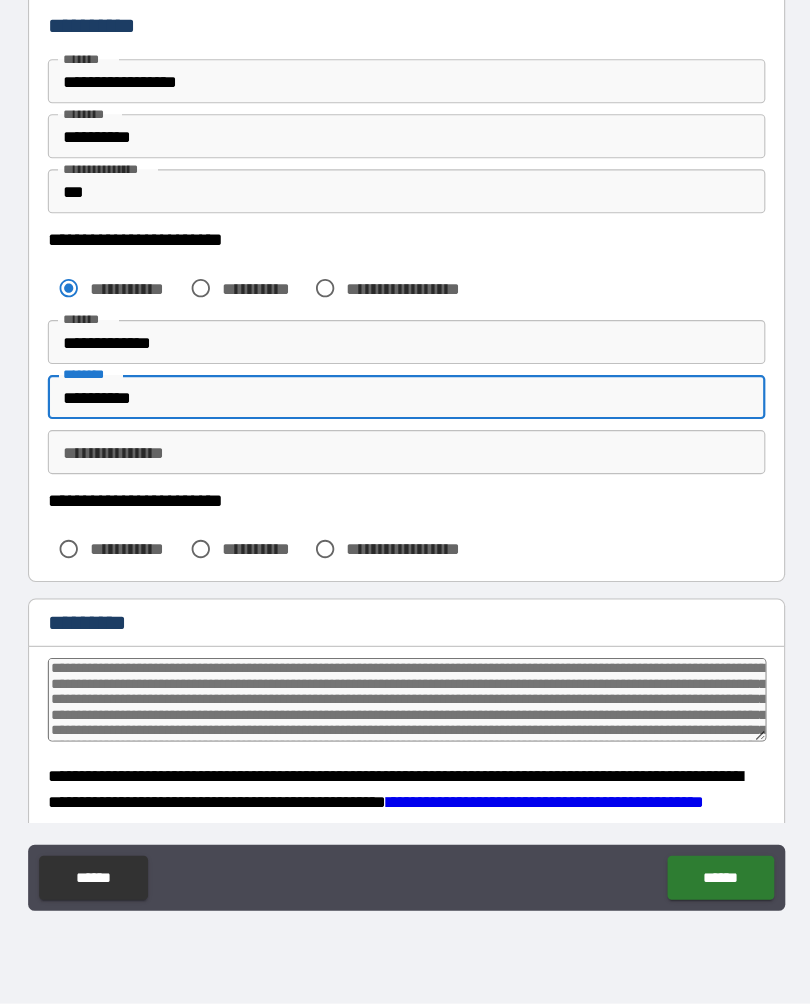 click on "**********" at bounding box center [405, 502] 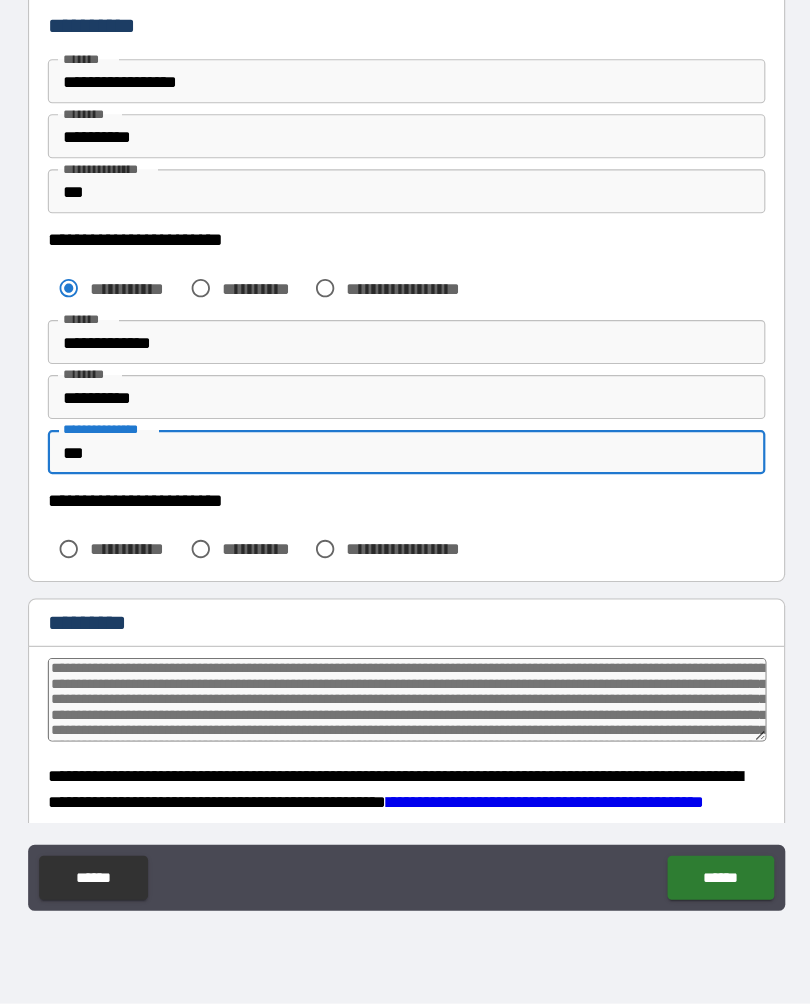 click on "**********" at bounding box center (158, 590) 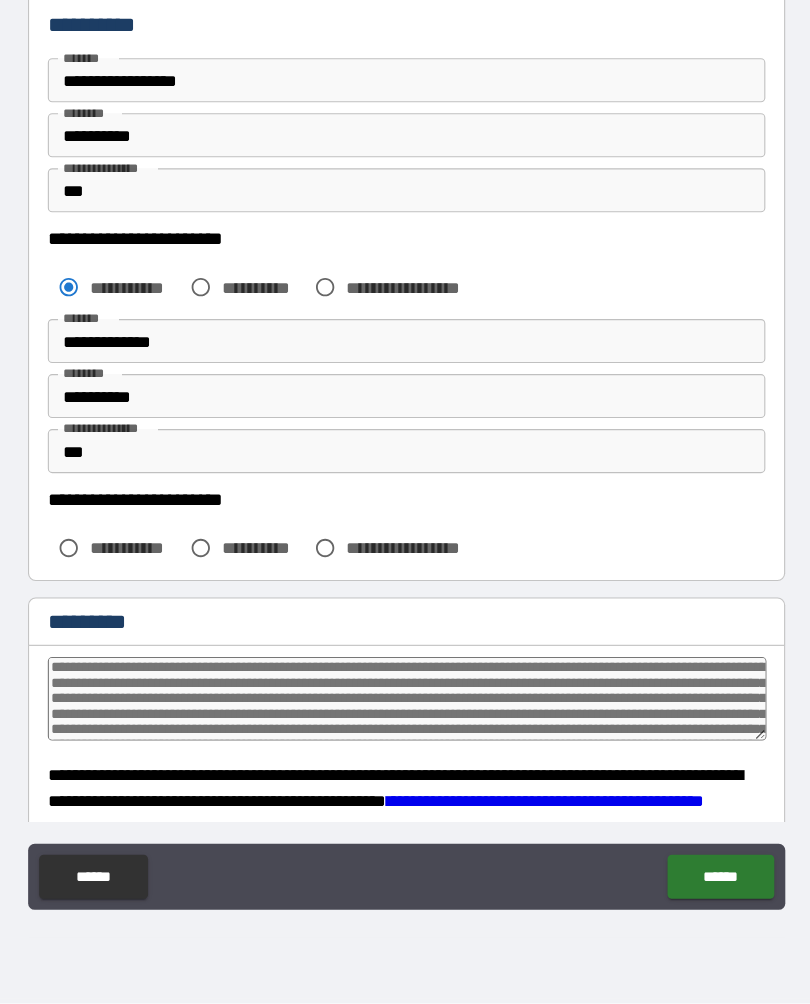 click on "**********" at bounding box center [158, 590] 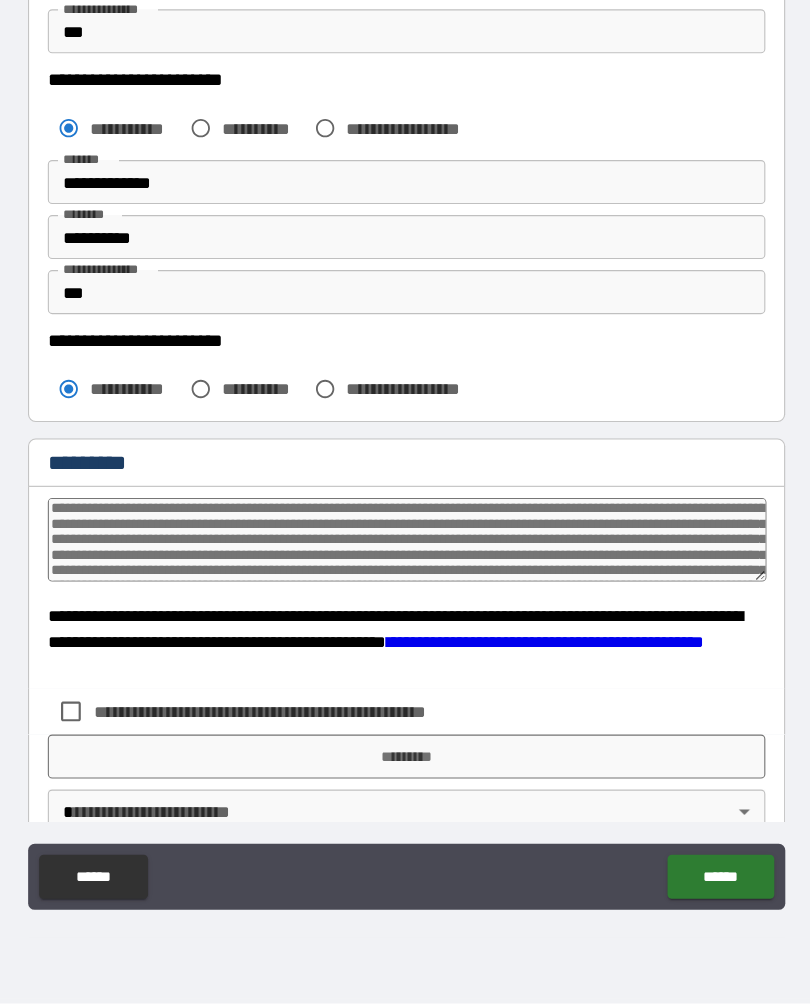 scroll, scrollTop: 3258, scrollLeft: 0, axis: vertical 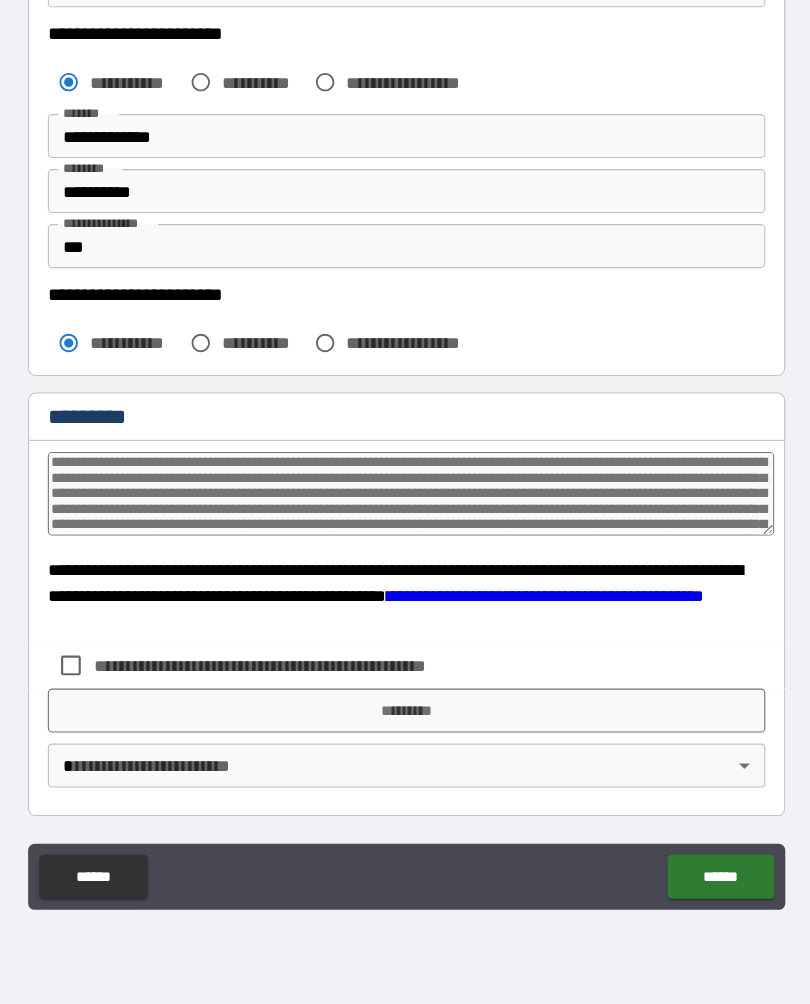 click on "**********" at bounding box center [305, 697] 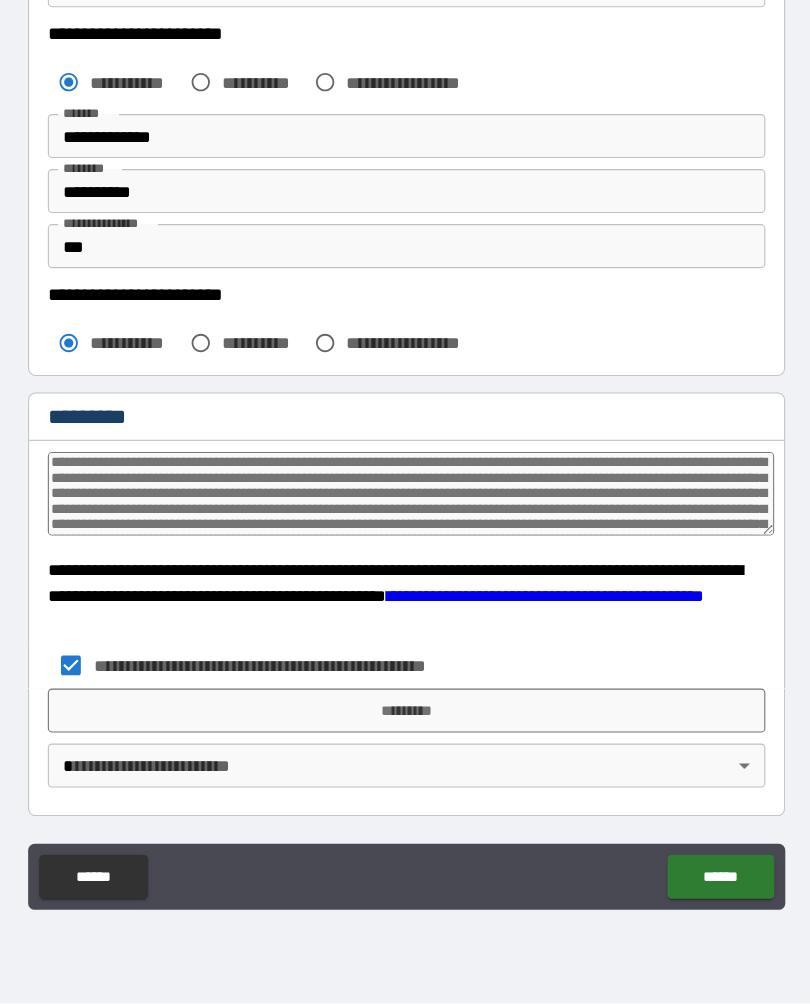 click on "*********" at bounding box center (405, 738) 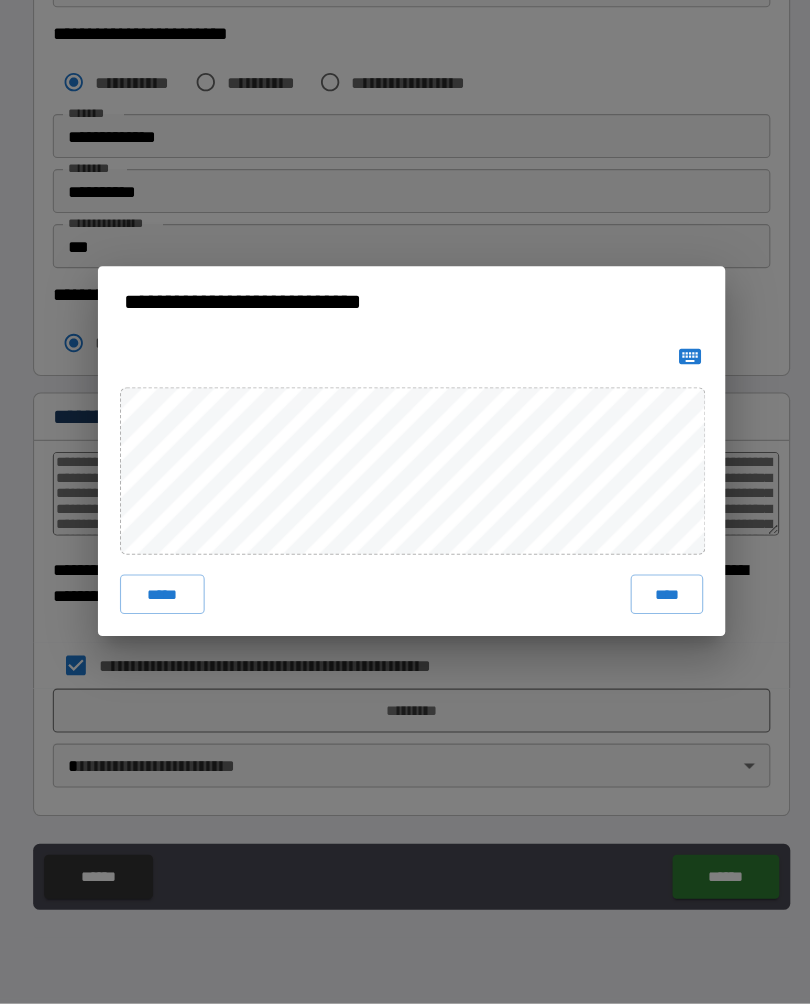 click on "*****" at bounding box center [178, 632] 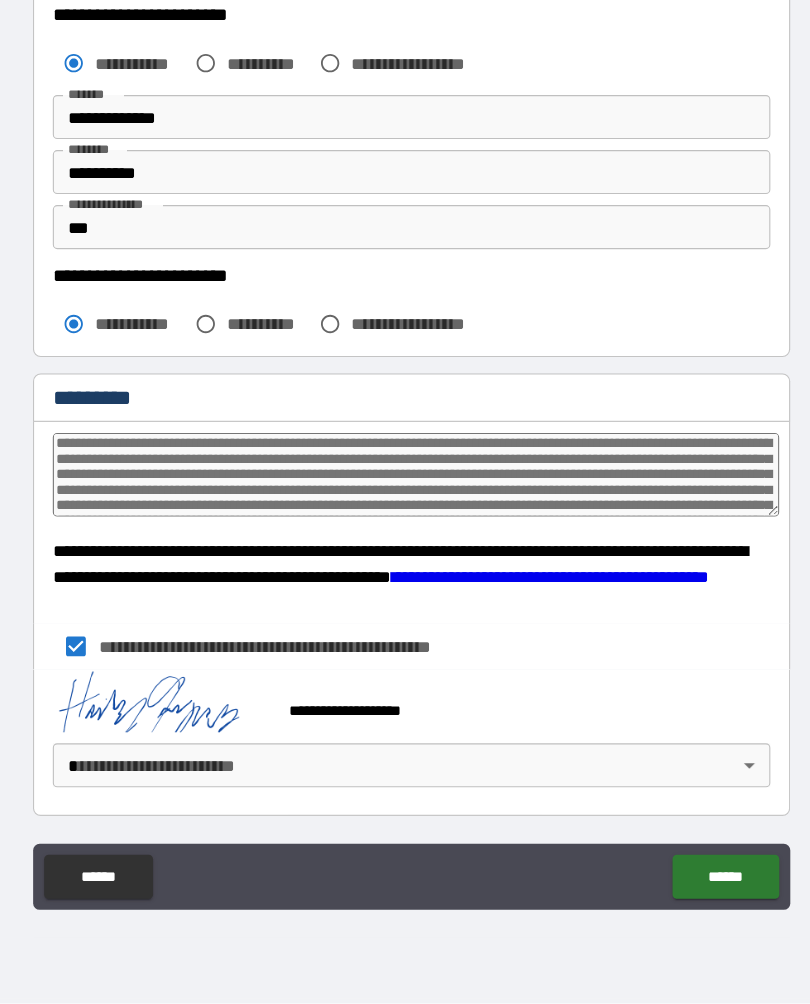 scroll, scrollTop: 3309, scrollLeft: 0, axis: vertical 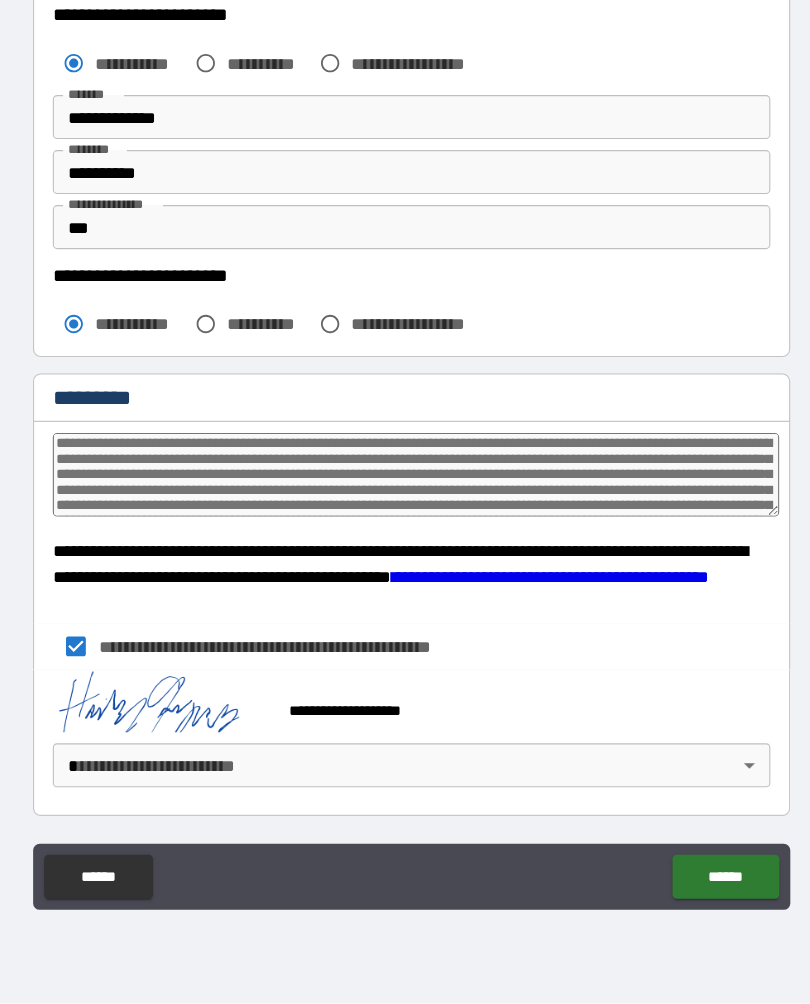 click on "**********" at bounding box center [405, 485] 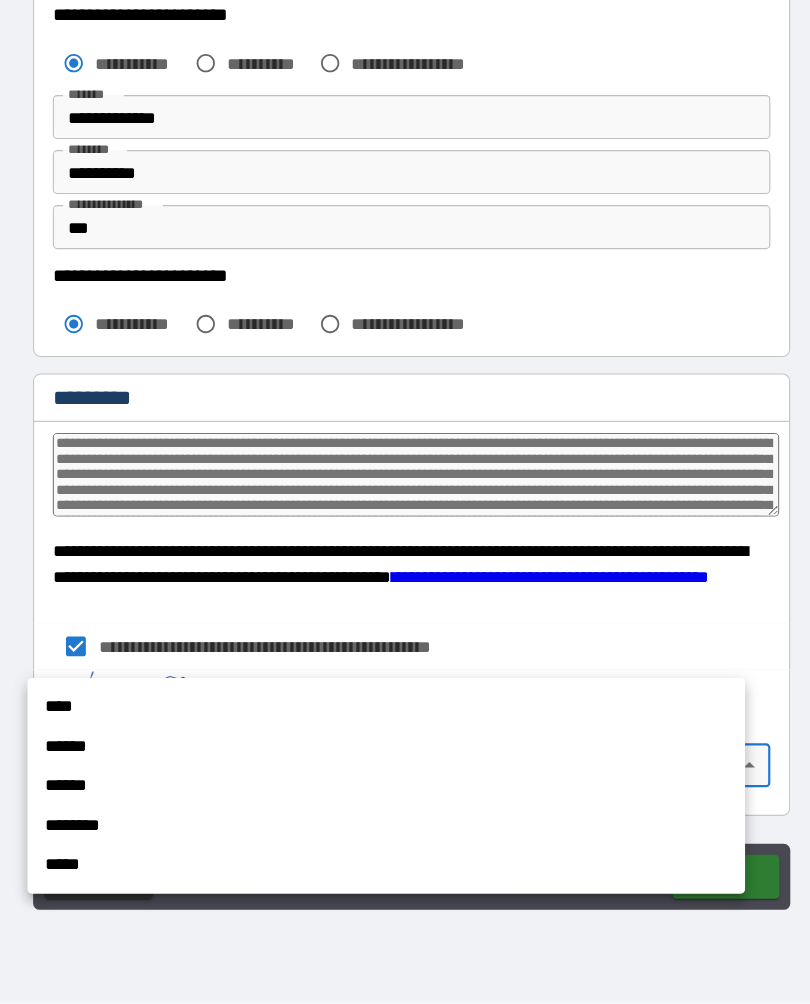 click on "****" at bounding box center (382, 734) 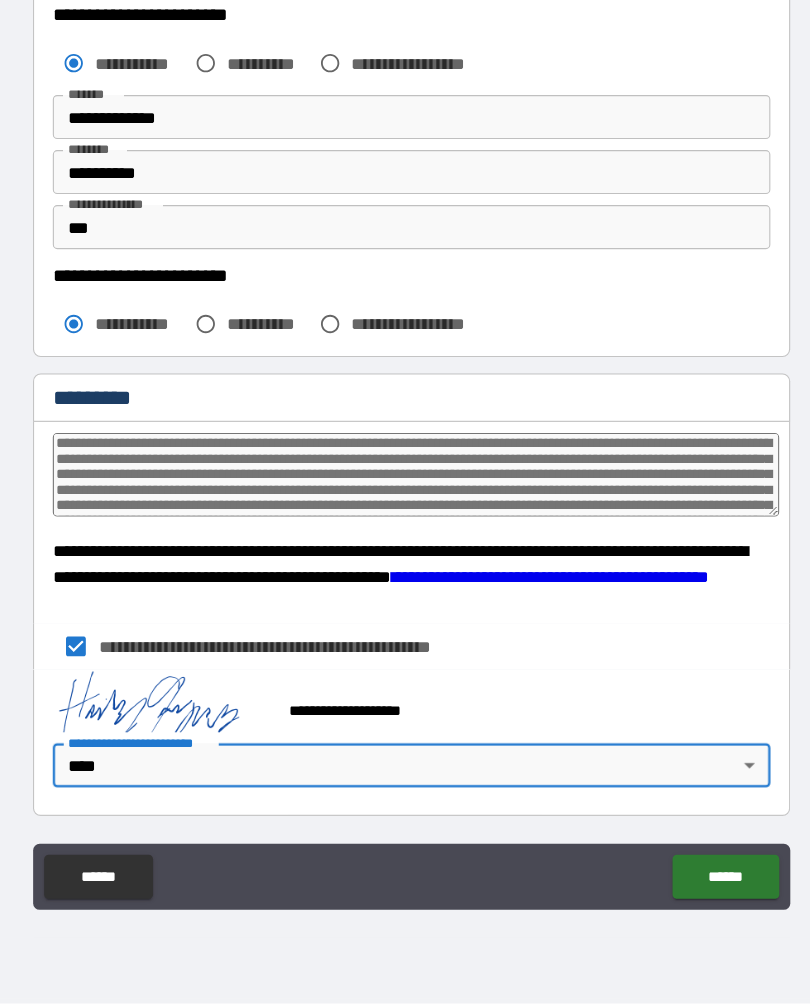 click on "******" at bounding box center [690, 889] 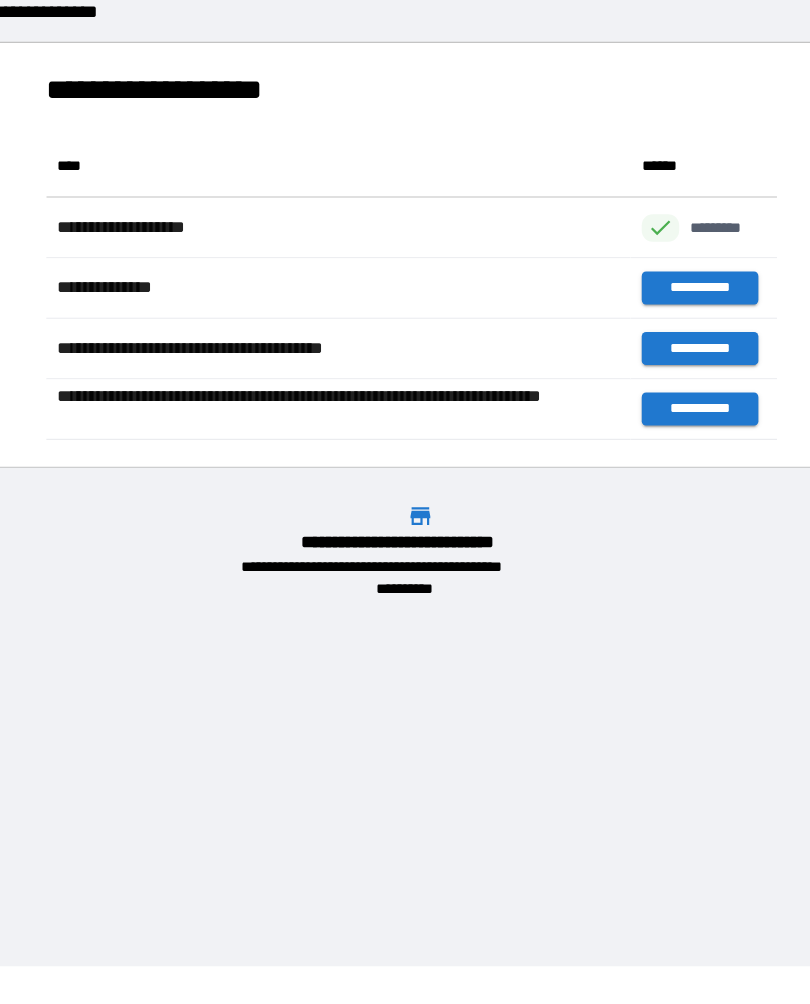 scroll, scrollTop: 1, scrollLeft: 1, axis: both 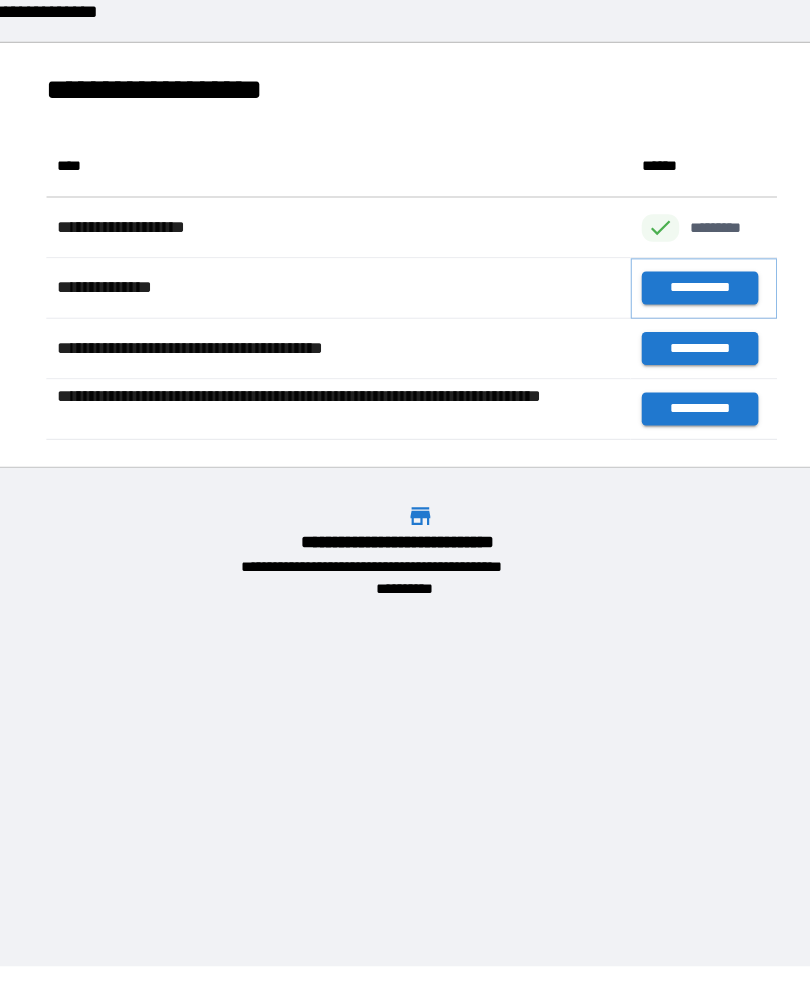 click on "**********" at bounding box center (666, 354) 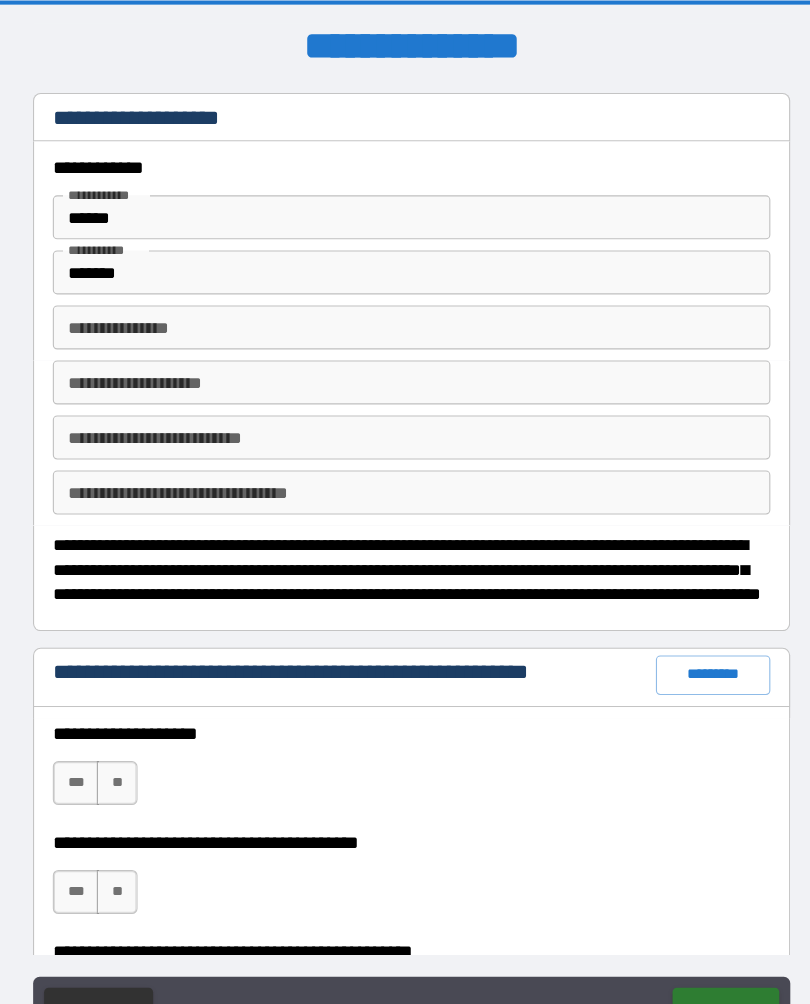 scroll, scrollTop: 0, scrollLeft: 0, axis: both 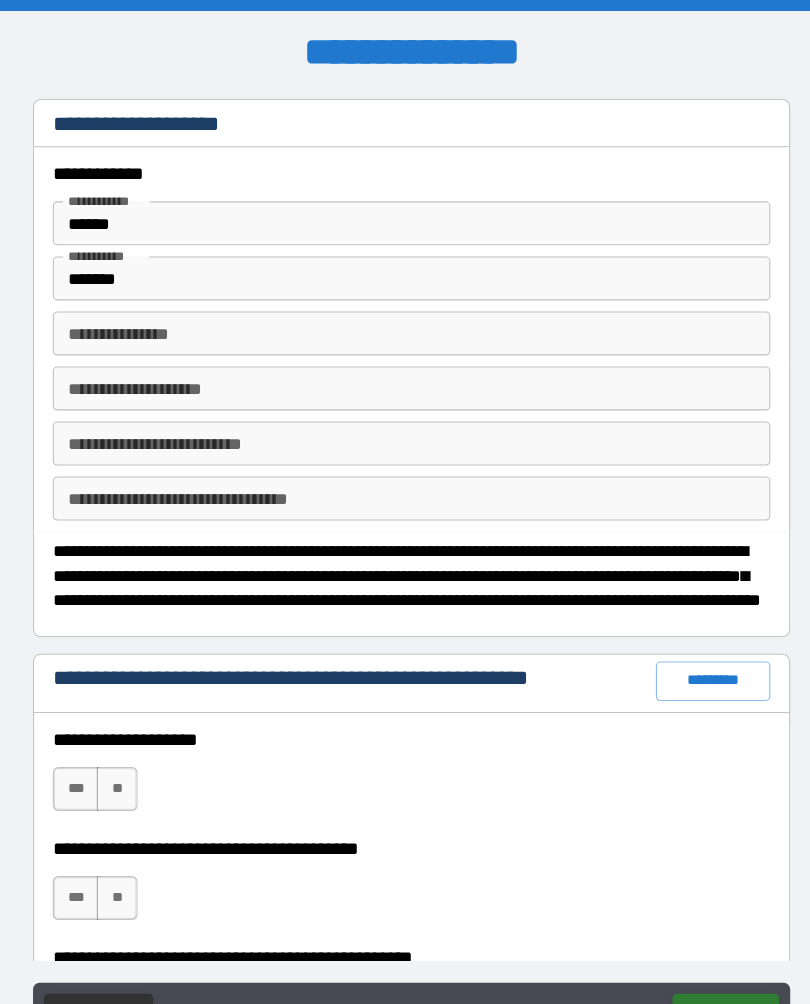click on "**********" at bounding box center [405, 303] 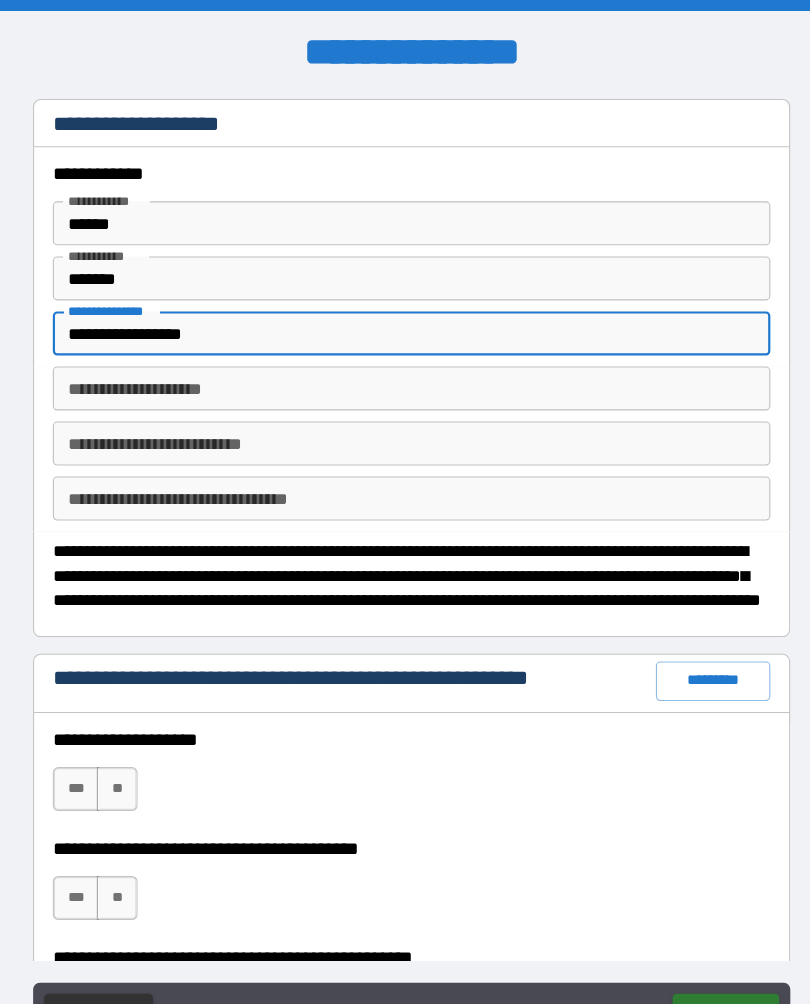 click on "**********" at bounding box center (405, 353) 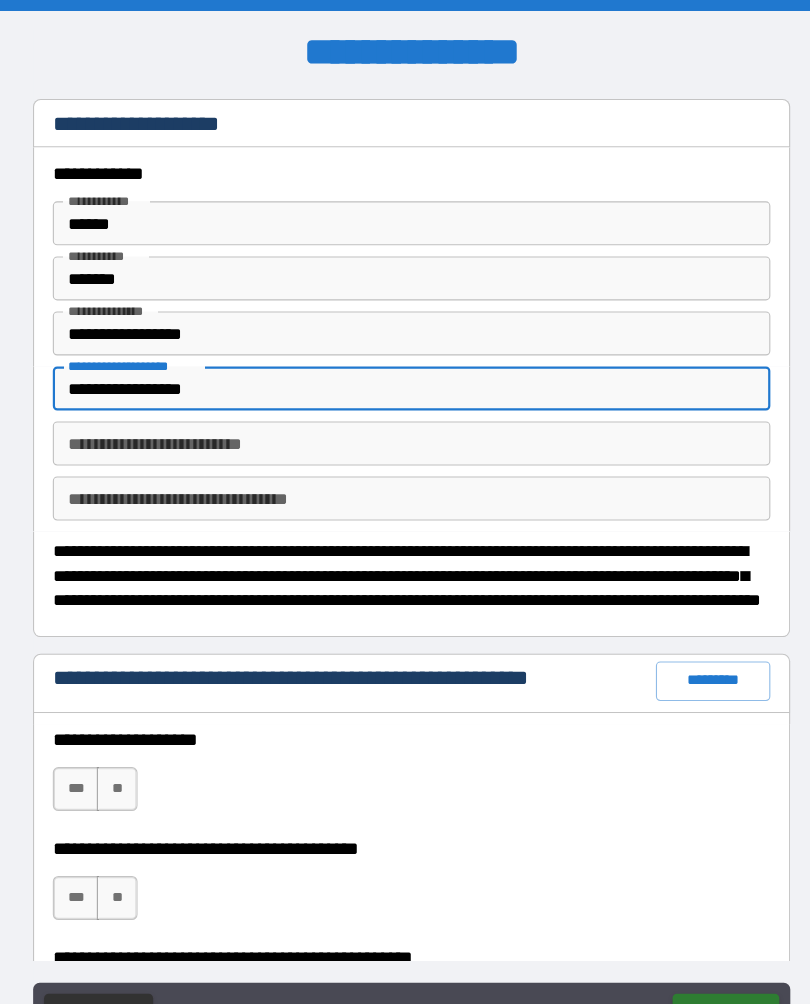 click on "**********" at bounding box center [405, 403] 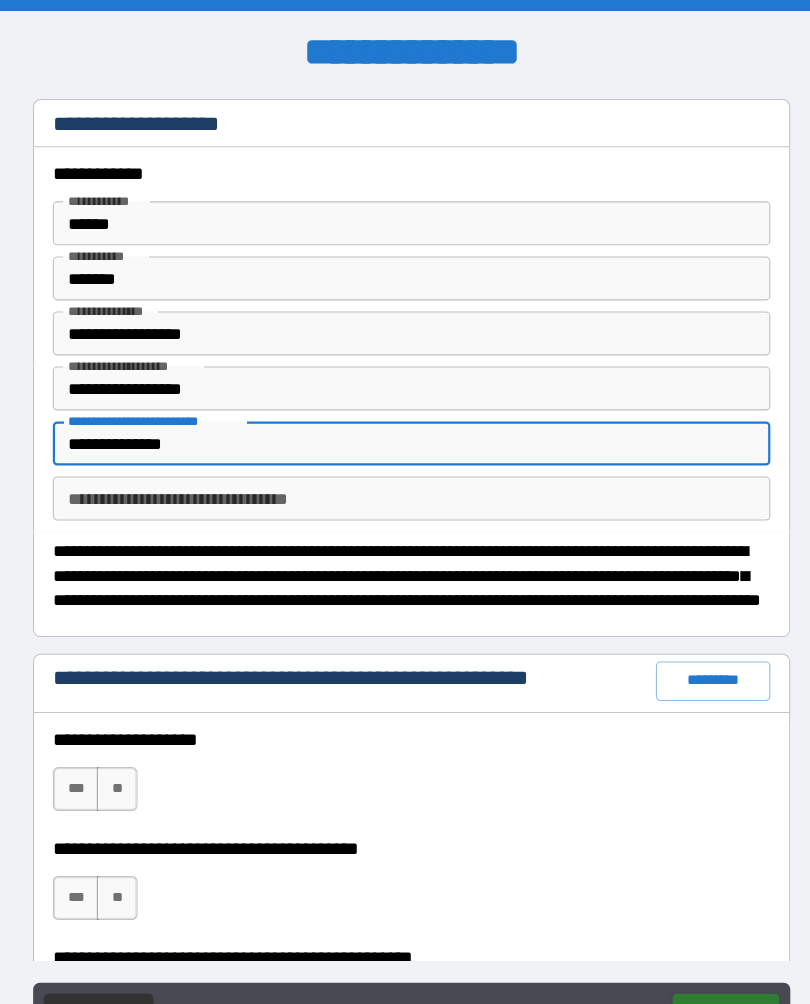click on "**********" at bounding box center [405, 453] 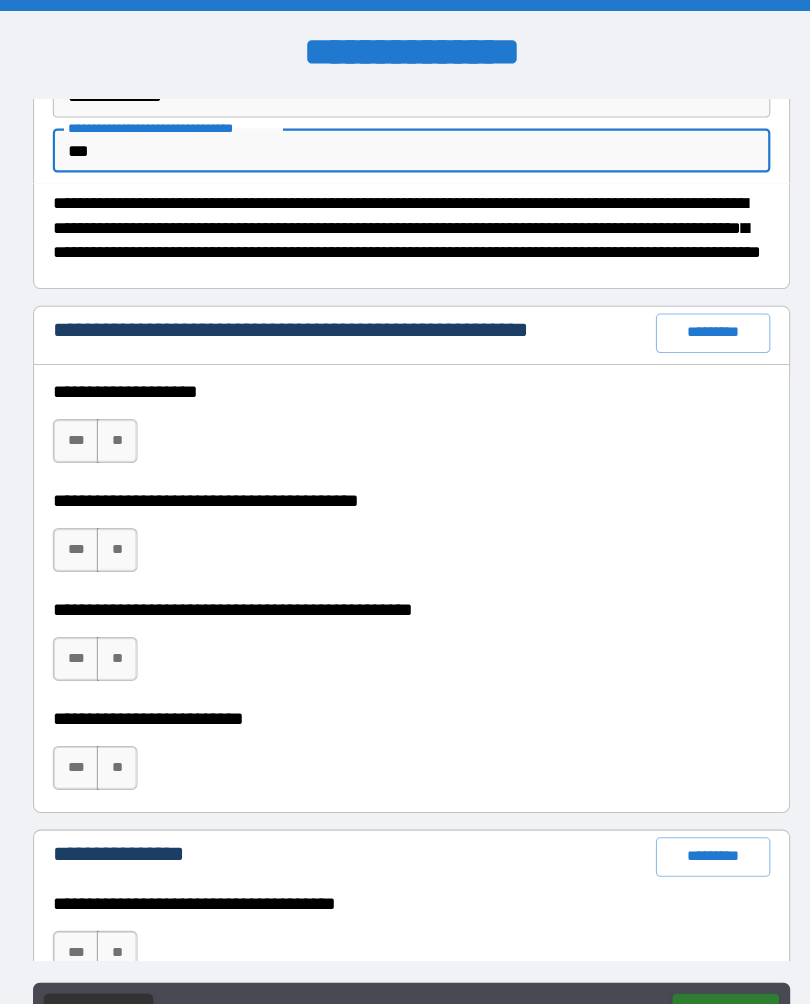 scroll, scrollTop: 318, scrollLeft: 0, axis: vertical 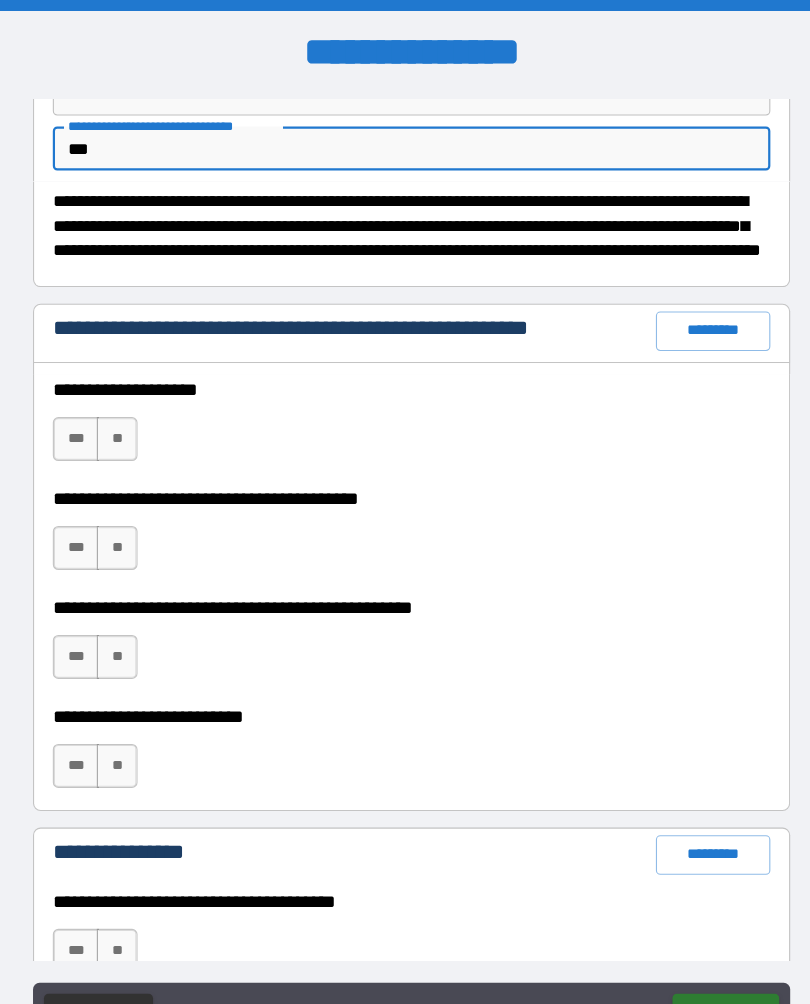 click on "**" at bounding box center [137, 399] 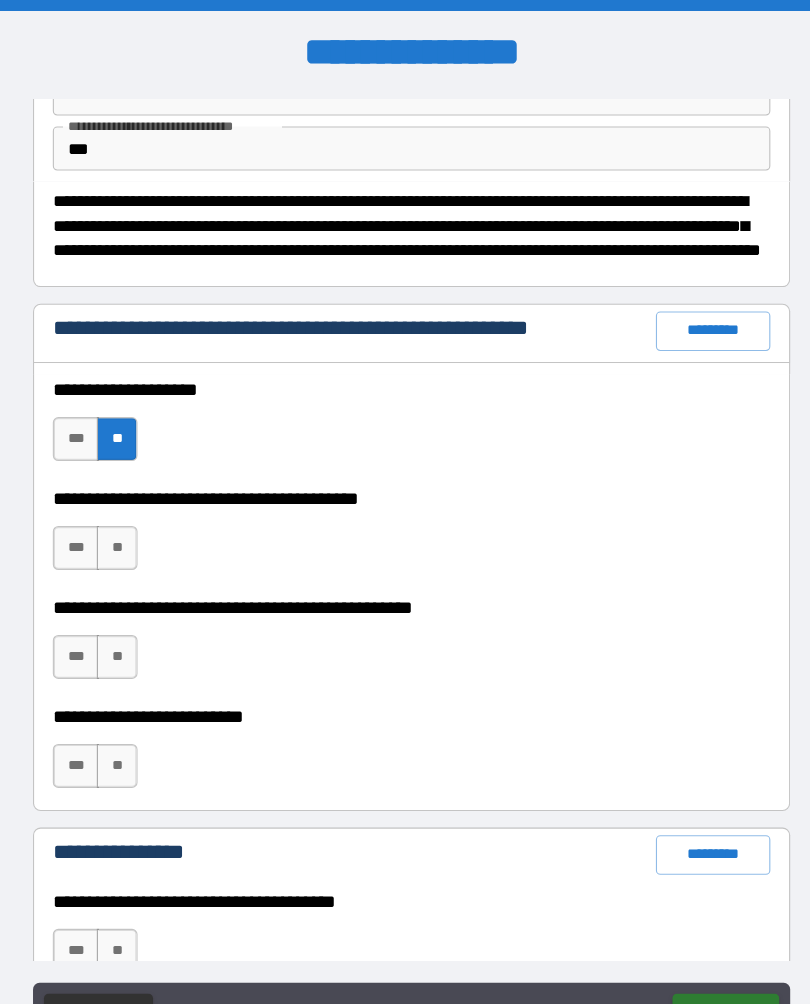 click on "**" at bounding box center (137, 498) 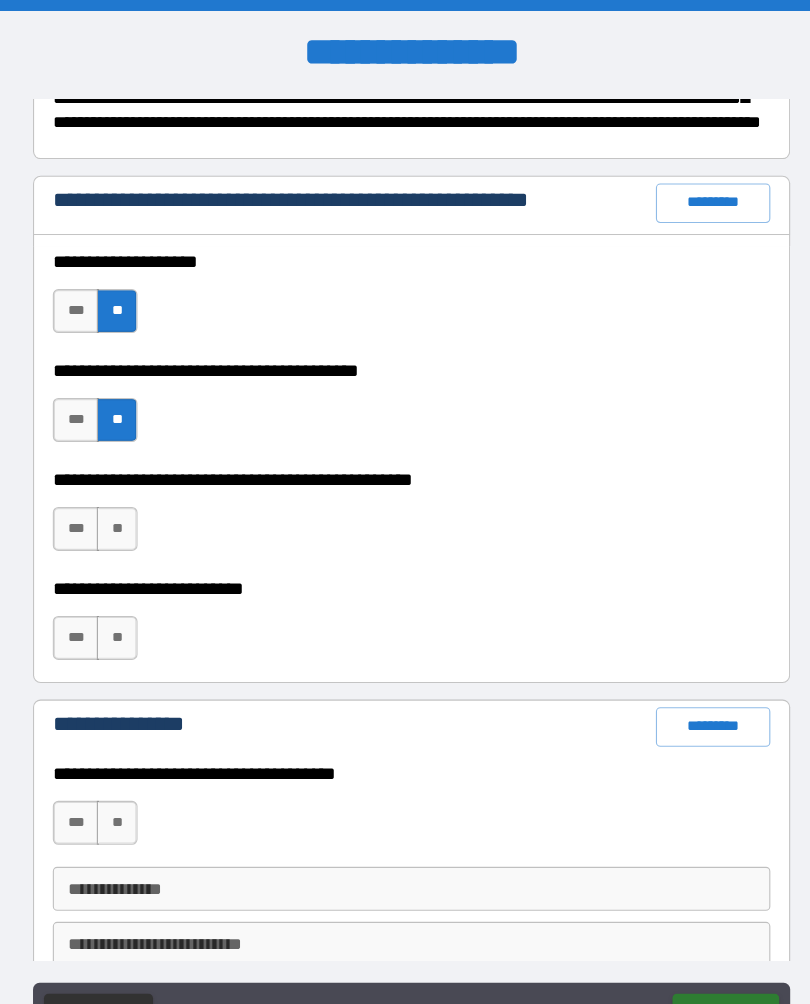 scroll, scrollTop: 435, scrollLeft: 0, axis: vertical 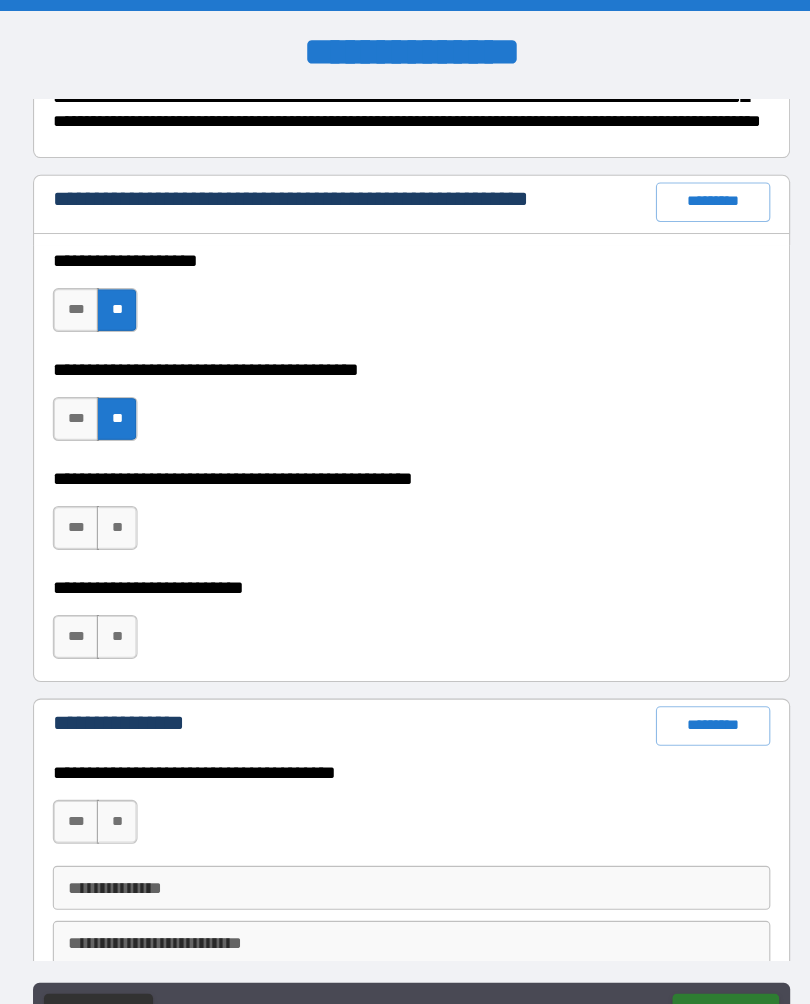 click on "**" at bounding box center (137, 480) 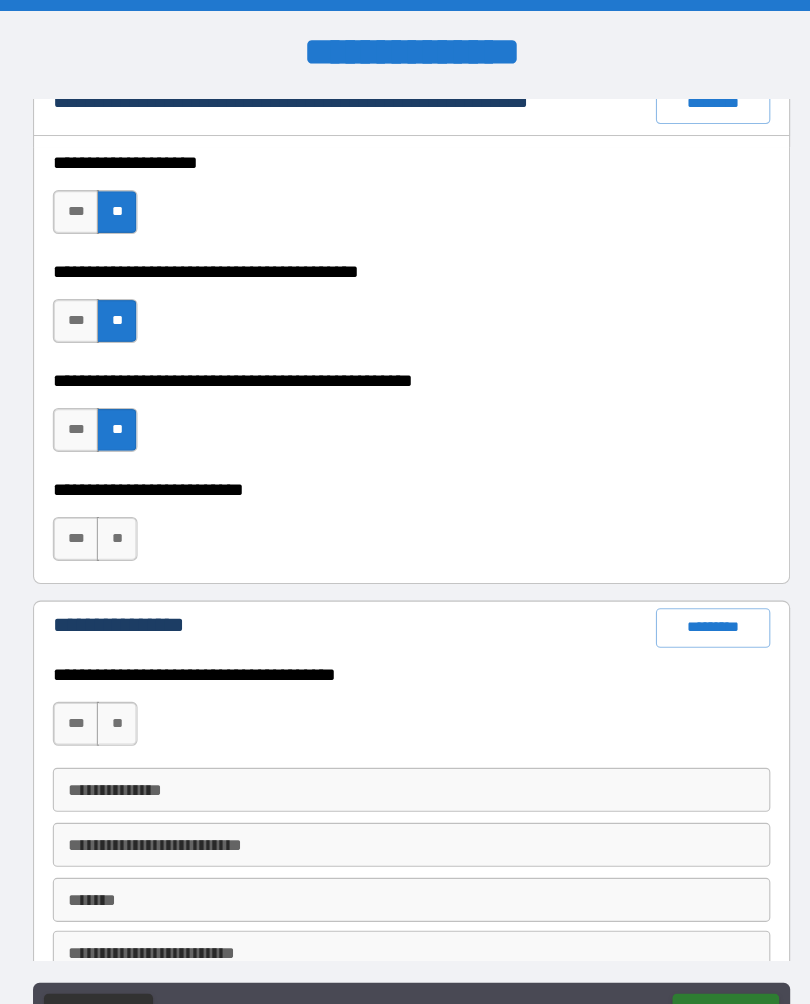 scroll, scrollTop: 527, scrollLeft: 0, axis: vertical 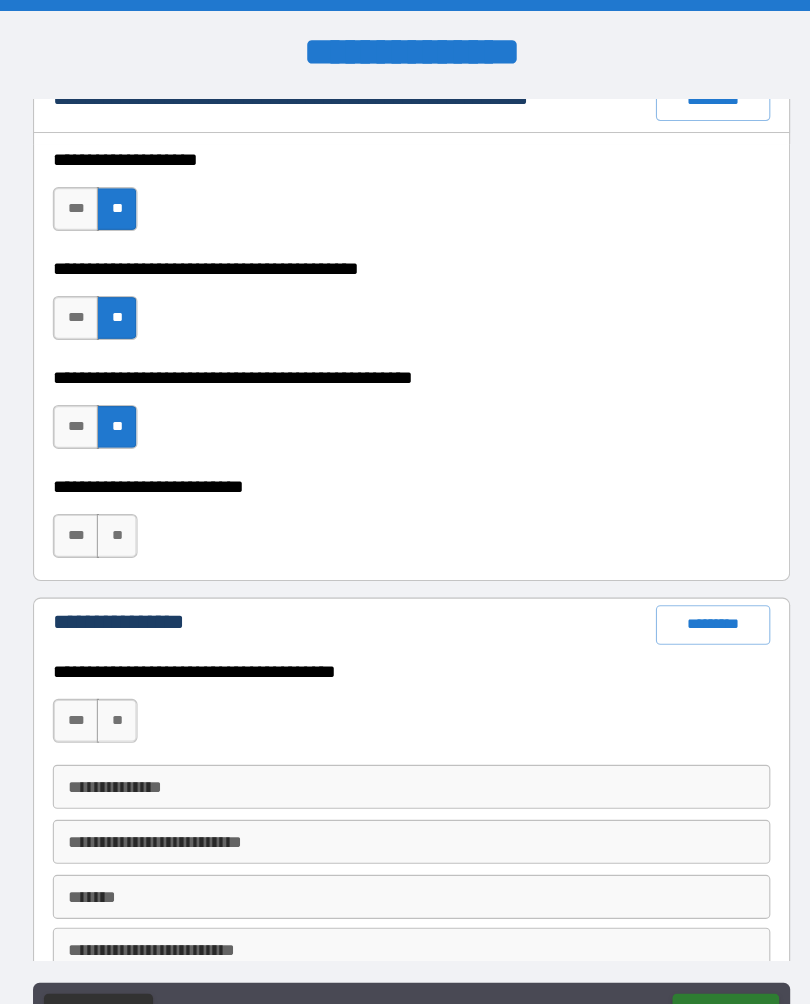 click on "**" at bounding box center [137, 487] 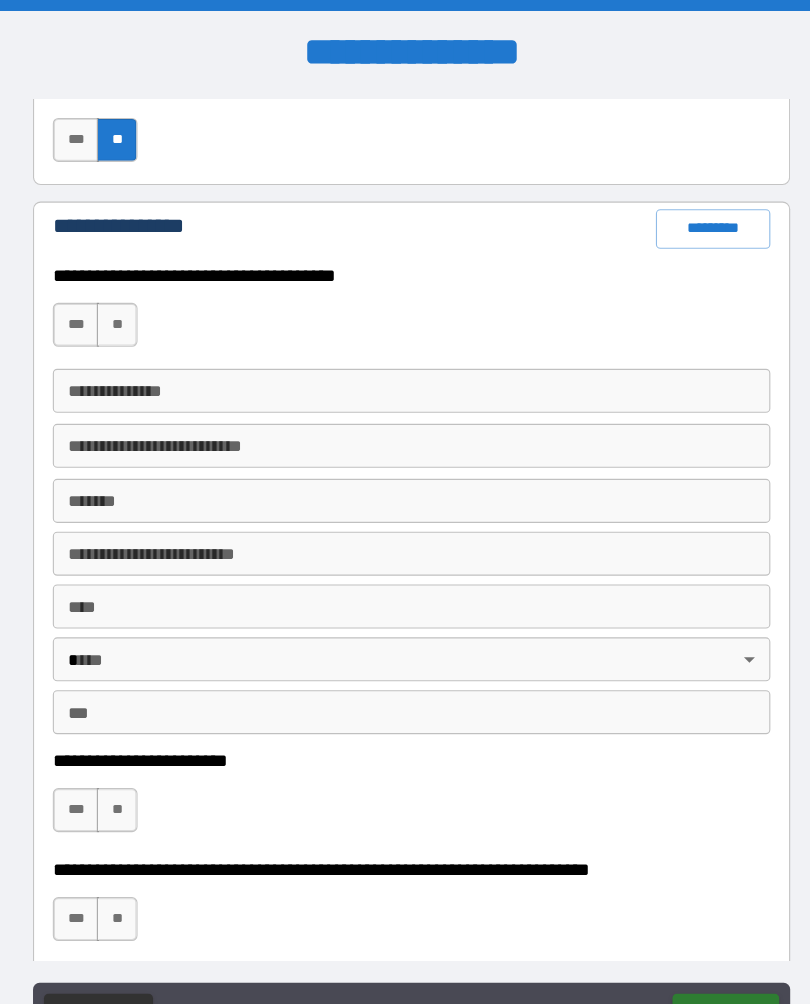 scroll, scrollTop: 913, scrollLeft: 0, axis: vertical 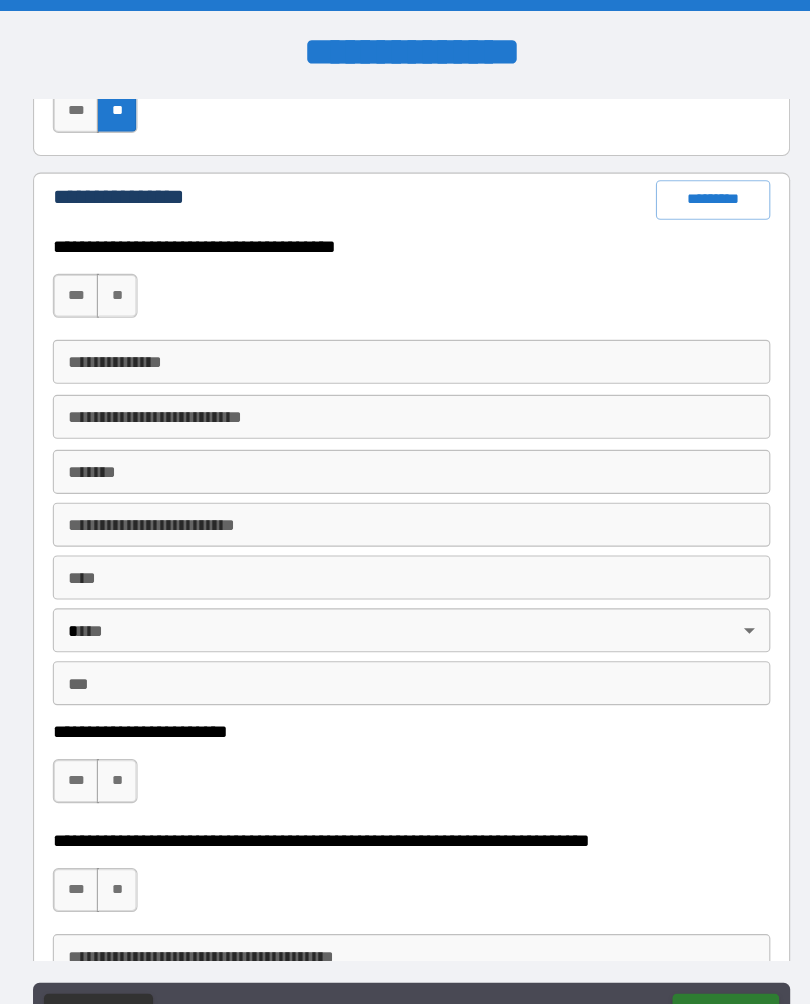 click on "**" at bounding box center (137, 269) 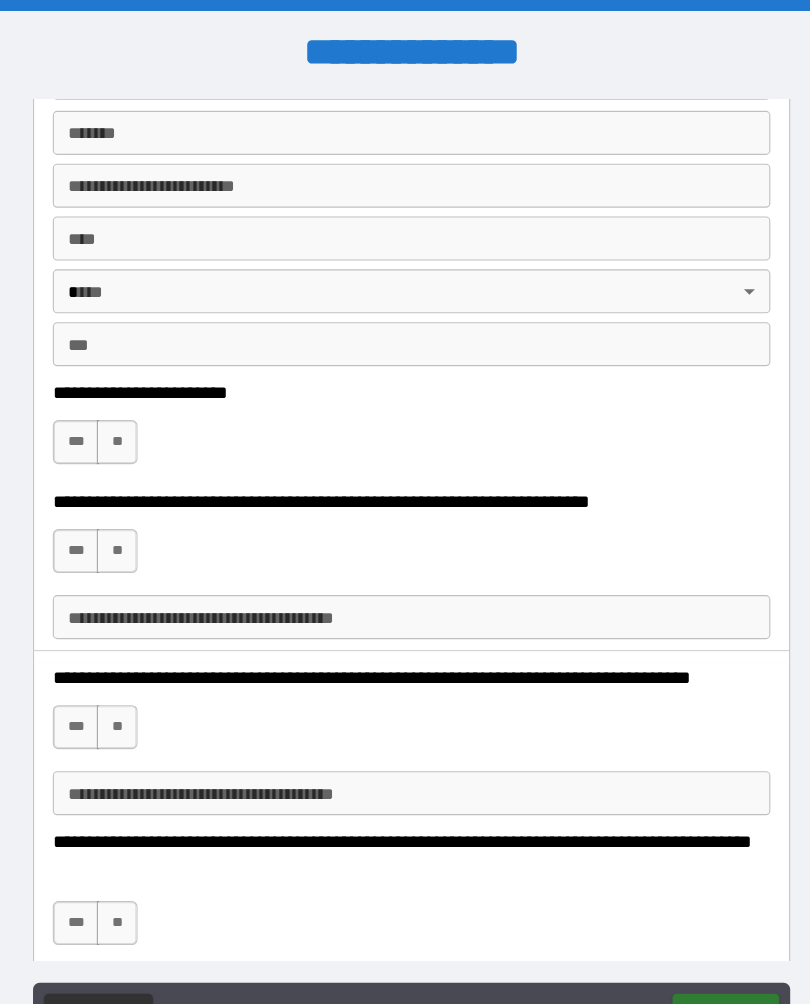scroll, scrollTop: 1224, scrollLeft: 0, axis: vertical 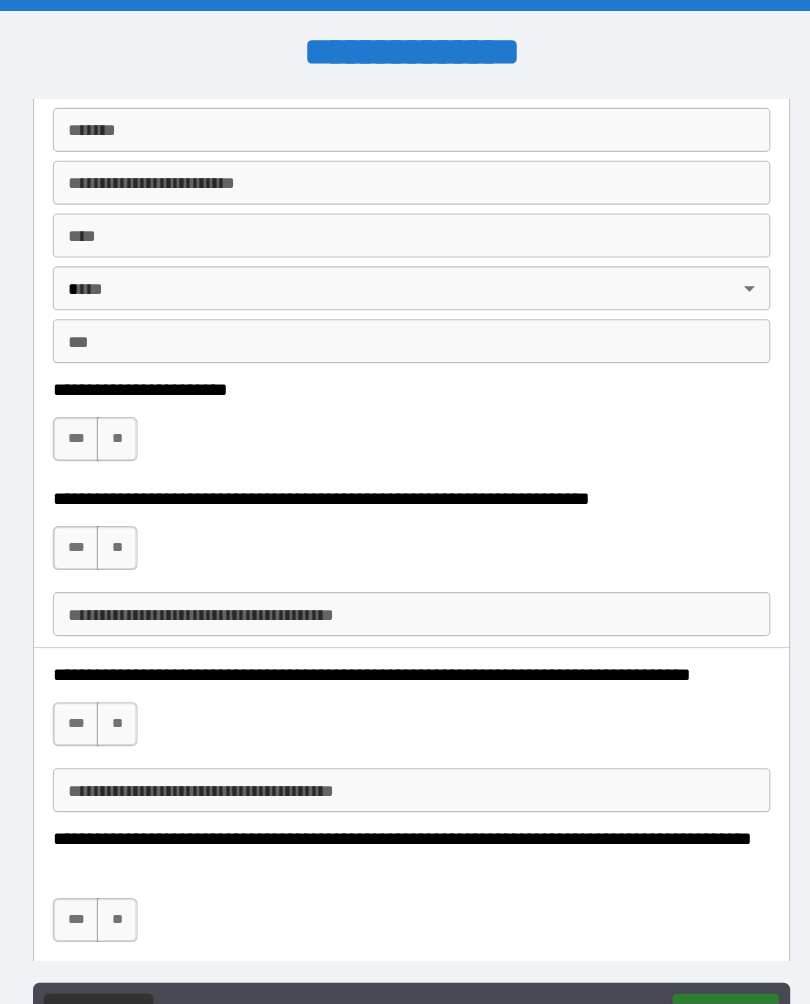 click on "***" at bounding box center [100, 399] 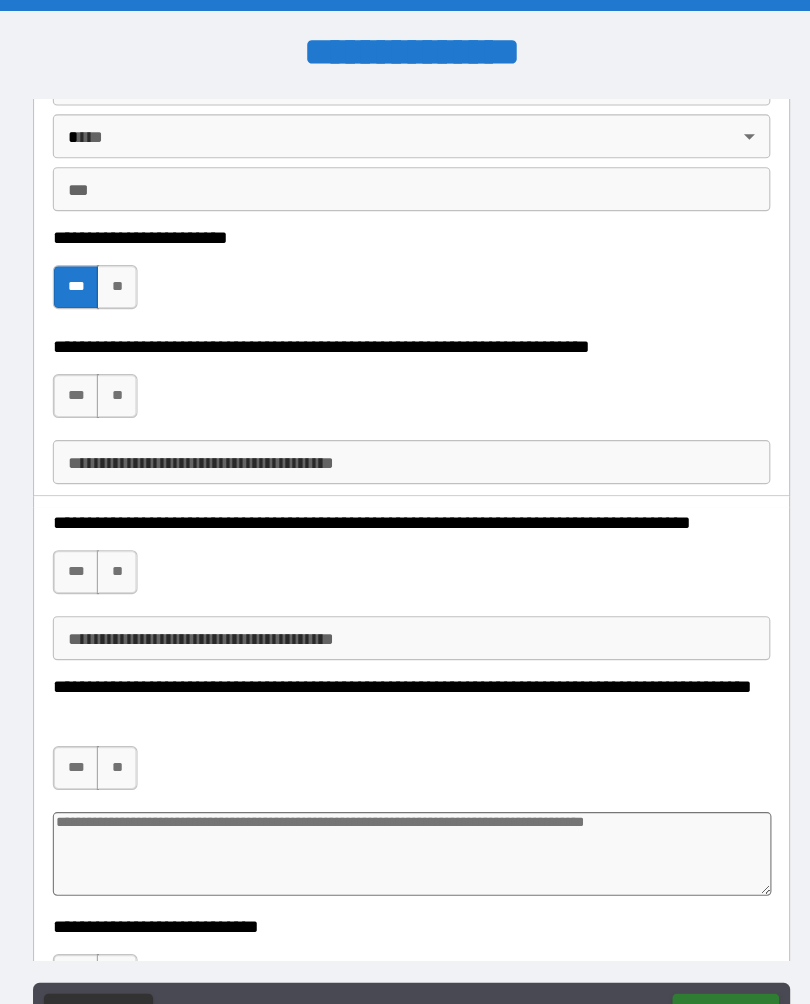 scroll, scrollTop: 1361, scrollLeft: 0, axis: vertical 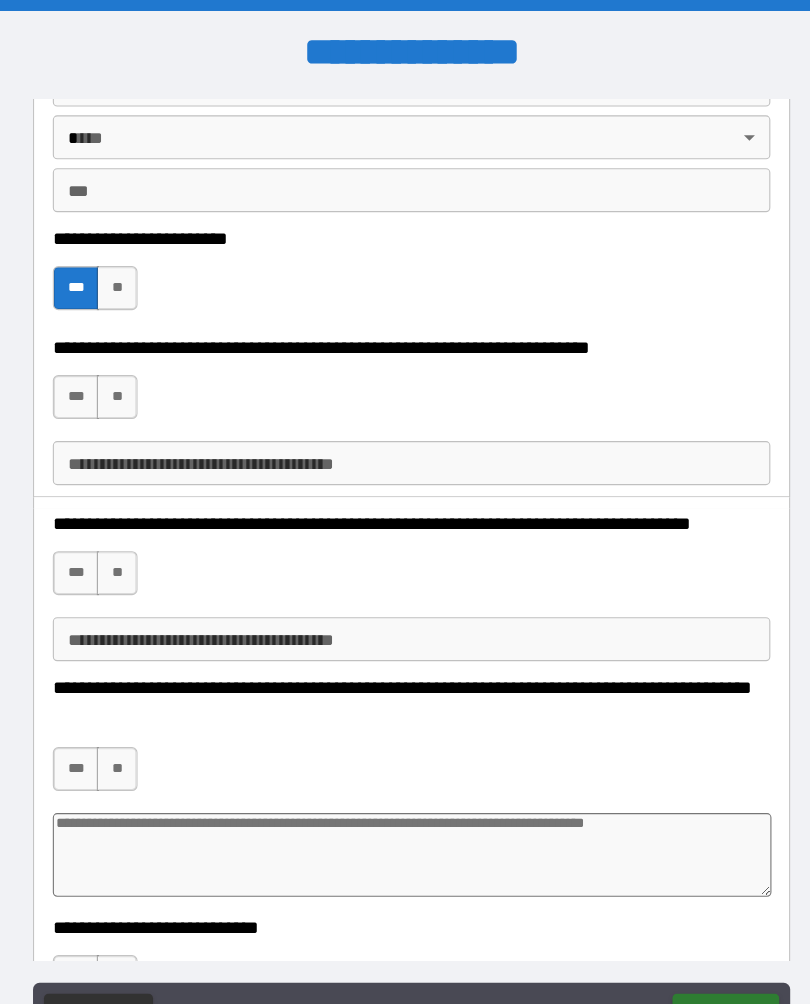 click on "**" at bounding box center [137, 361] 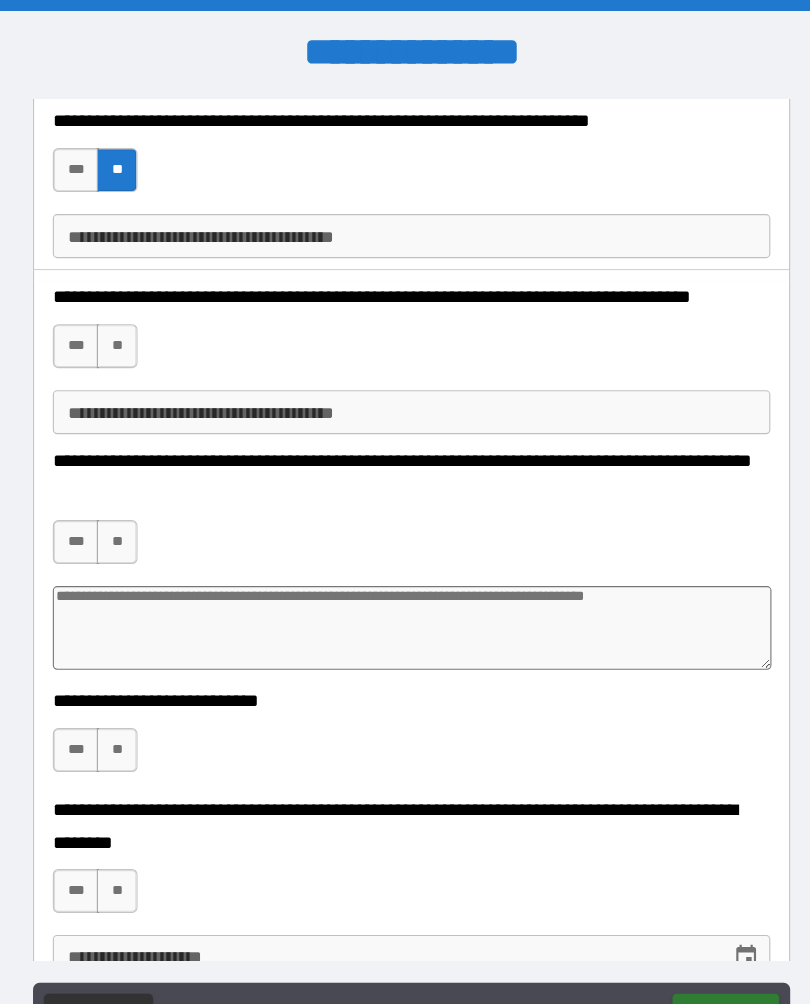 scroll, scrollTop: 1592, scrollLeft: 0, axis: vertical 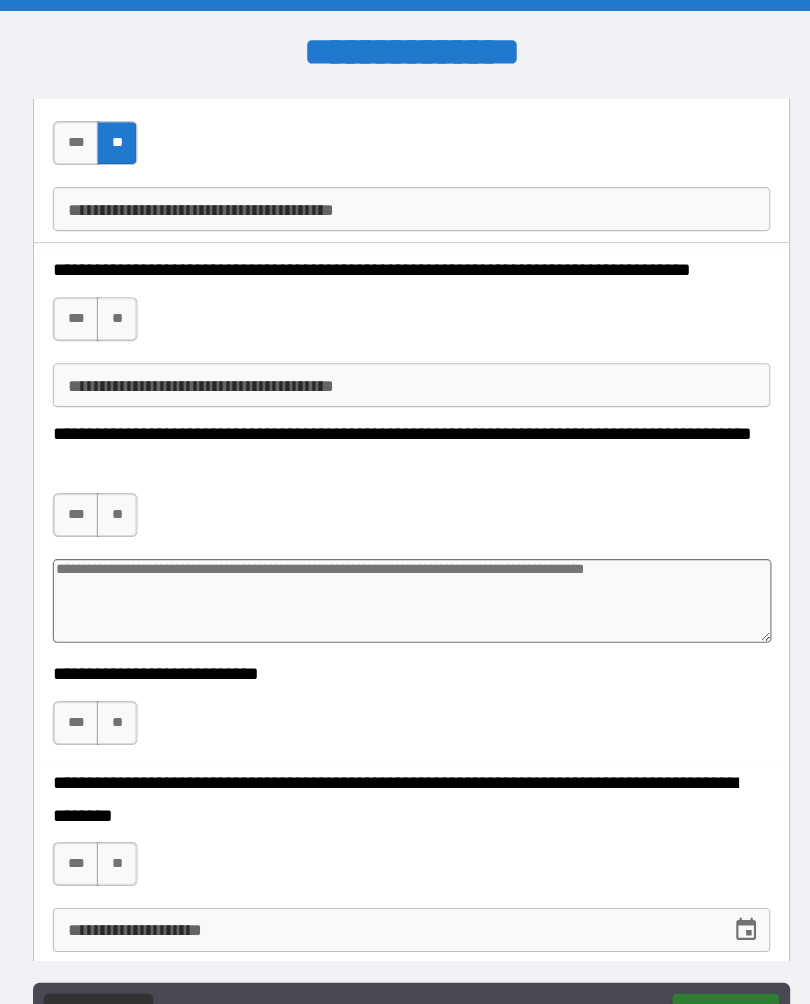 click on "**" at bounding box center [137, 290] 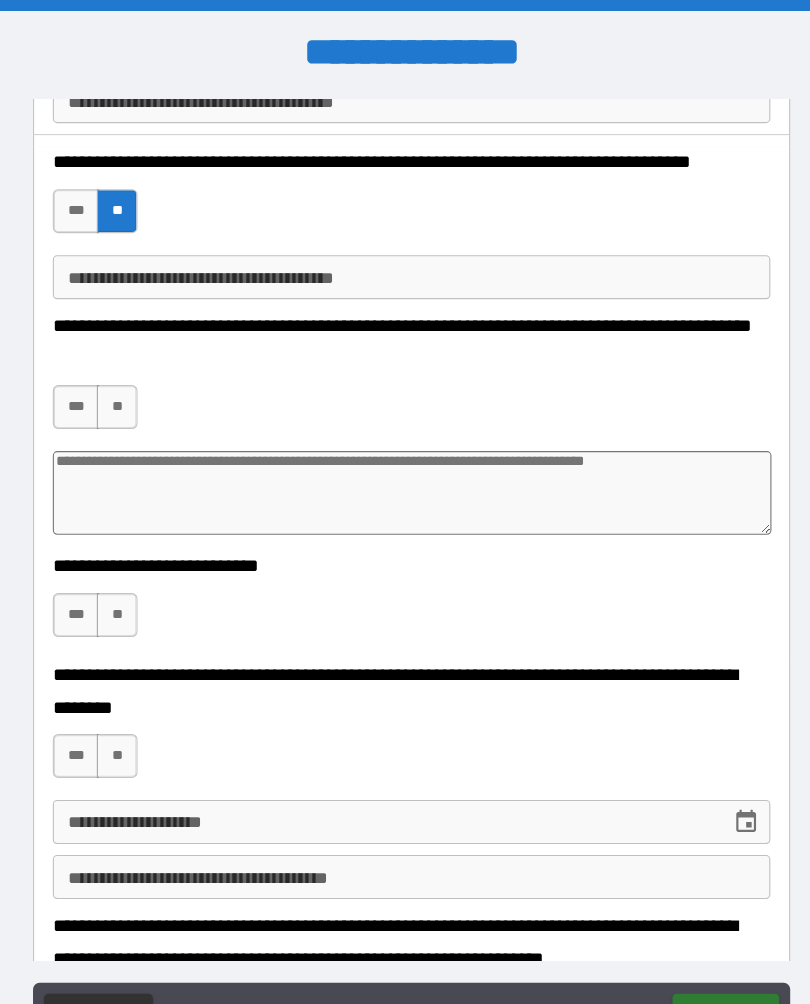 scroll, scrollTop: 1693, scrollLeft: 0, axis: vertical 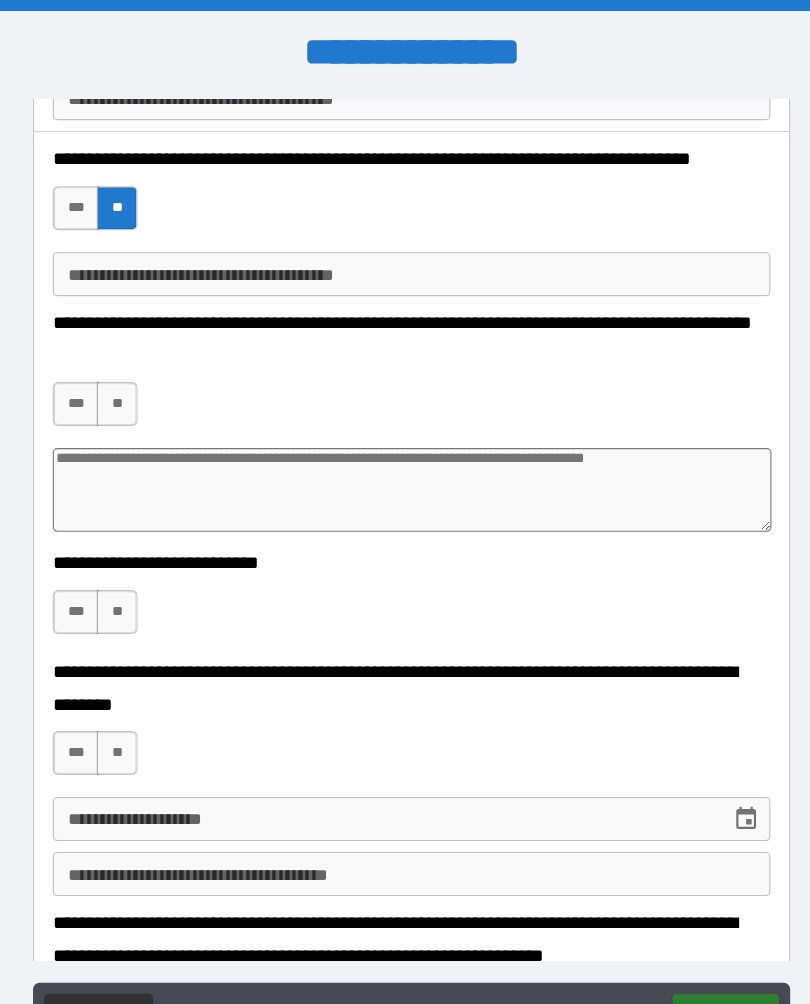 click on "**" at bounding box center (137, 367) 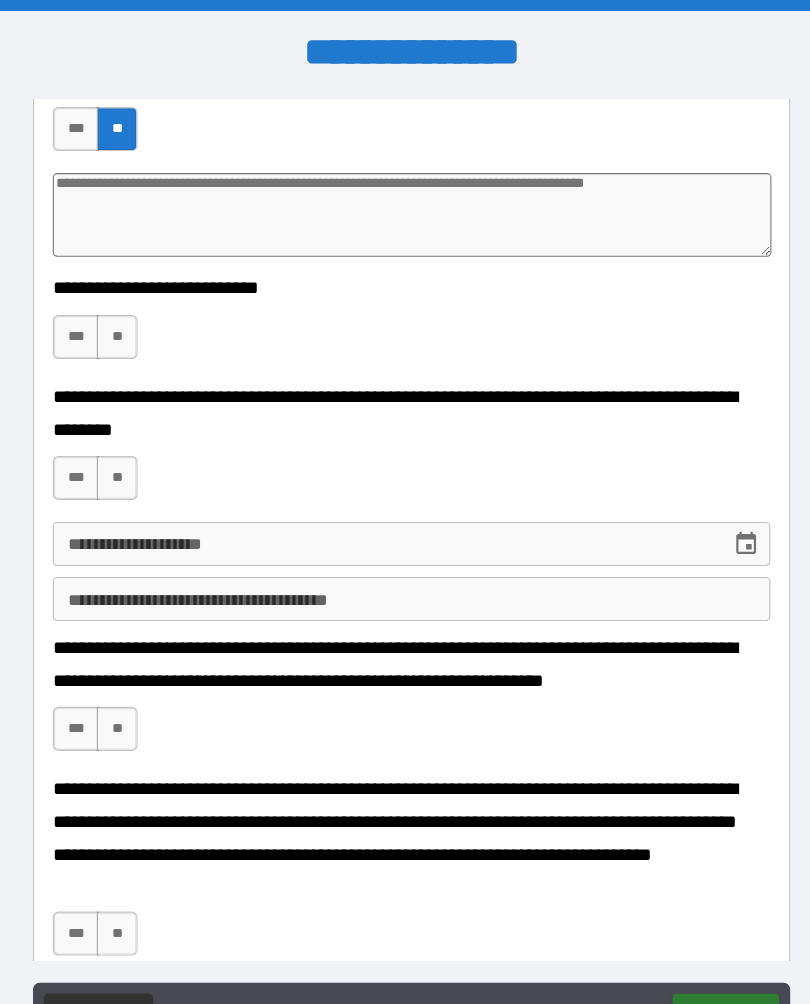 scroll, scrollTop: 1944, scrollLeft: 0, axis: vertical 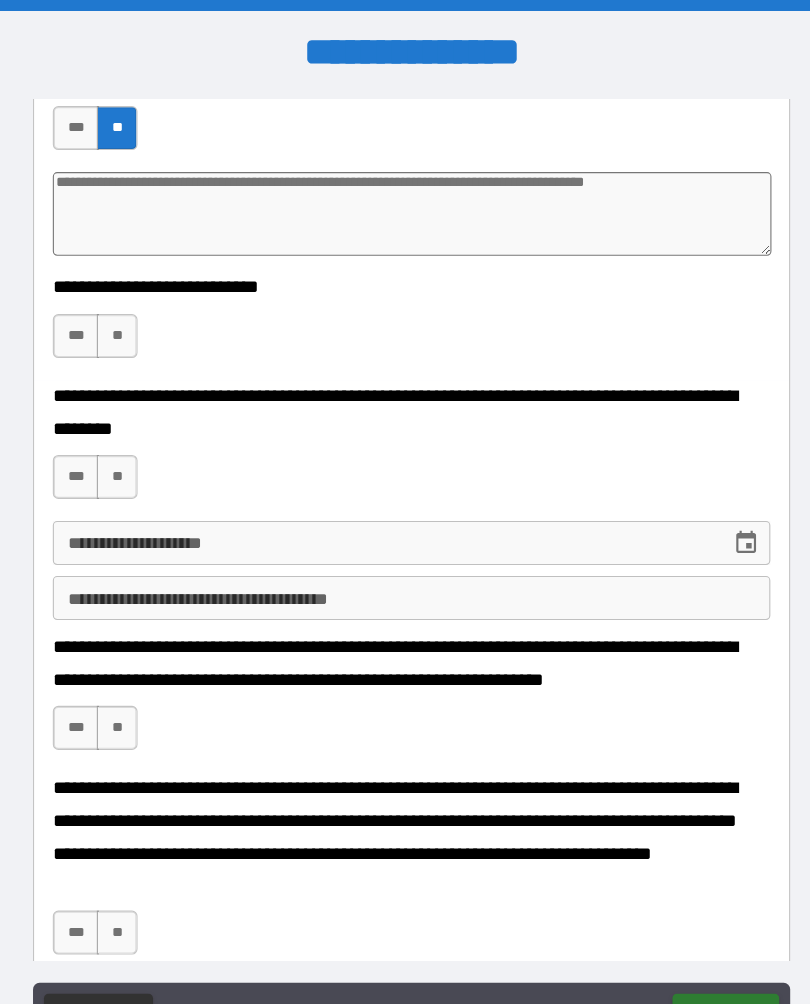 click on "**" at bounding box center (137, 305) 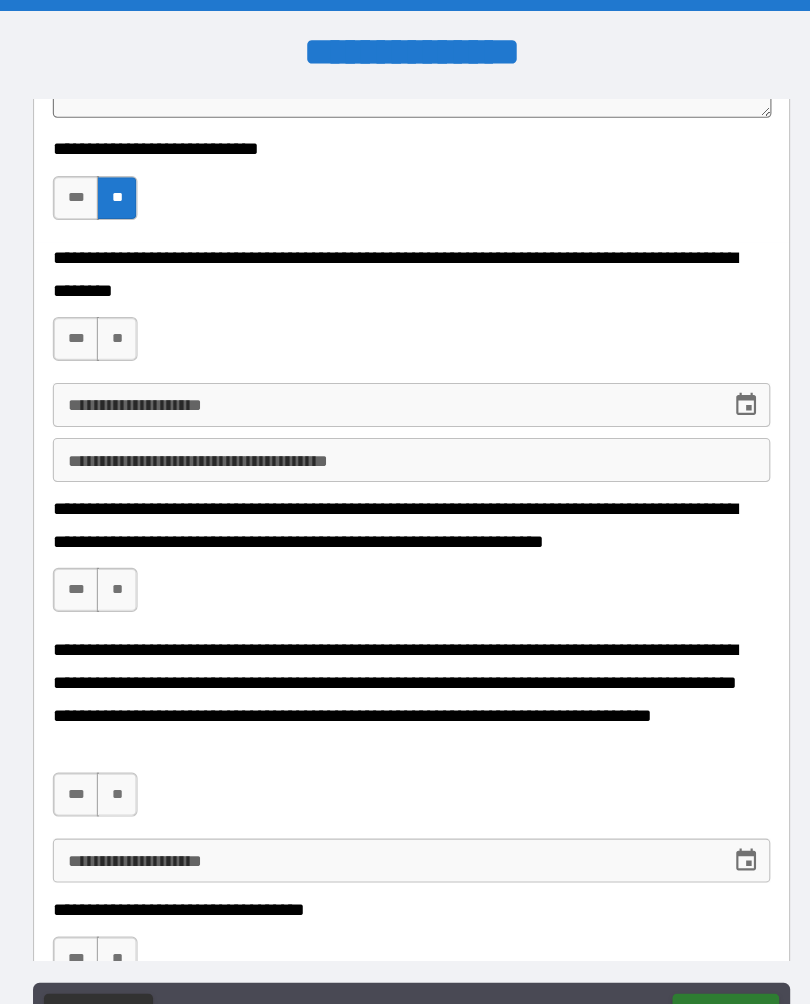 scroll, scrollTop: 2071, scrollLeft: 0, axis: vertical 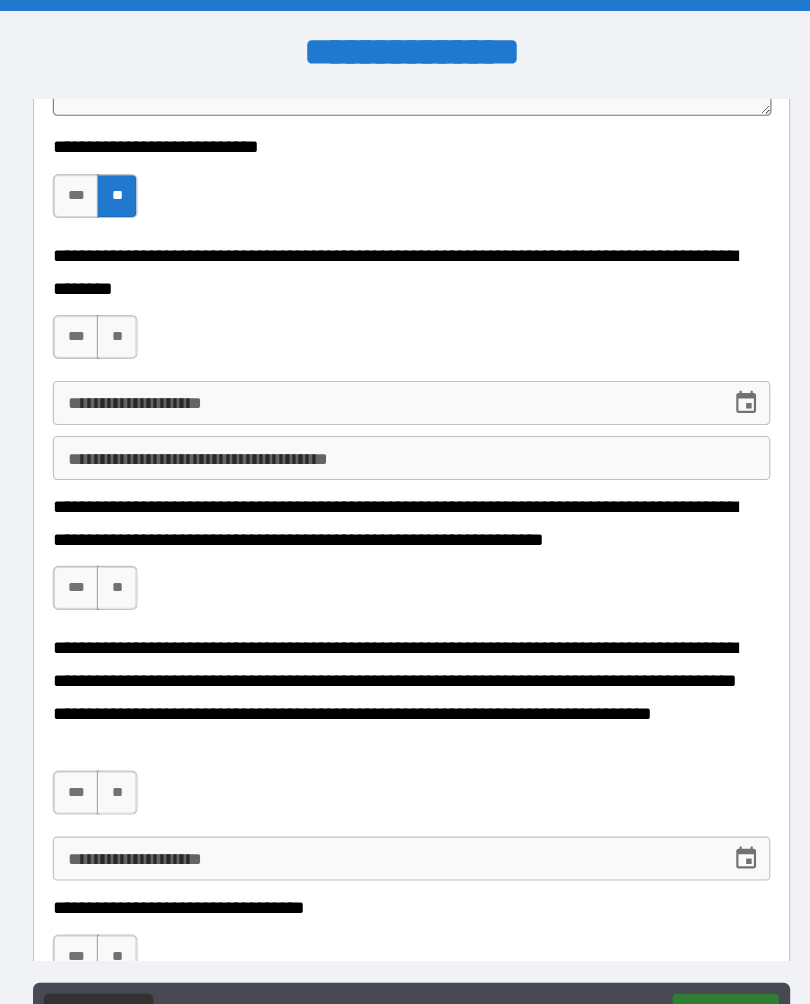click on "**" at bounding box center (137, 306) 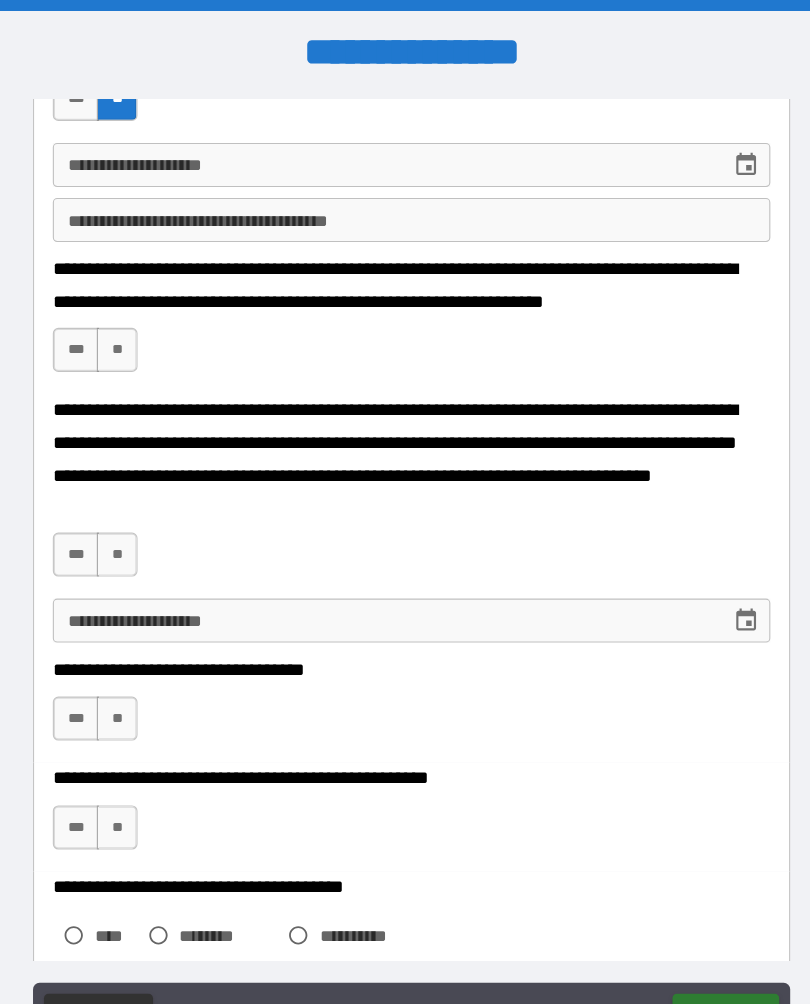 scroll, scrollTop: 2288, scrollLeft: 0, axis: vertical 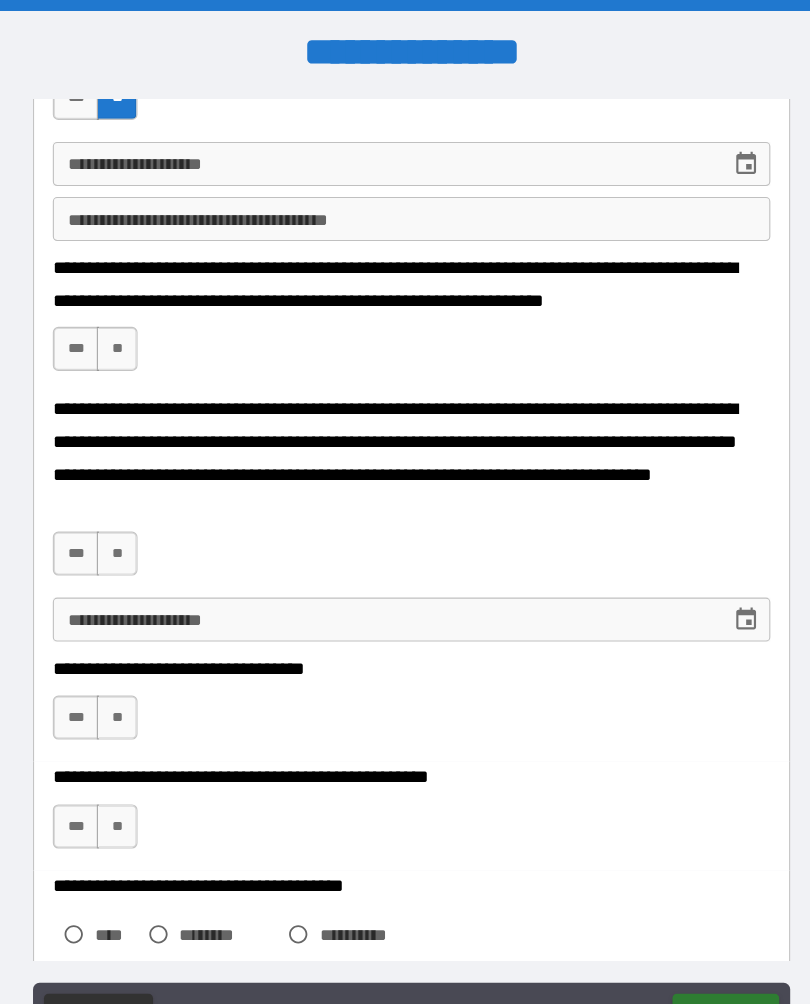click on "**" at bounding box center [137, 317] 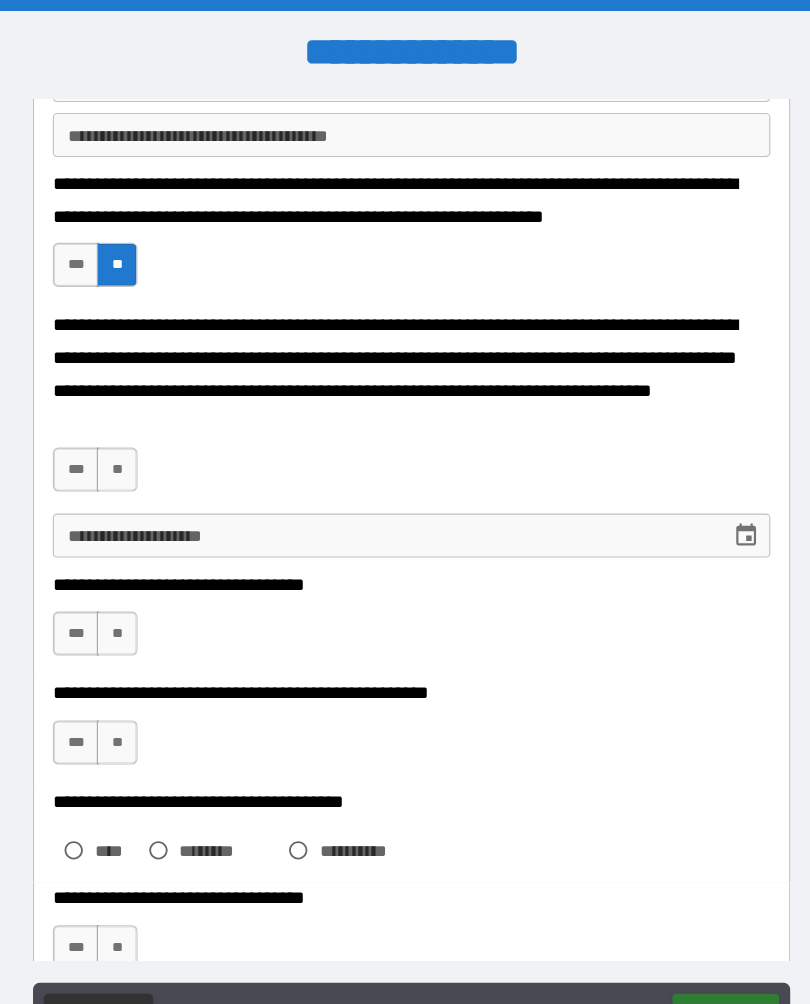scroll, scrollTop: 2372, scrollLeft: 0, axis: vertical 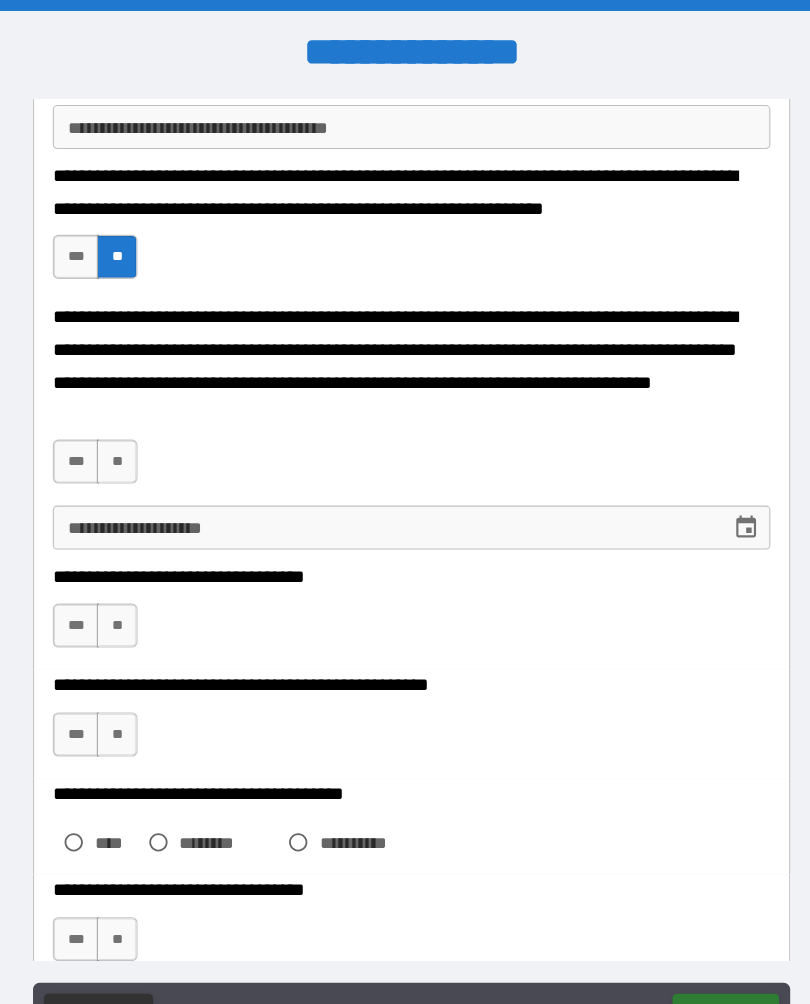 click on "**" at bounding box center (137, 419) 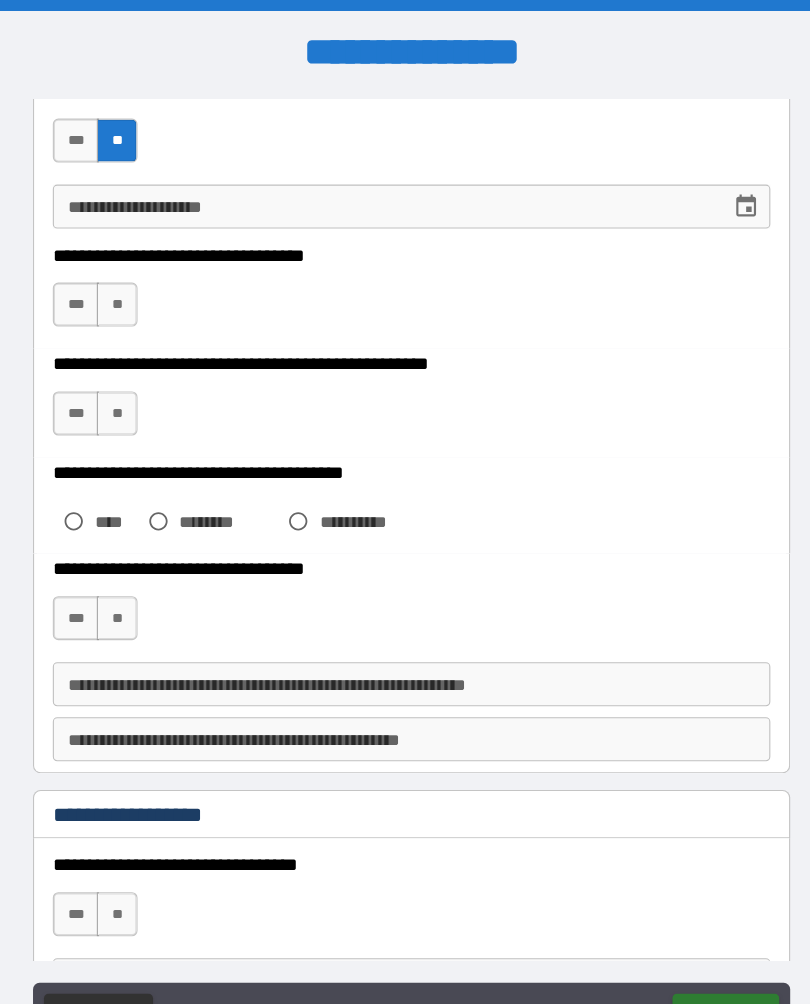 scroll, scrollTop: 2664, scrollLeft: 0, axis: vertical 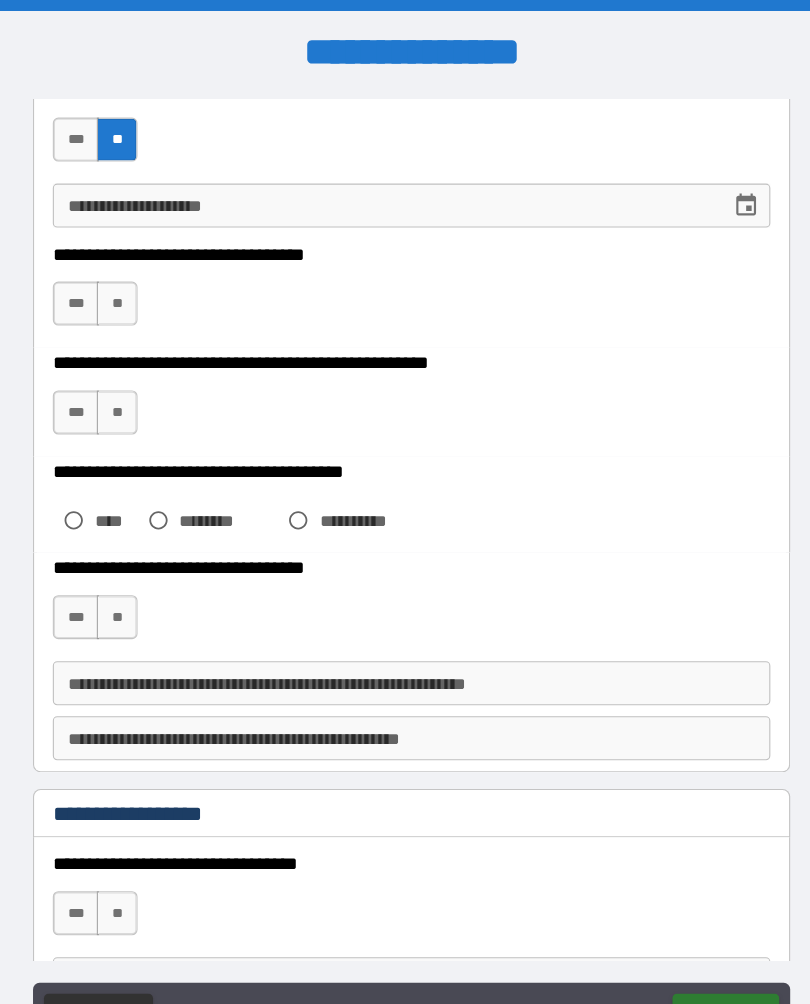 click on "**" at bounding box center (137, 276) 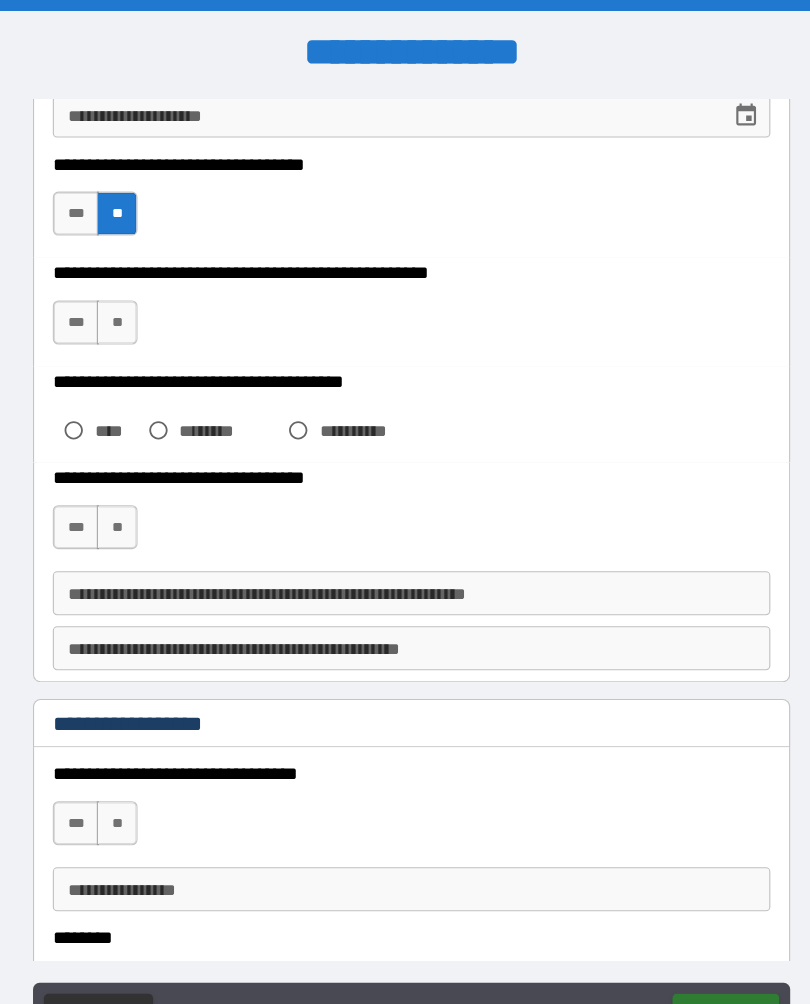 scroll, scrollTop: 2757, scrollLeft: 0, axis: vertical 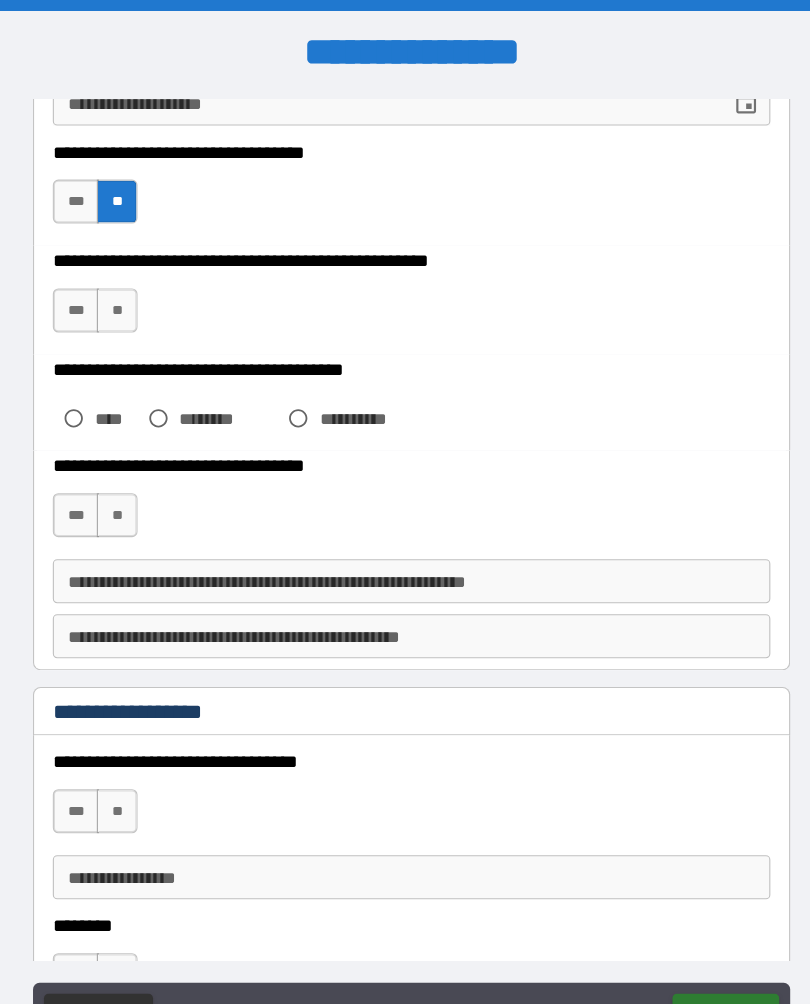 click on "**" at bounding box center [137, 282] 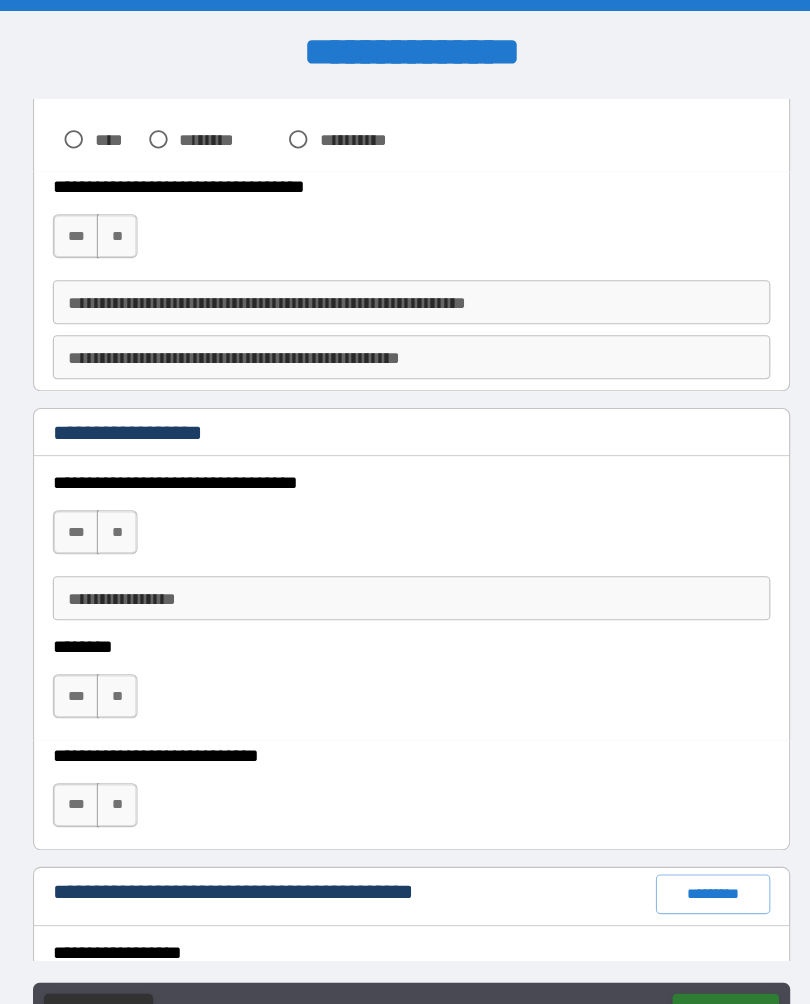 scroll, scrollTop: 3011, scrollLeft: 0, axis: vertical 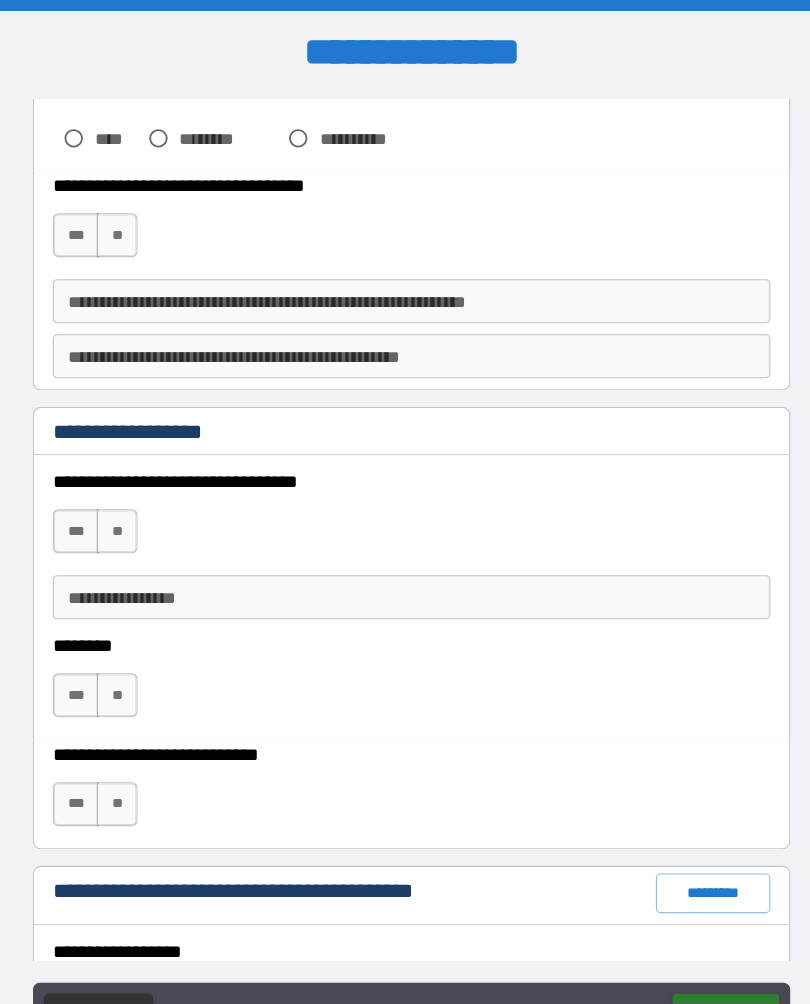 click on "**" at bounding box center [137, 214] 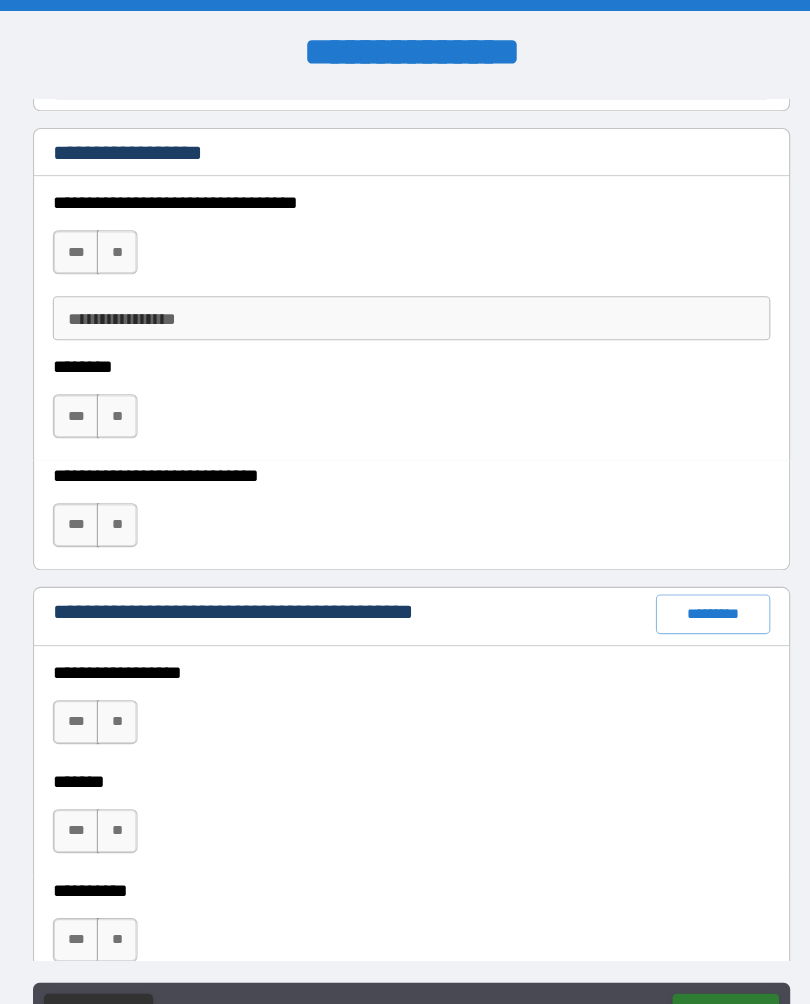 scroll, scrollTop: 3281, scrollLeft: 0, axis: vertical 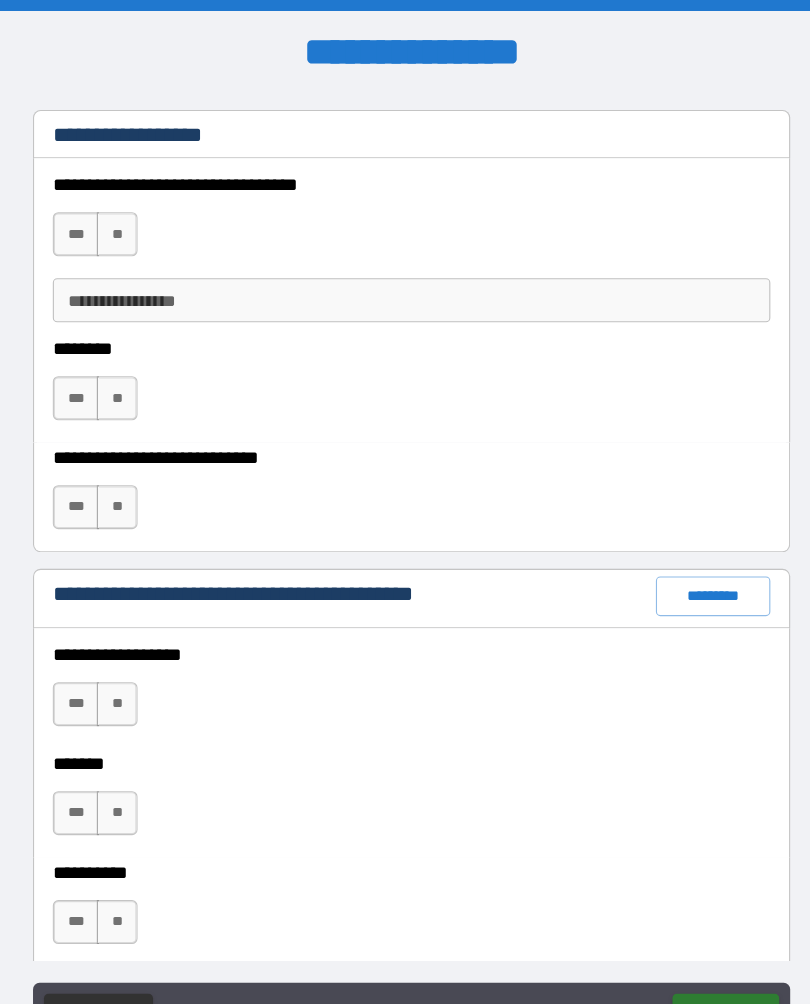 click on "**" at bounding box center [137, 213] 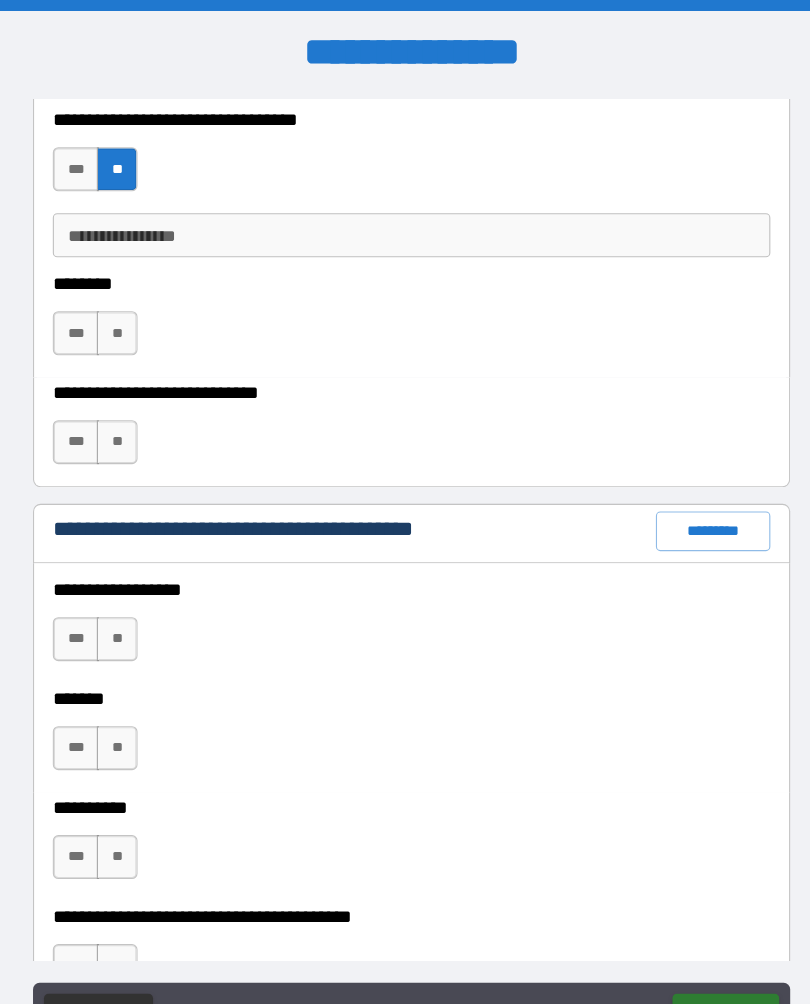scroll, scrollTop: 3350, scrollLeft: 0, axis: vertical 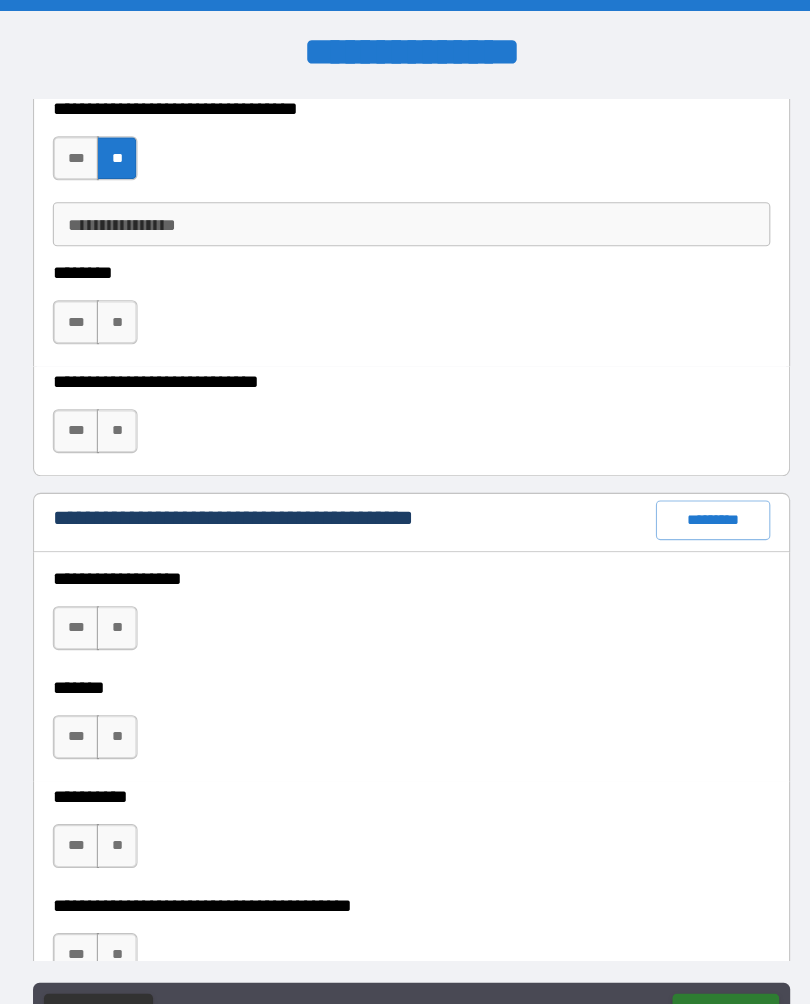 click on "**" at bounding box center [137, 293] 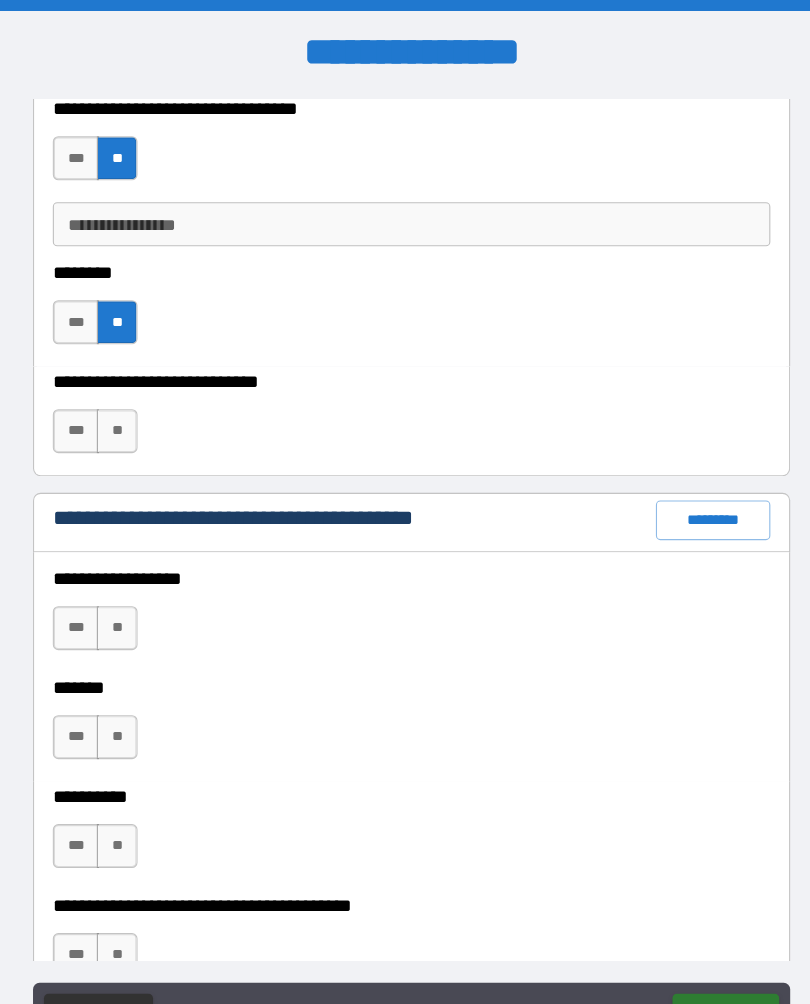 click on "**" at bounding box center (137, 392) 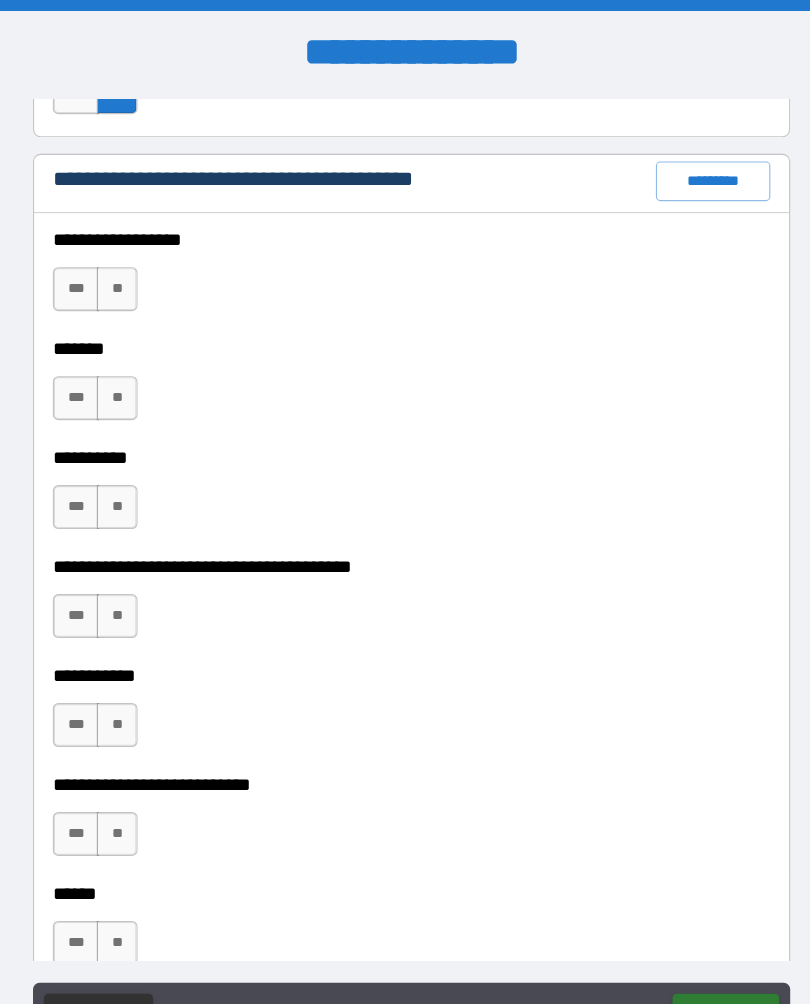 scroll, scrollTop: 3701, scrollLeft: 0, axis: vertical 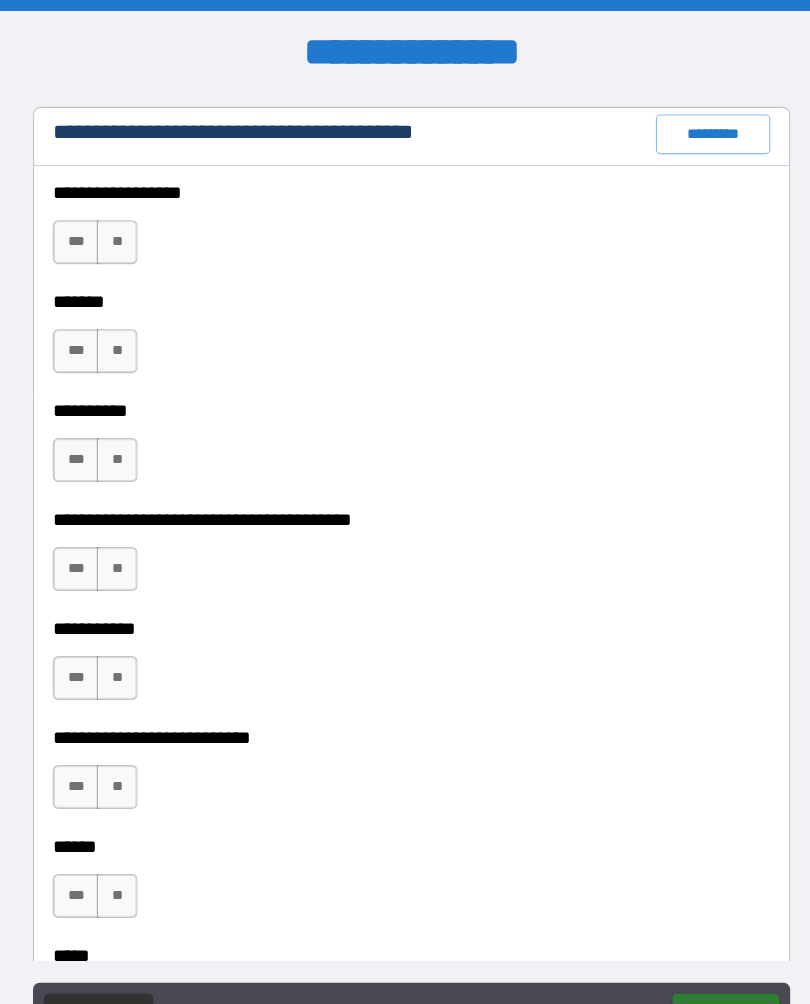 click on "**" at bounding box center (137, 220) 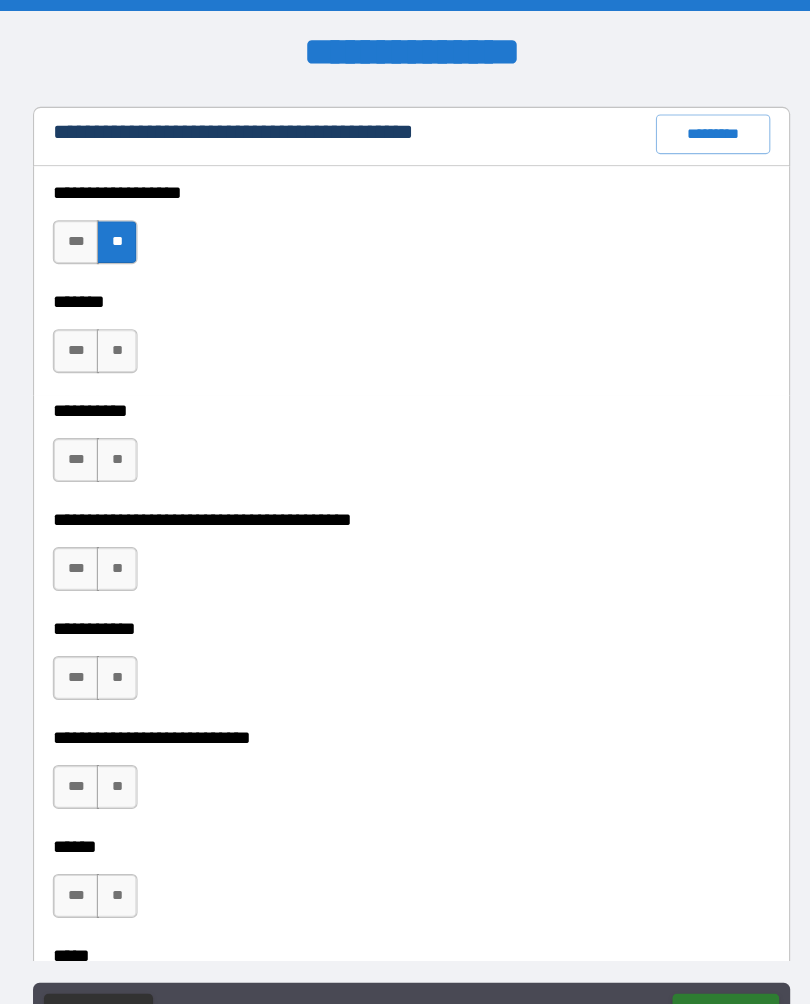 click on "**" at bounding box center [137, 319] 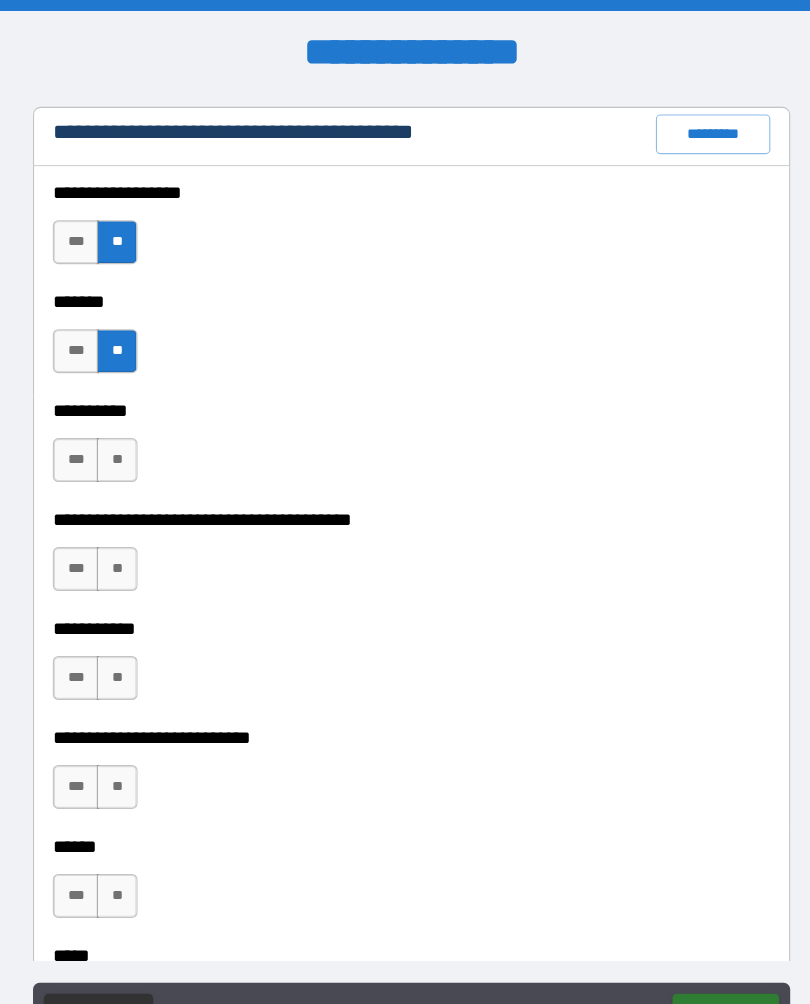 click on "**" at bounding box center [137, 418] 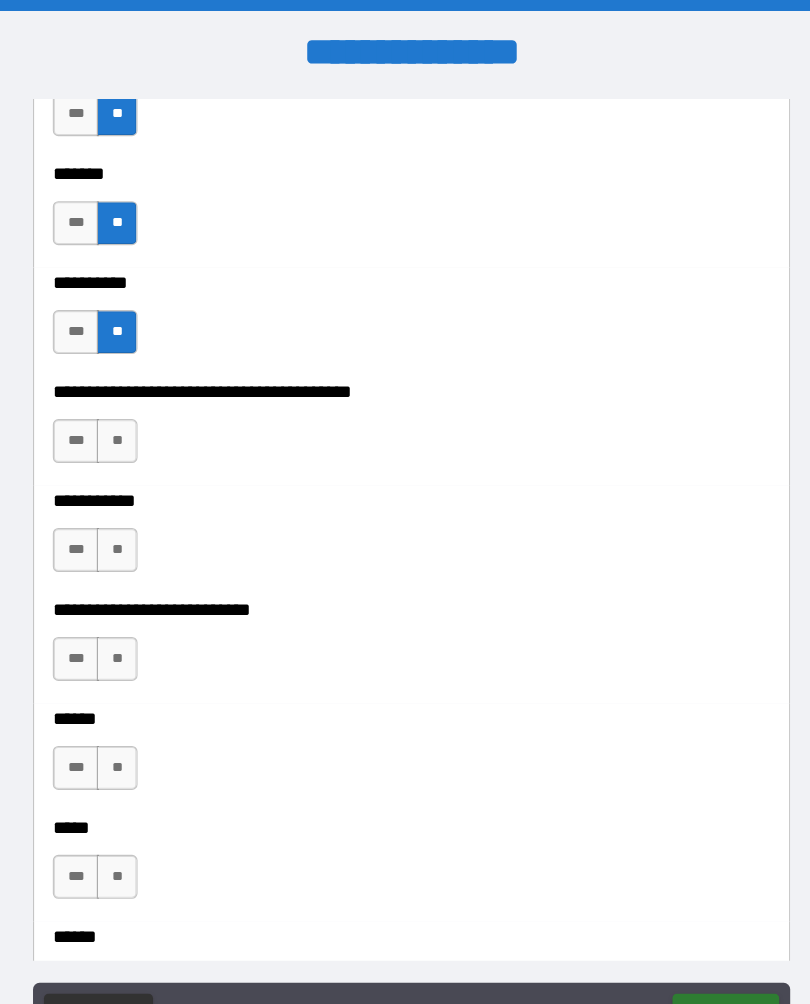 click on "**" at bounding box center [137, 401] 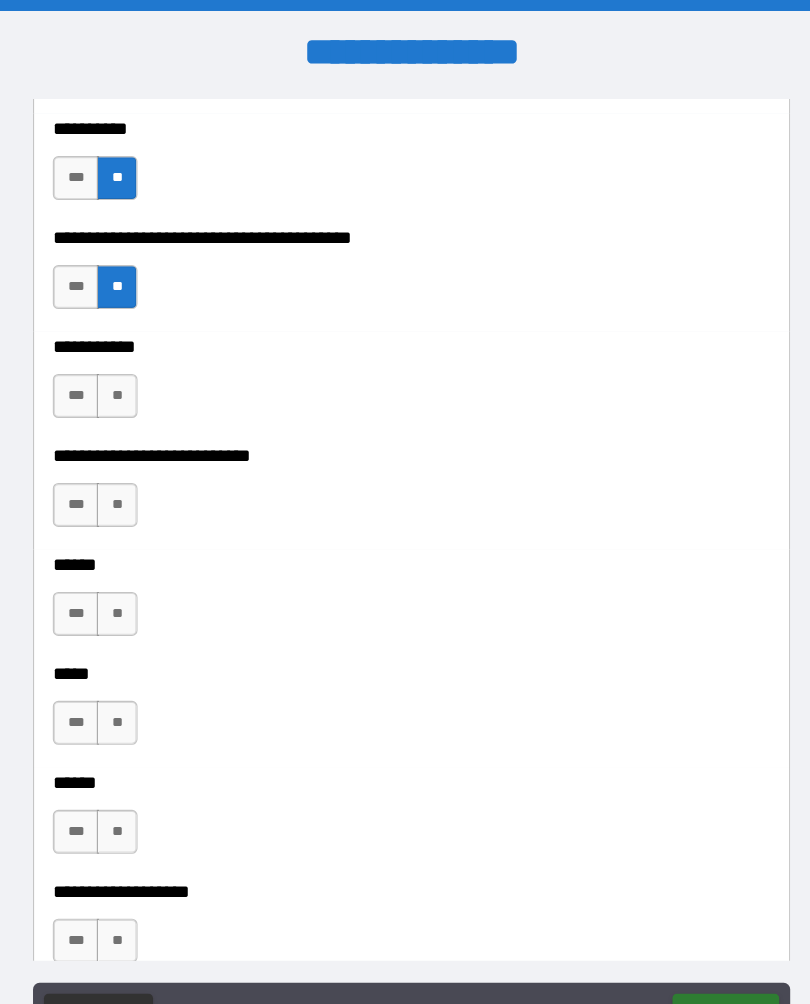 scroll, scrollTop: 3959, scrollLeft: 0, axis: vertical 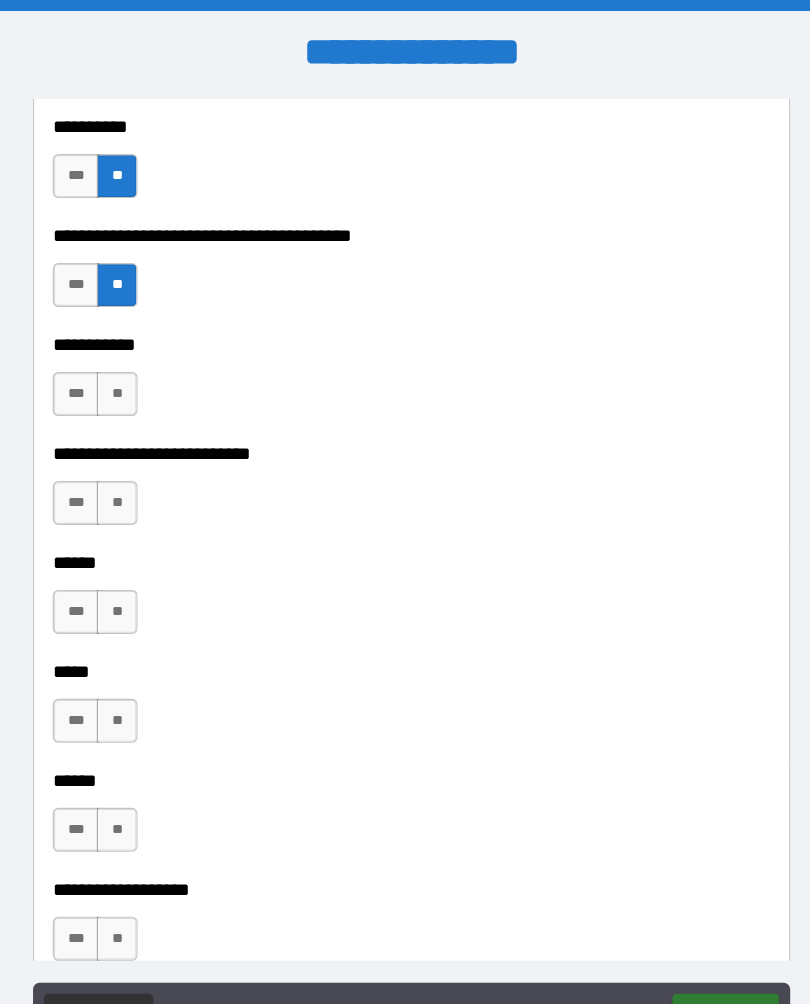 click on "**" at bounding box center [137, 358] 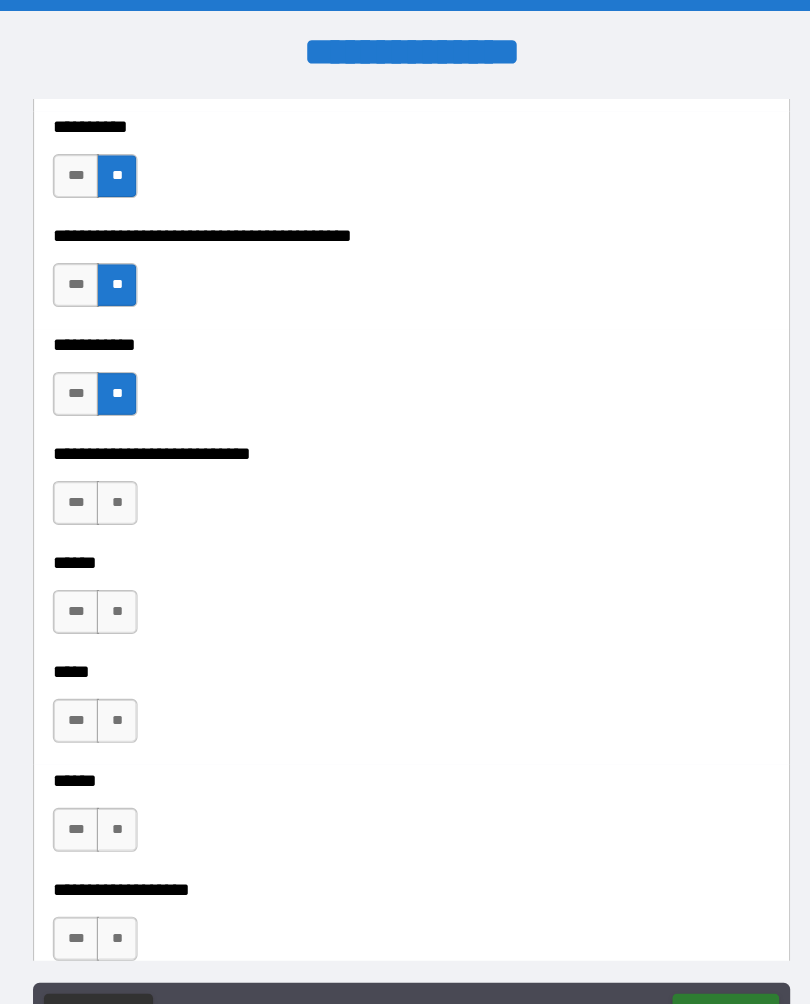 click on "**" at bounding box center (137, 457) 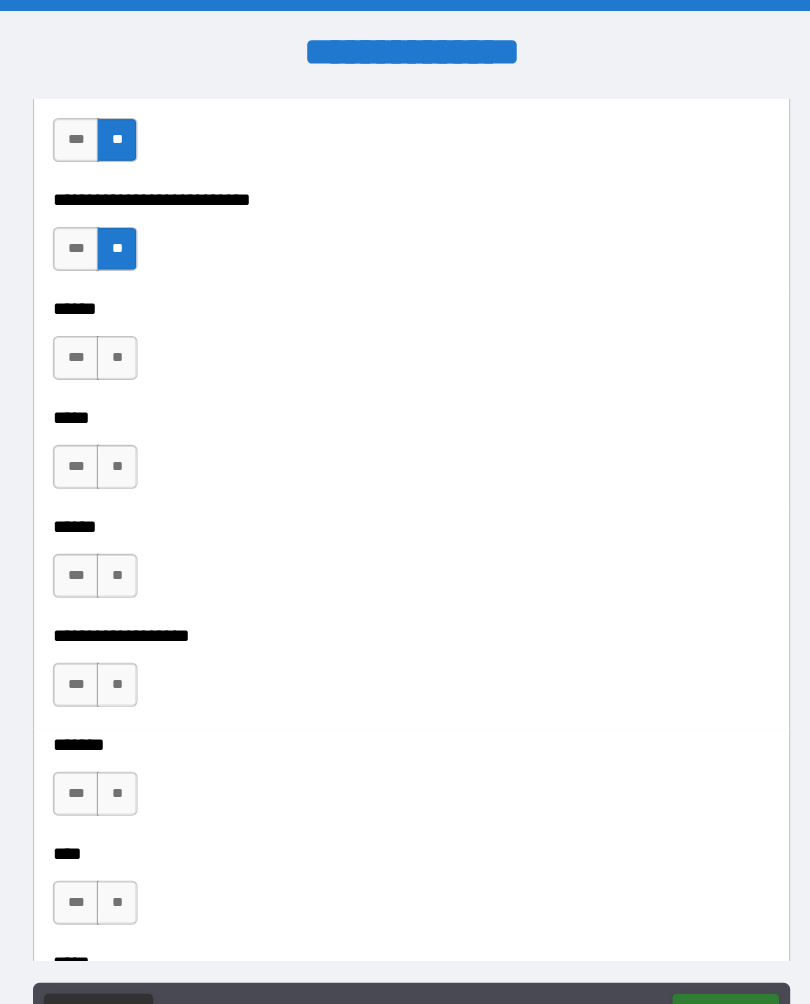 scroll, scrollTop: 4192, scrollLeft: 0, axis: vertical 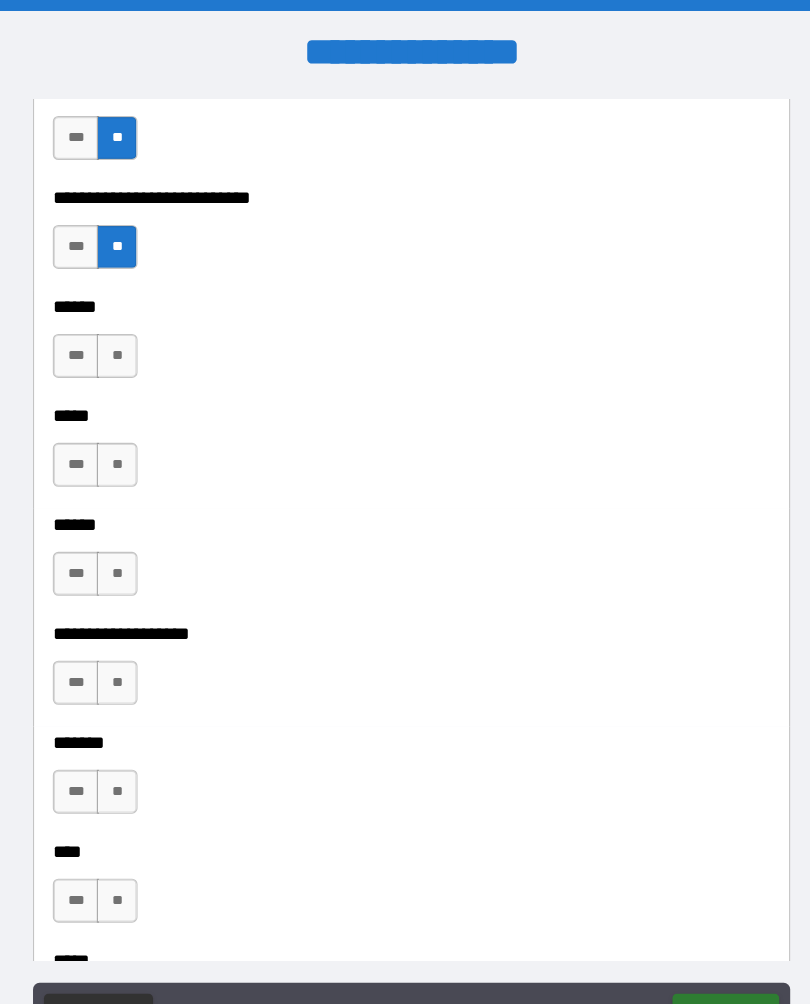 click on "**" at bounding box center (137, 323) 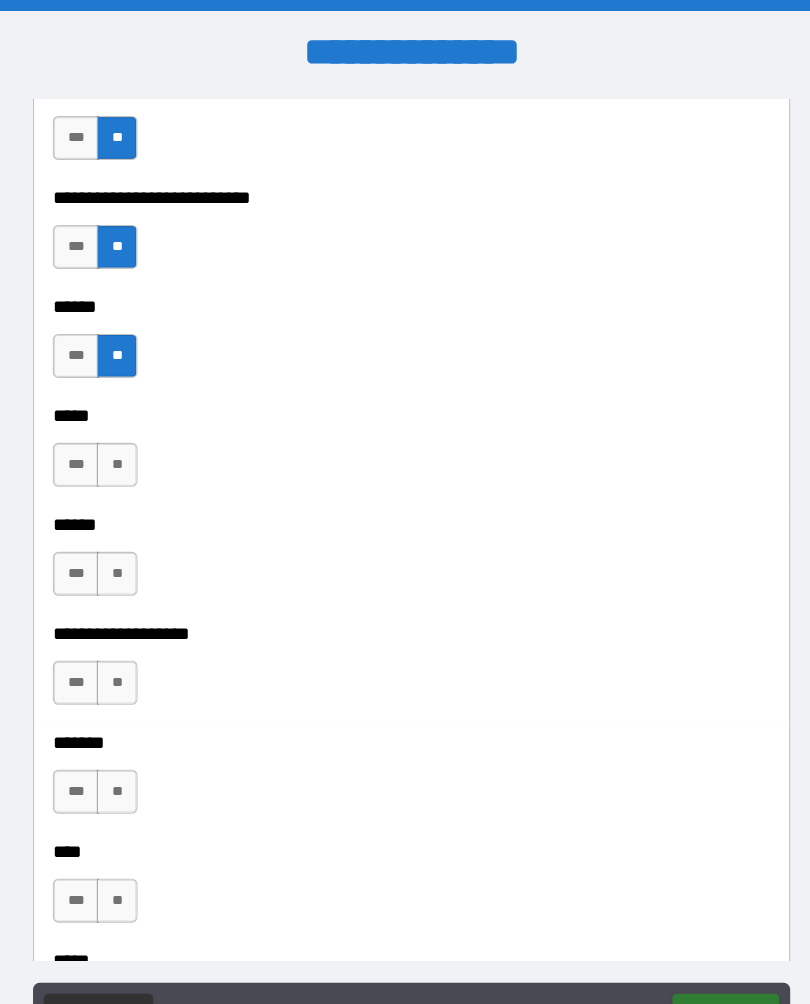 click on "**" at bounding box center [137, 422] 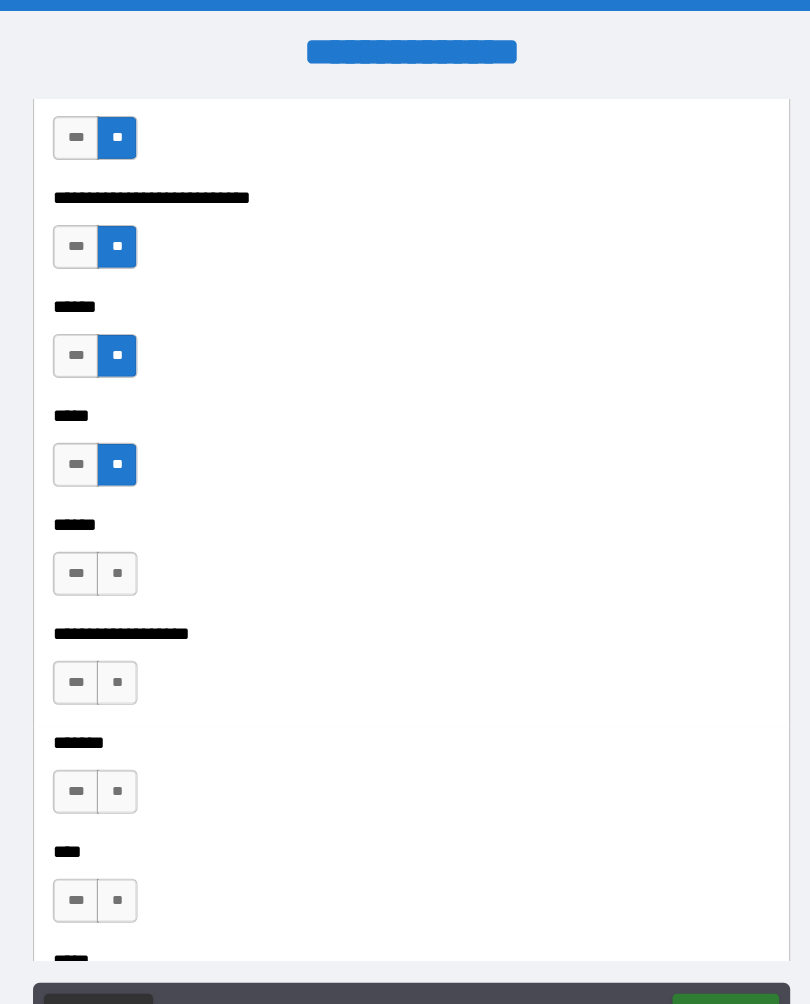 click on "**" at bounding box center (137, 521) 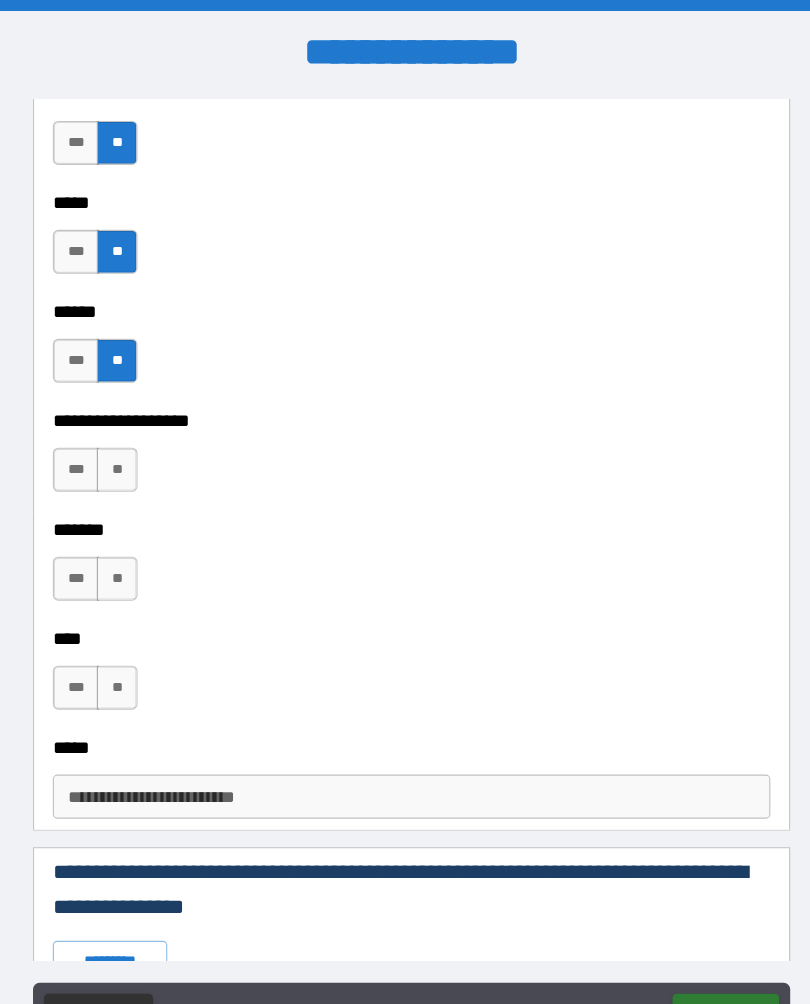 scroll, scrollTop: 4386, scrollLeft: 0, axis: vertical 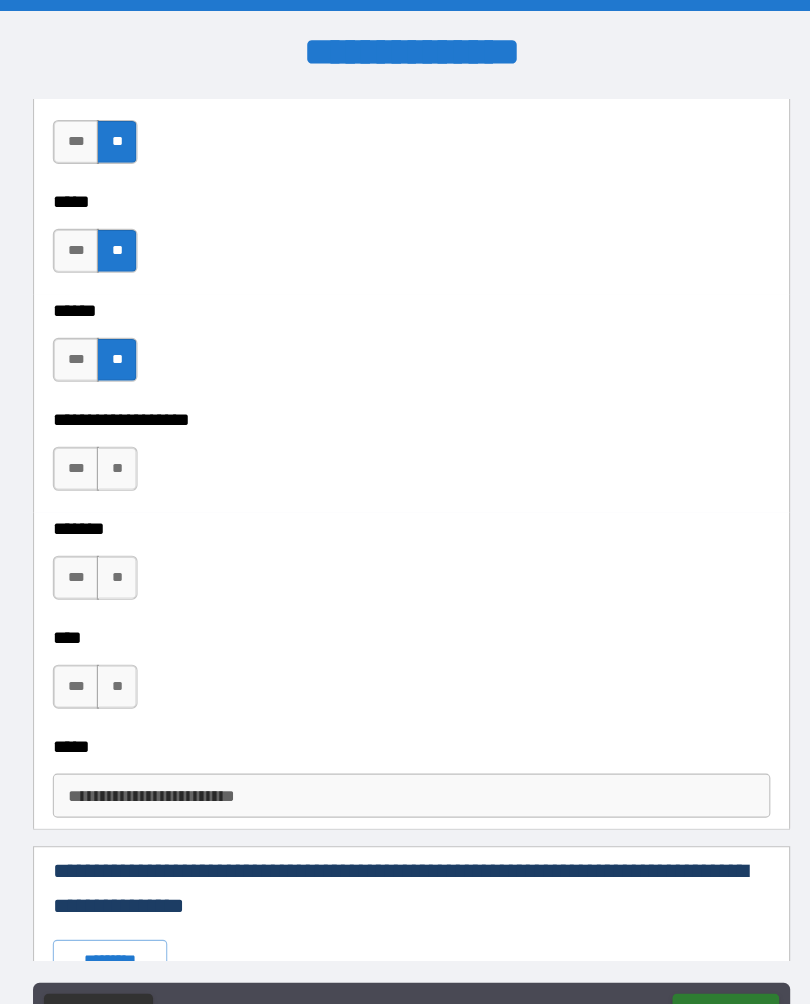 click on "**" at bounding box center (137, 426) 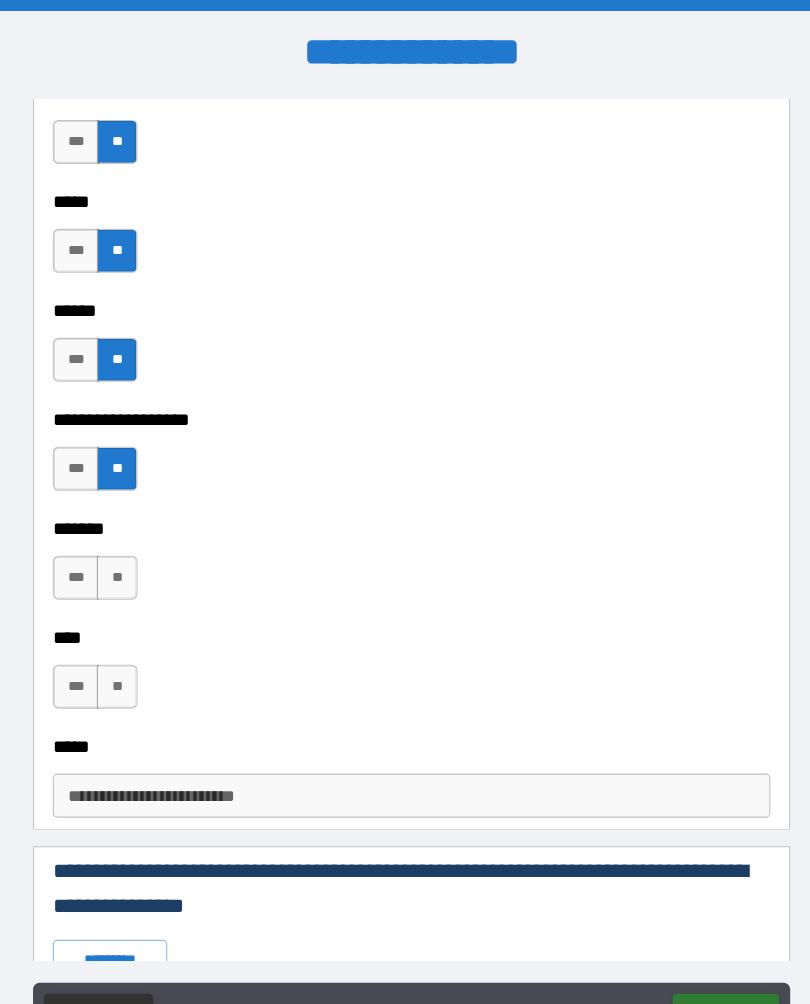 click on "**" at bounding box center (137, 525) 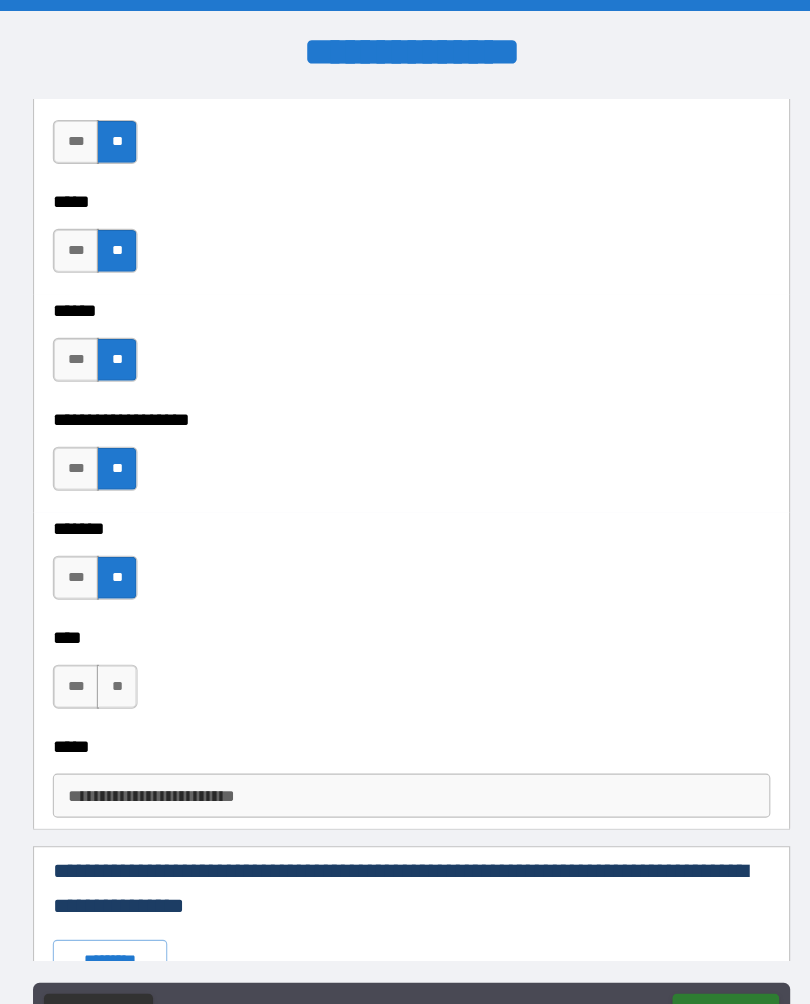 click on "**" at bounding box center (137, 624) 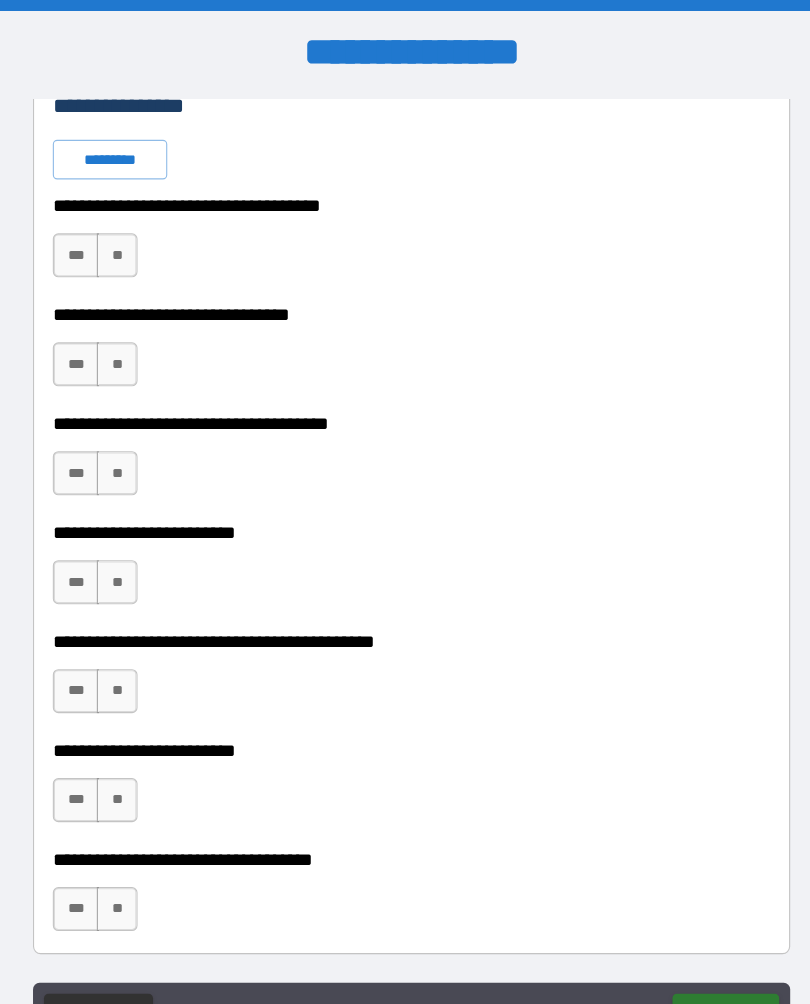 scroll, scrollTop: 5114, scrollLeft: 0, axis: vertical 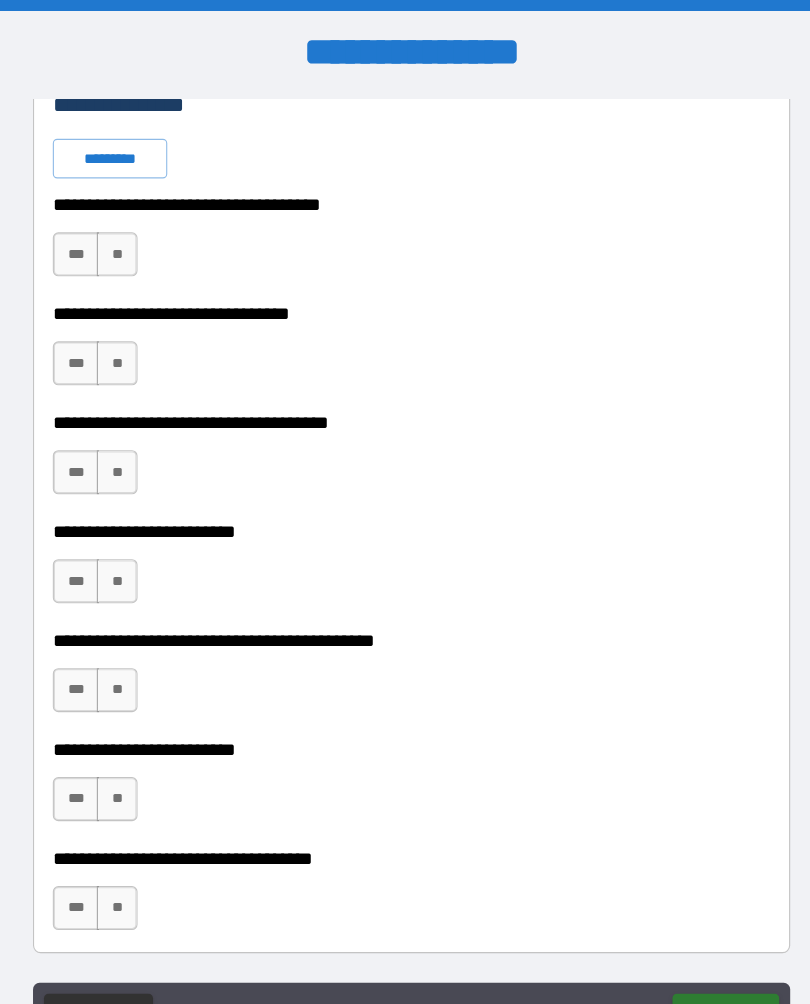 click on "**" at bounding box center [137, 231] 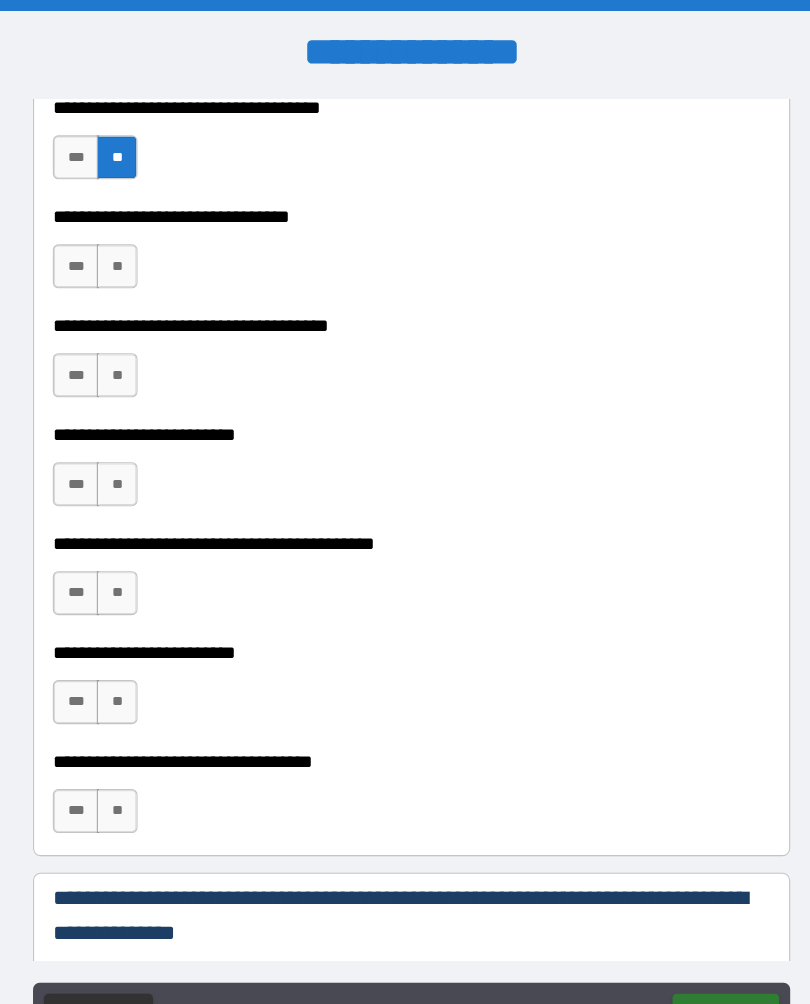 scroll, scrollTop: 5204, scrollLeft: 0, axis: vertical 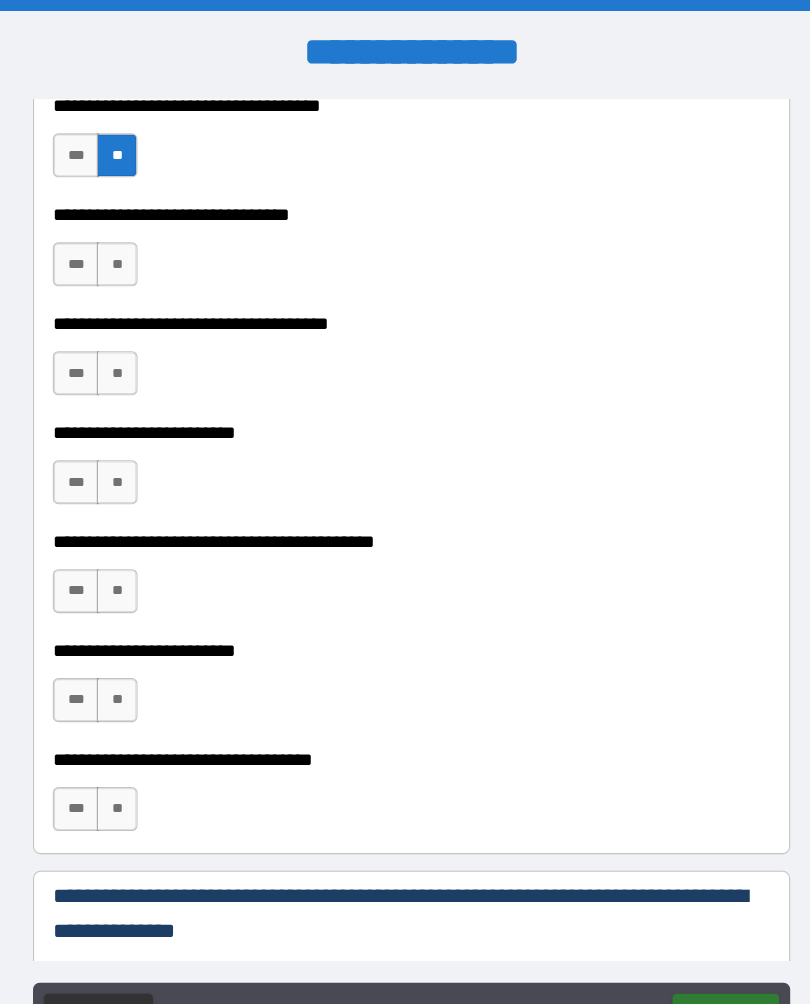 click on "**" at bounding box center [137, 240] 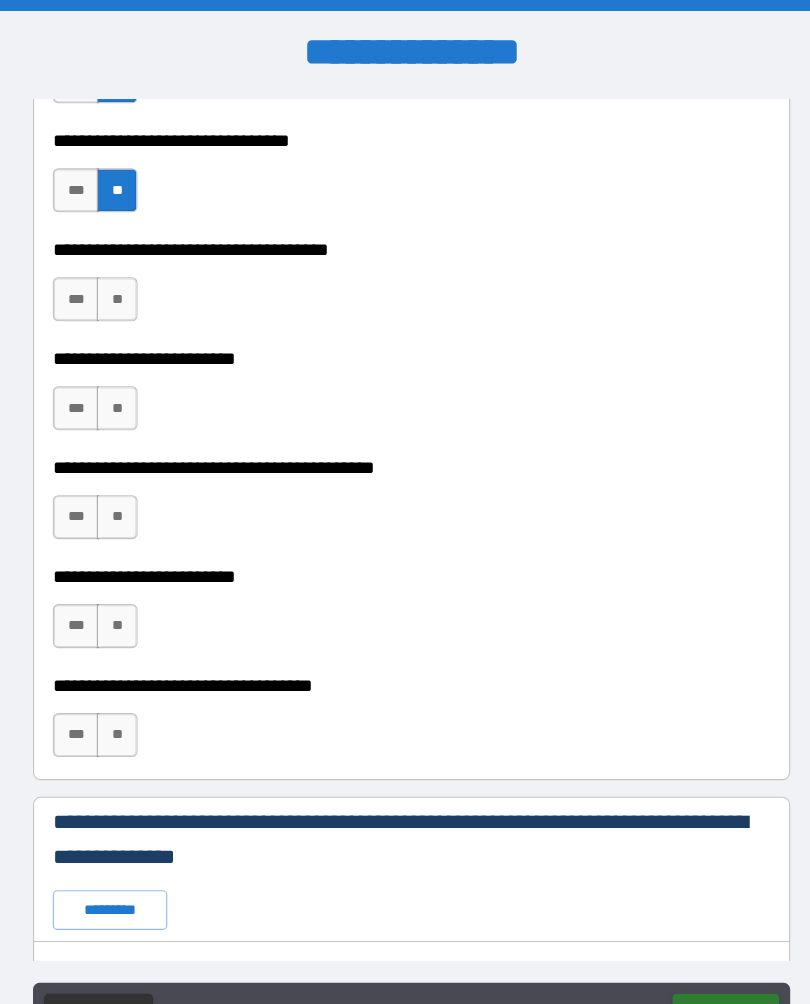 scroll, scrollTop: 5273, scrollLeft: 0, axis: vertical 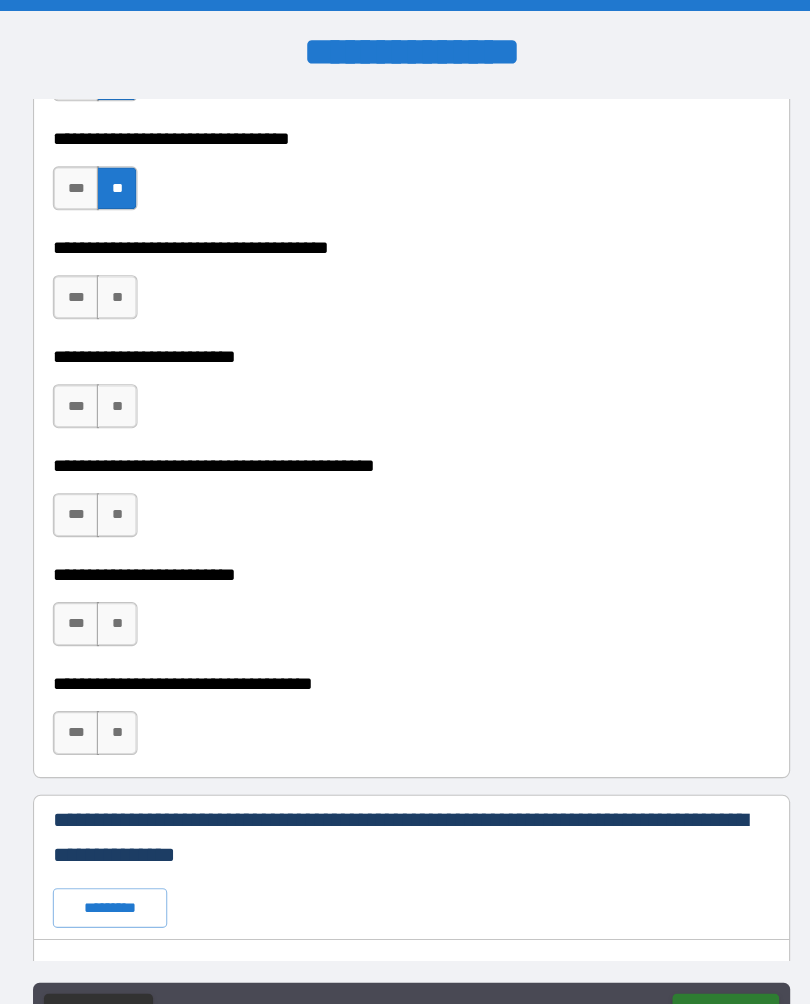 click on "**" at bounding box center (137, 270) 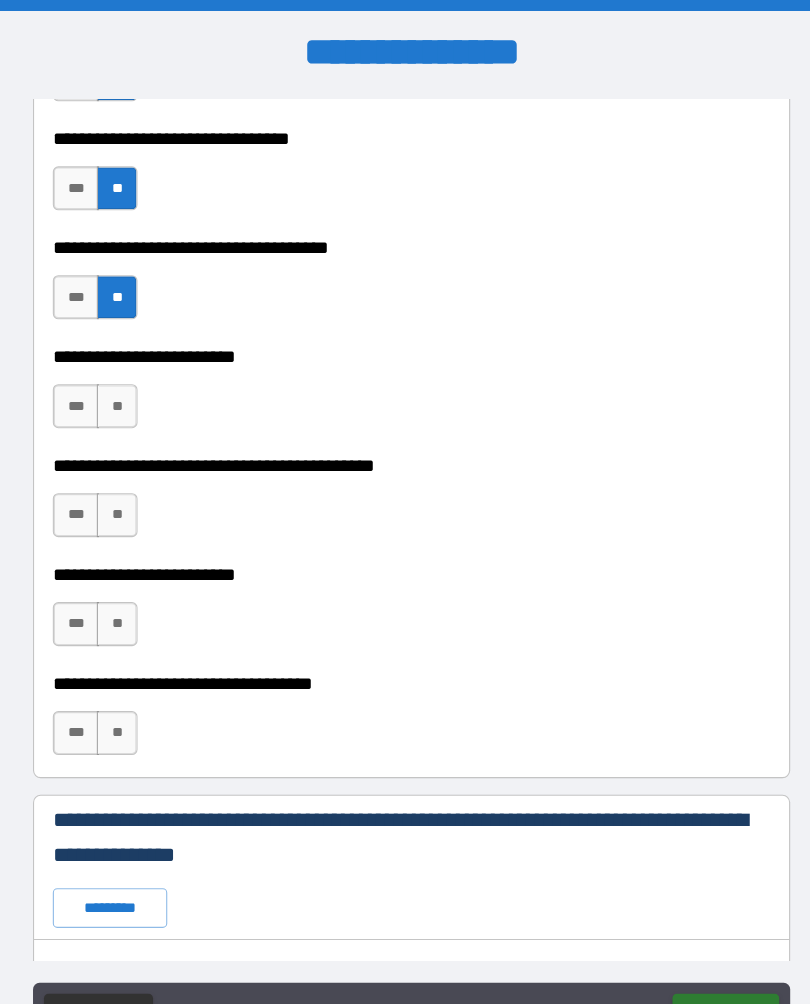 click on "**" at bounding box center (137, 369) 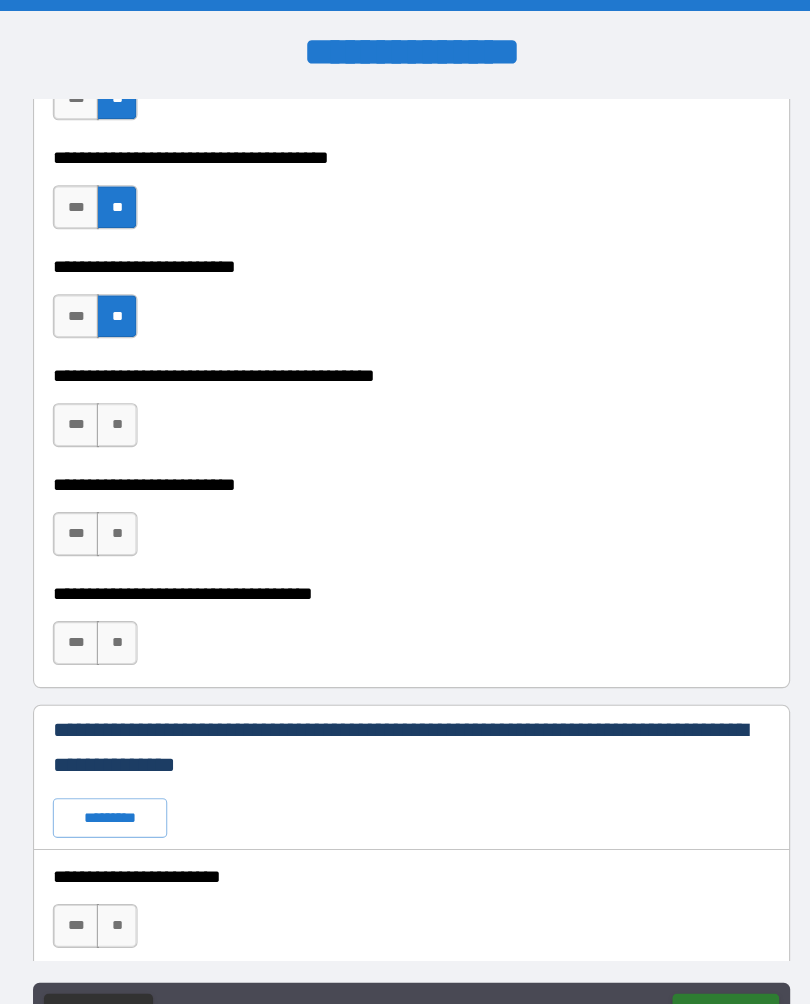 scroll, scrollTop: 5388, scrollLeft: 0, axis: vertical 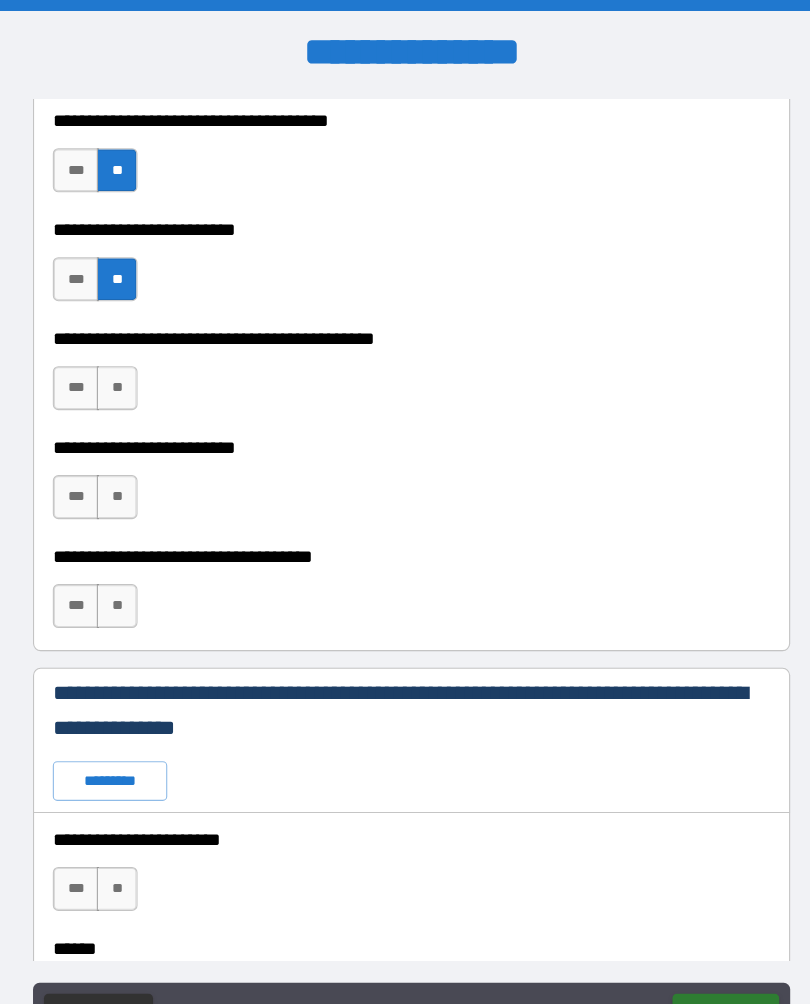 click on "**" at bounding box center [137, 353] 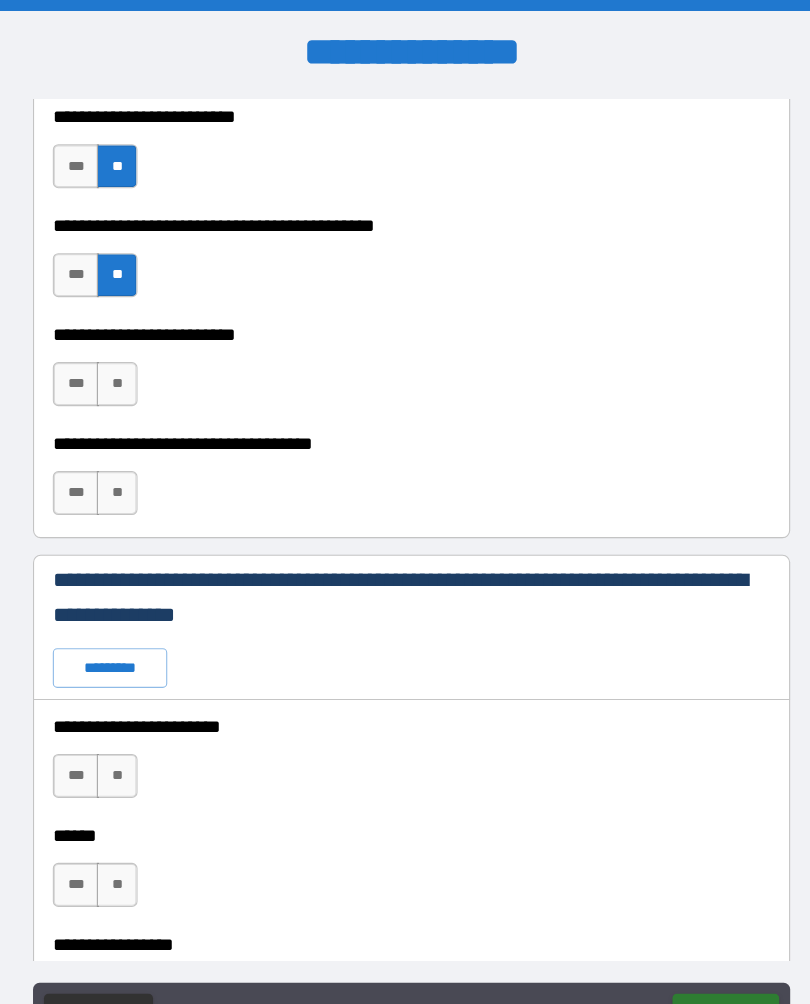 scroll, scrollTop: 5496, scrollLeft: 0, axis: vertical 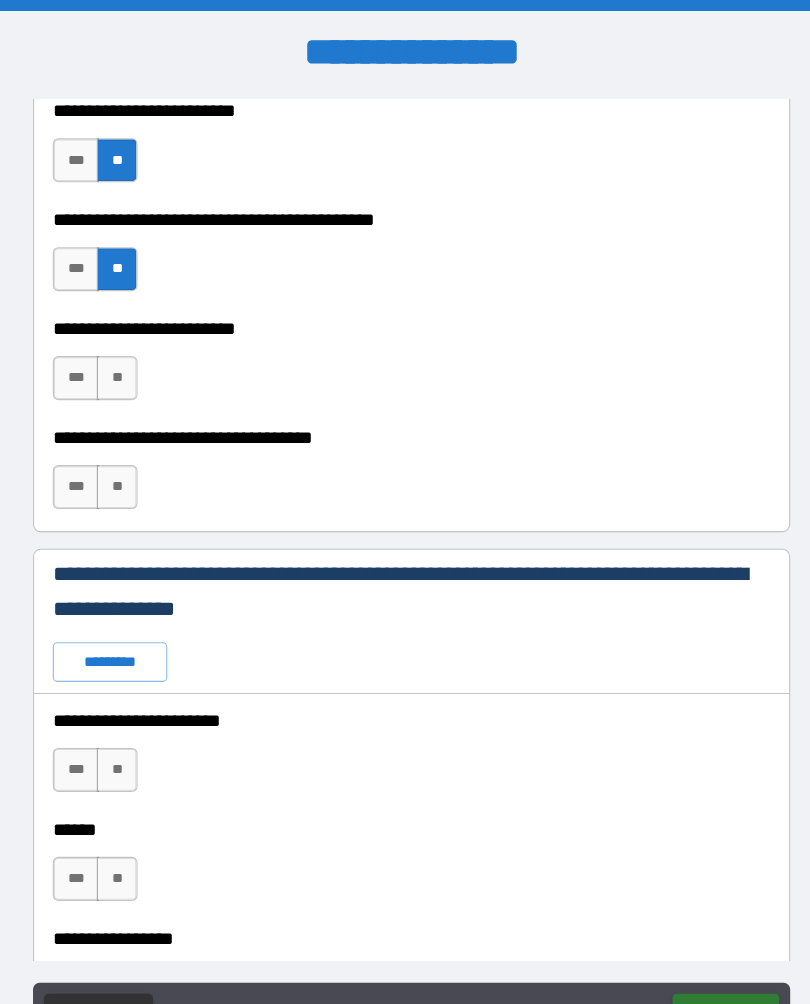 click on "**" at bounding box center (137, 344) 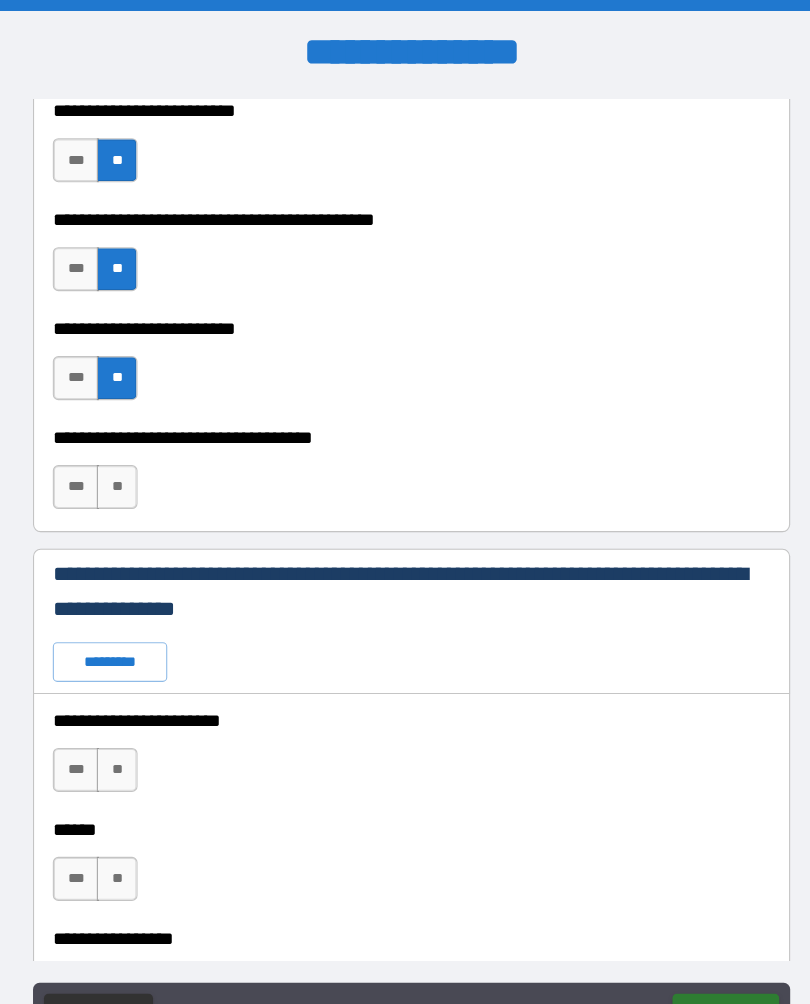 click on "**" at bounding box center (137, 443) 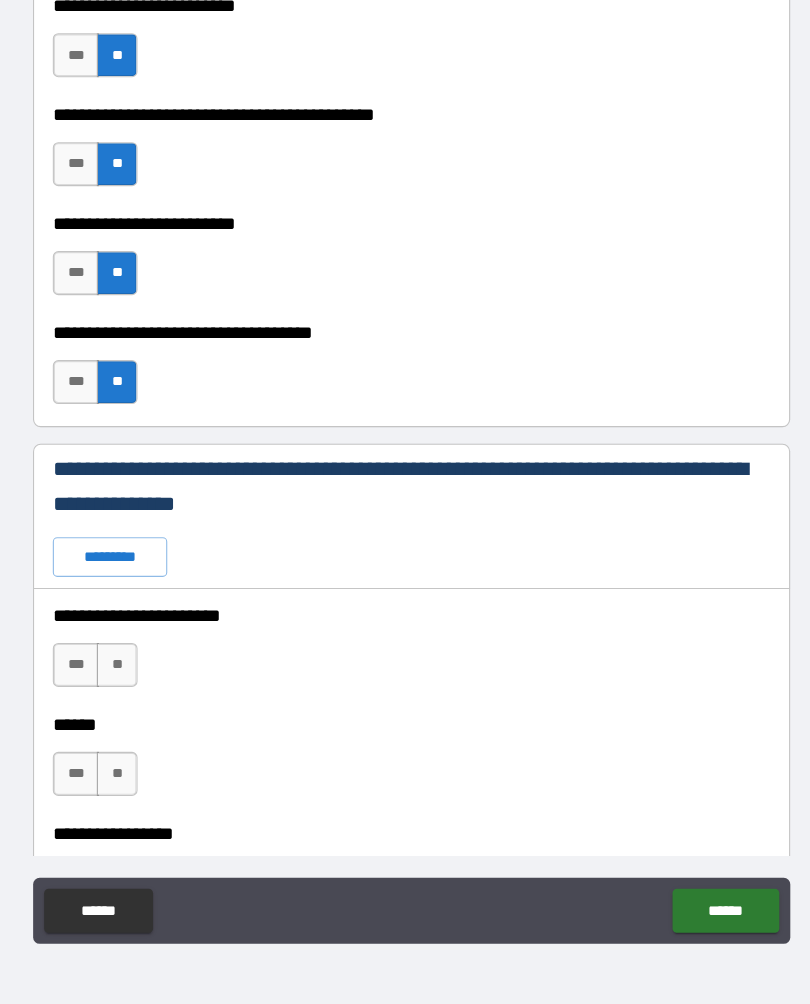 scroll, scrollTop: 34, scrollLeft: 0, axis: vertical 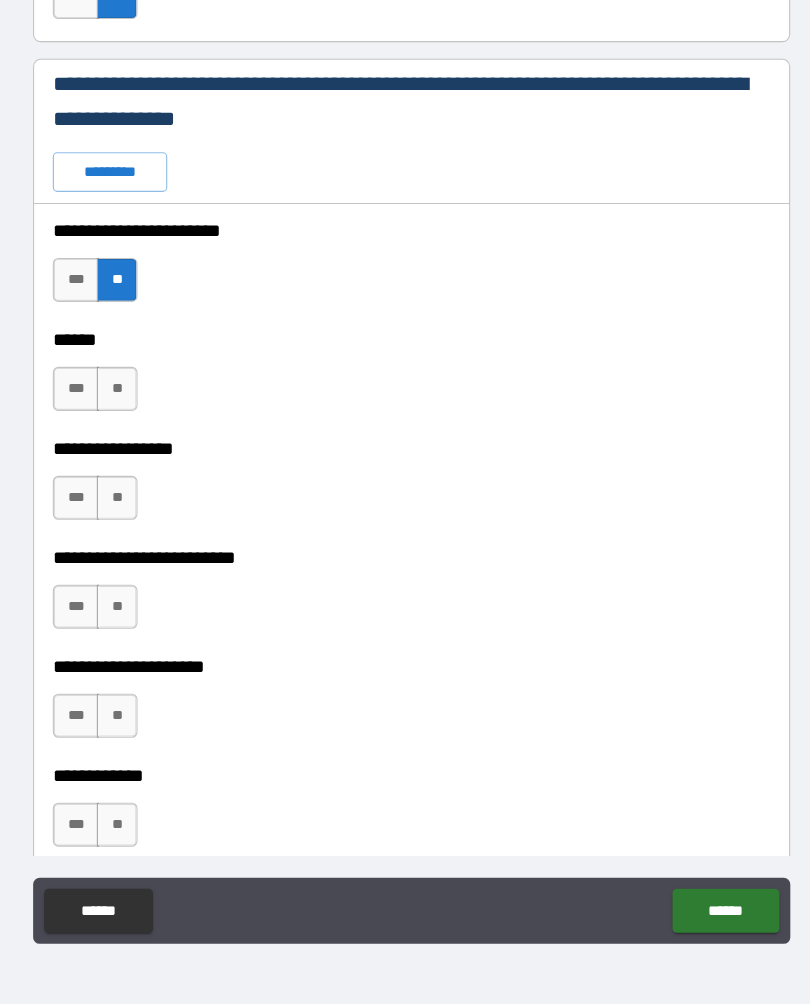 click on "**" at bounding box center (137, 415) 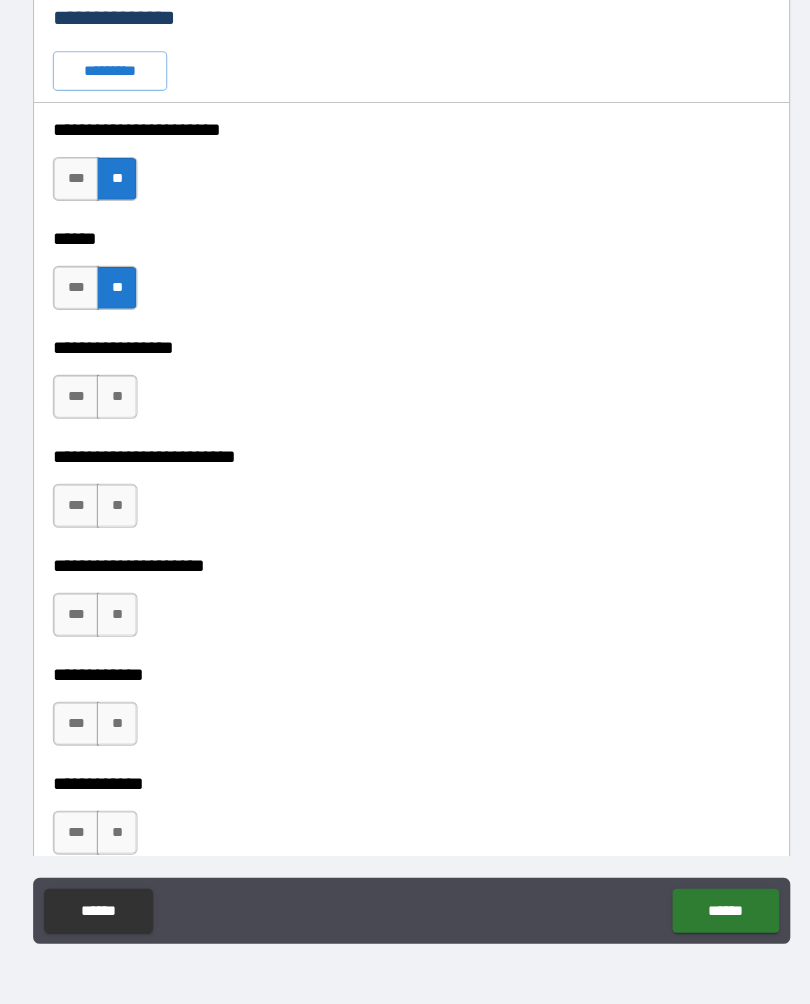 scroll, scrollTop: 5941, scrollLeft: 0, axis: vertical 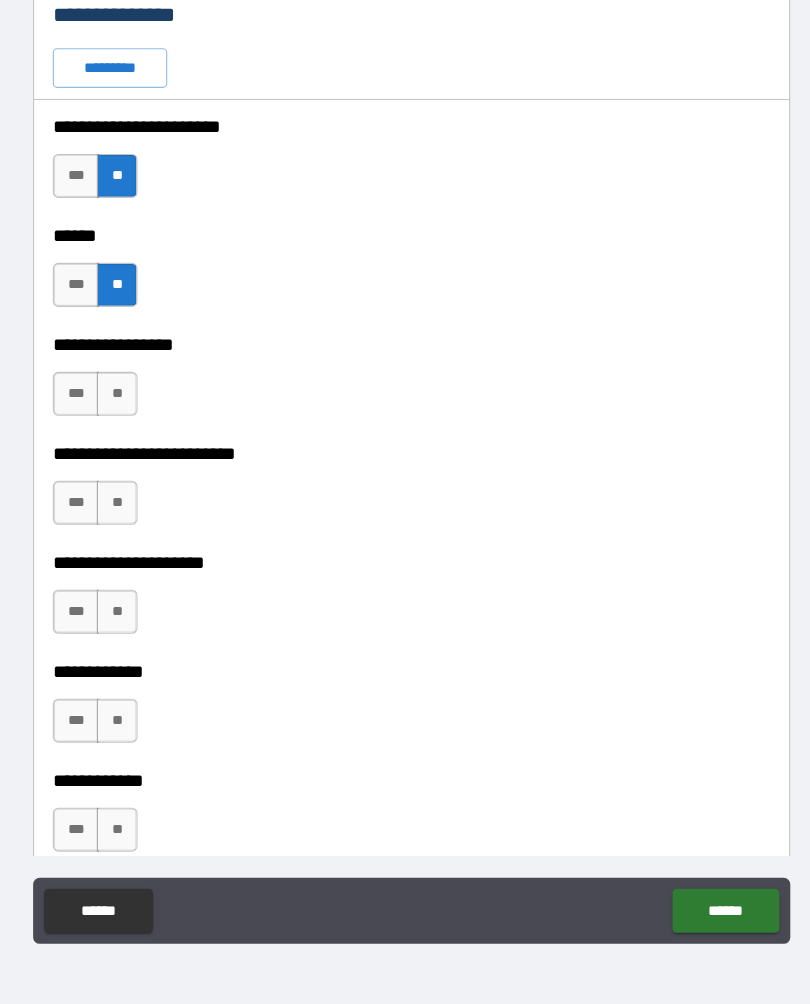click on "**" at bounding box center (137, 419) 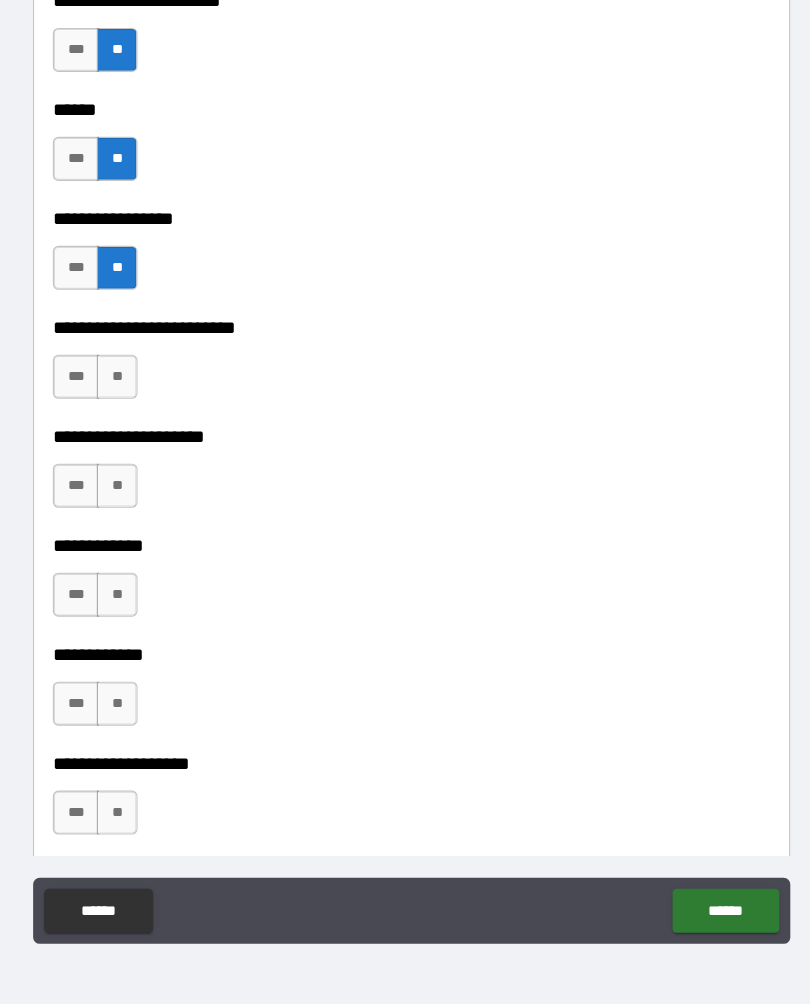 click on "**" at bounding box center [137, 404] 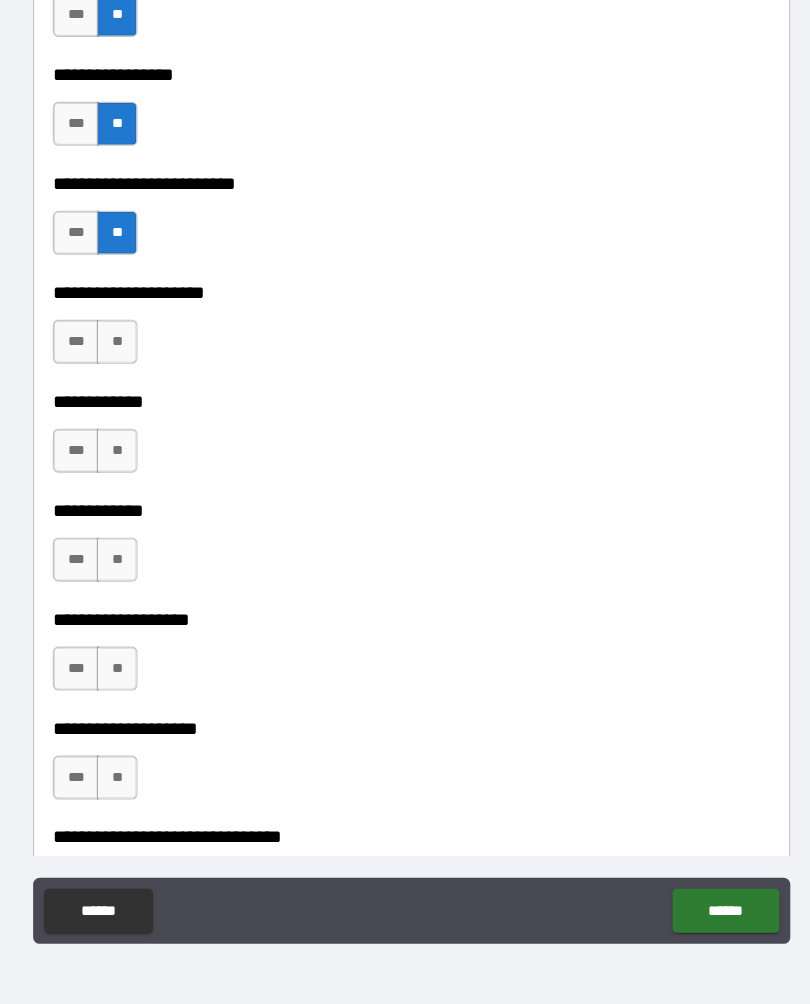 scroll, scrollTop: 6190, scrollLeft: 0, axis: vertical 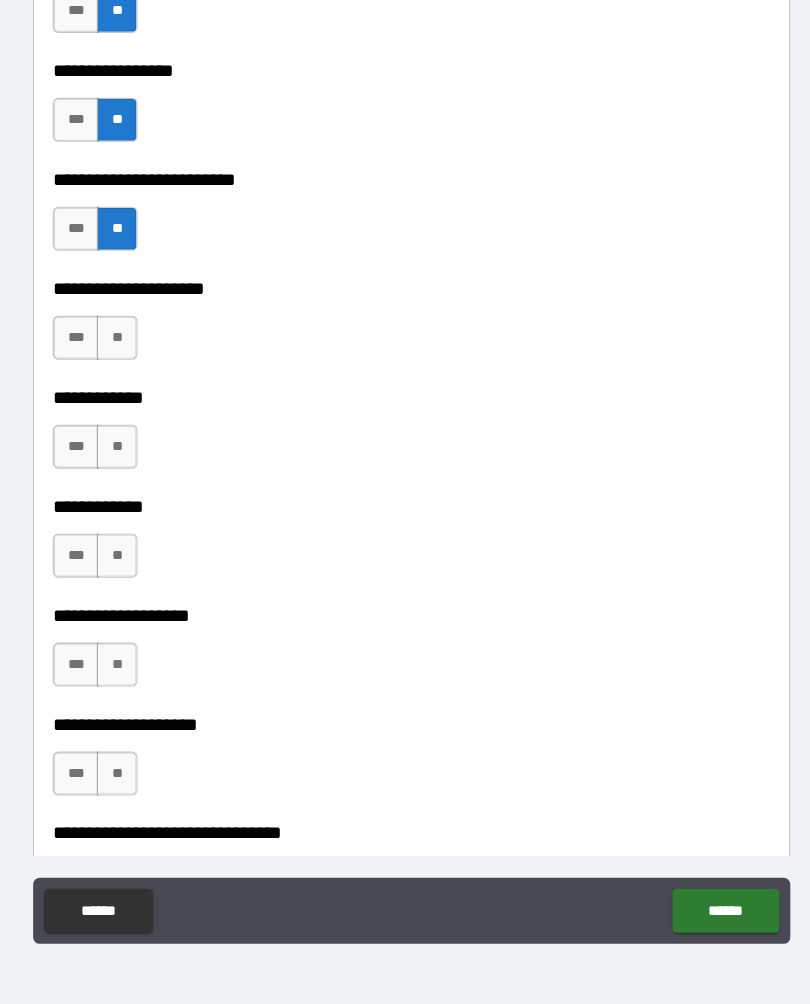 click on "**" at bounding box center (137, 368) 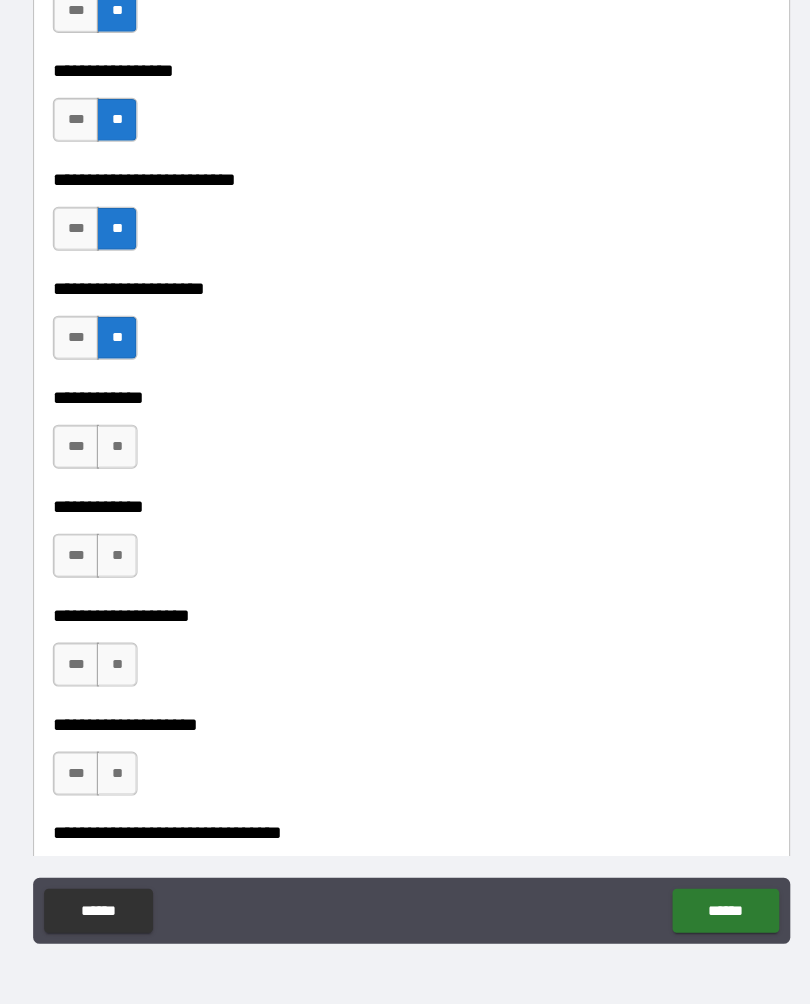 click on "**" at bounding box center [137, 467] 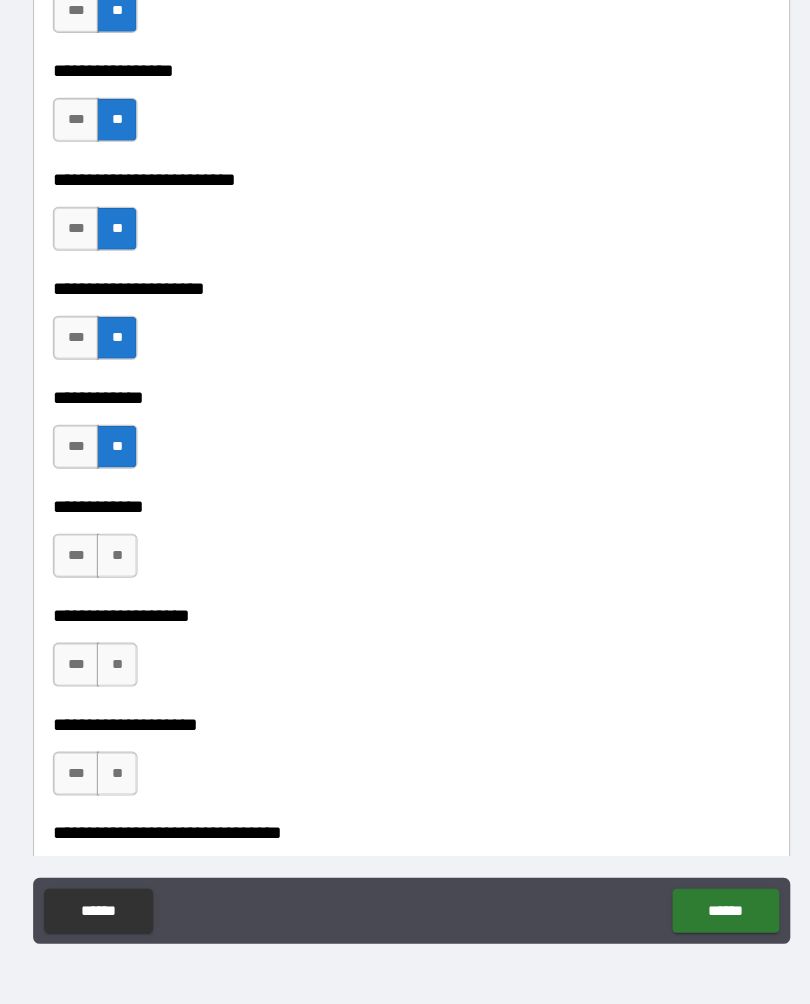 click on "**" at bounding box center [137, 566] 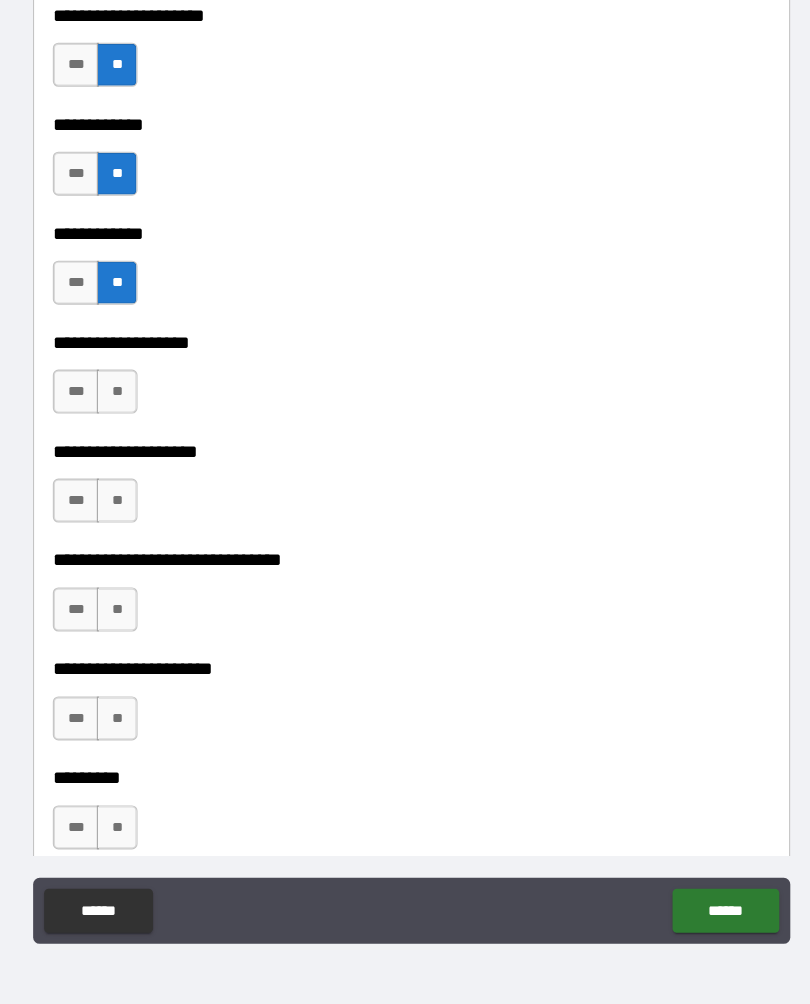 scroll, scrollTop: 6445, scrollLeft: 0, axis: vertical 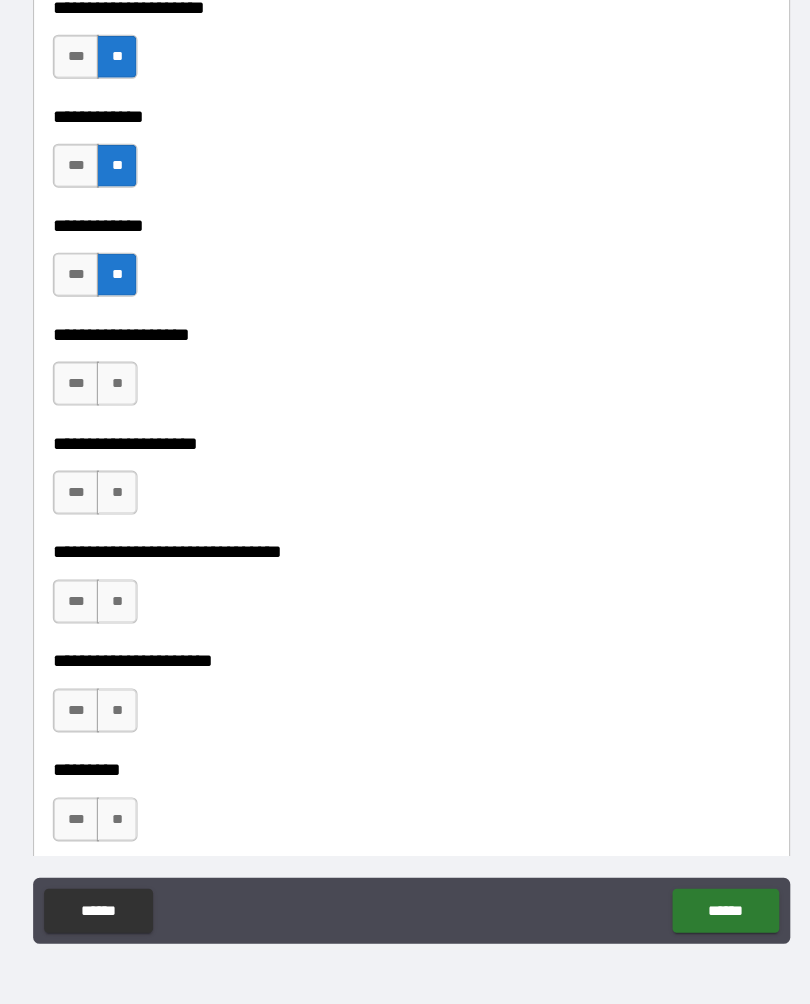 click on "**" at bounding box center (137, 410) 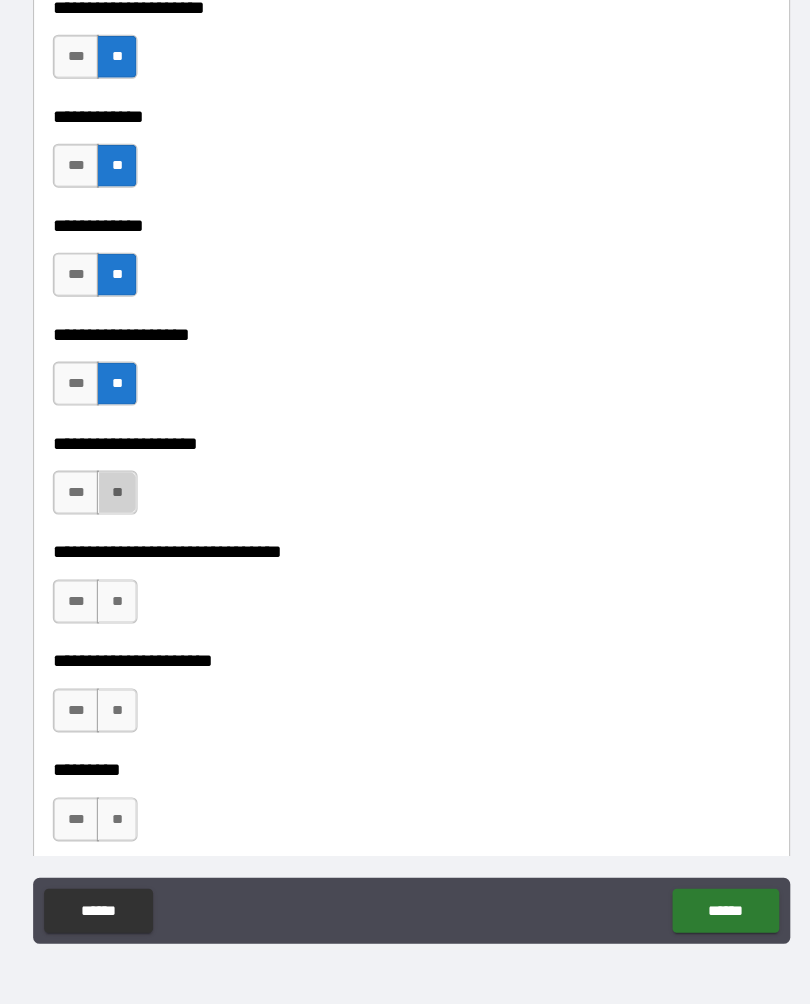 click on "**" at bounding box center (137, 509) 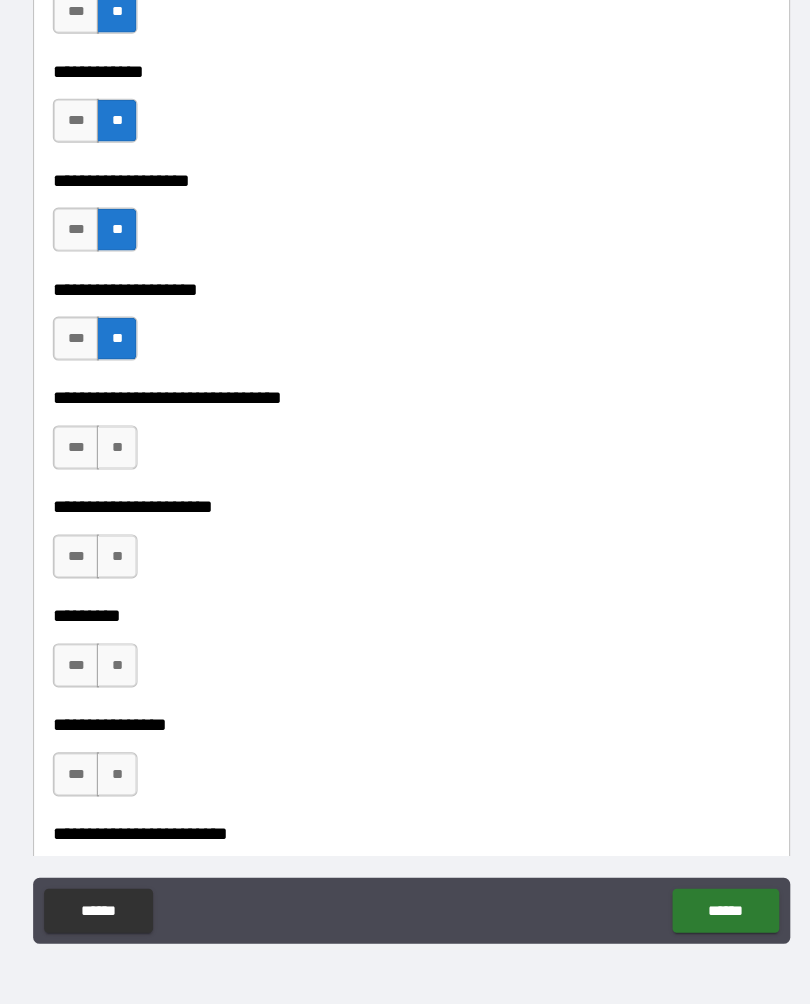 scroll, scrollTop: 6586, scrollLeft: 0, axis: vertical 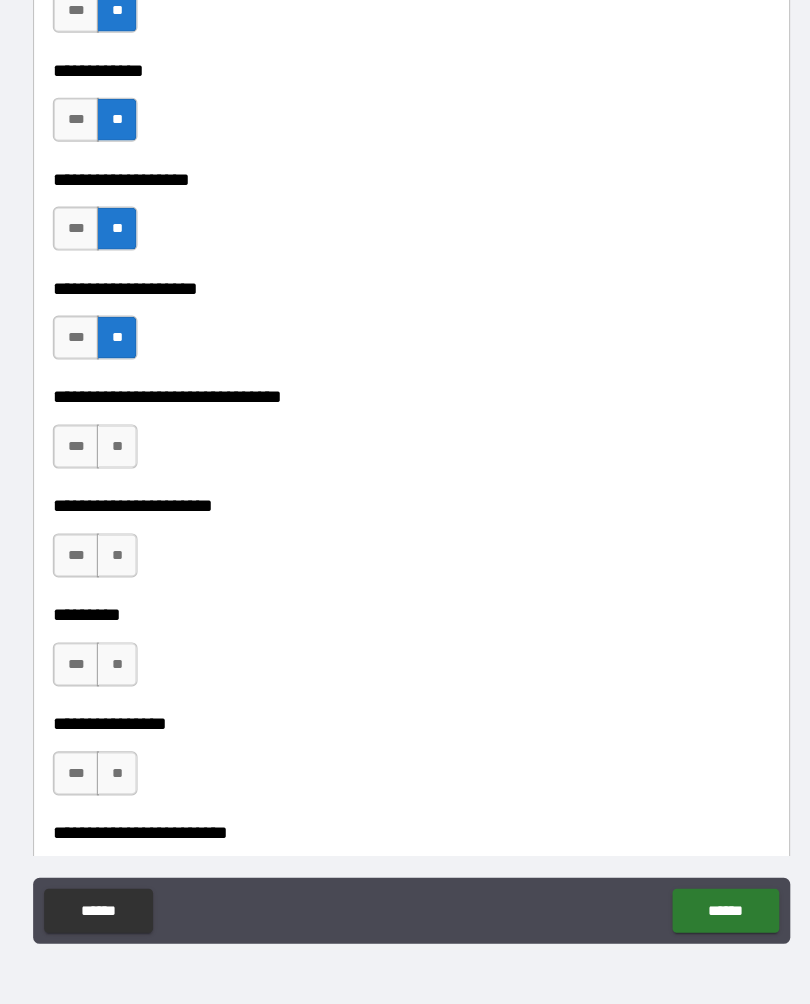 click on "**" at bounding box center (137, 467) 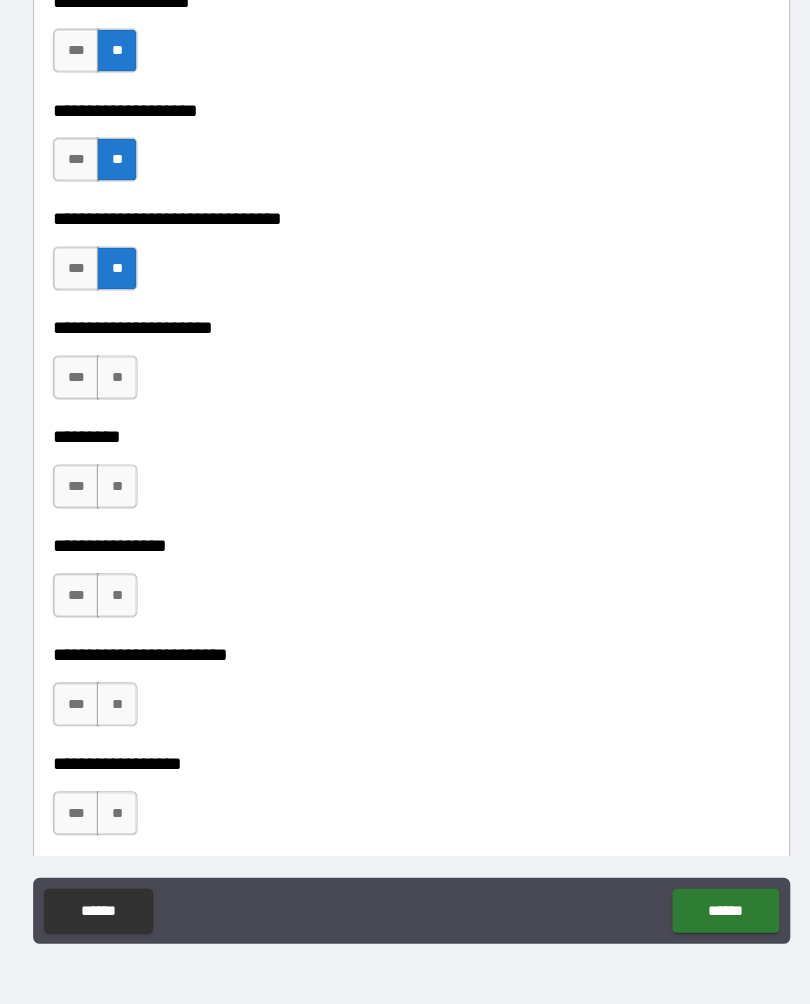 scroll, scrollTop: 6752, scrollLeft: 0, axis: vertical 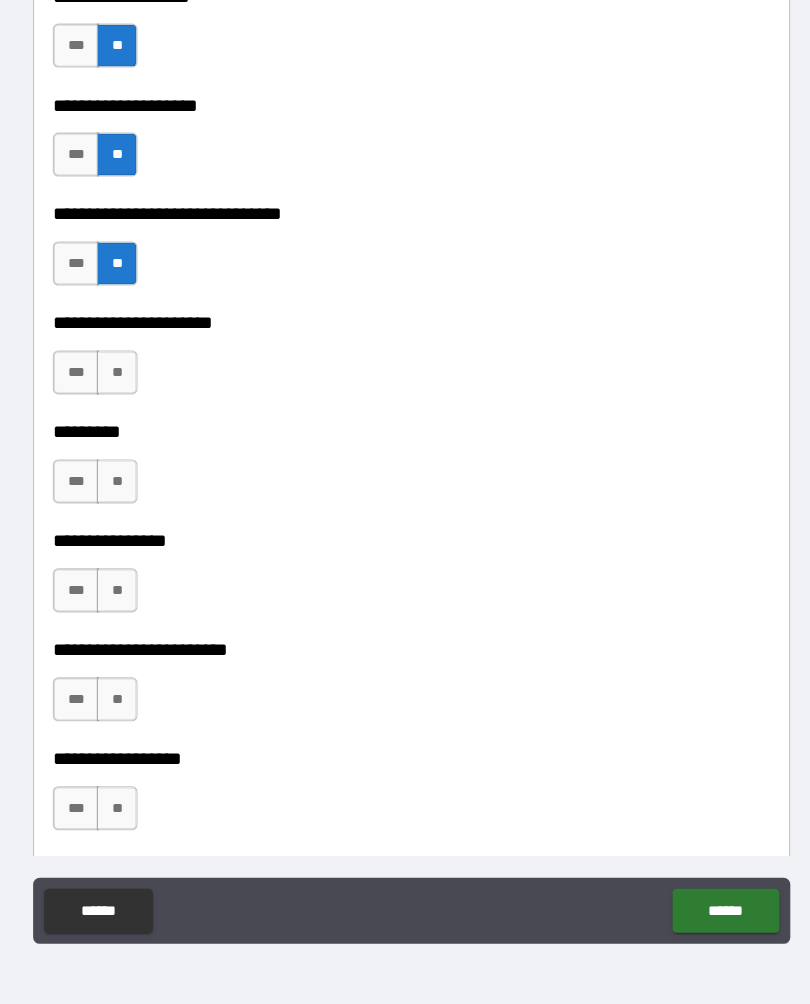 click on "**" at bounding box center [137, 400] 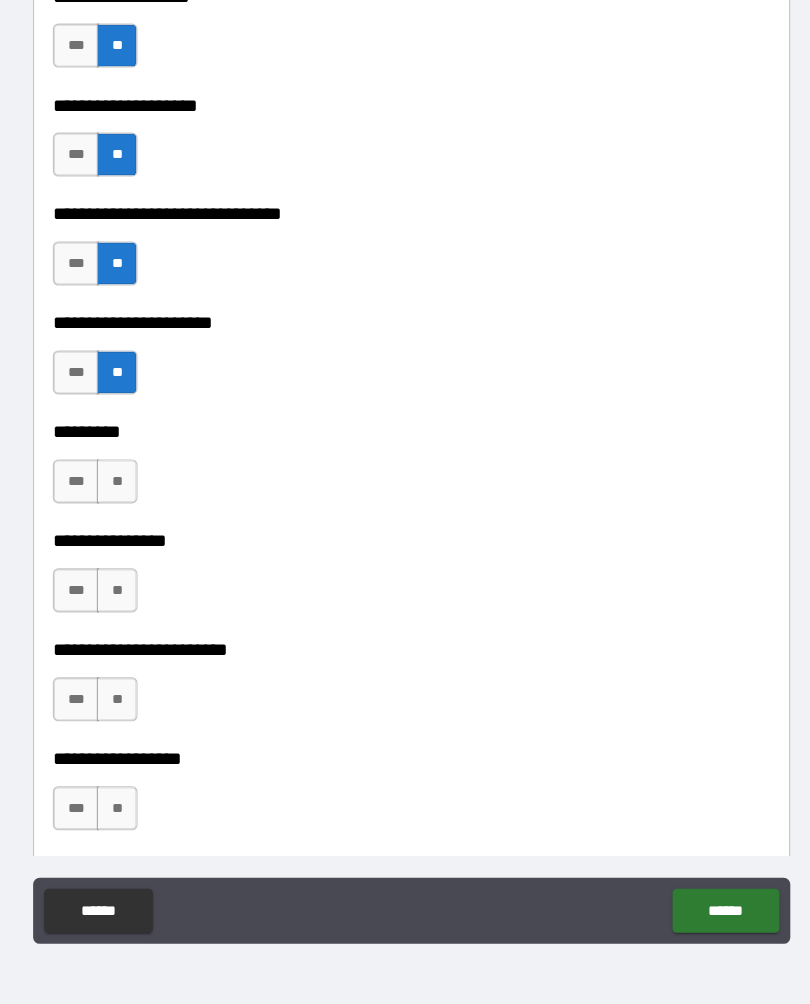click on "**" at bounding box center [137, 499] 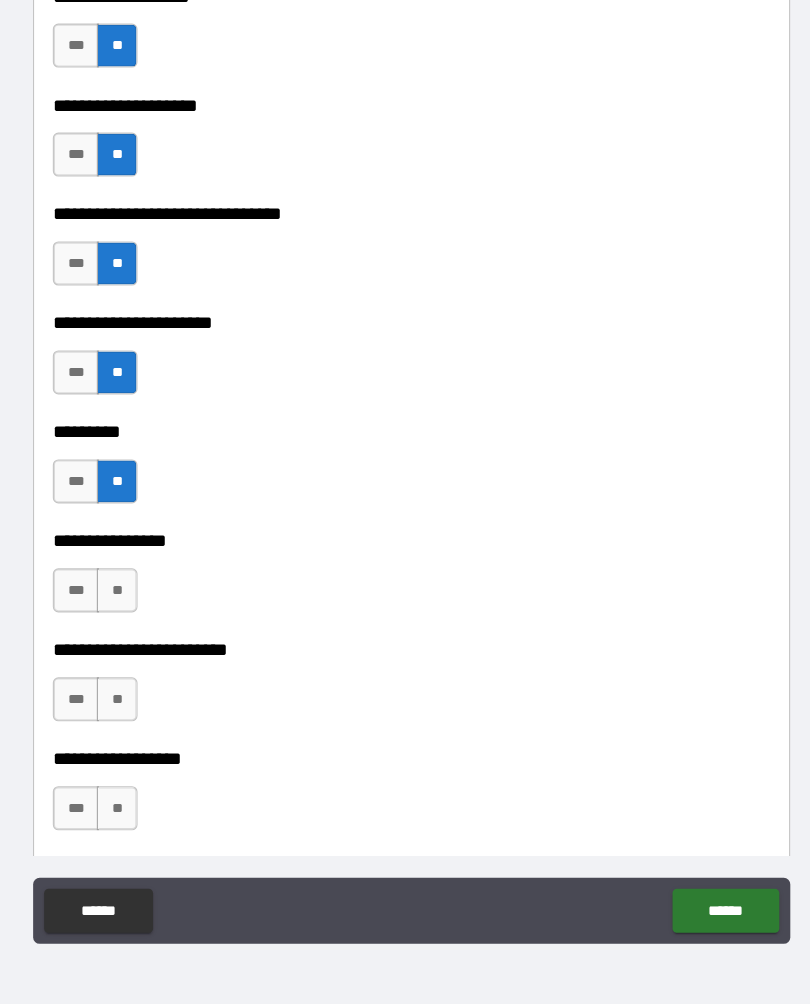 click on "**" at bounding box center (137, 598) 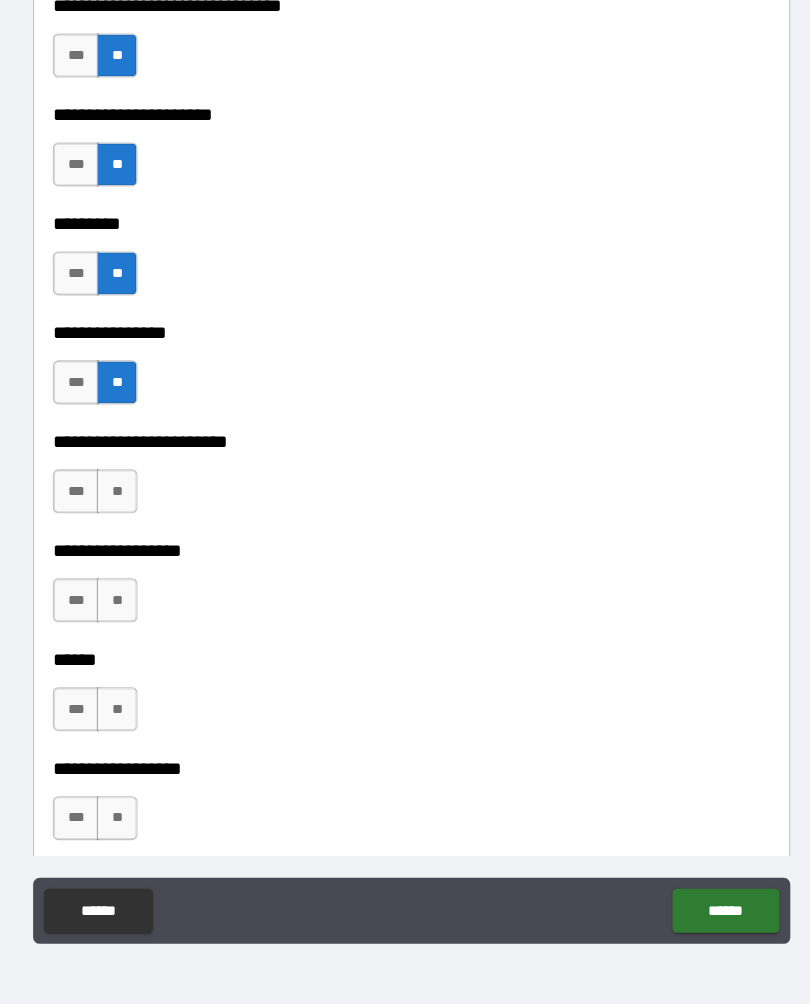 scroll, scrollTop: 6958, scrollLeft: 0, axis: vertical 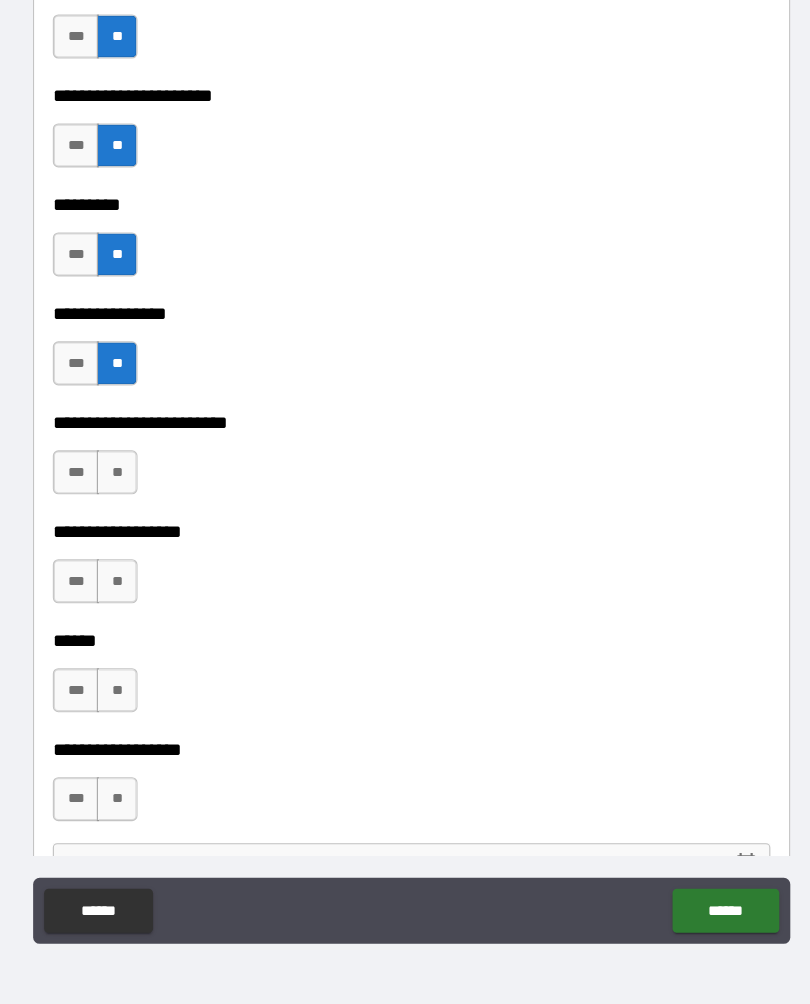 click on "**" at bounding box center [137, 491] 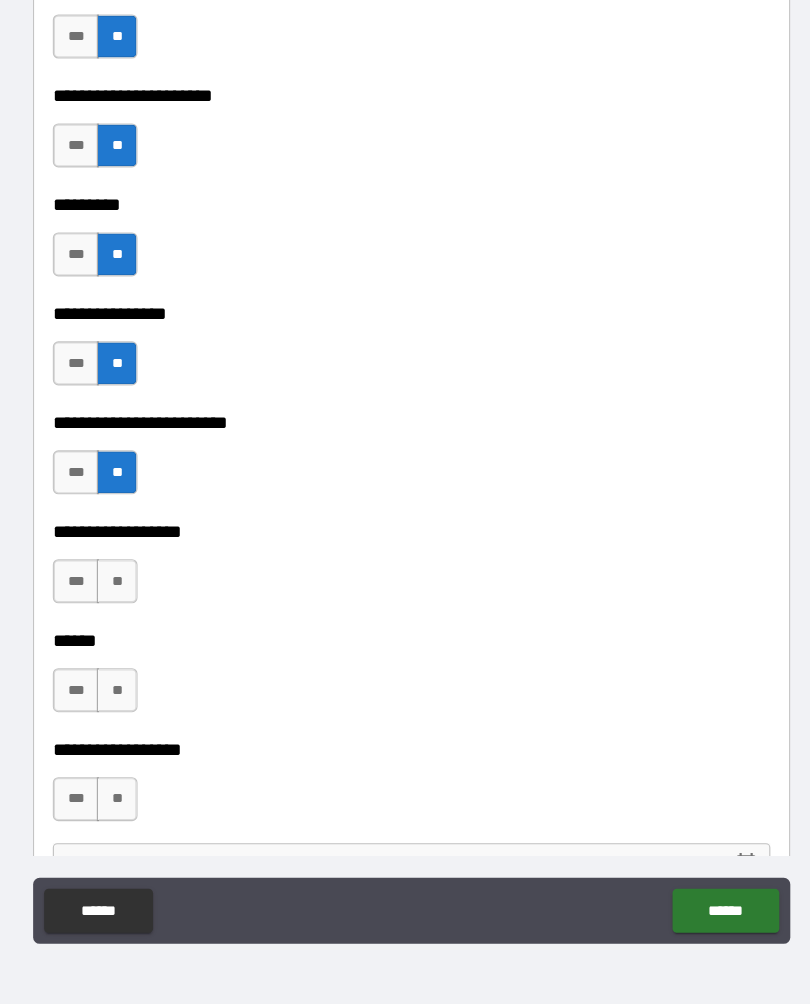 click on "**" at bounding box center [137, 590] 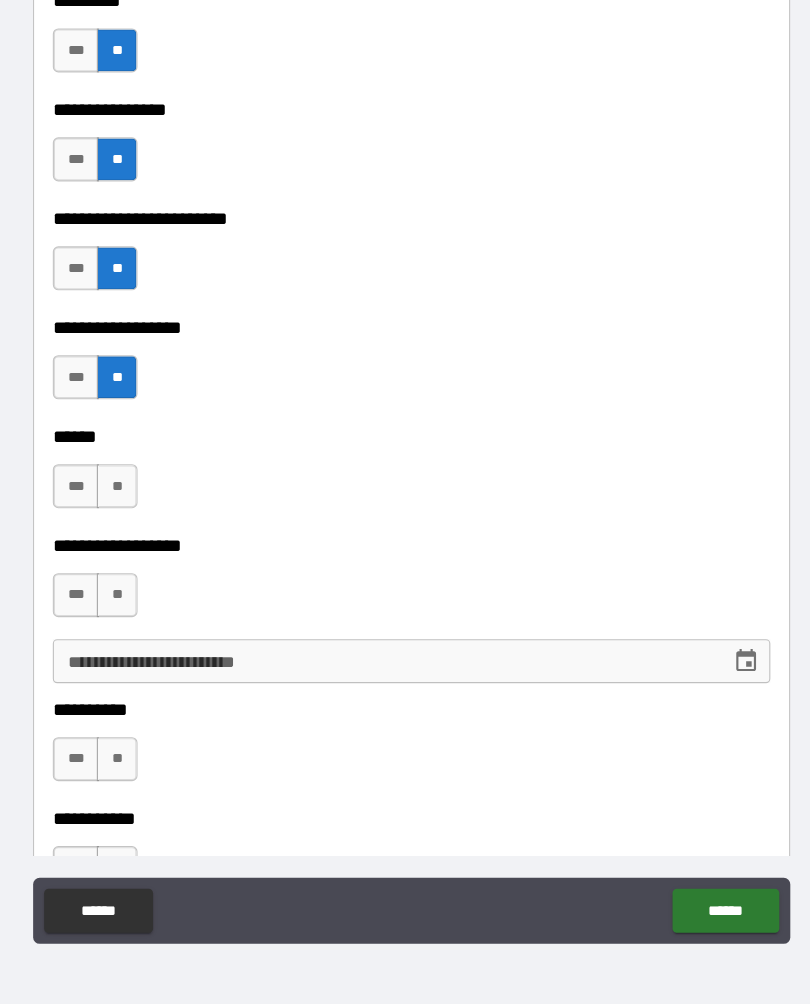 scroll, scrollTop: 7145, scrollLeft: 0, axis: vertical 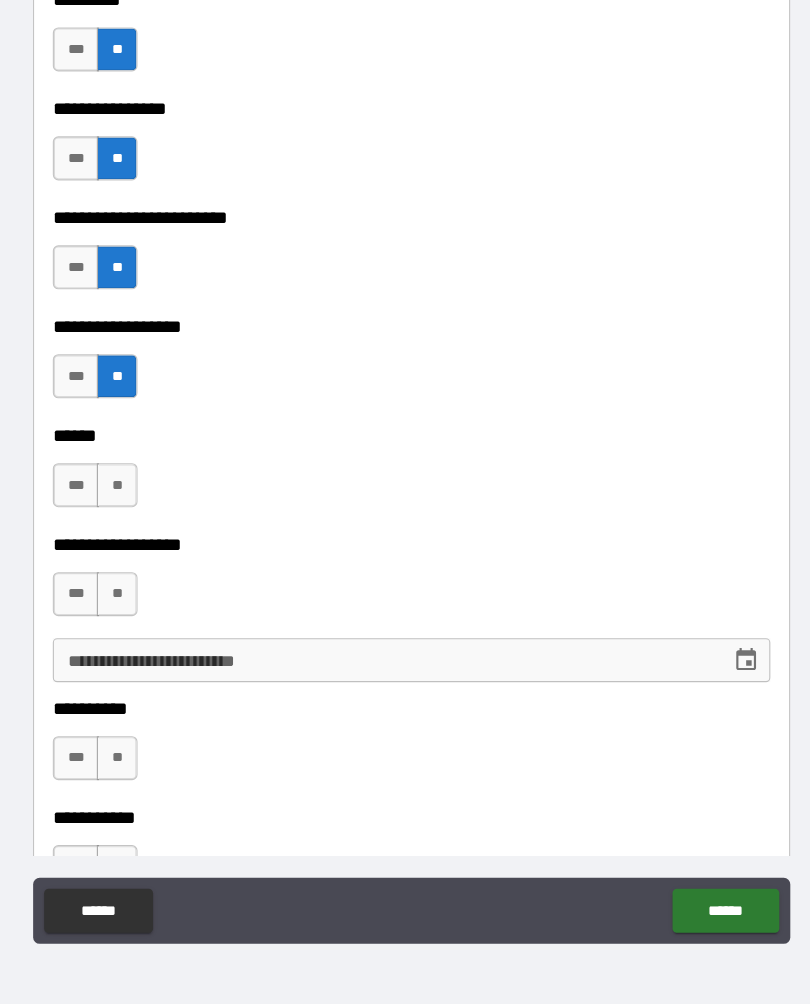 click on "**" at bounding box center (137, 502) 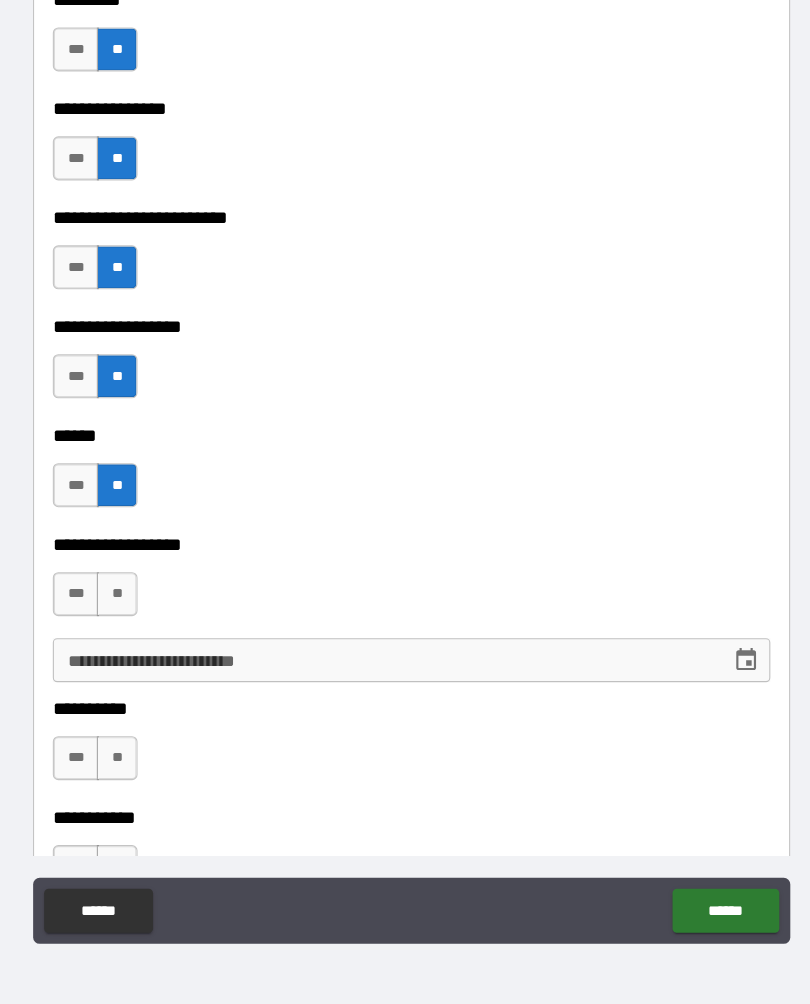 click on "**" at bounding box center [137, 601] 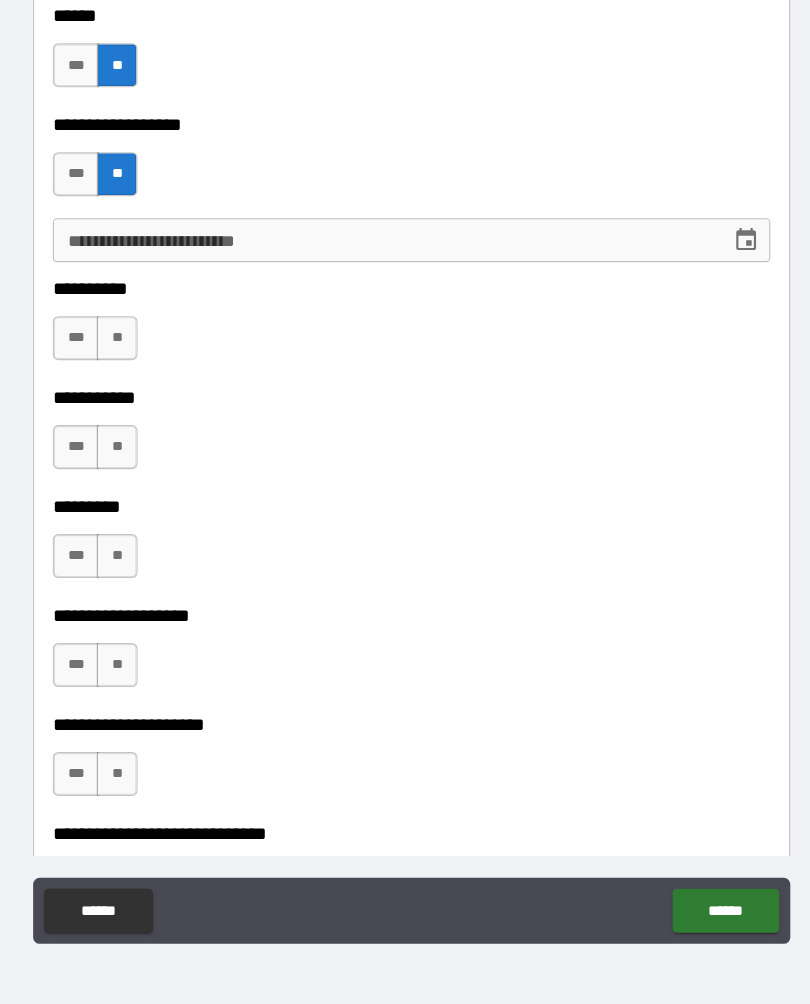 scroll, scrollTop: 7529, scrollLeft: 0, axis: vertical 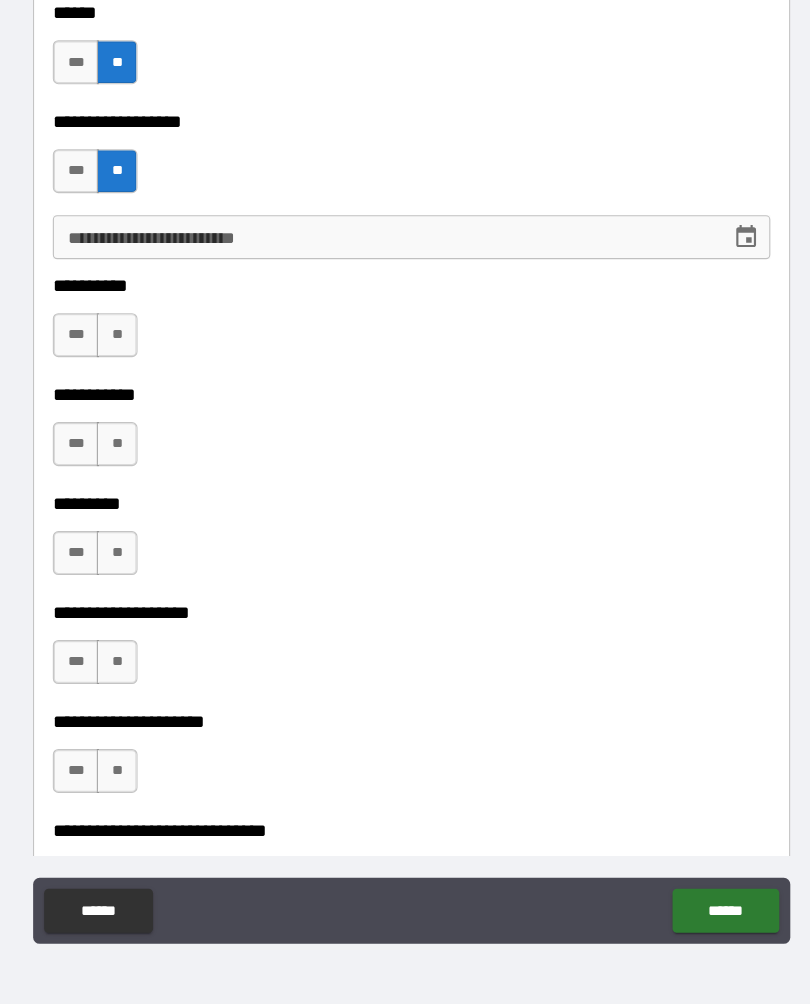 click on "**" at bounding box center (137, 366) 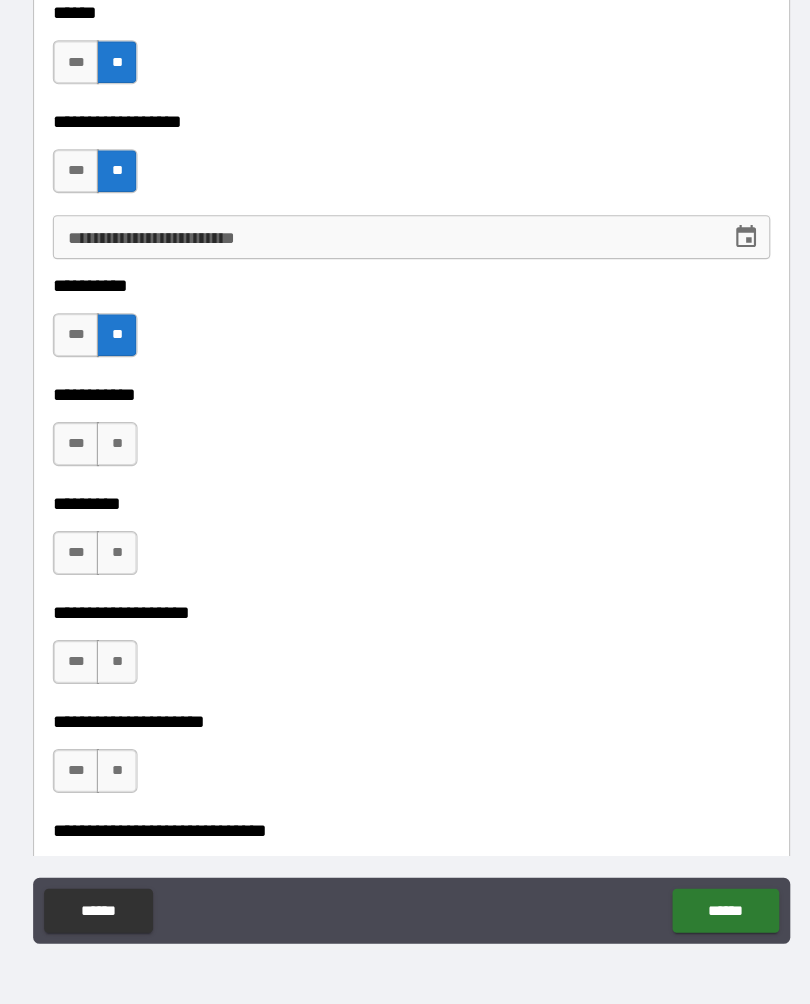 click on "**" at bounding box center (137, 465) 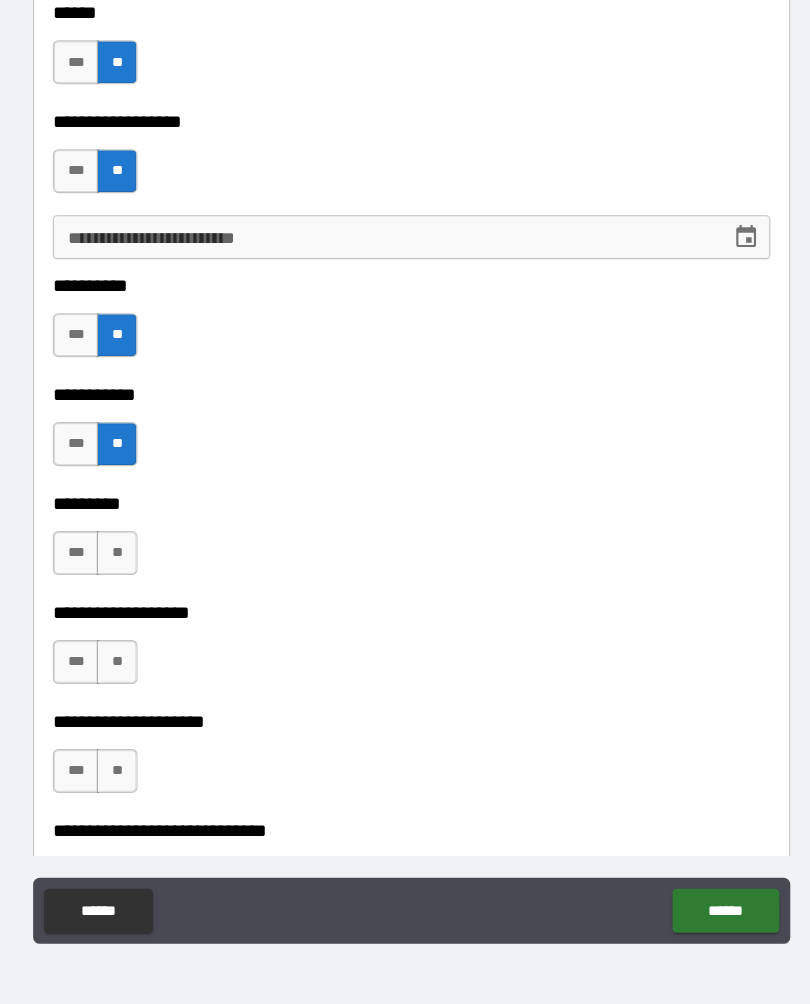 click on "**" at bounding box center (137, 564) 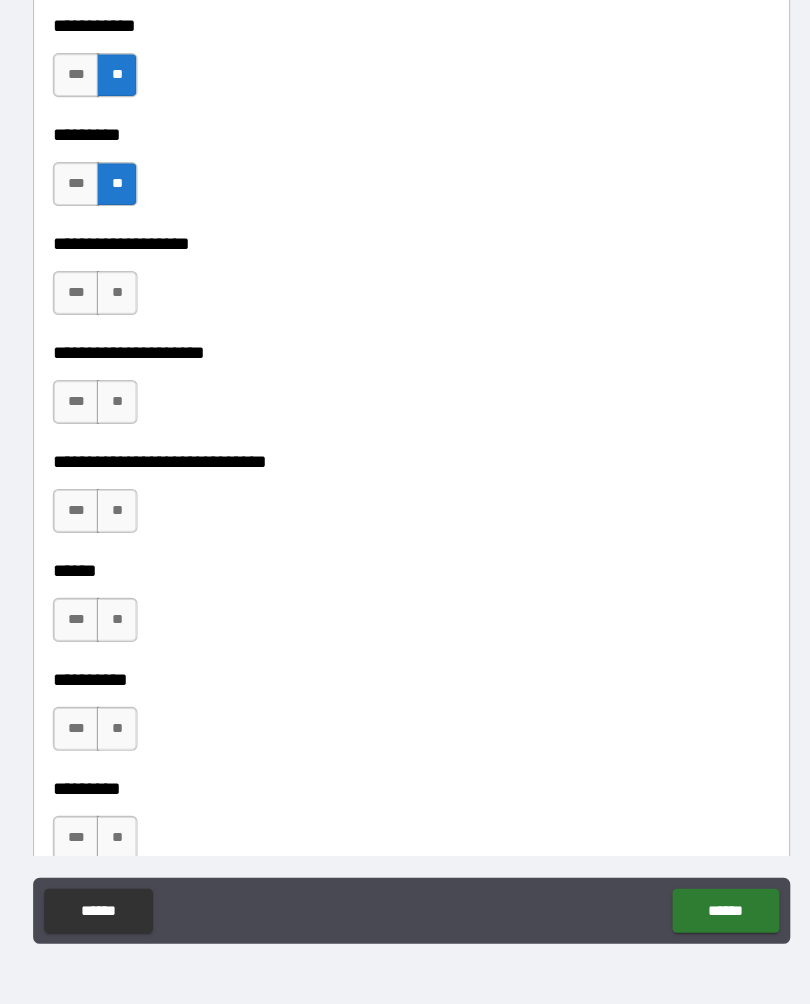 scroll, scrollTop: 7865, scrollLeft: 0, axis: vertical 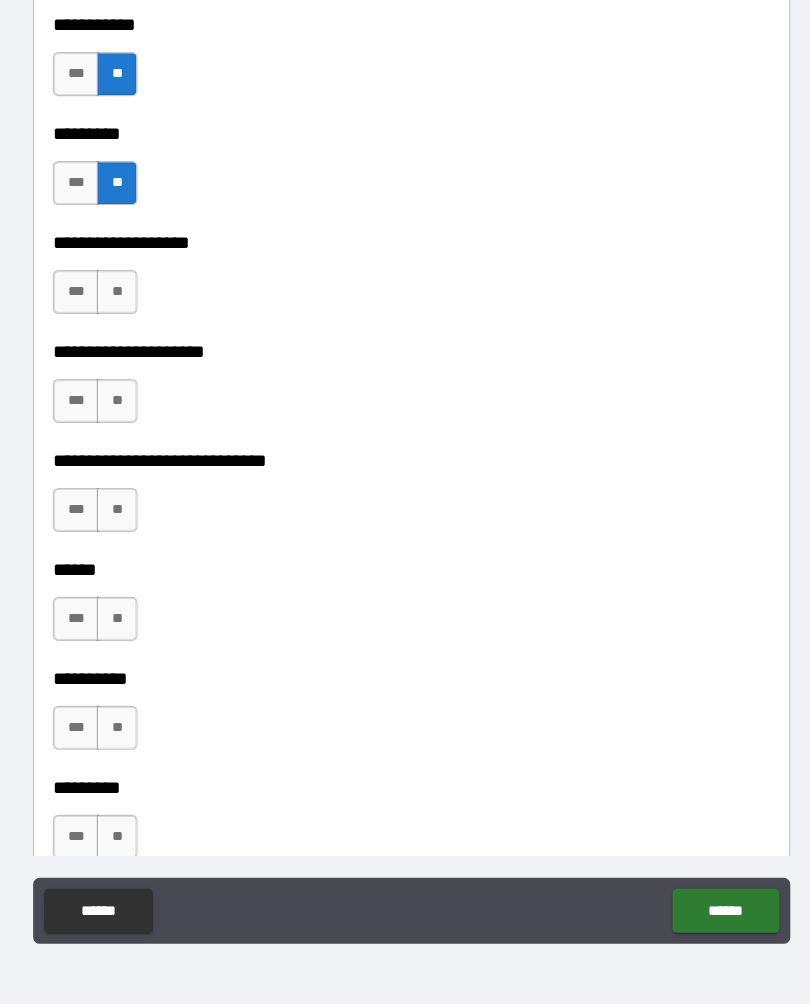 click on "**" at bounding box center [137, 327] 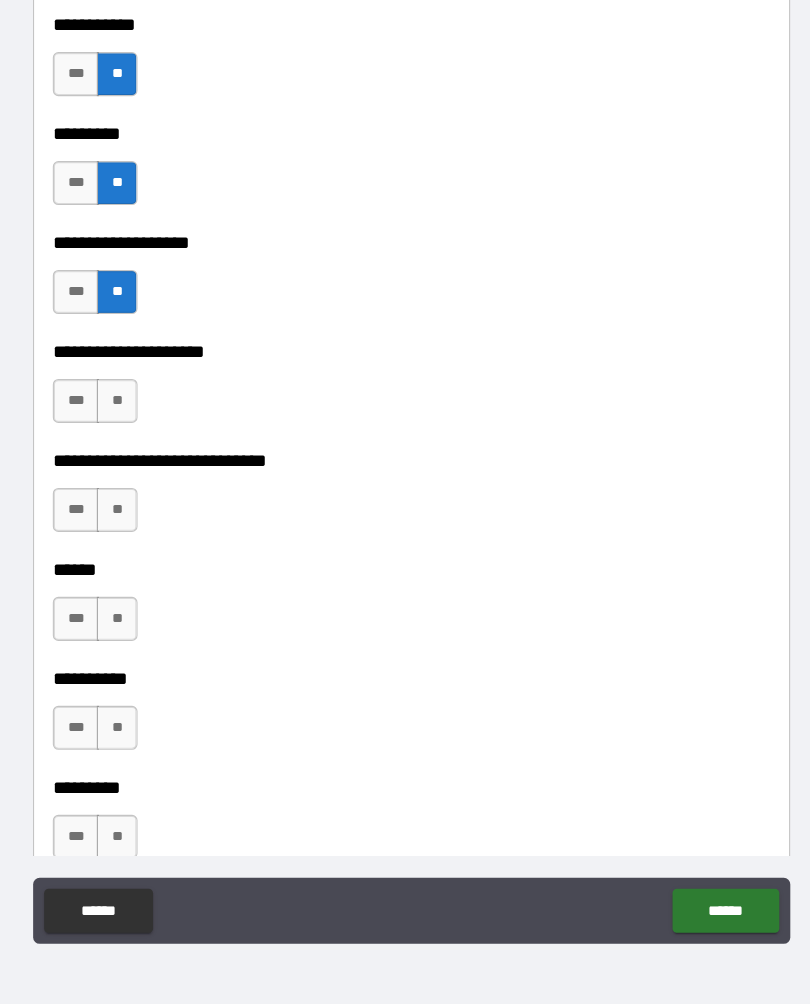 click on "**" at bounding box center (137, 426) 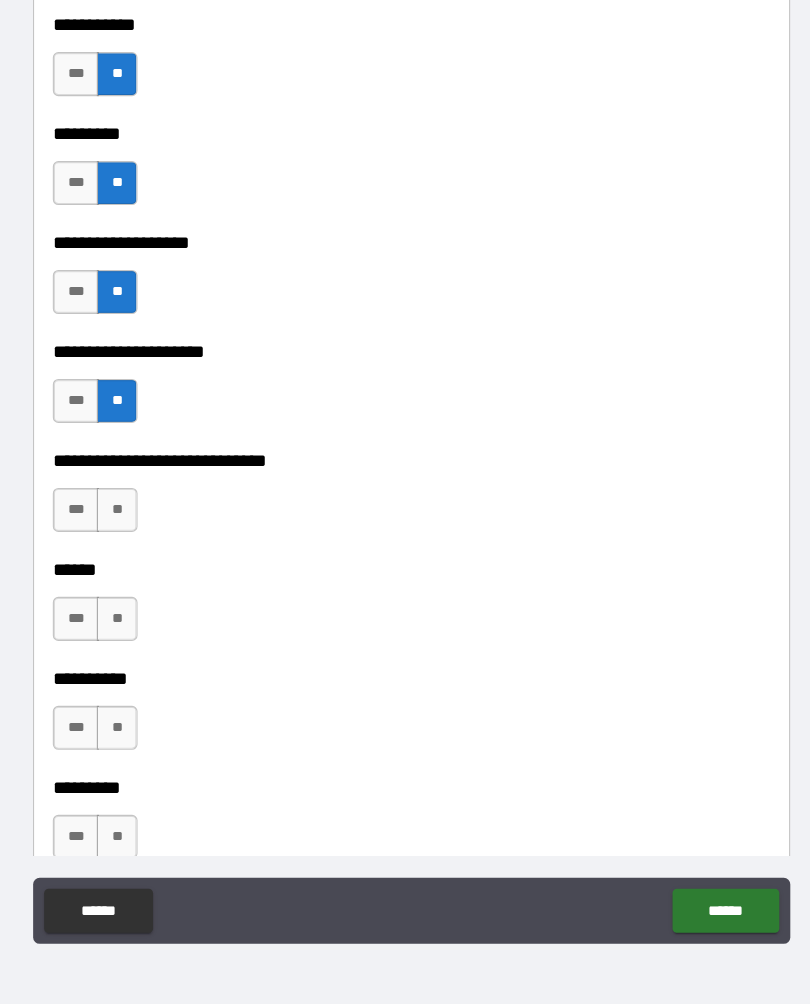 click on "**" at bounding box center (137, 525) 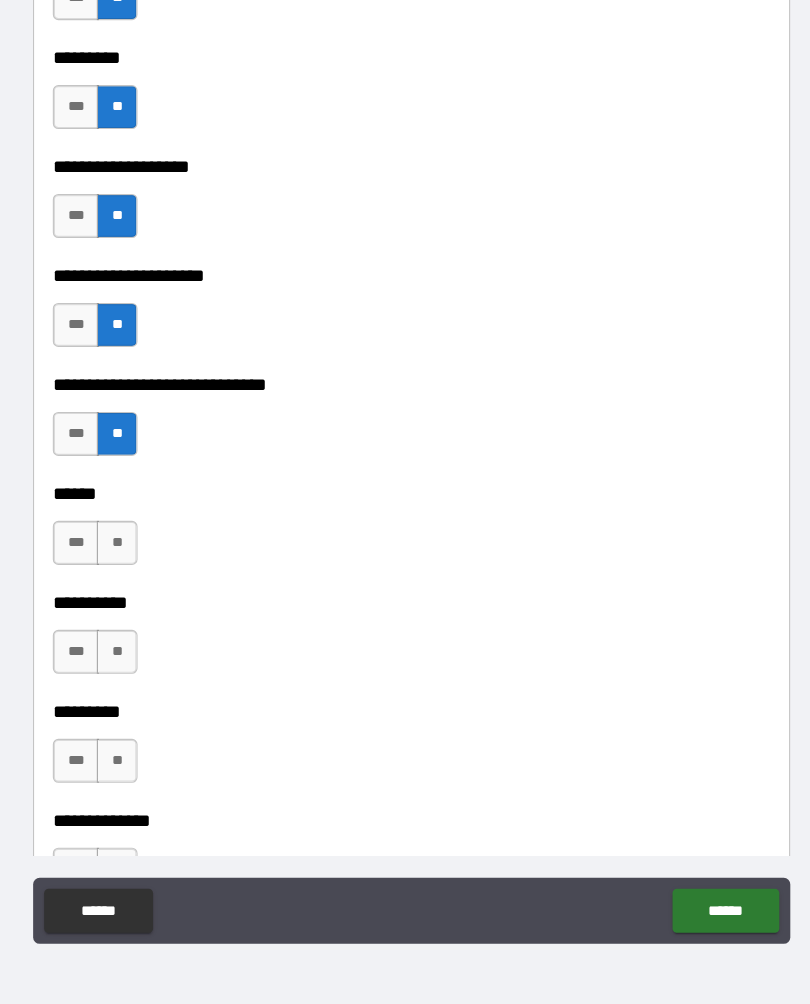 scroll, scrollTop: 7977, scrollLeft: 0, axis: vertical 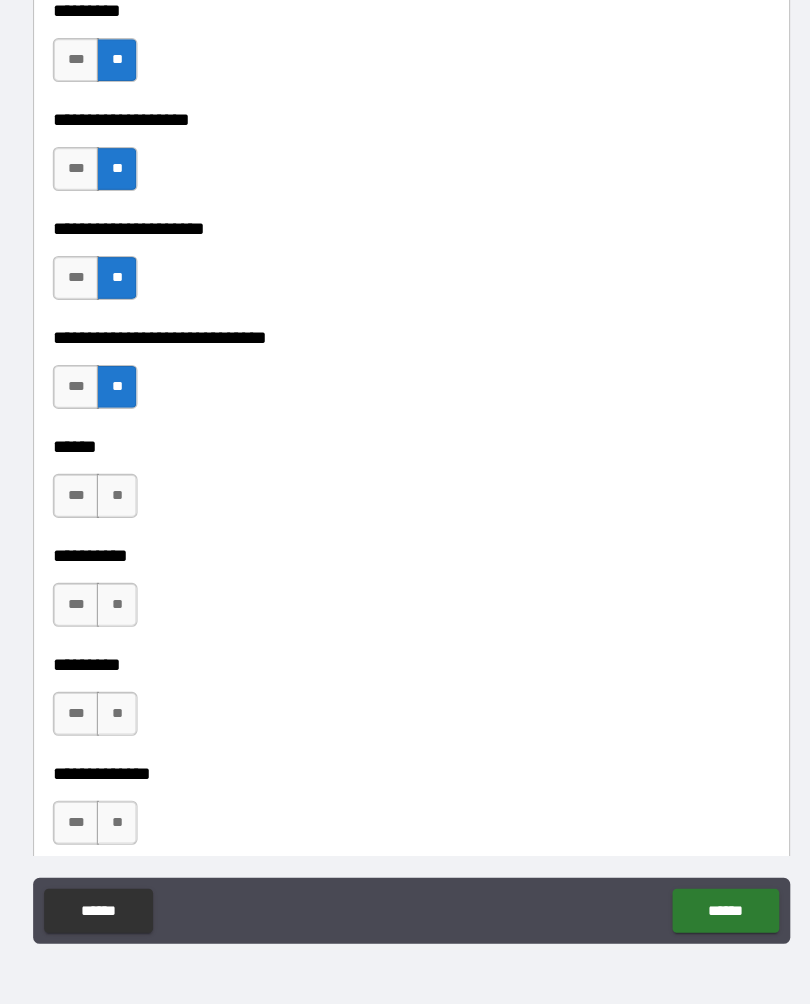 click on "**" at bounding box center (137, 512) 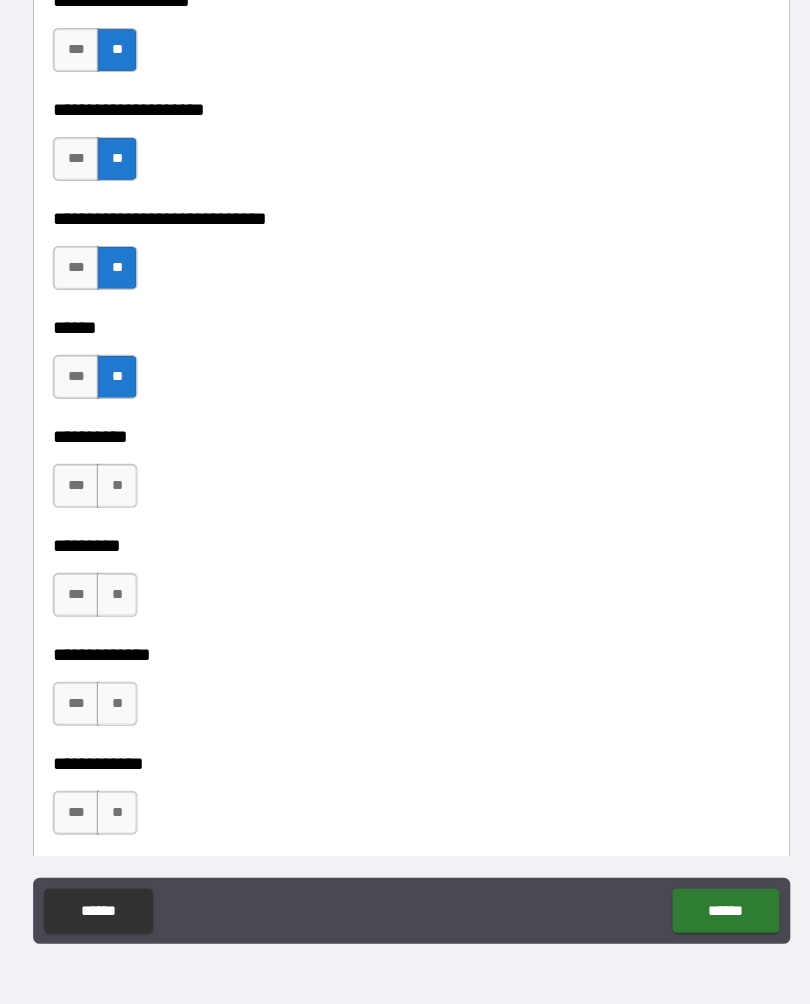 scroll, scrollTop: 8113, scrollLeft: 0, axis: vertical 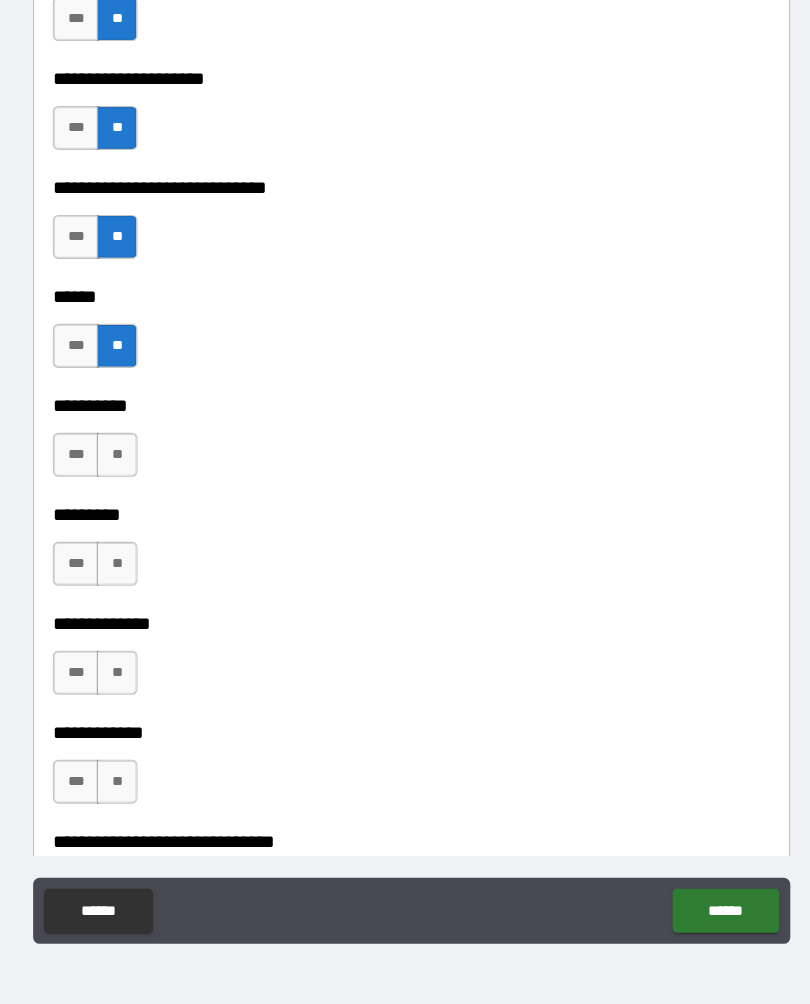 click on "**" at bounding box center [137, 475] 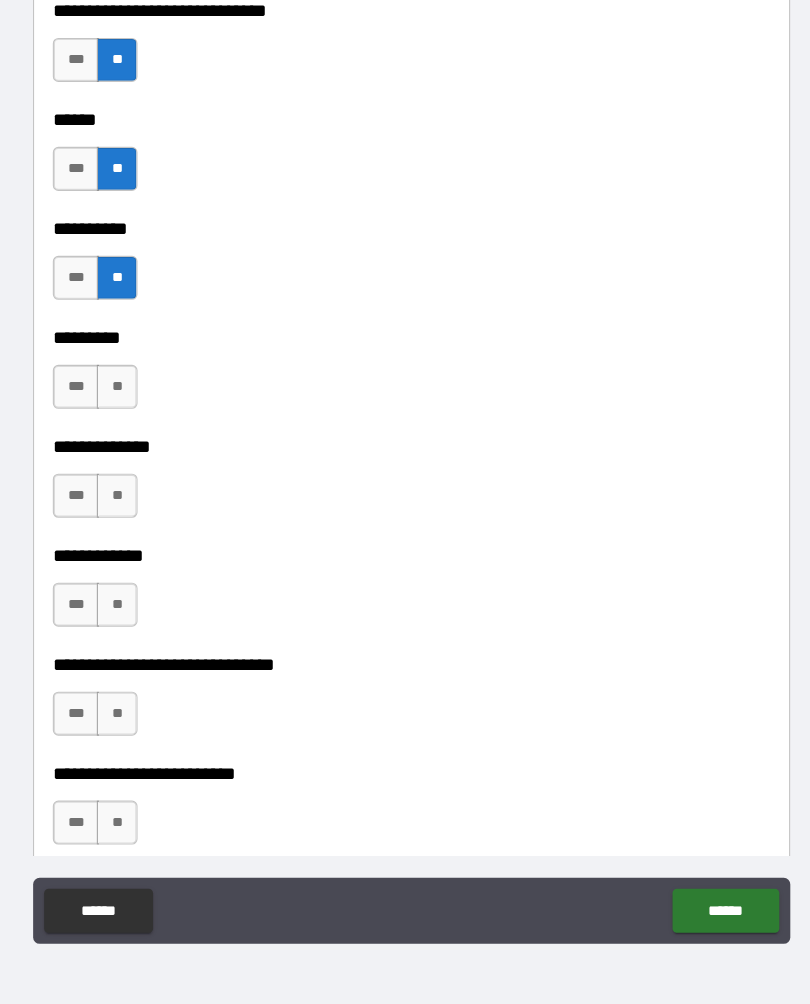 scroll, scrollTop: 8276, scrollLeft: 0, axis: vertical 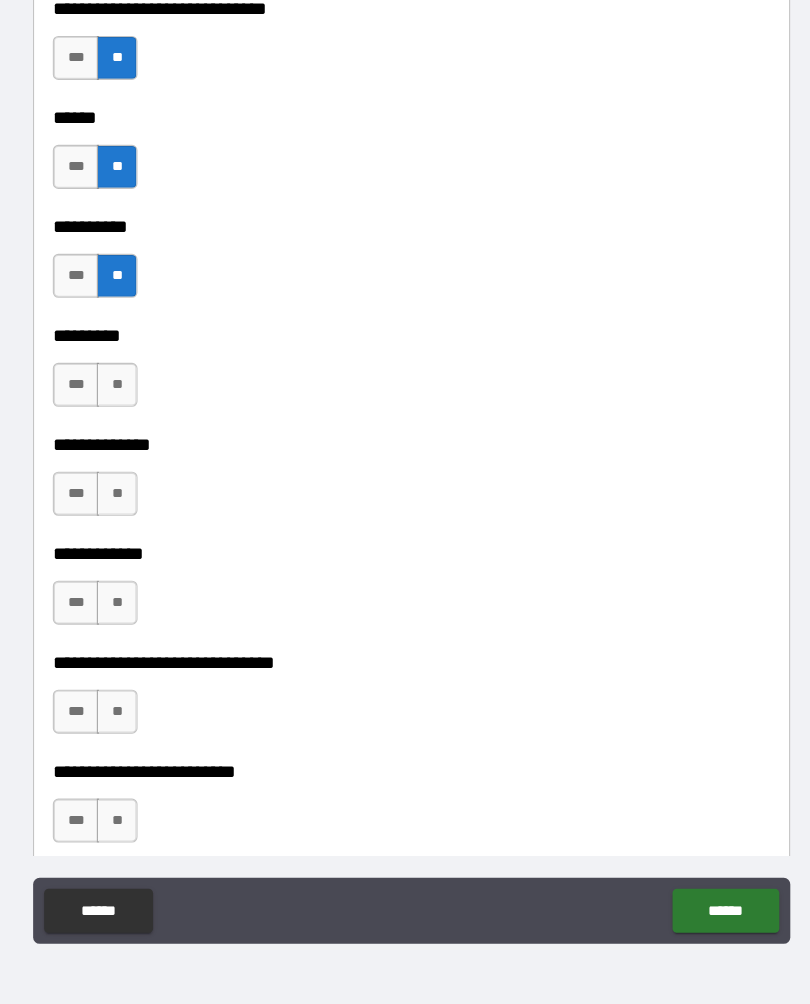 click on "**" at bounding box center (137, 411) 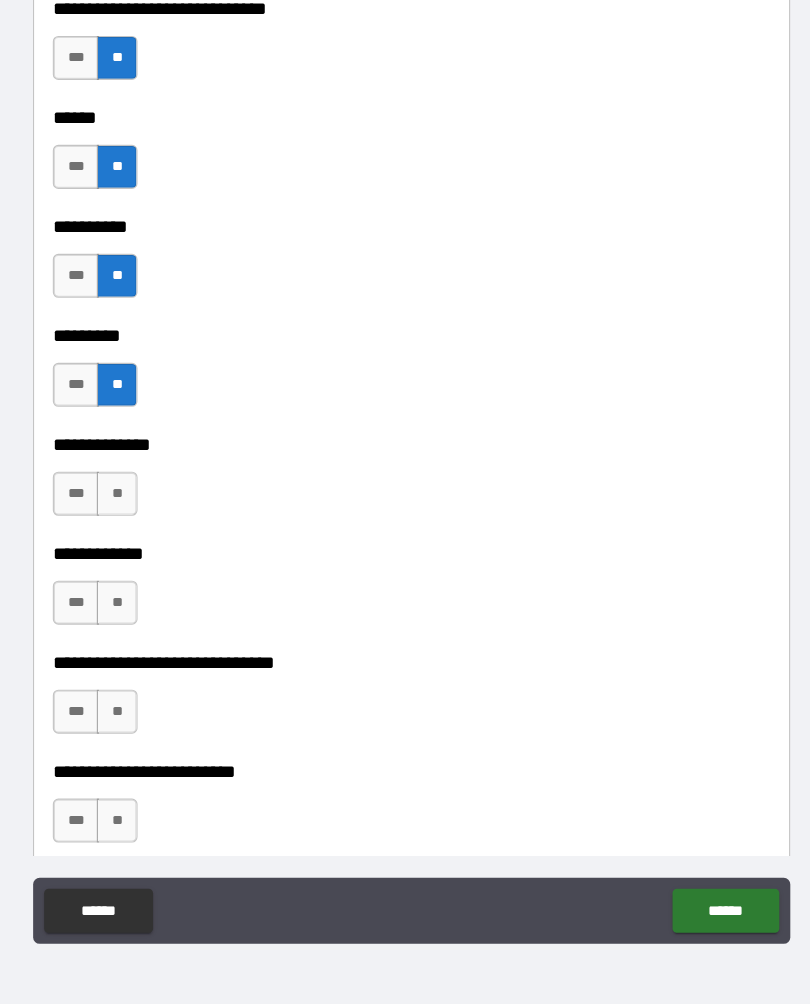 click on "**" at bounding box center (137, 510) 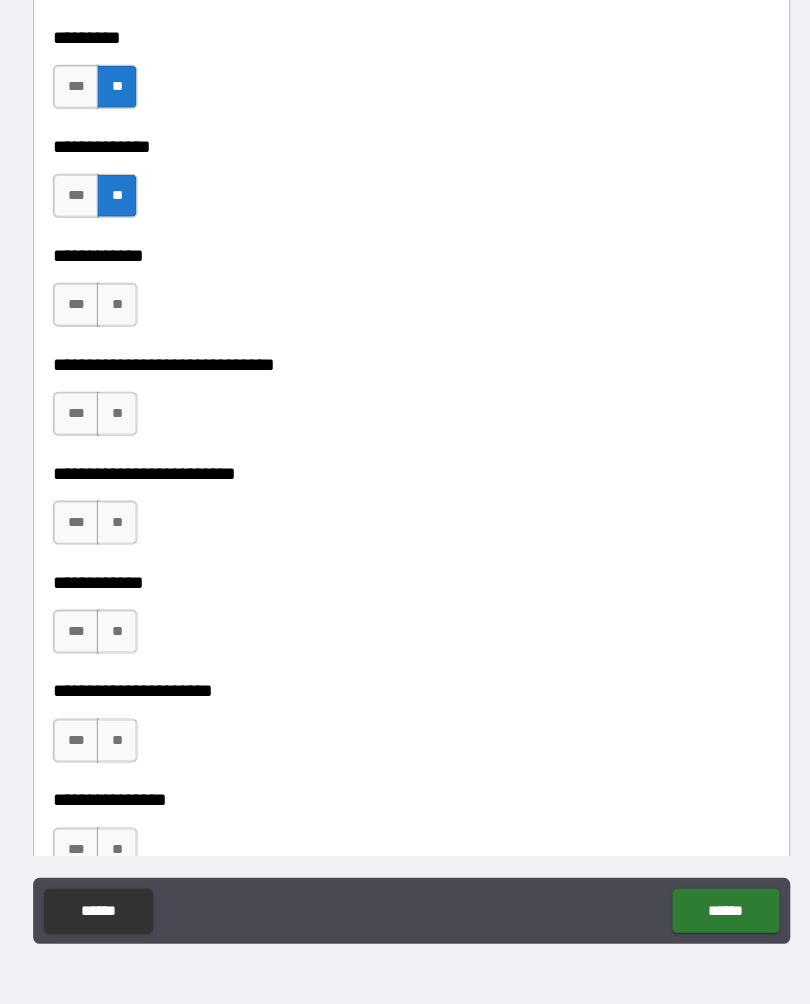 scroll, scrollTop: 8548, scrollLeft: 0, axis: vertical 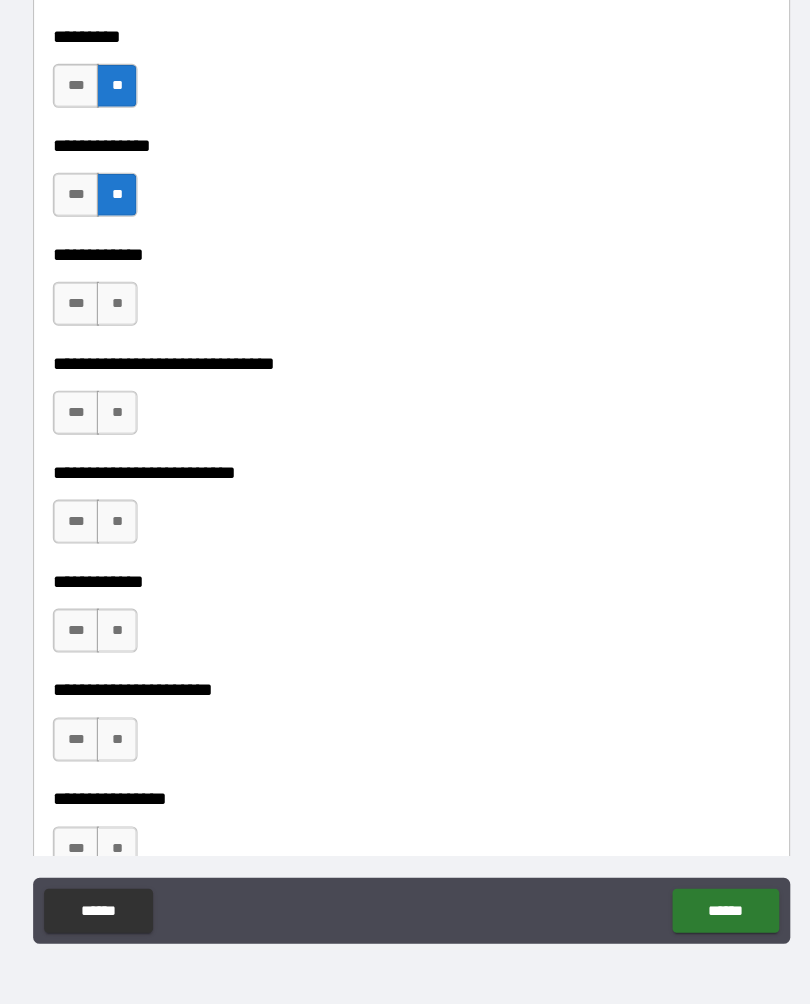 click on "**" at bounding box center [137, 337] 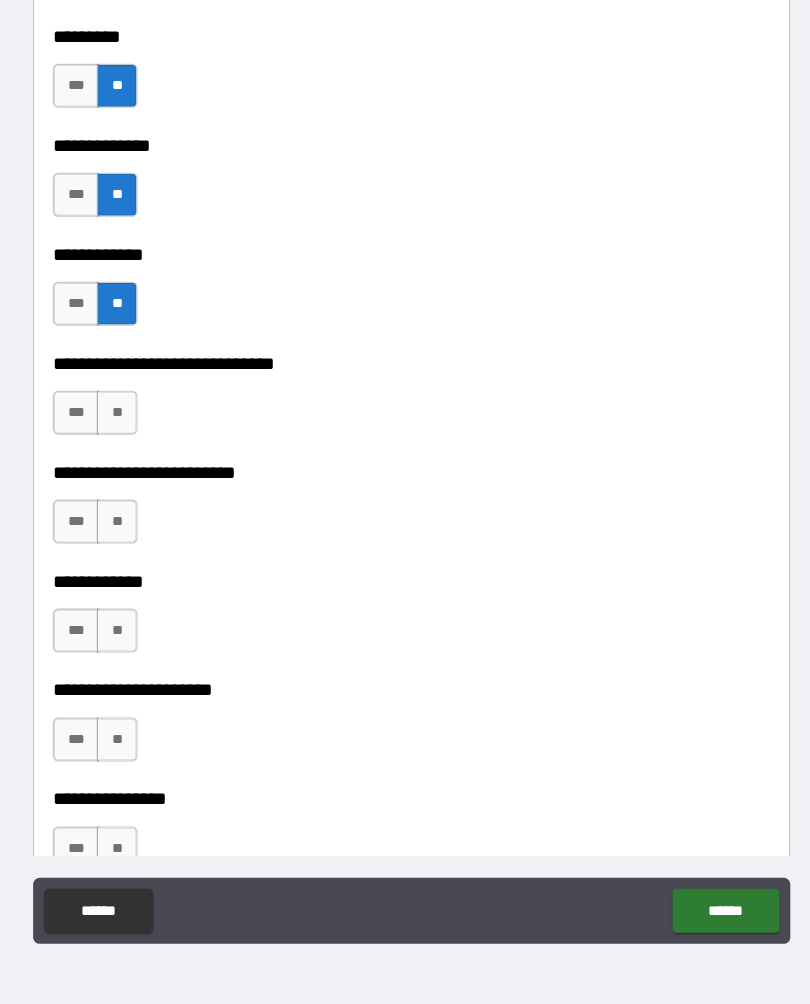 click on "**" at bounding box center [137, 436] 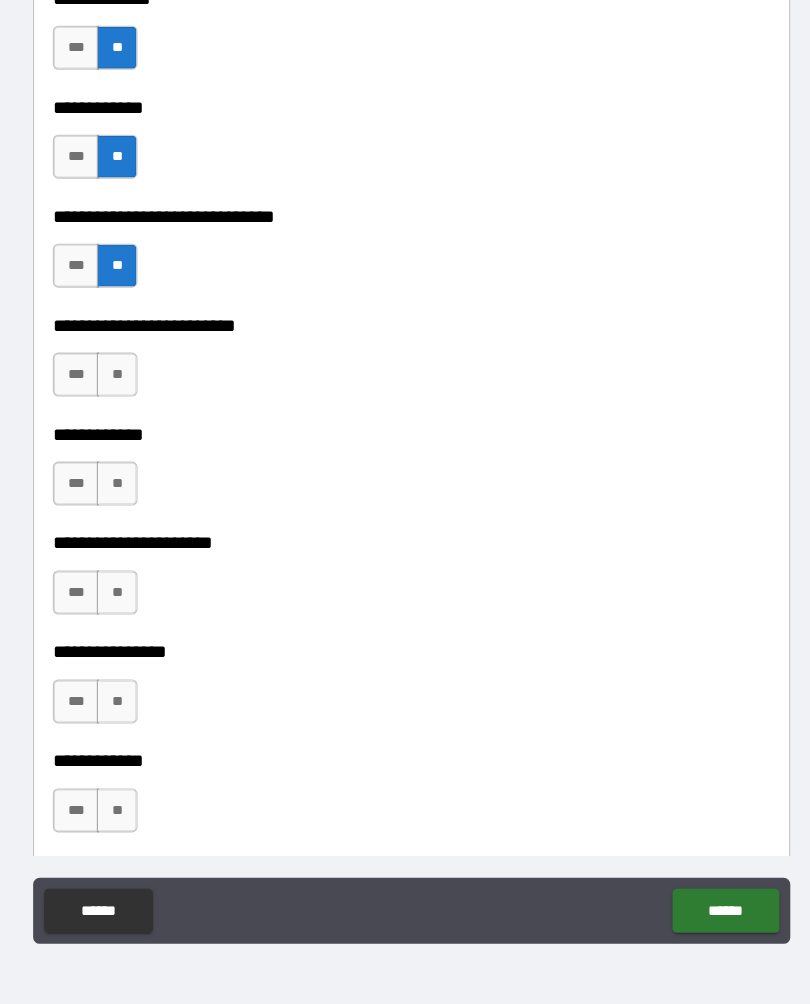 scroll, scrollTop: 8685, scrollLeft: 0, axis: vertical 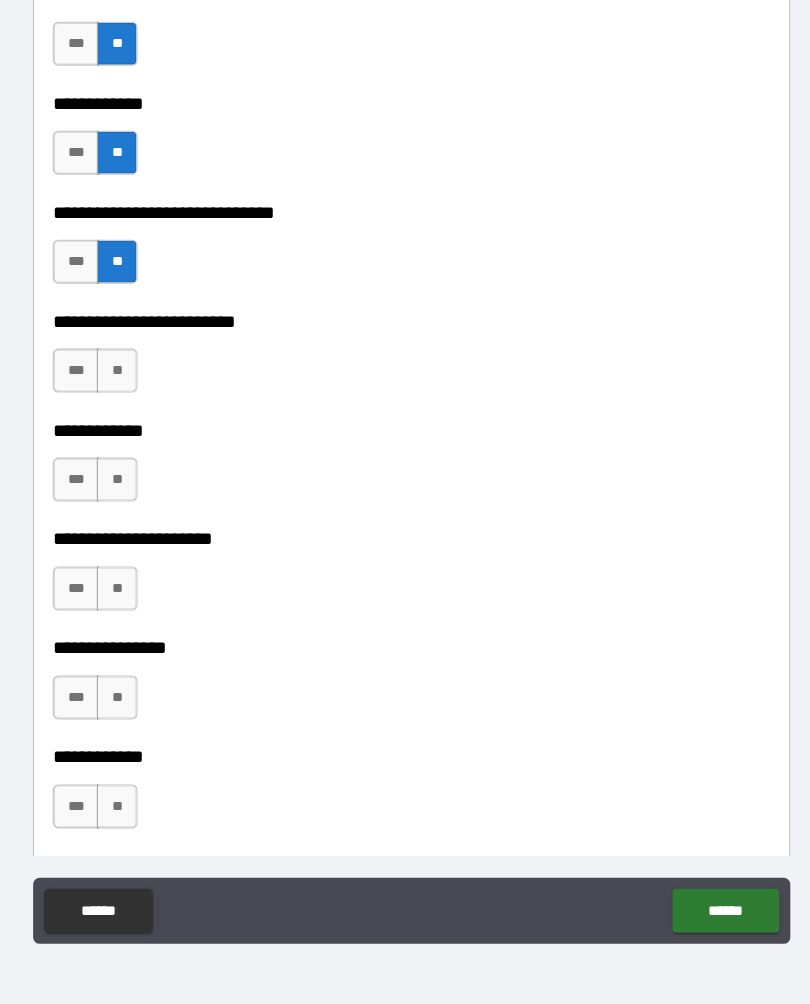 click on "**" at bounding box center (137, 398) 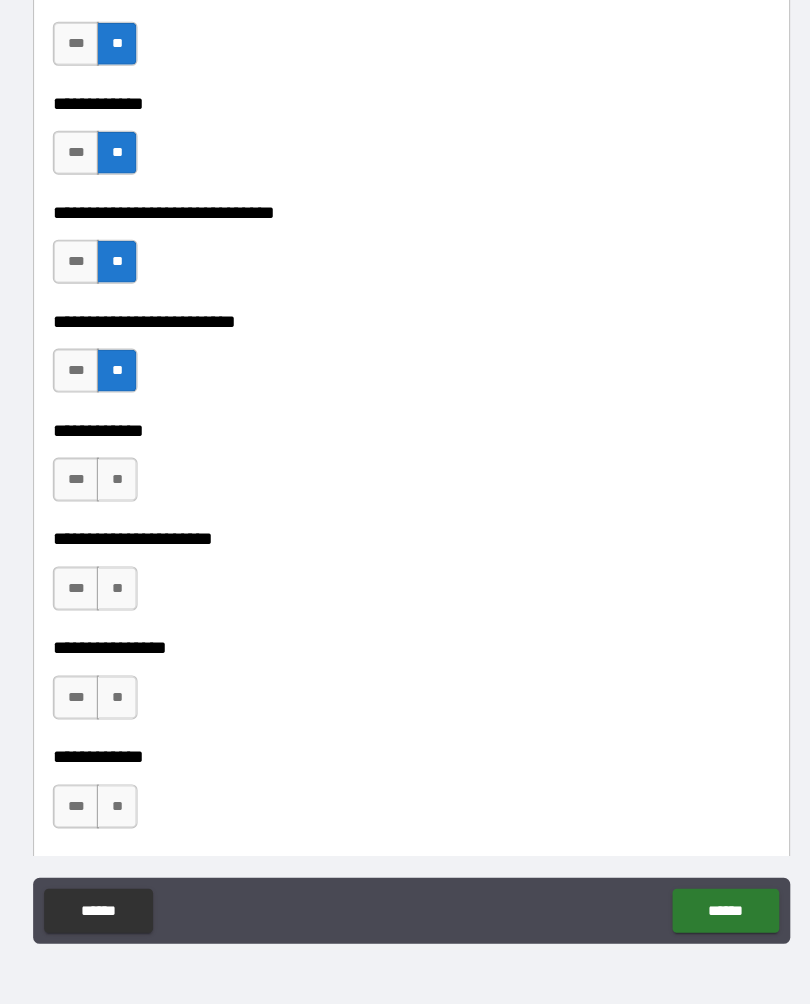 click on "**" at bounding box center [137, 497] 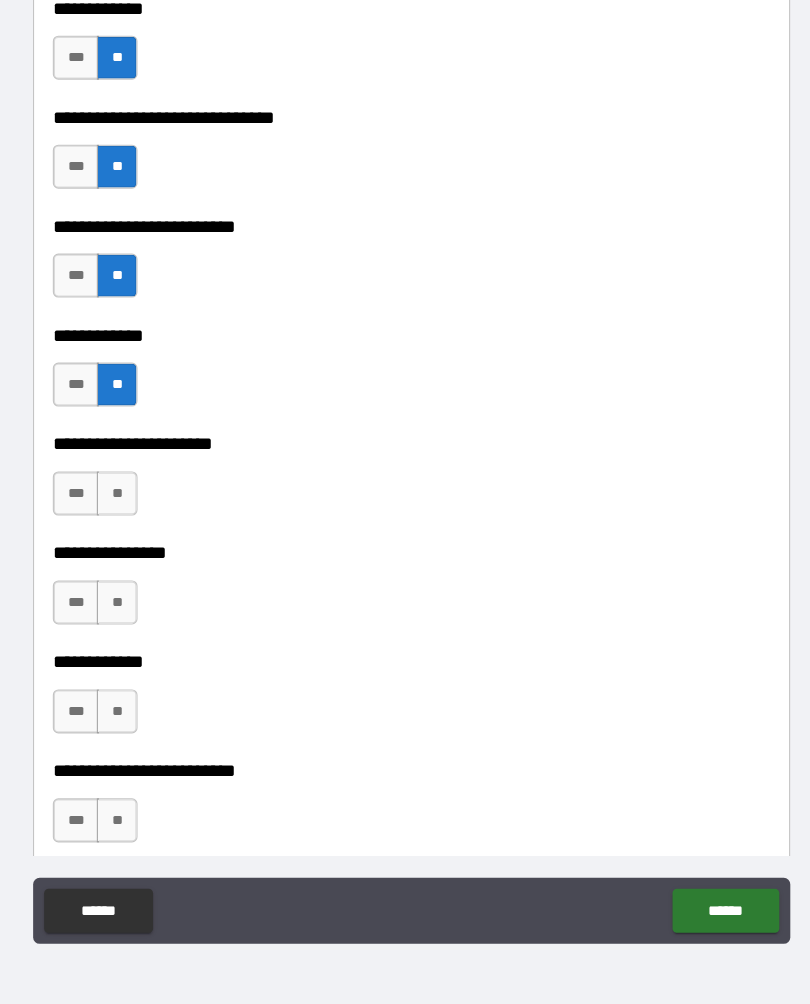 scroll, scrollTop: 8796, scrollLeft: 0, axis: vertical 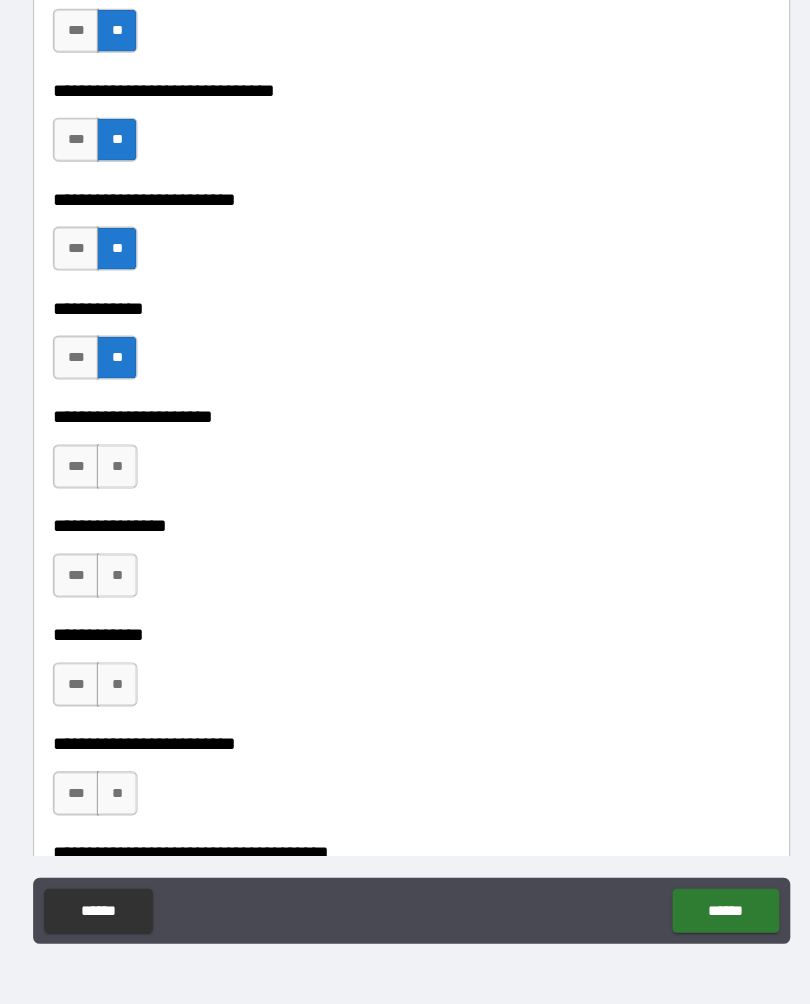 click on "**" at bounding box center [137, 485] 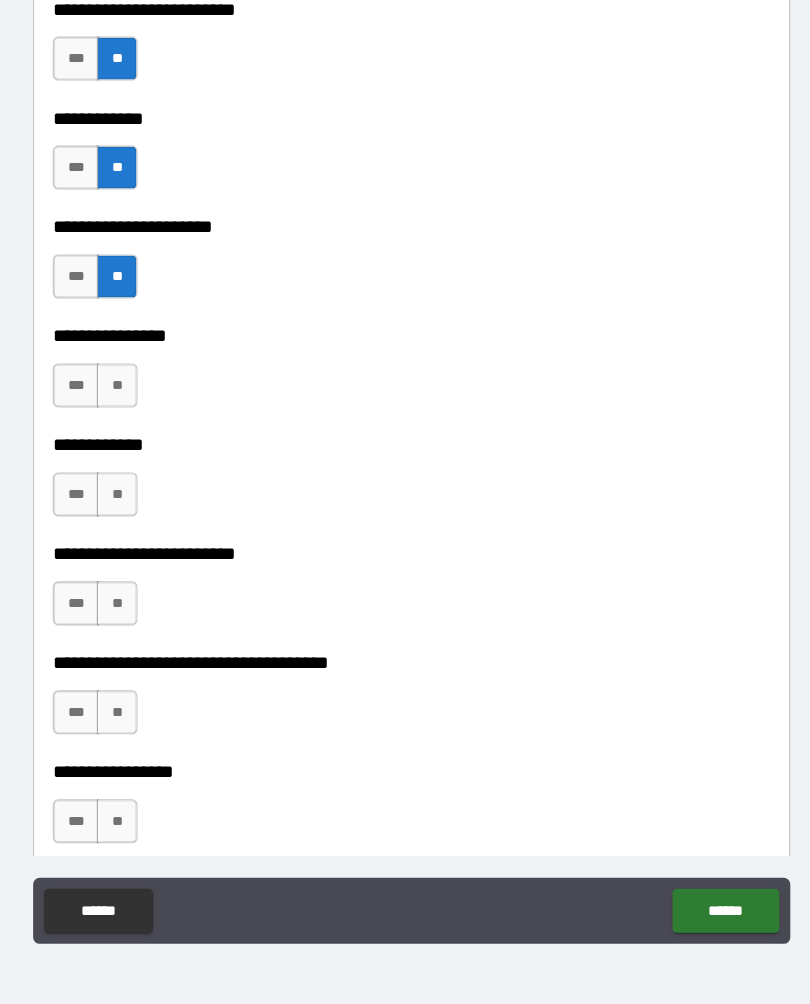 scroll, scrollTop: 8973, scrollLeft: 0, axis: vertical 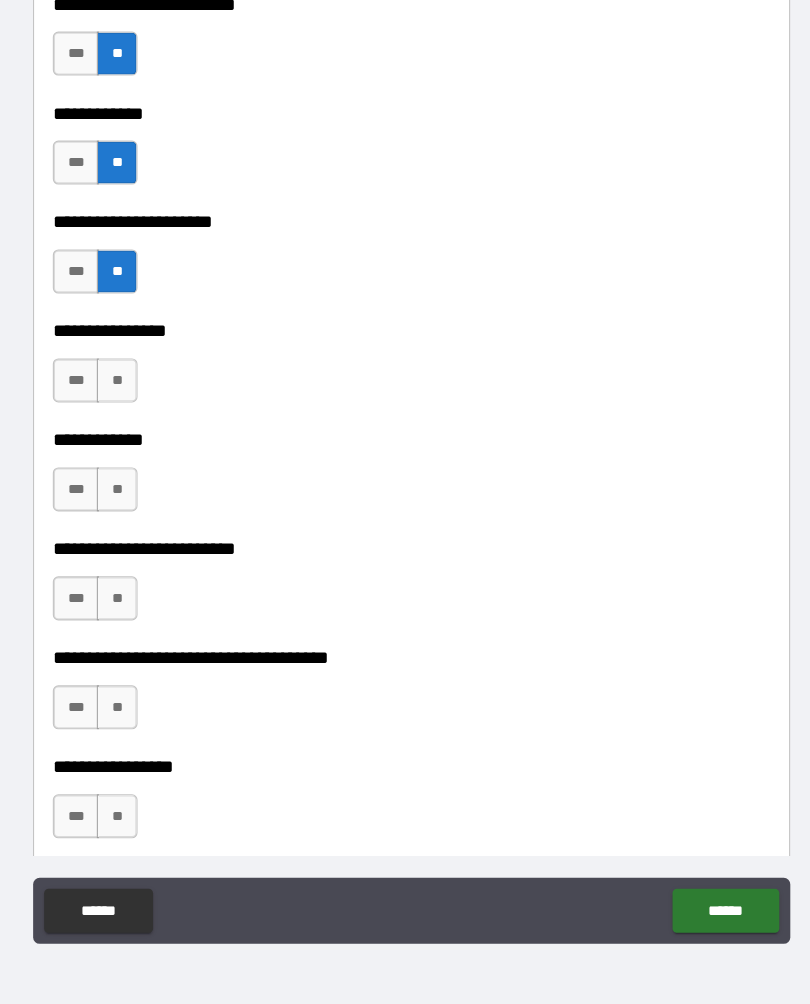 click on "**" at bounding box center [137, 407] 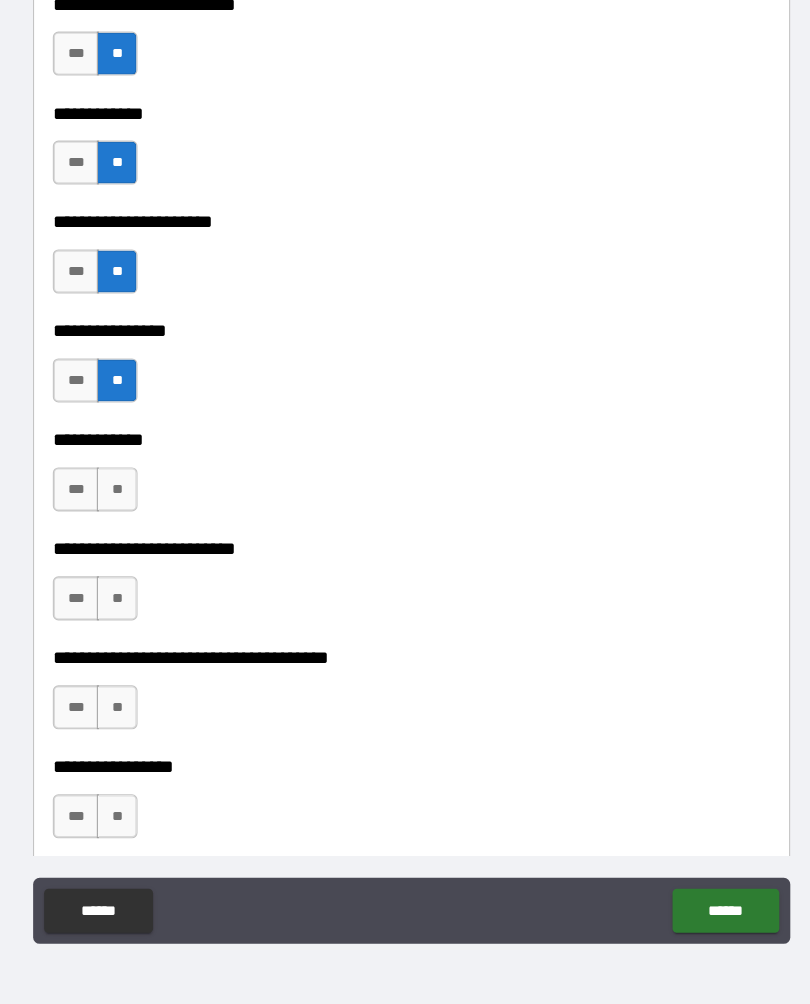 click on "**" at bounding box center [137, 506] 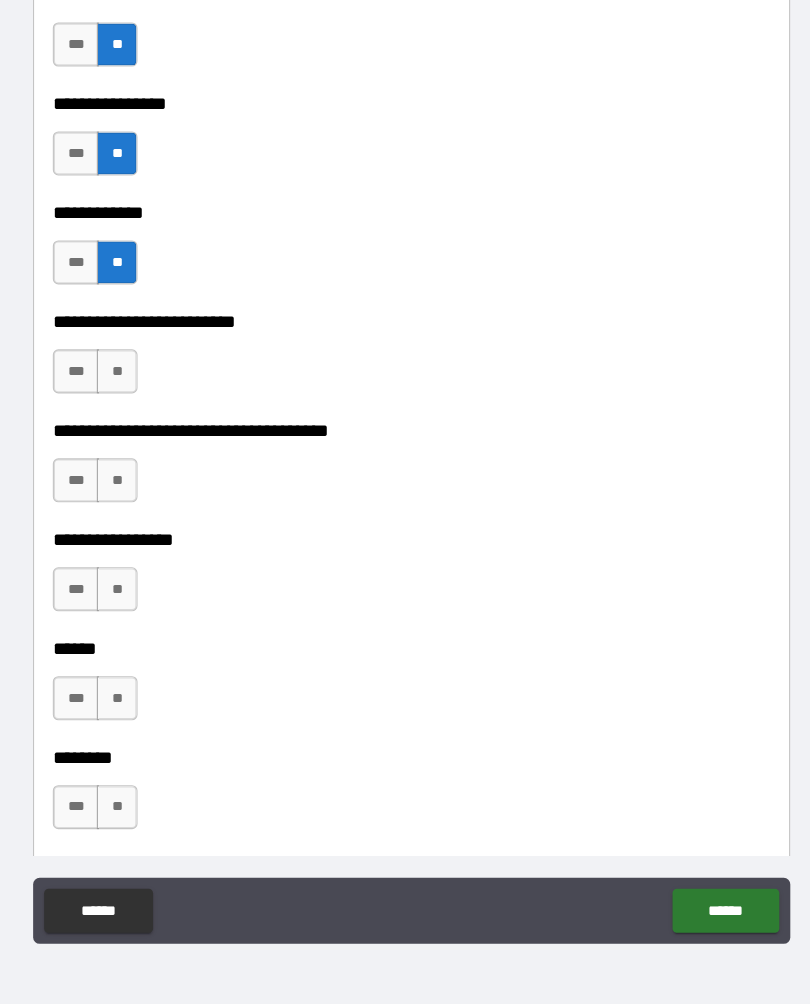 scroll, scrollTop: 9181, scrollLeft: 0, axis: vertical 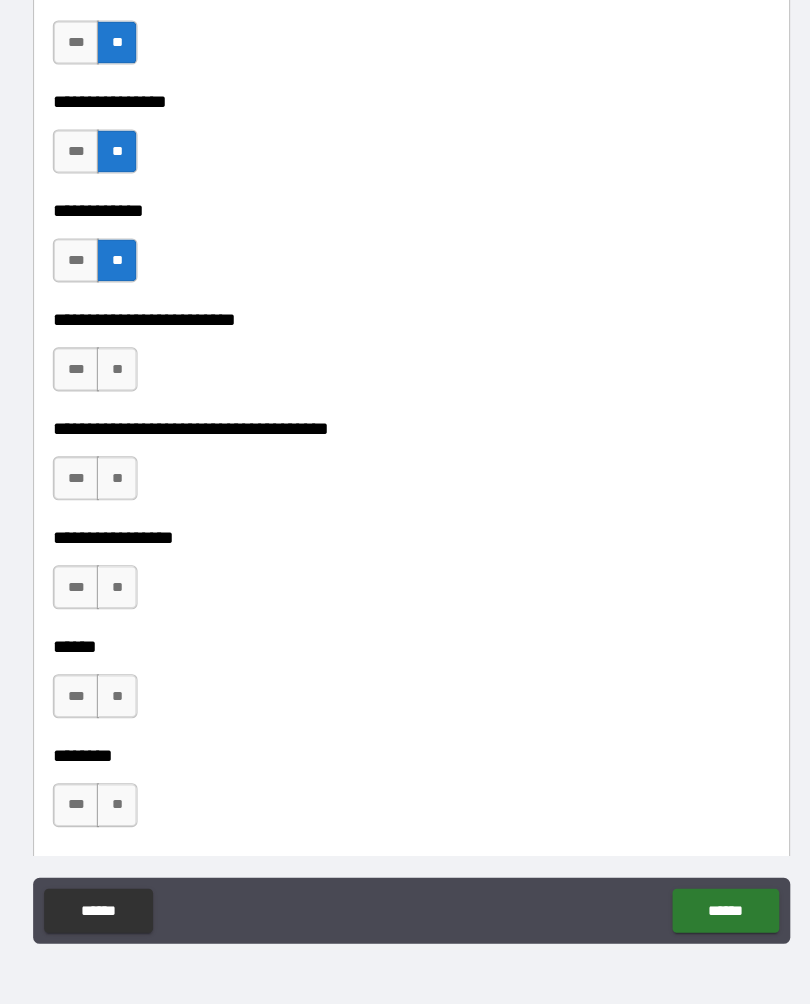 click on "***" at bounding box center (100, 496) 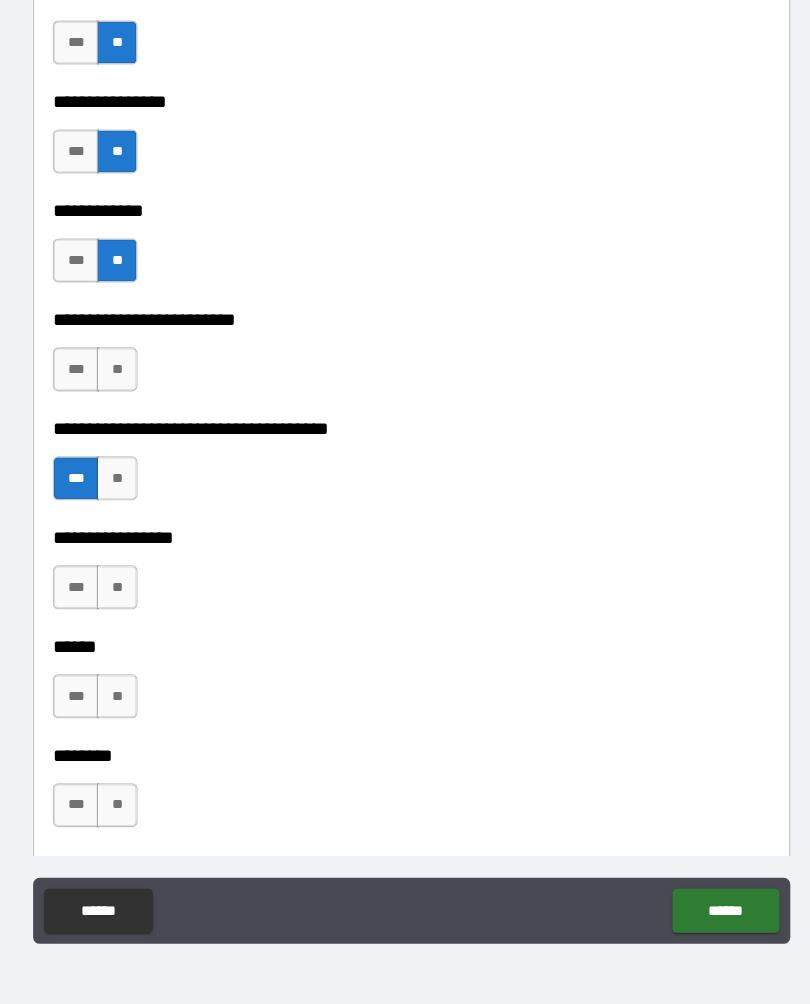 click on "***" at bounding box center (100, 397) 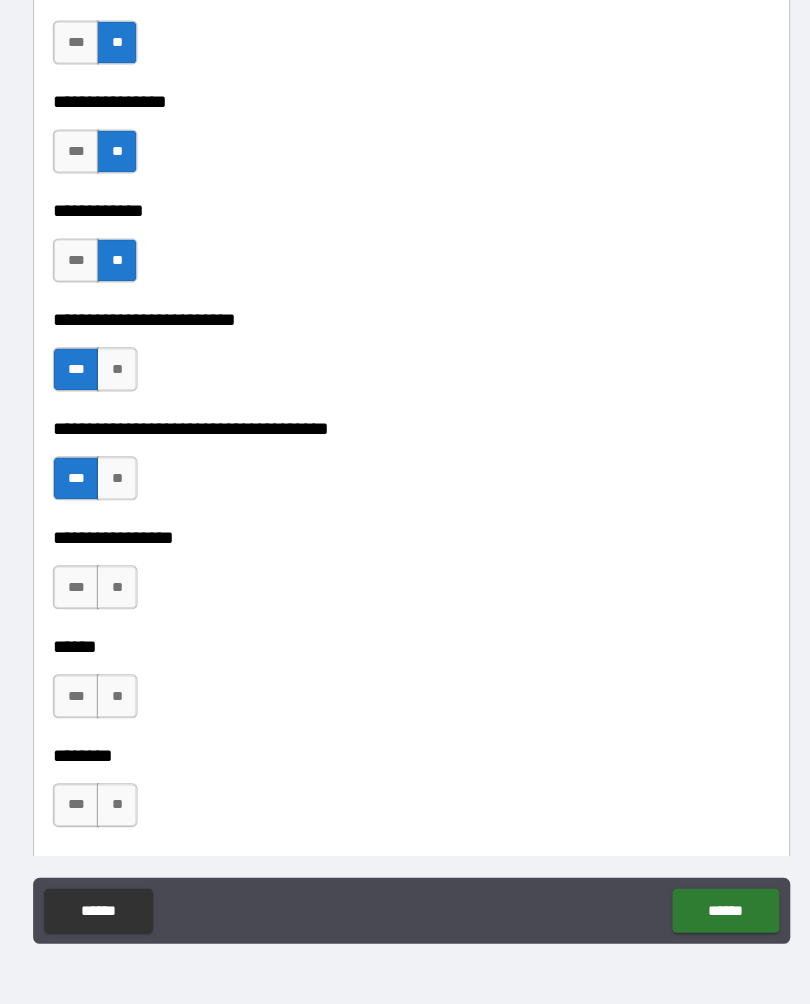click on "**" at bounding box center [137, 397] 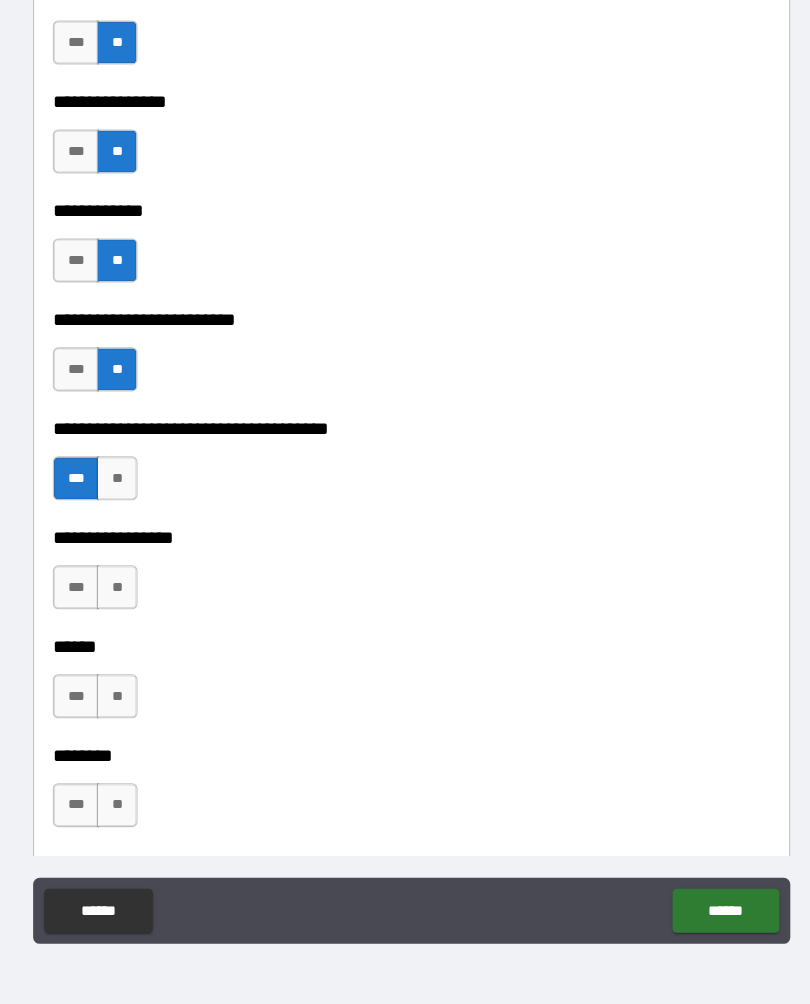 click on "**" at bounding box center (137, 496) 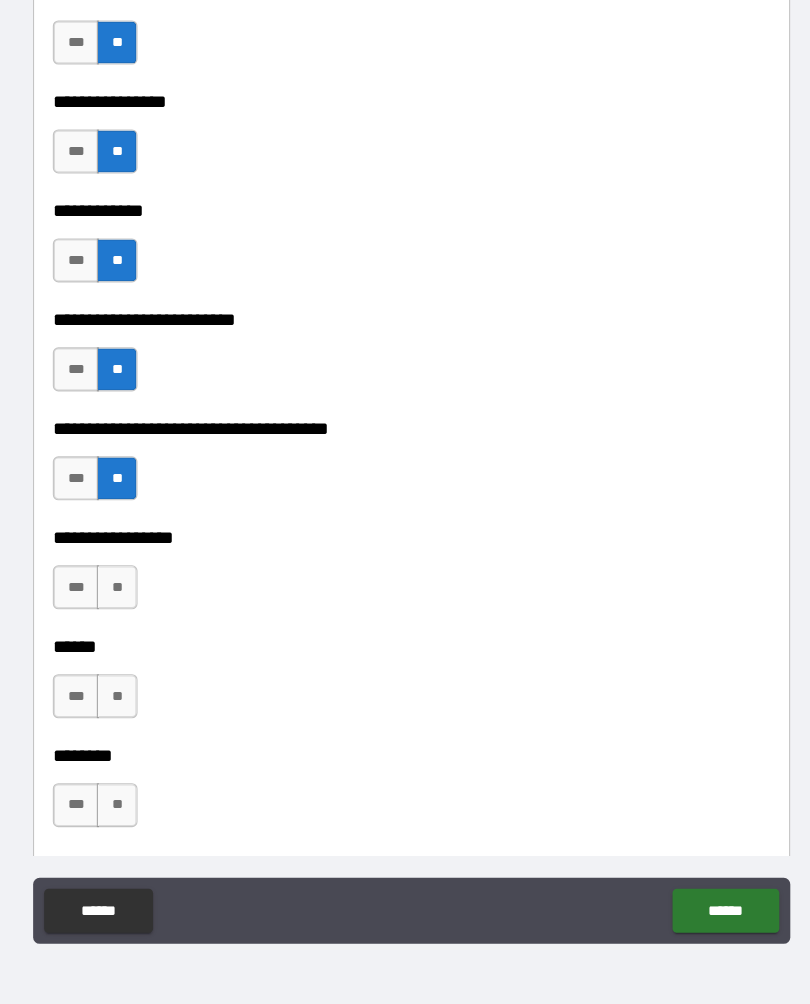 click on "***" at bounding box center (100, 397) 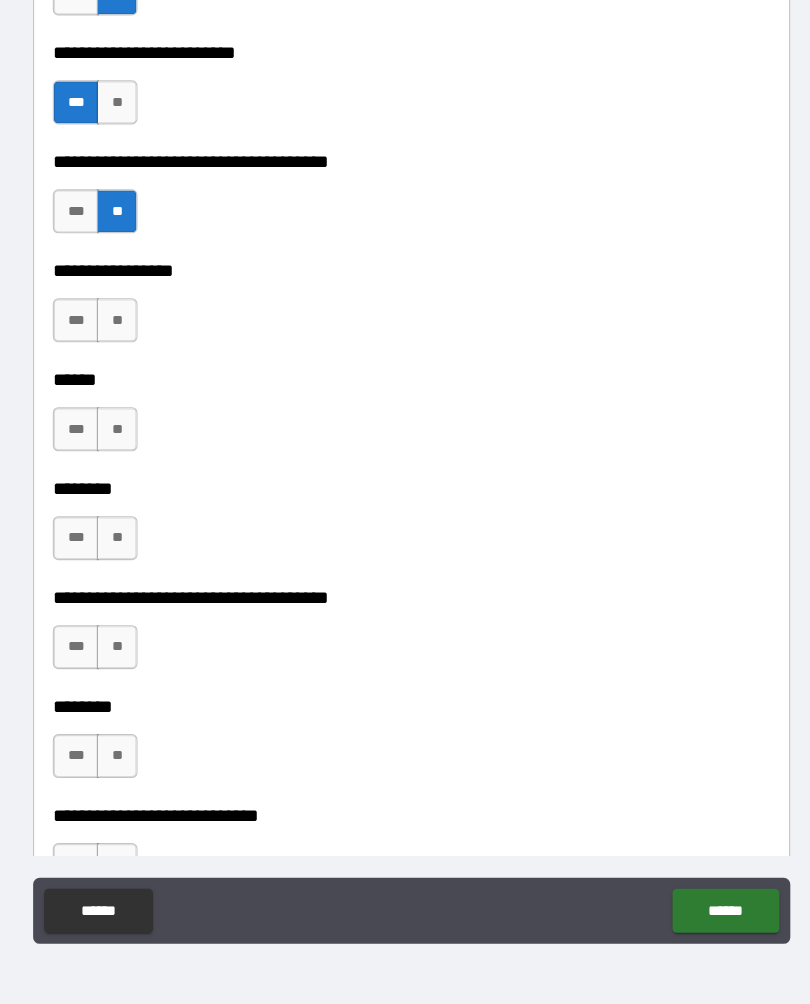 scroll, scrollTop: 9426, scrollLeft: 0, axis: vertical 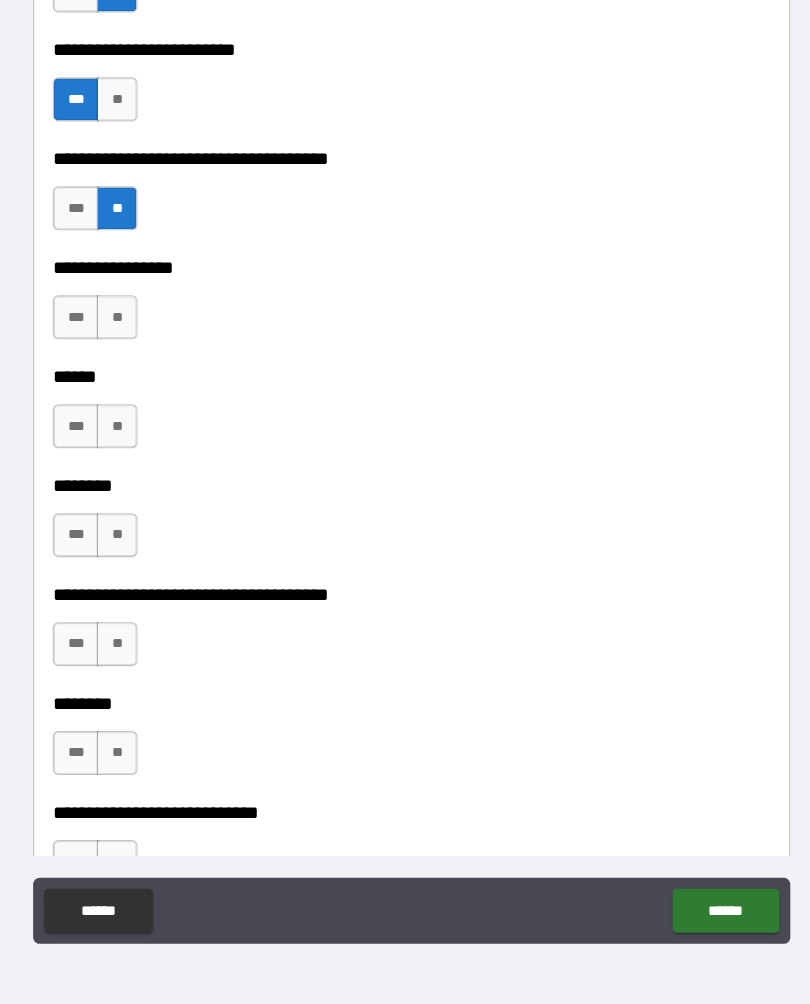 click on "**" at bounding box center [137, 350] 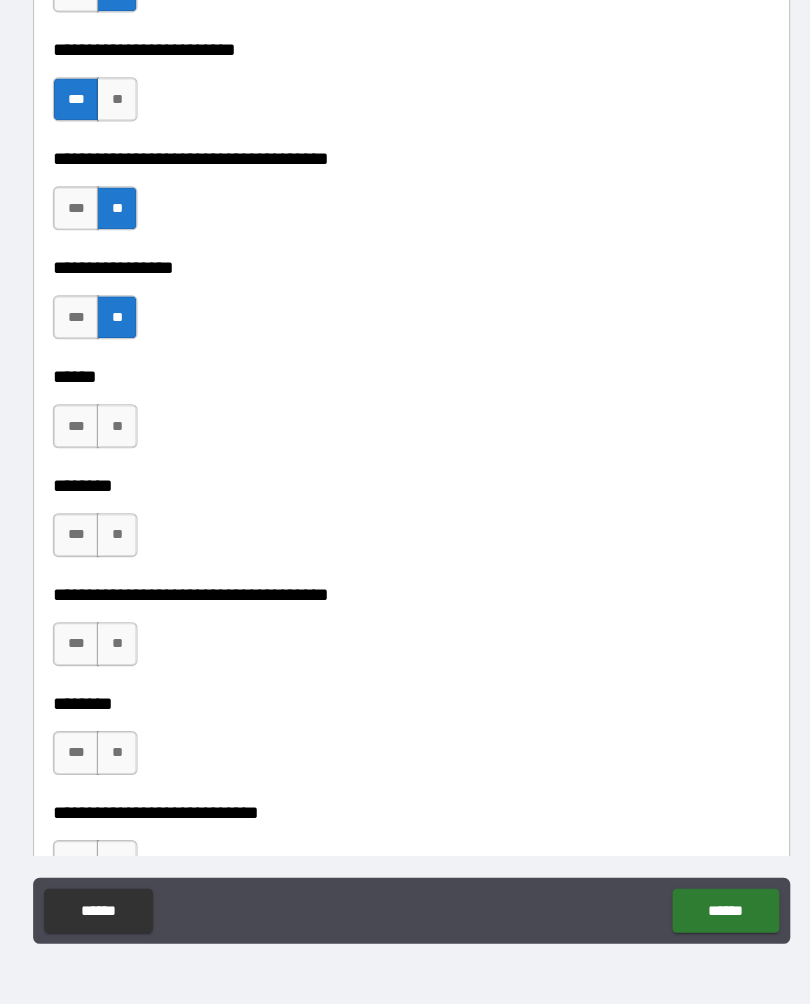 click on "**" at bounding box center [137, 449] 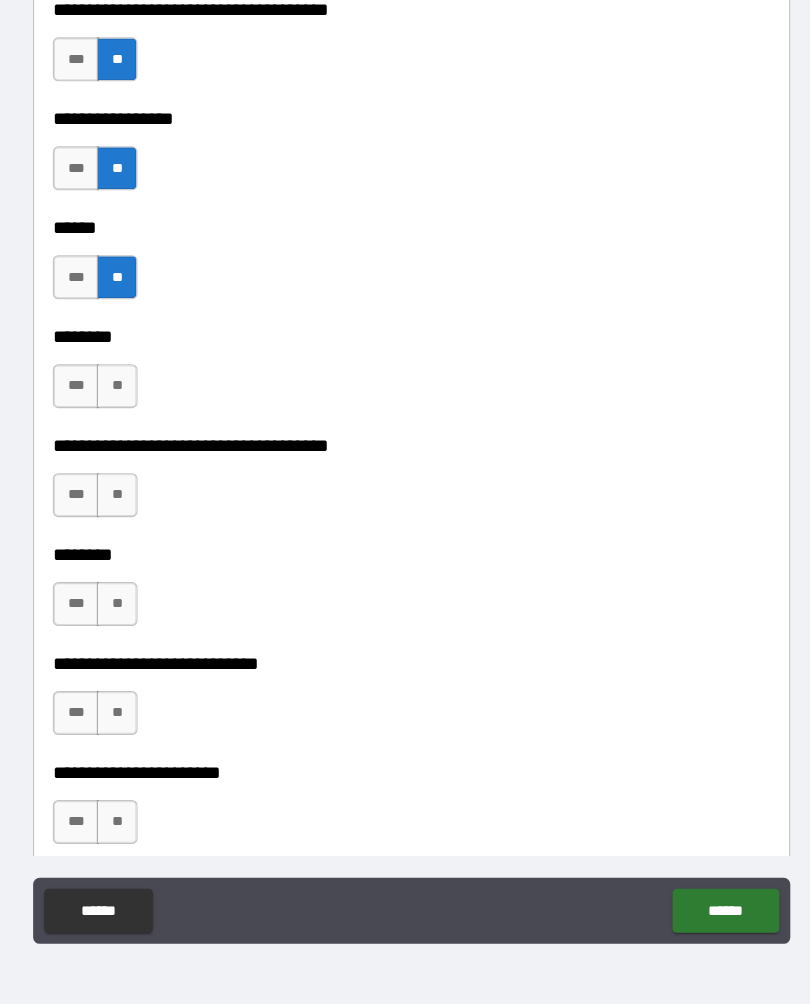 click on "**" at bounding box center [137, 412] 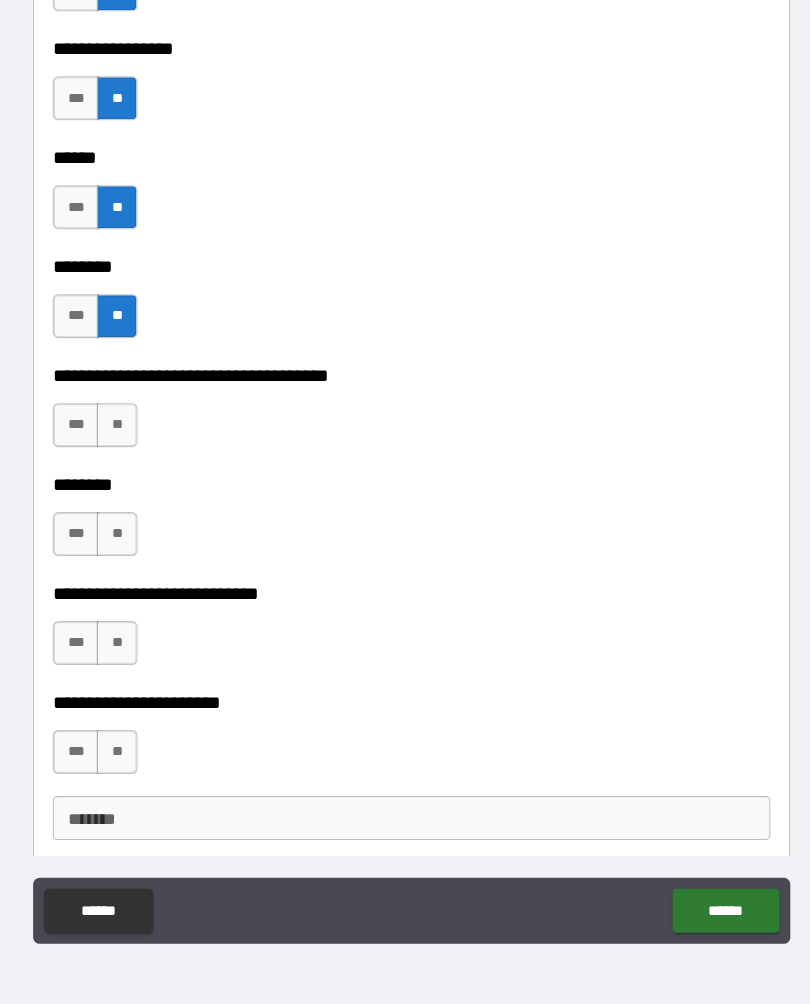 scroll, scrollTop: 9699, scrollLeft: 0, axis: vertical 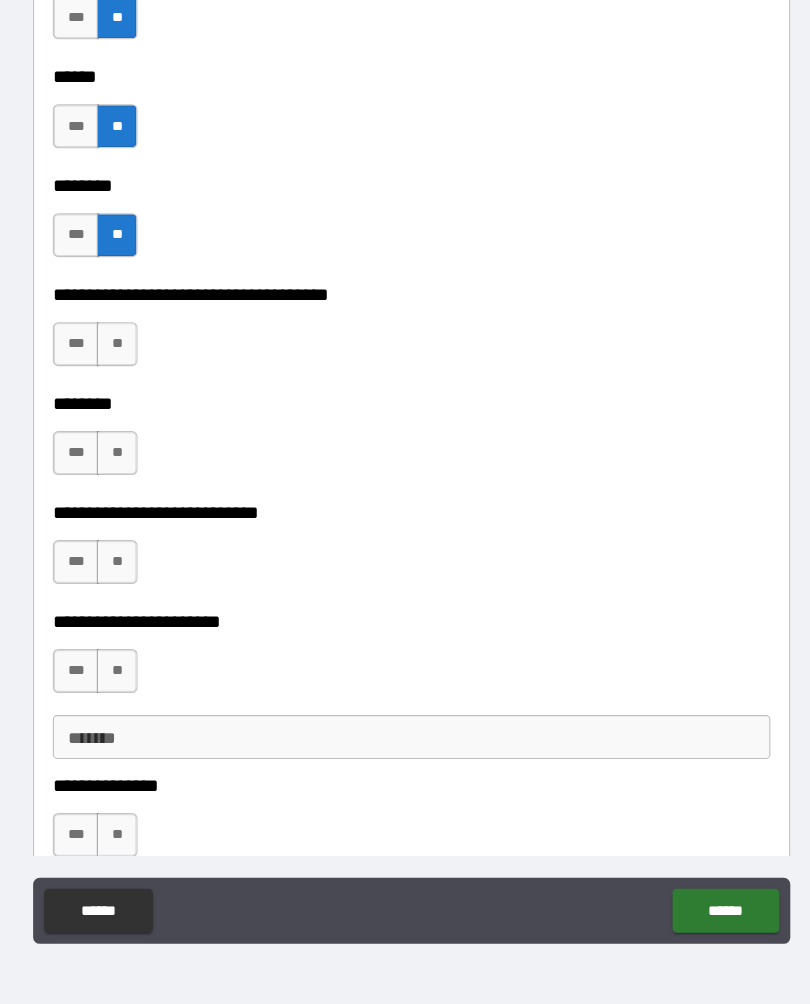 click on "**" at bounding box center [137, 374] 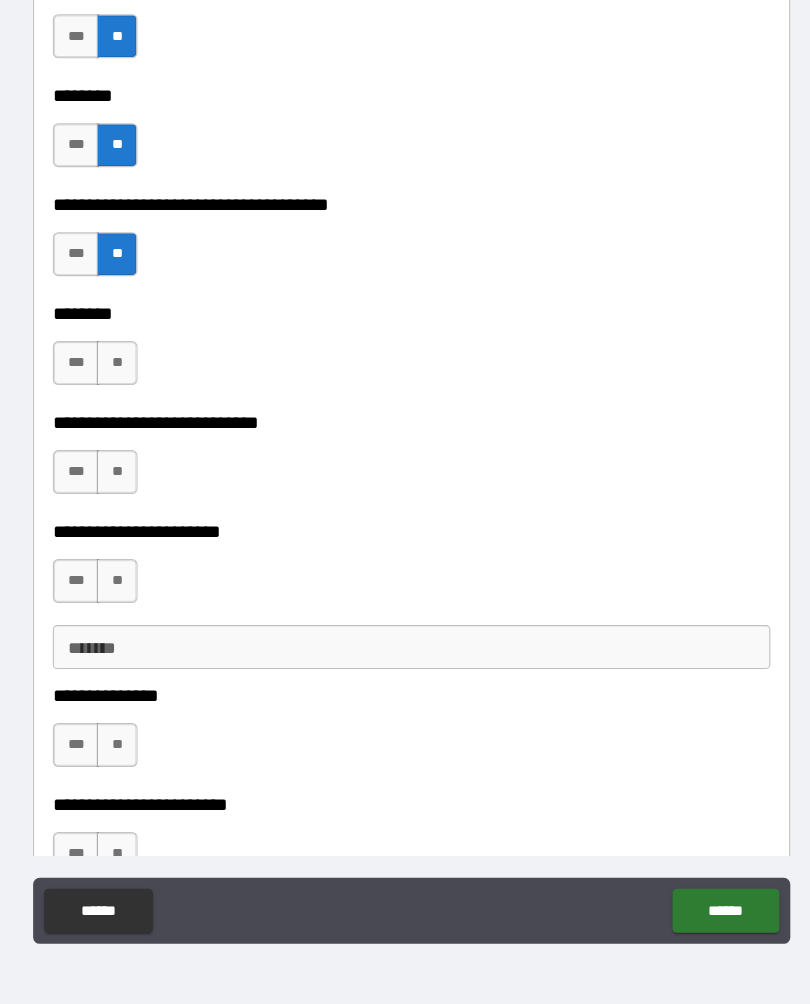 click on "**" at bounding box center (137, 391) 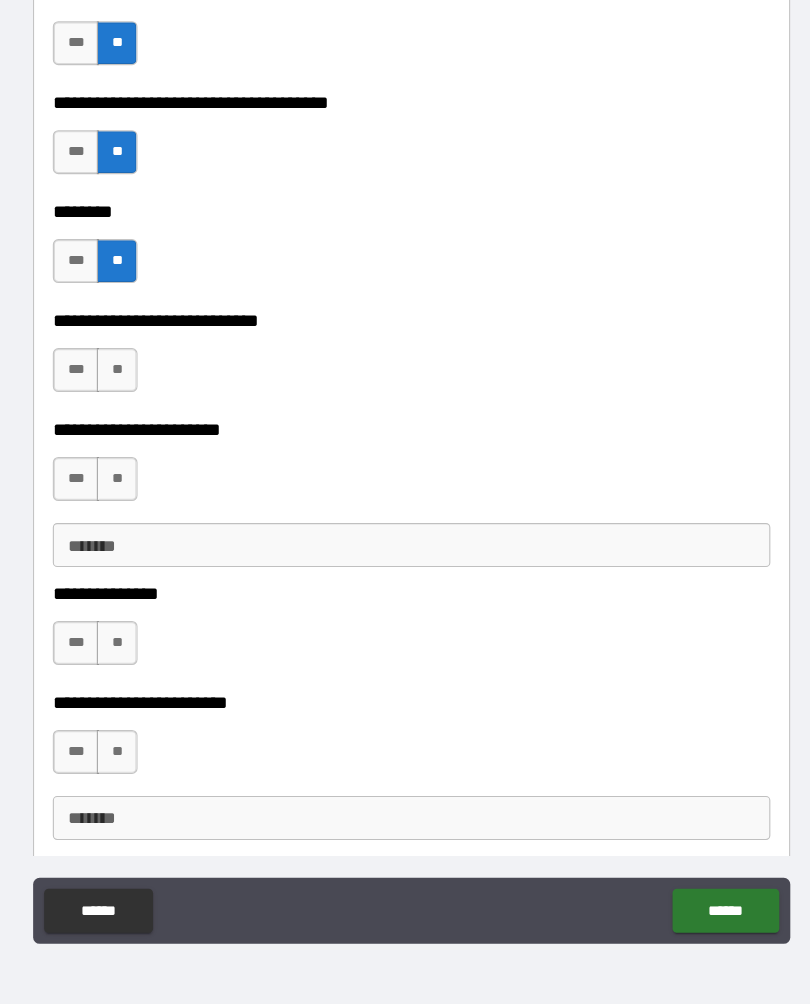 scroll, scrollTop: 9877, scrollLeft: 0, axis: vertical 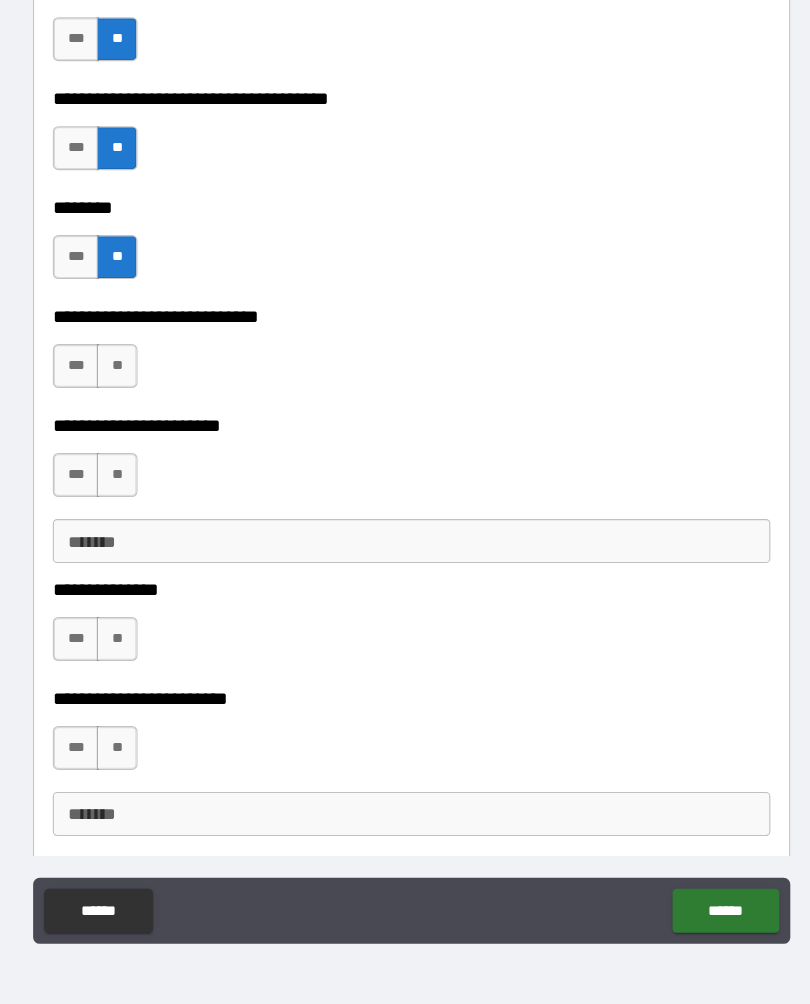 click on "**" at bounding box center [137, 394] 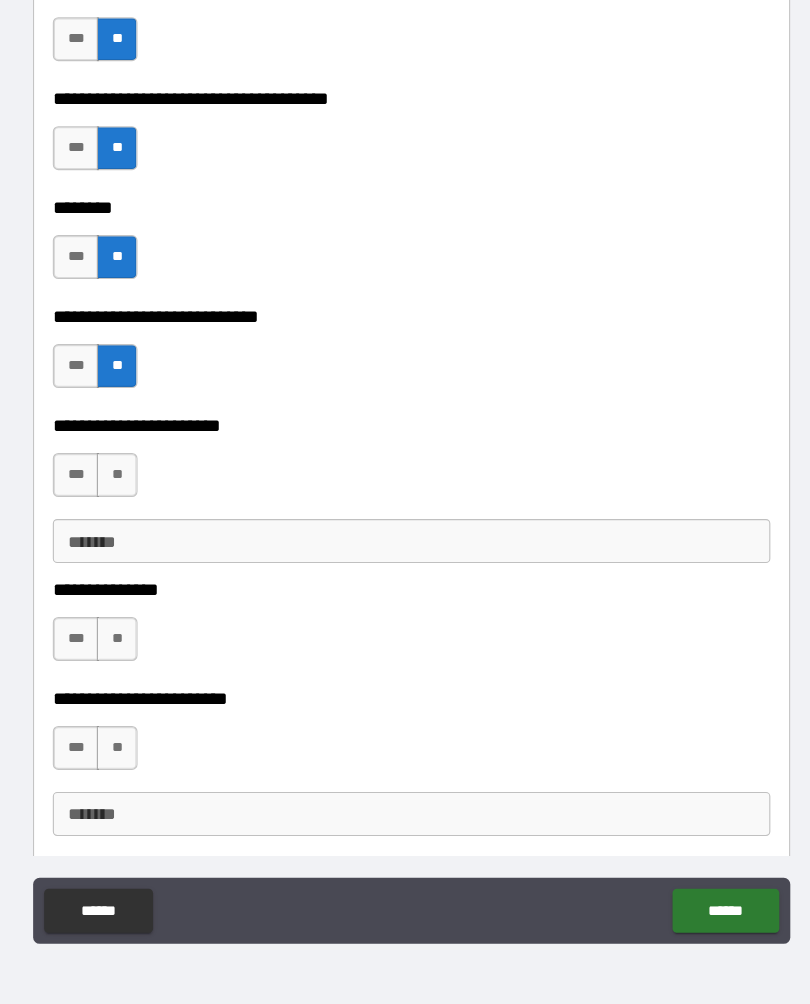 click on "**" at bounding box center (137, 493) 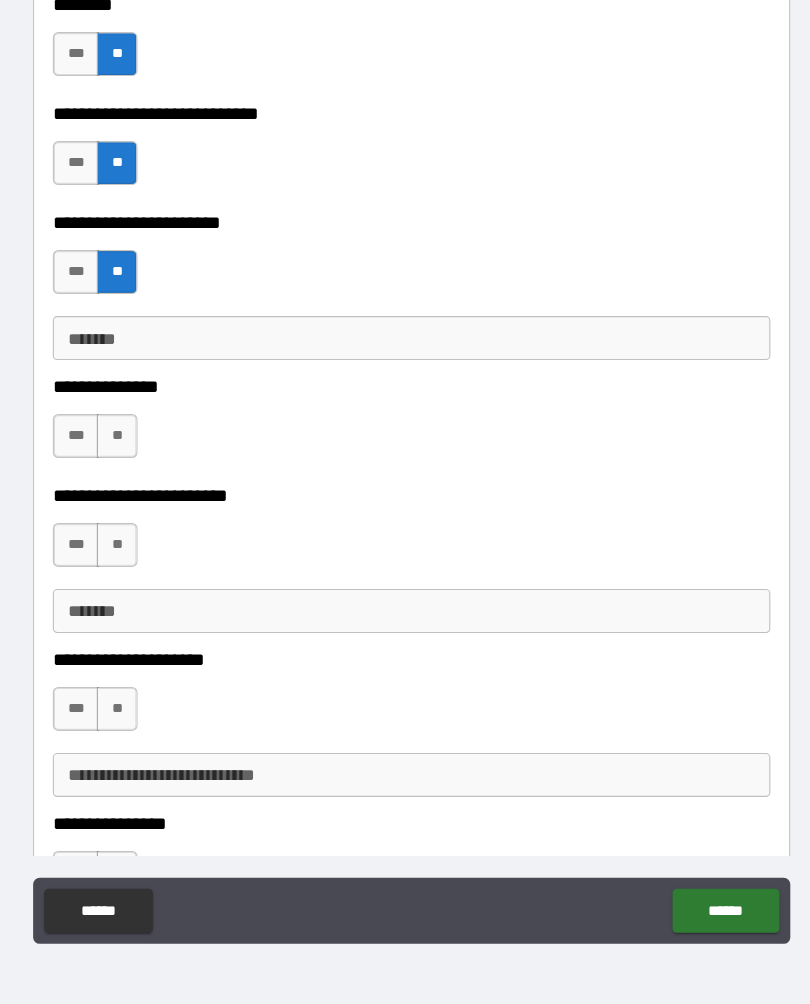 scroll, scrollTop: 10062, scrollLeft: 0, axis: vertical 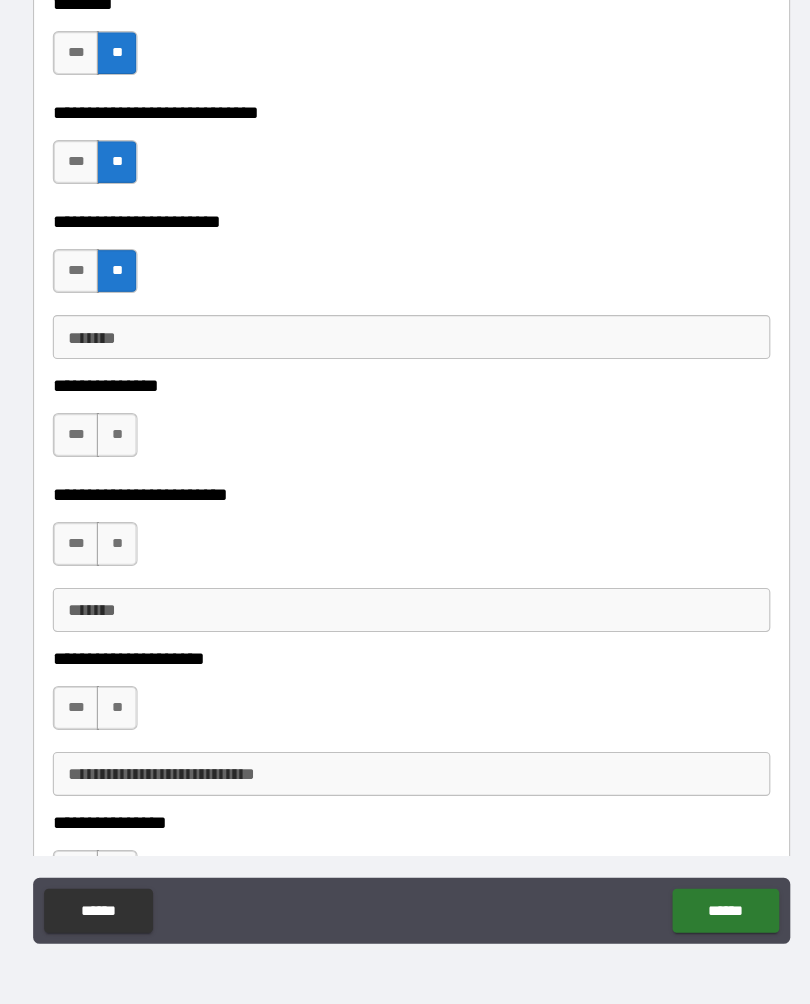 click on "**" at bounding box center [137, 457] 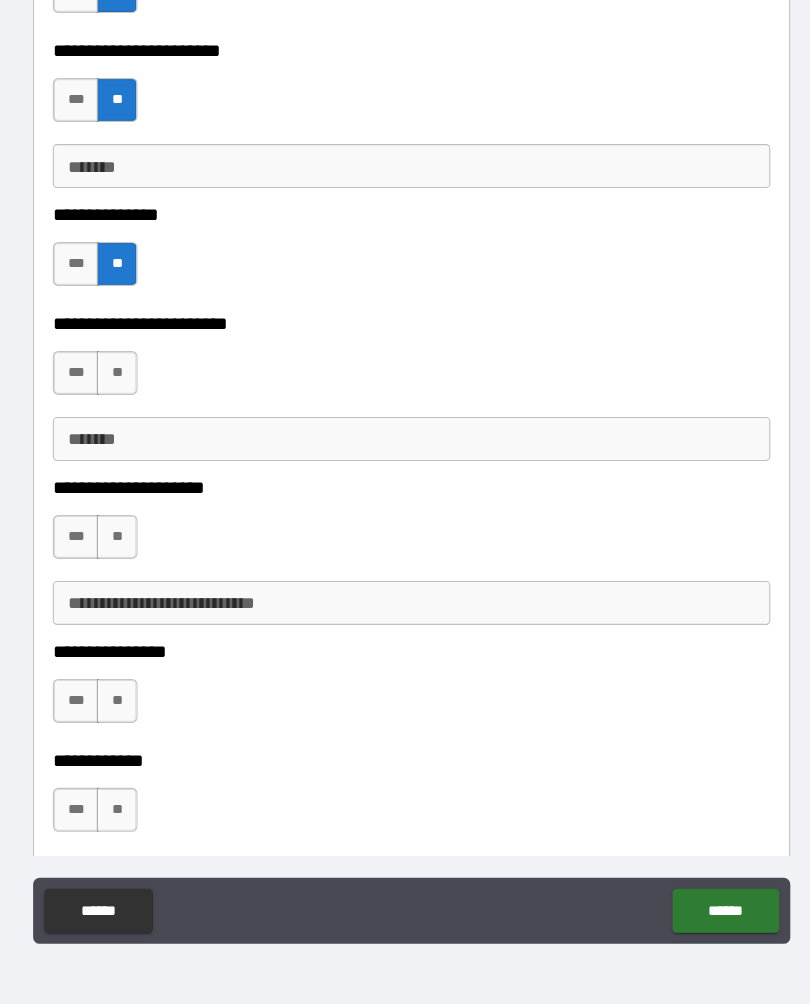 scroll, scrollTop: 10222, scrollLeft: 0, axis: vertical 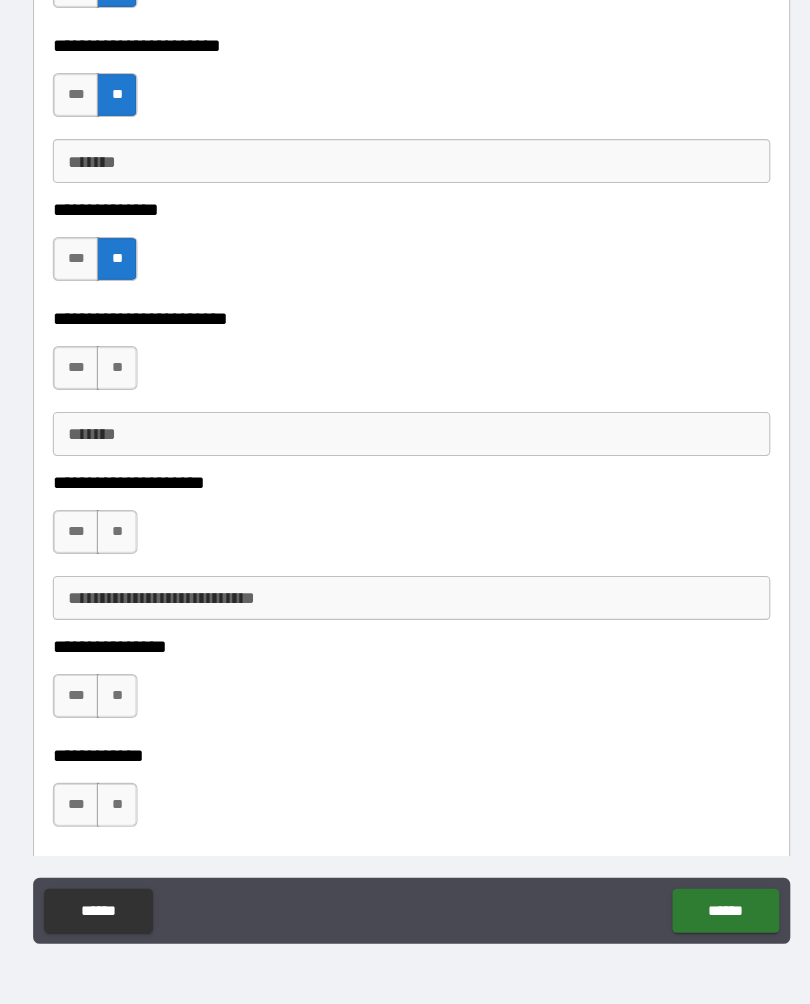 click on "**********" at bounding box center [405, -1346] 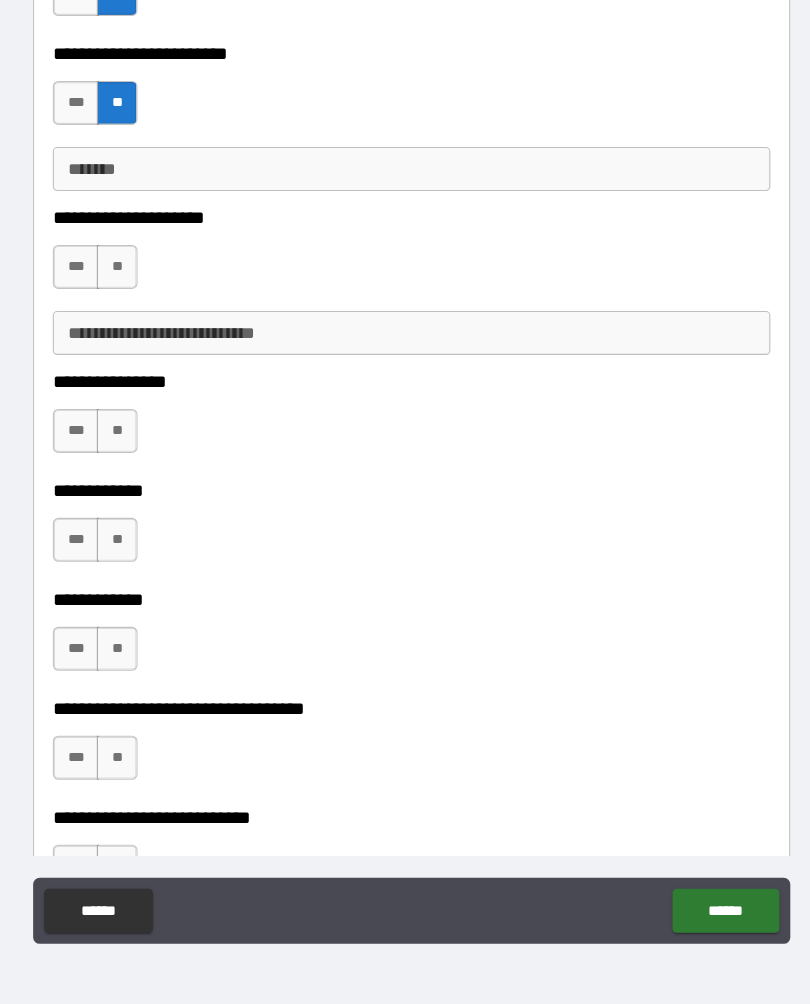 scroll, scrollTop: 10465, scrollLeft: 0, axis: vertical 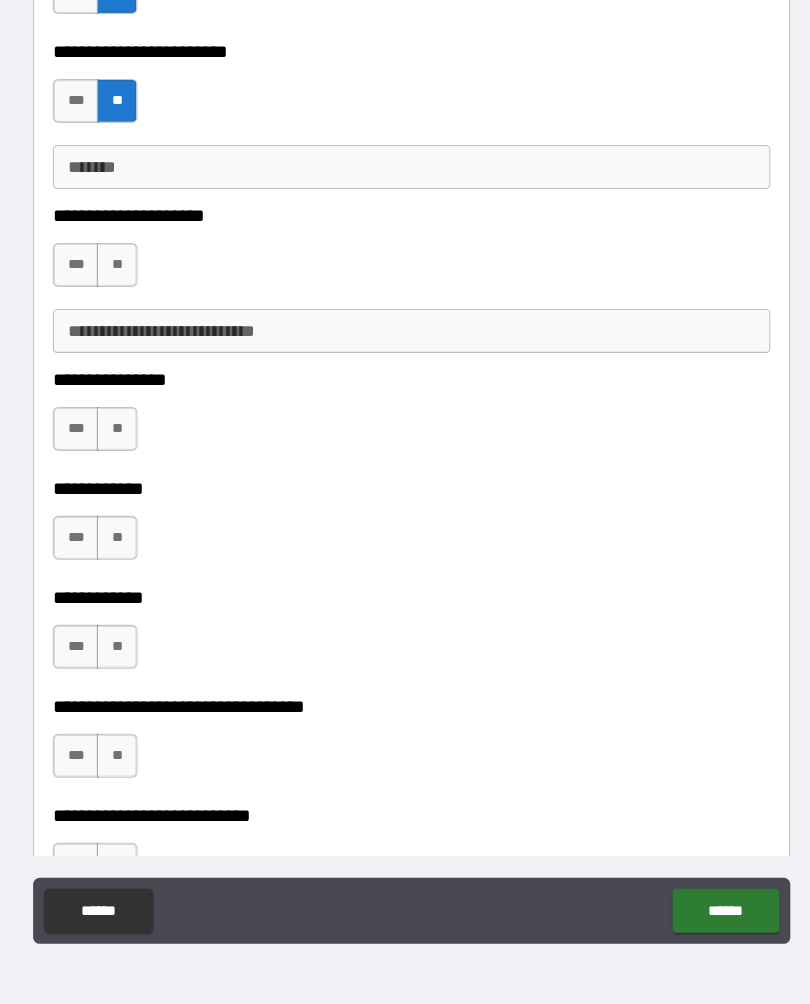 click on "**" at bounding box center [137, 302] 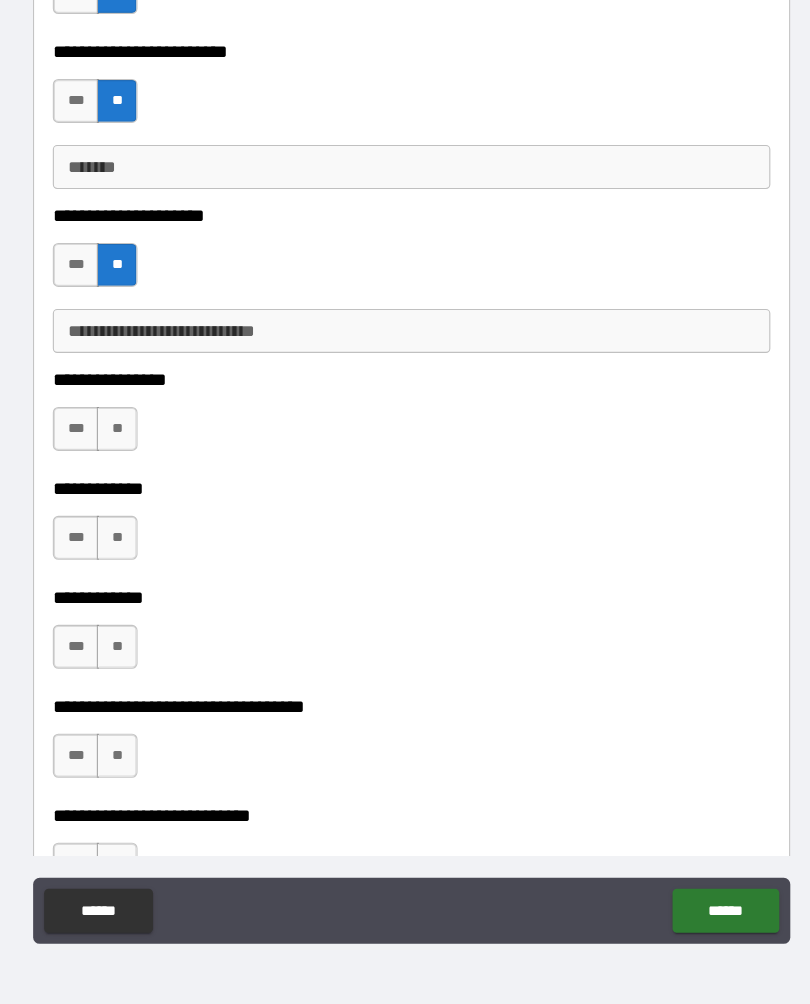 click on "**" at bounding box center (137, 451) 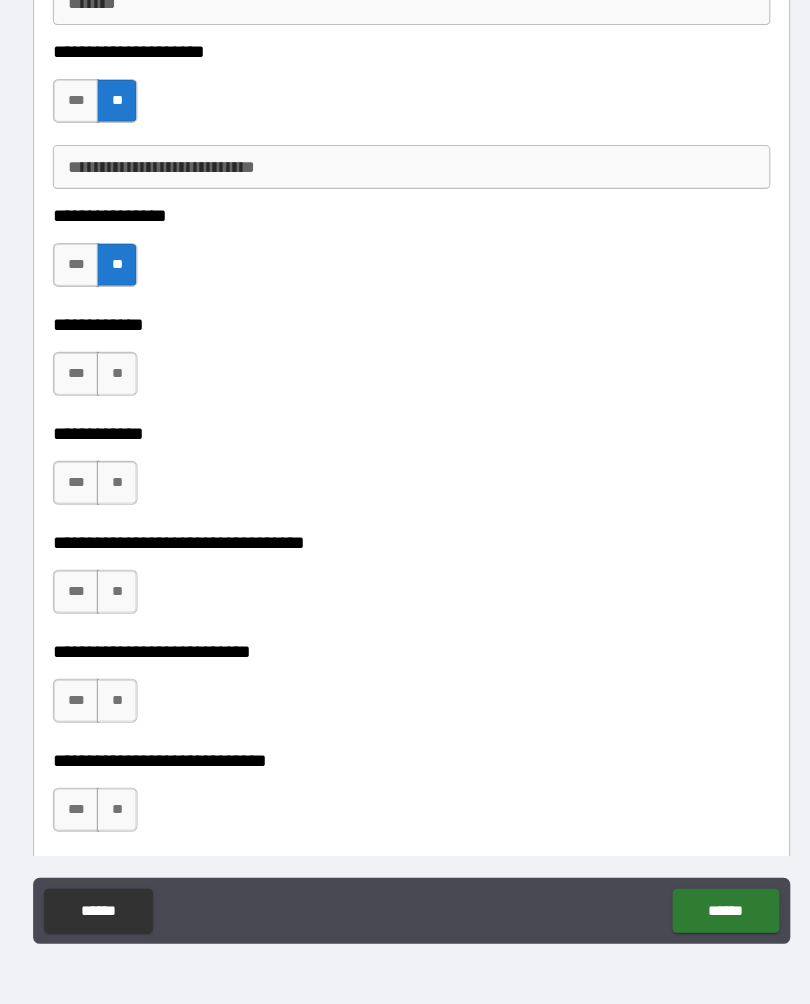 scroll, scrollTop: 10617, scrollLeft: 0, axis: vertical 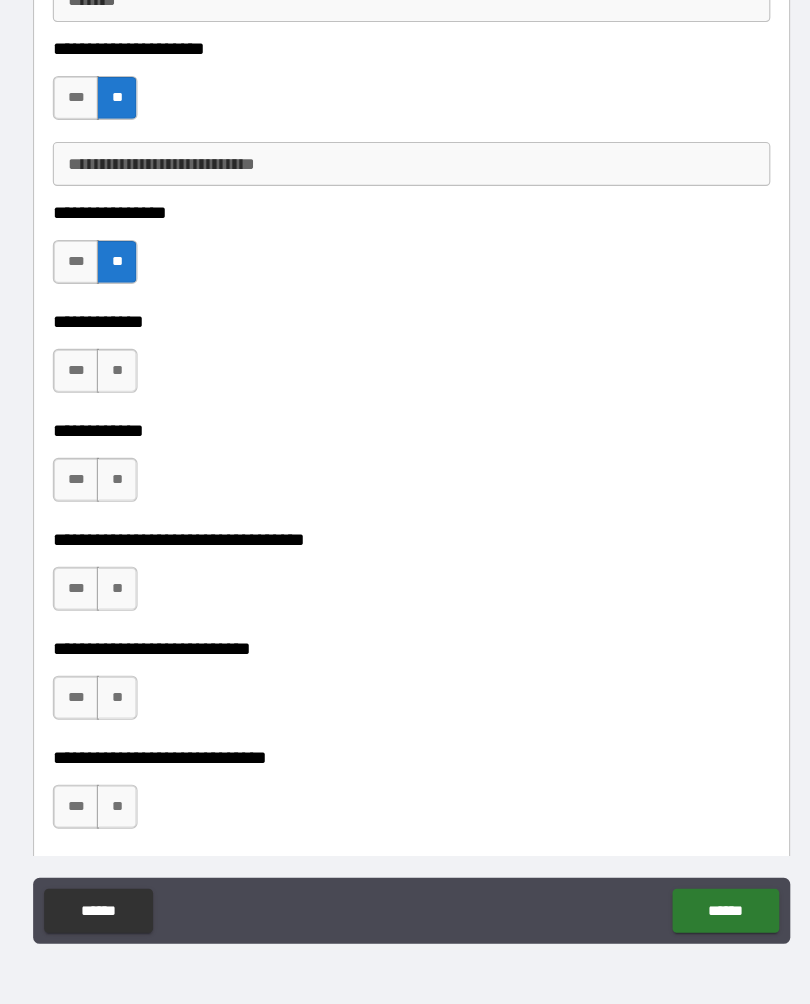click on "**" at bounding box center (137, 398) 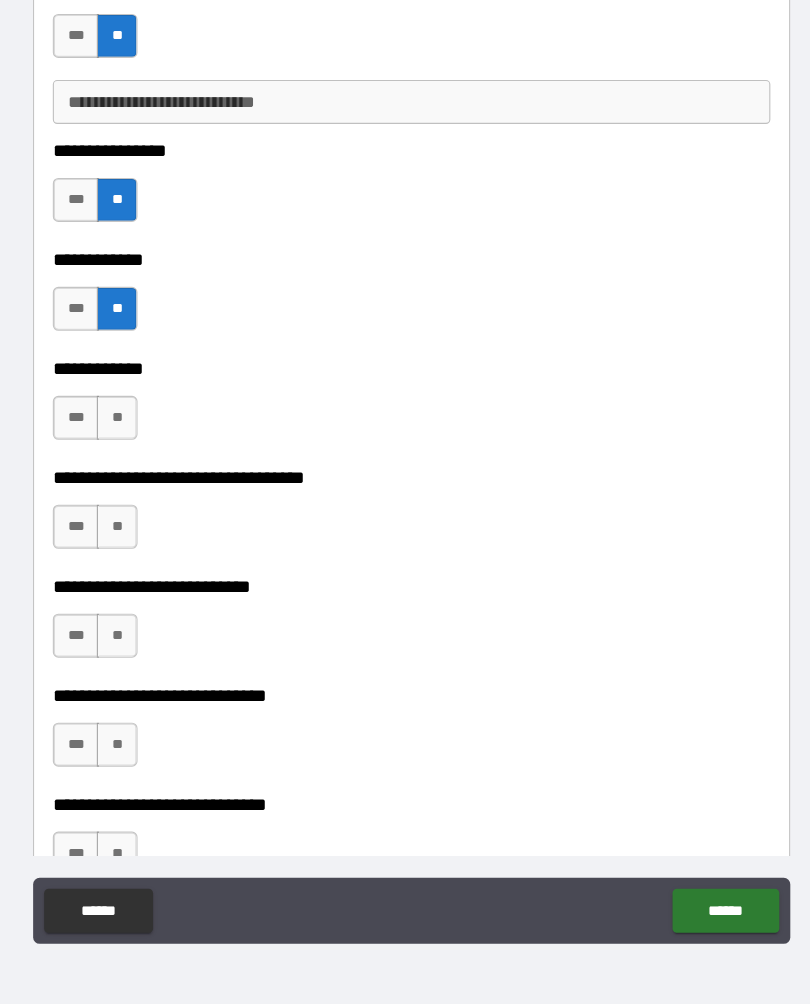scroll, scrollTop: 10696, scrollLeft: 0, axis: vertical 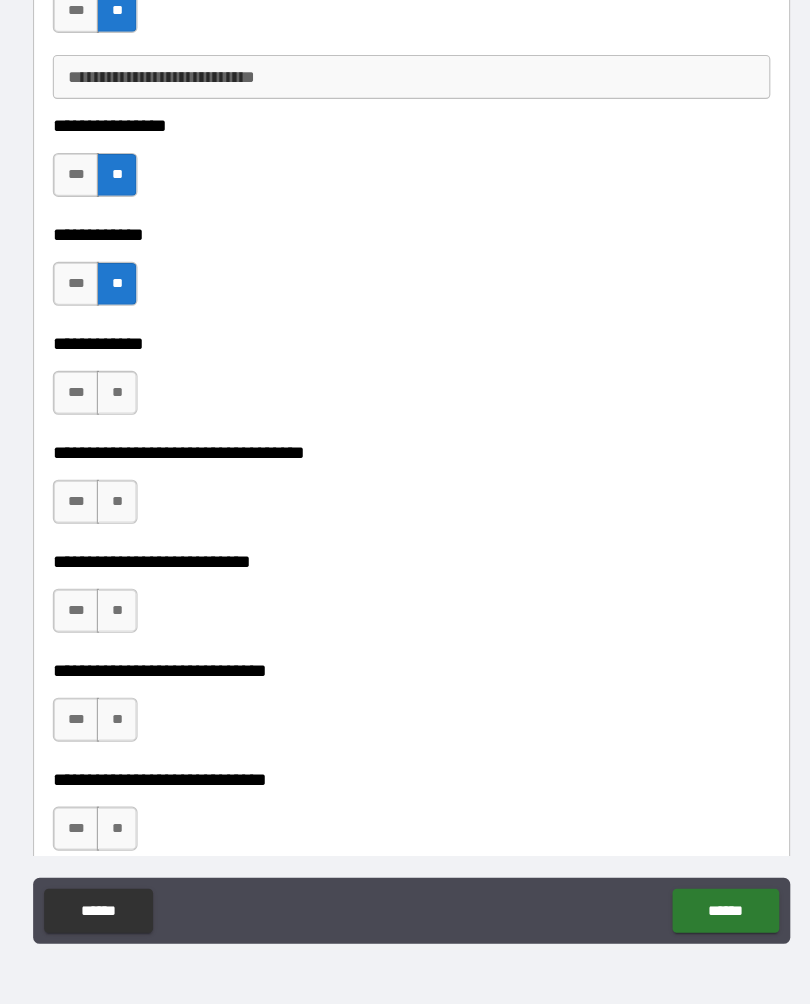 click on "**" at bounding box center [137, 418] 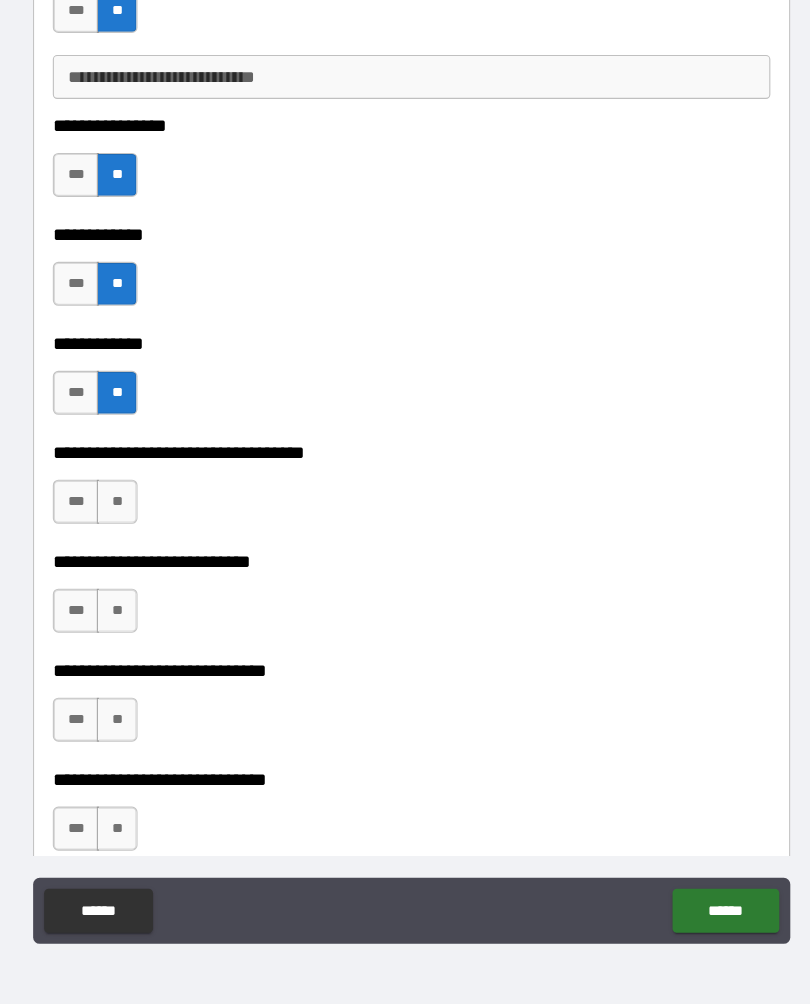 click on "**" at bounding box center [137, 517] 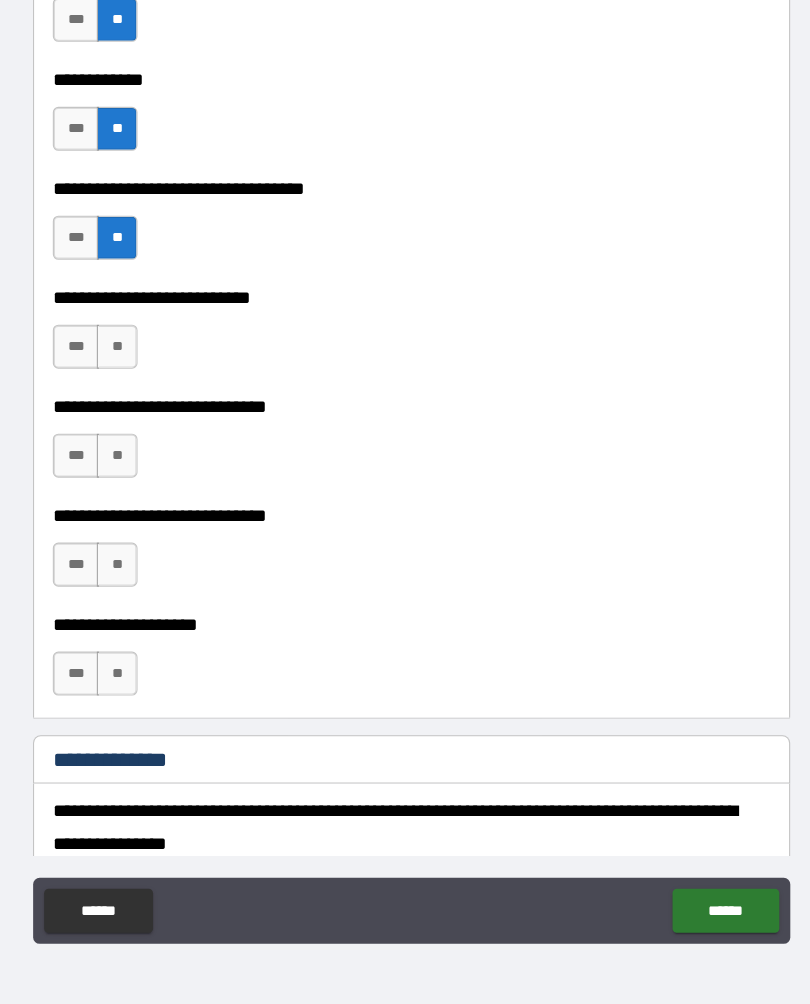 scroll, scrollTop: 10937, scrollLeft: 0, axis: vertical 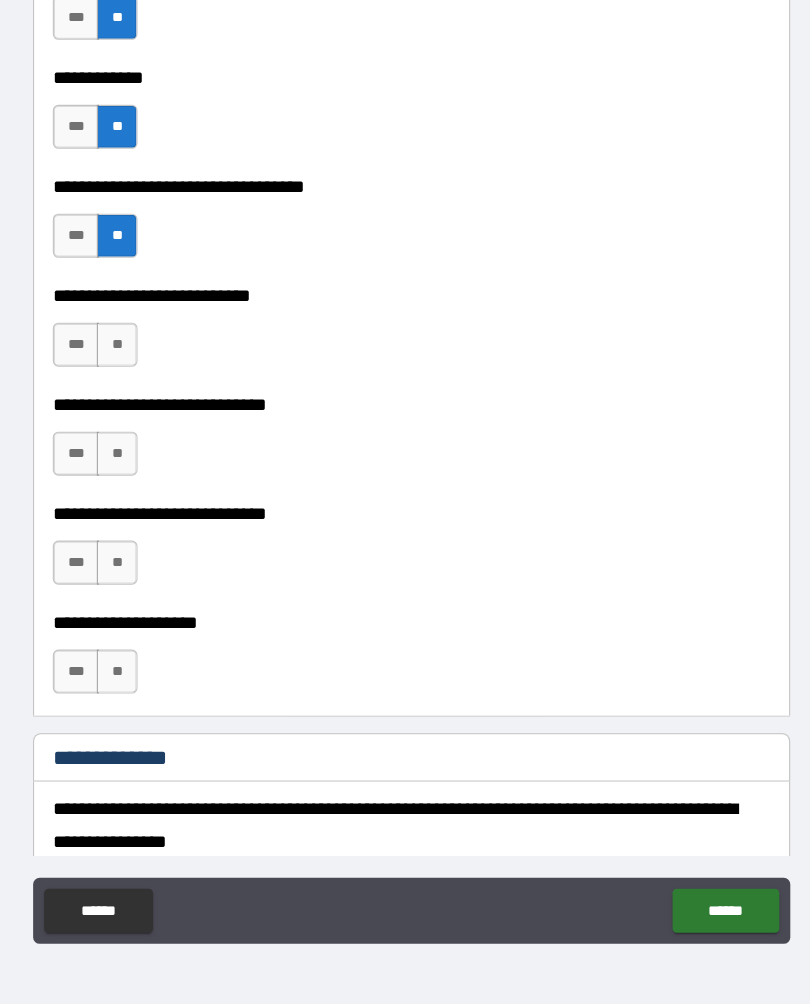 click on "**" at bounding box center (137, 375) 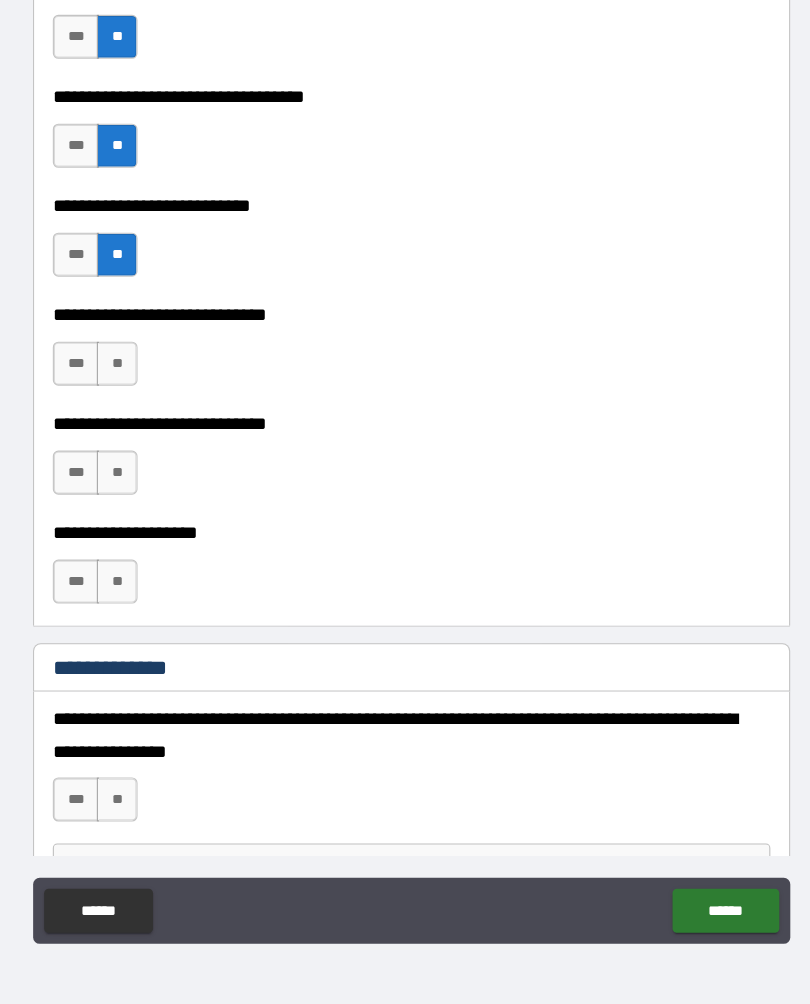 scroll, scrollTop: 11021, scrollLeft: 0, axis: vertical 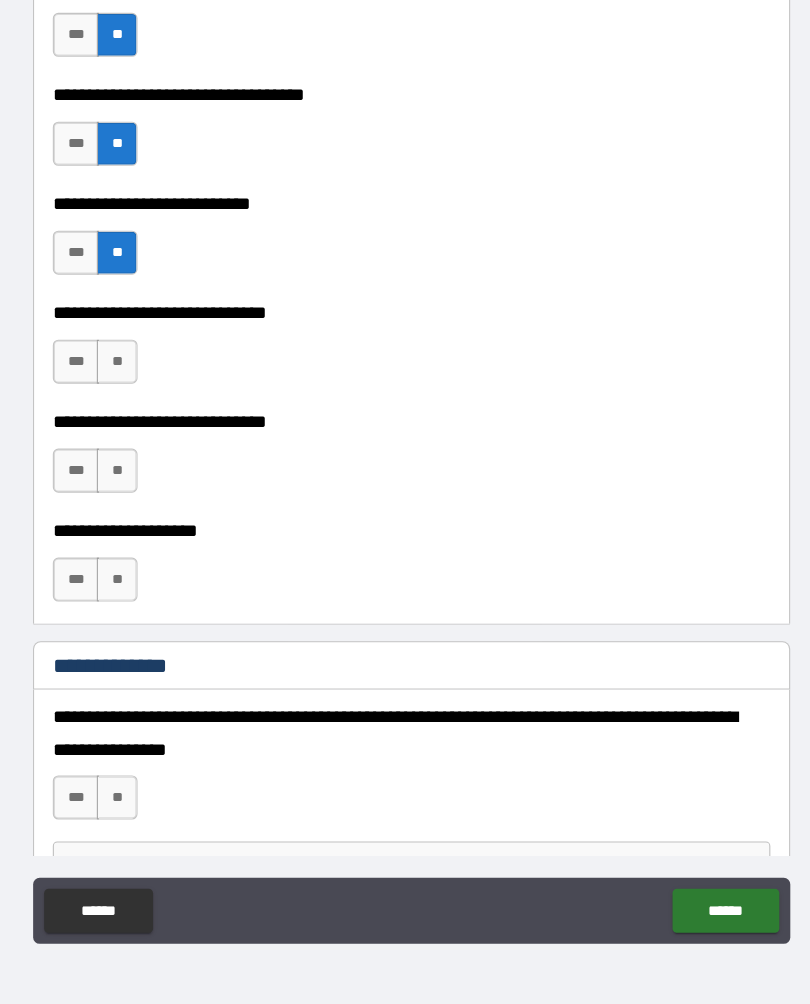click on "**" at bounding box center [137, 390] 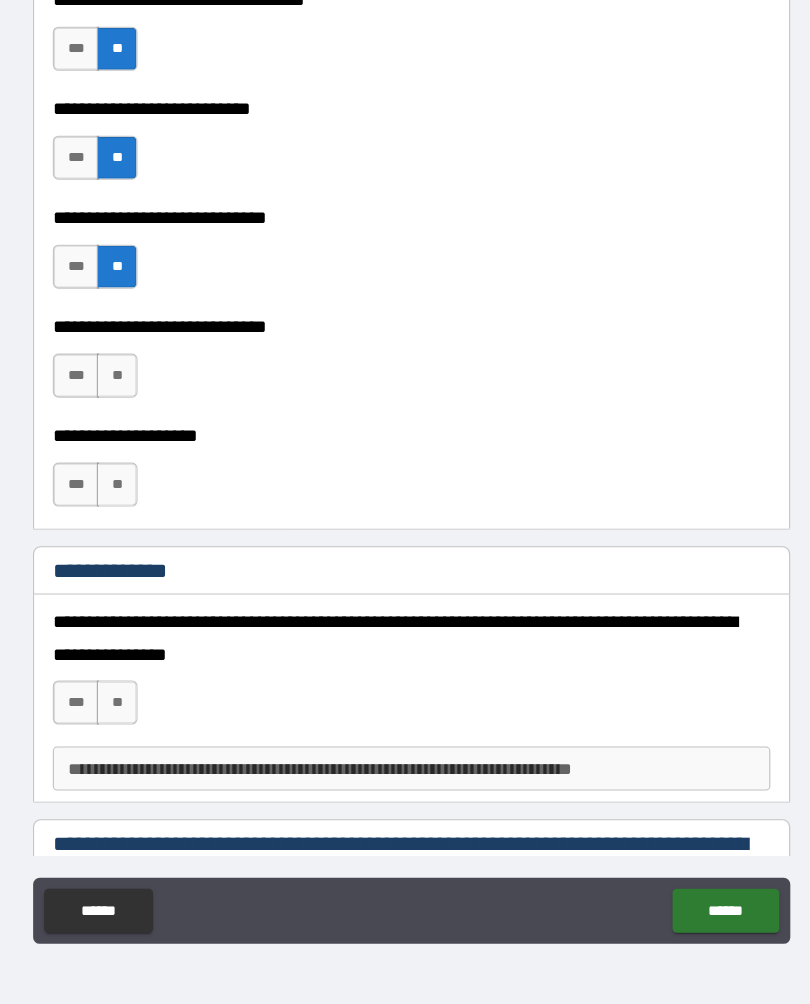 scroll, scrollTop: 11113, scrollLeft: 0, axis: vertical 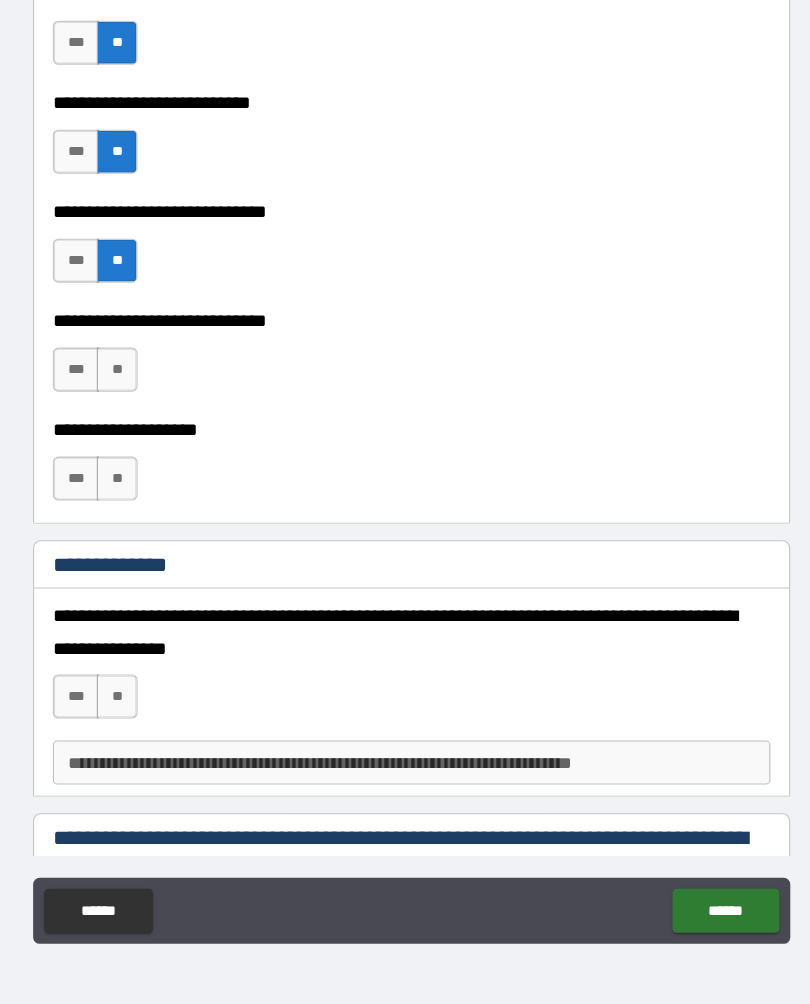 click on "**" at bounding box center (137, 397) 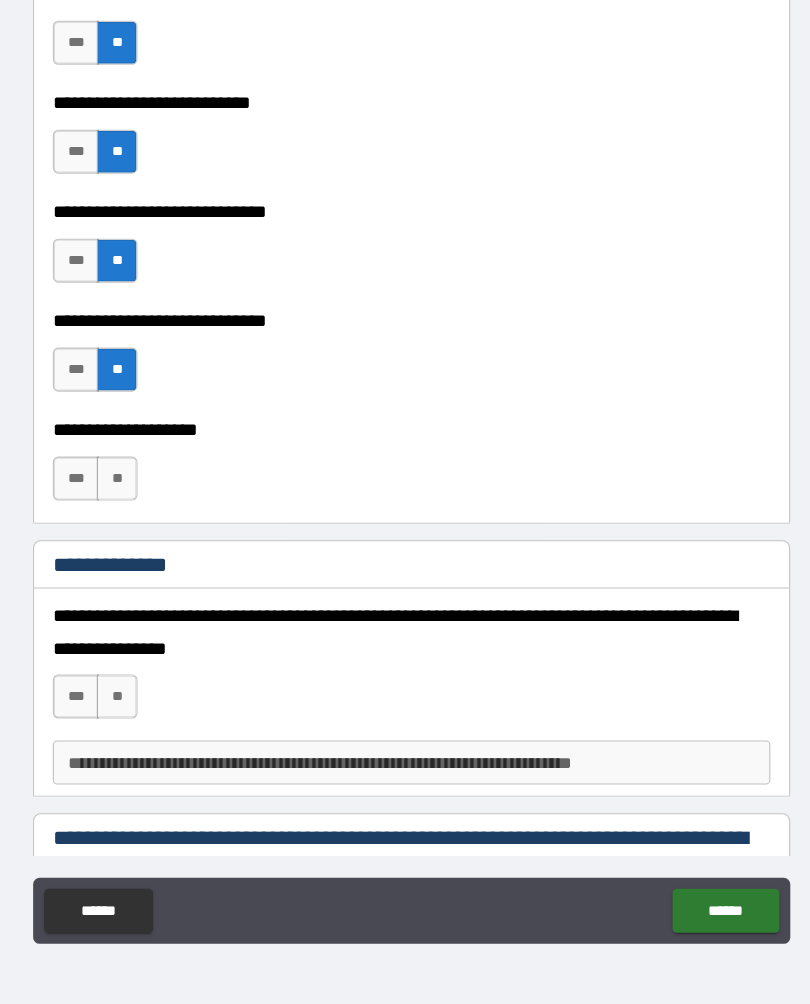 click on "**" at bounding box center (137, 496) 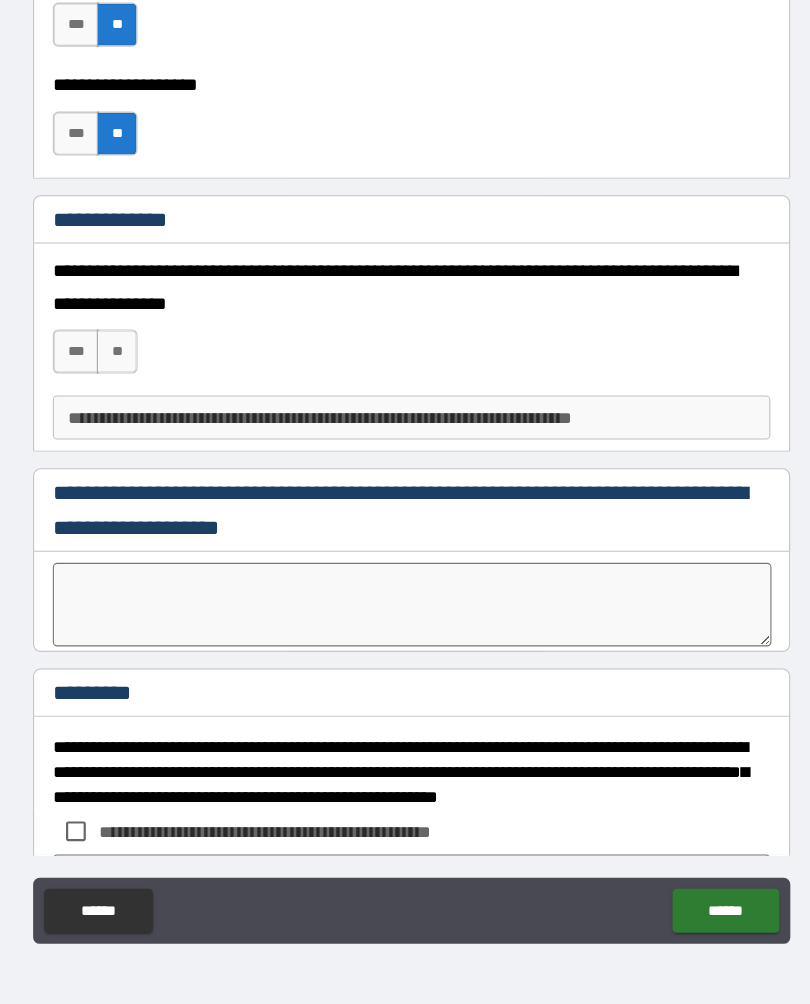 scroll, scrollTop: 11427, scrollLeft: 0, axis: vertical 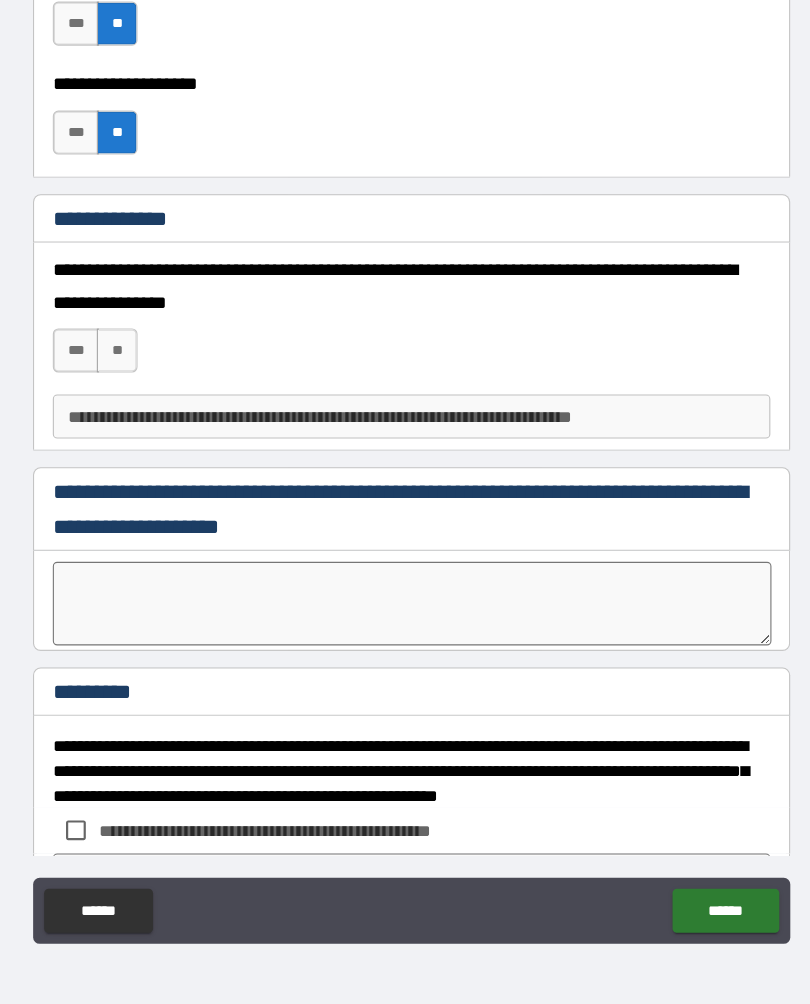 click on "**" at bounding box center [137, 380] 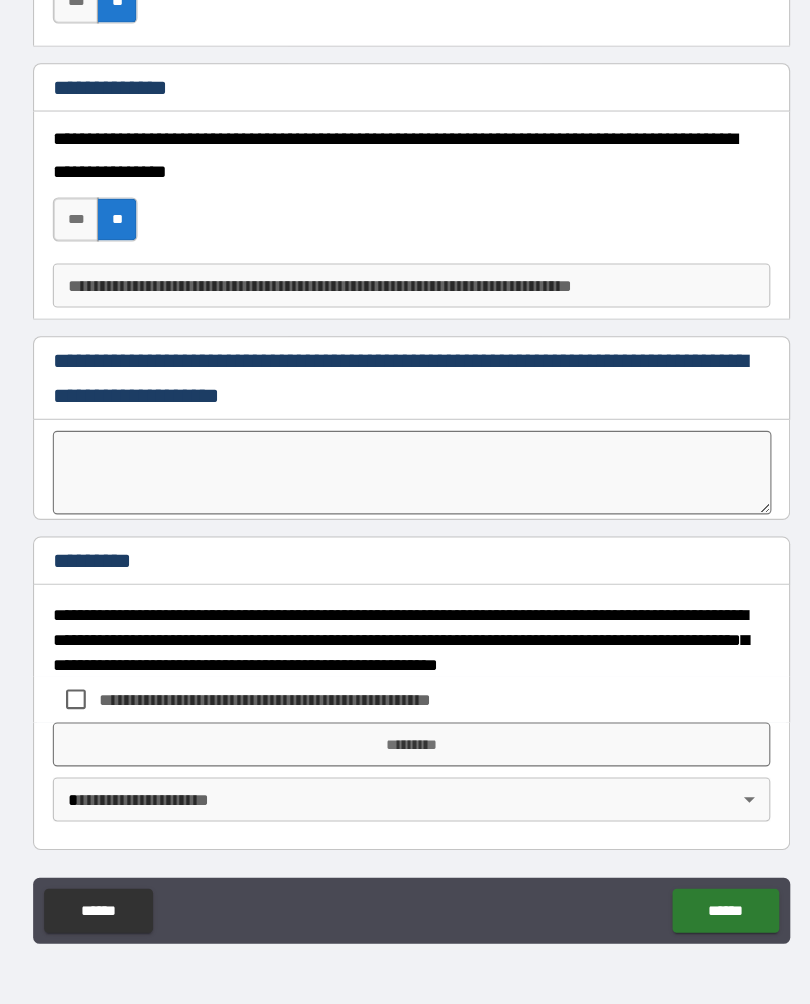 scroll, scrollTop: 11546, scrollLeft: 0, axis: vertical 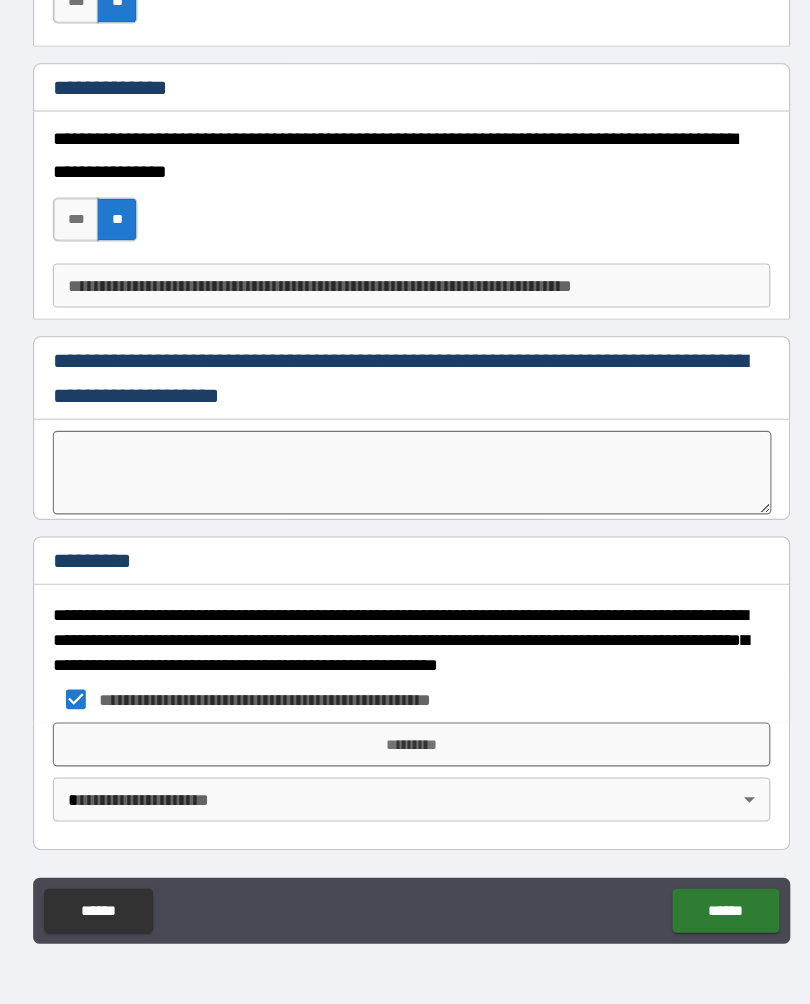 click on "*********" at bounding box center (405, 738) 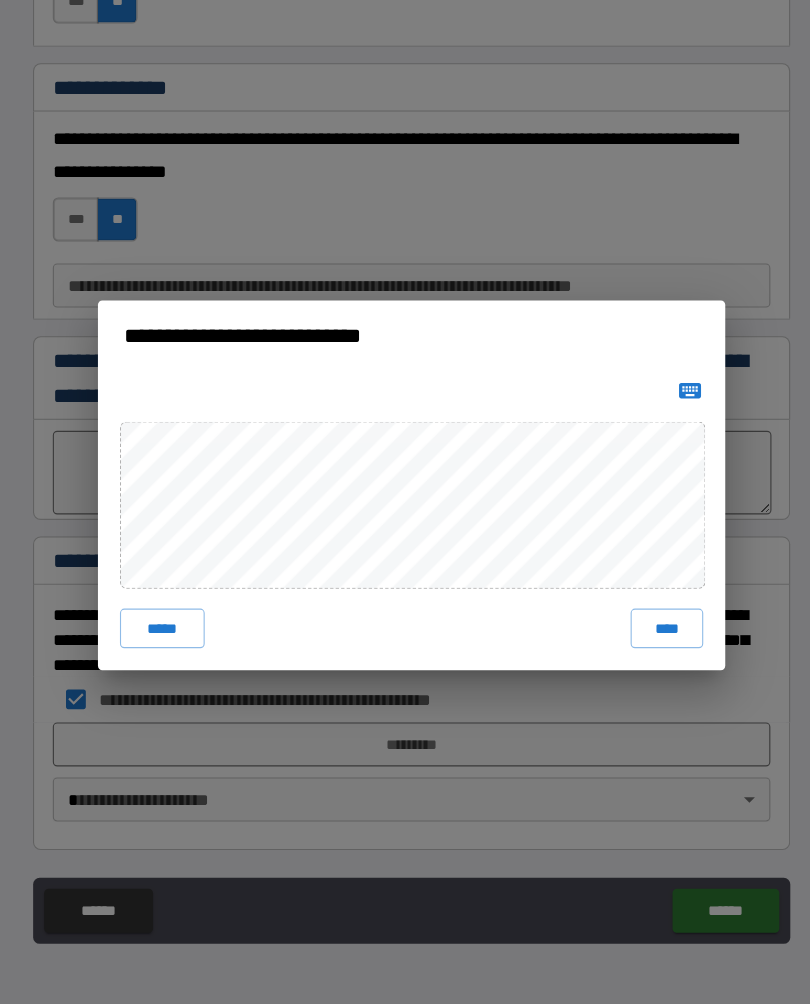 click on "*****" at bounding box center [178, 632] 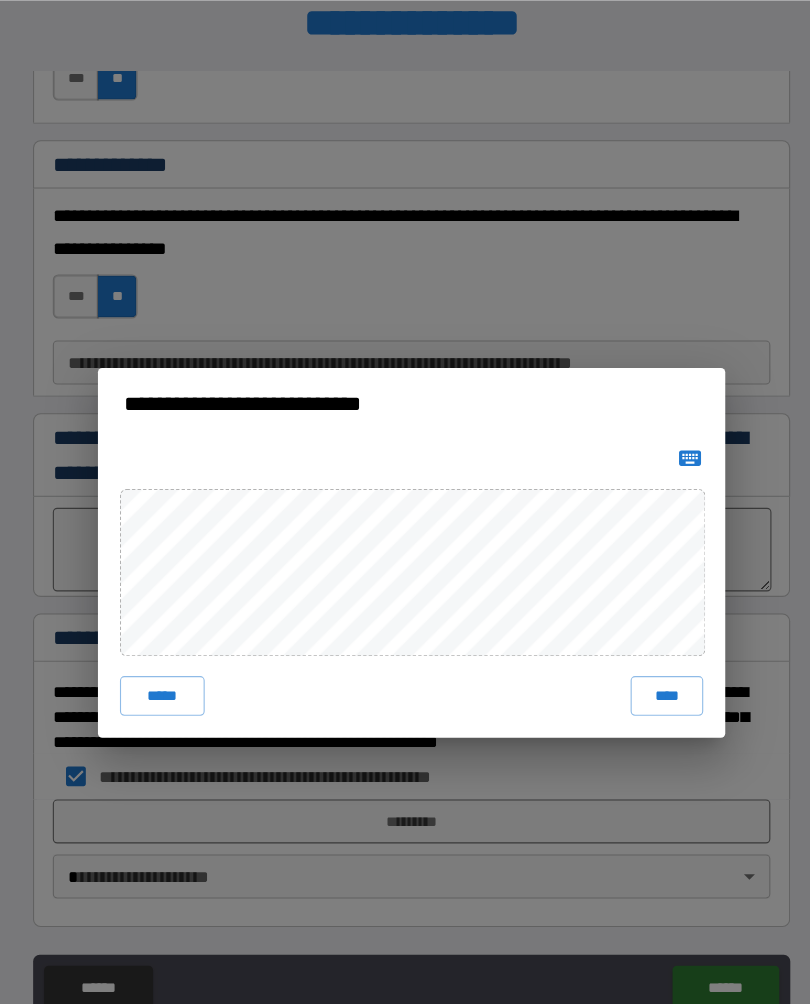 scroll, scrollTop: 20, scrollLeft: 0, axis: vertical 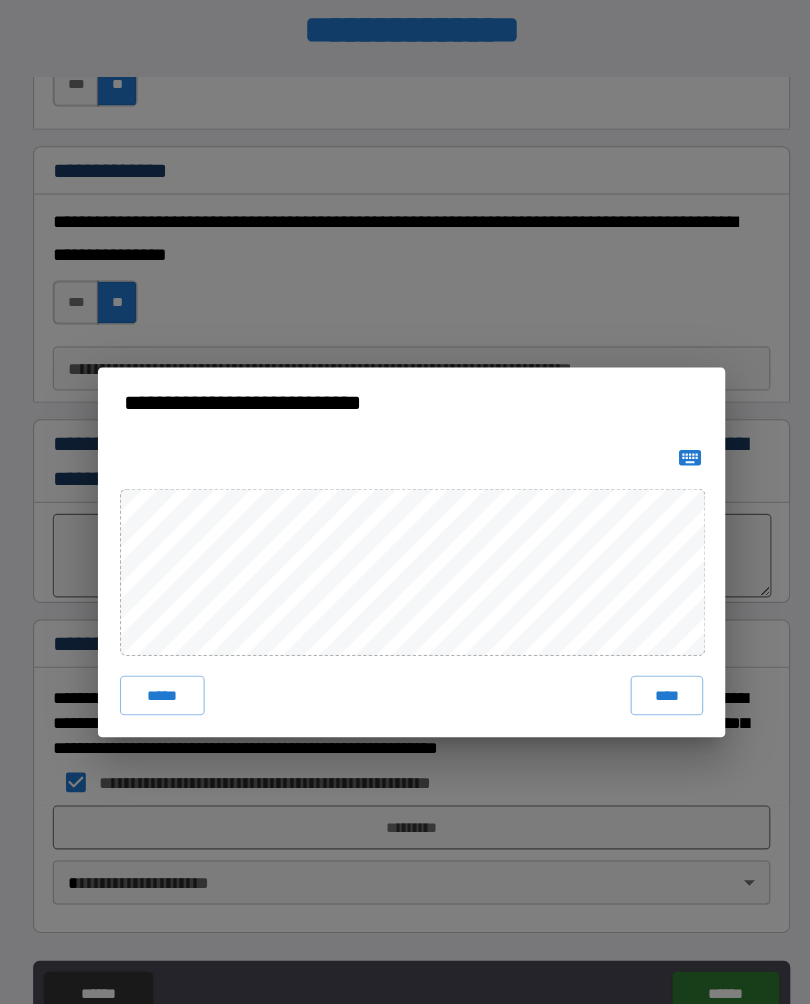click on "****" at bounding box center [637, 632] 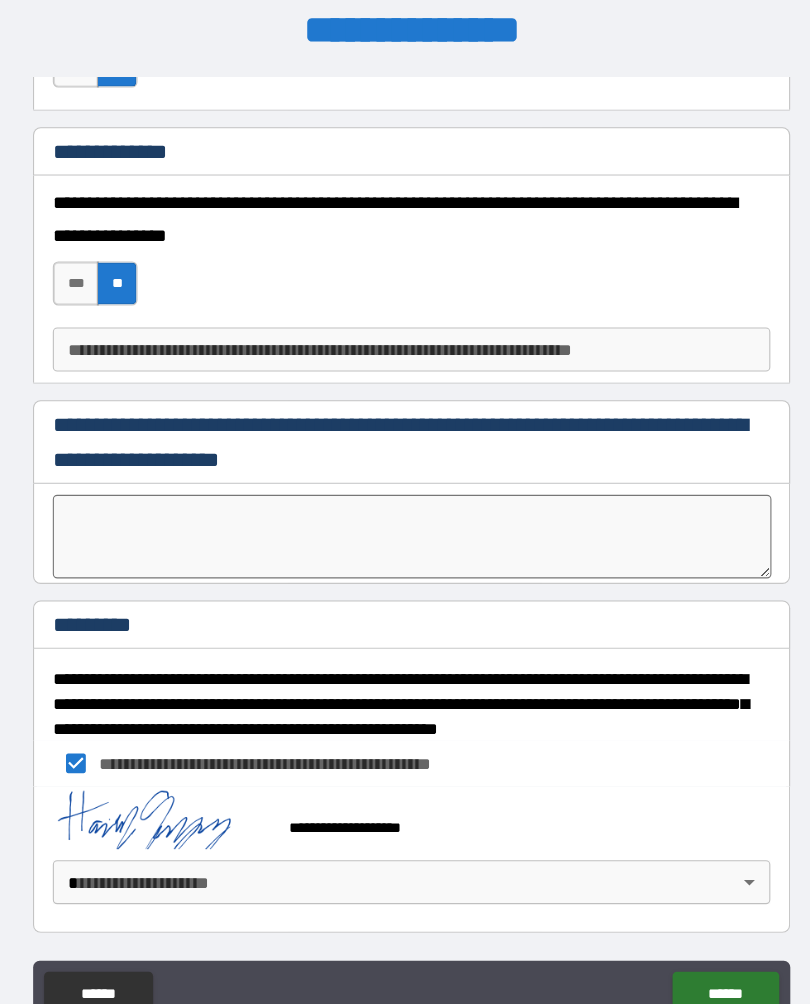 scroll, scrollTop: 11563, scrollLeft: 0, axis: vertical 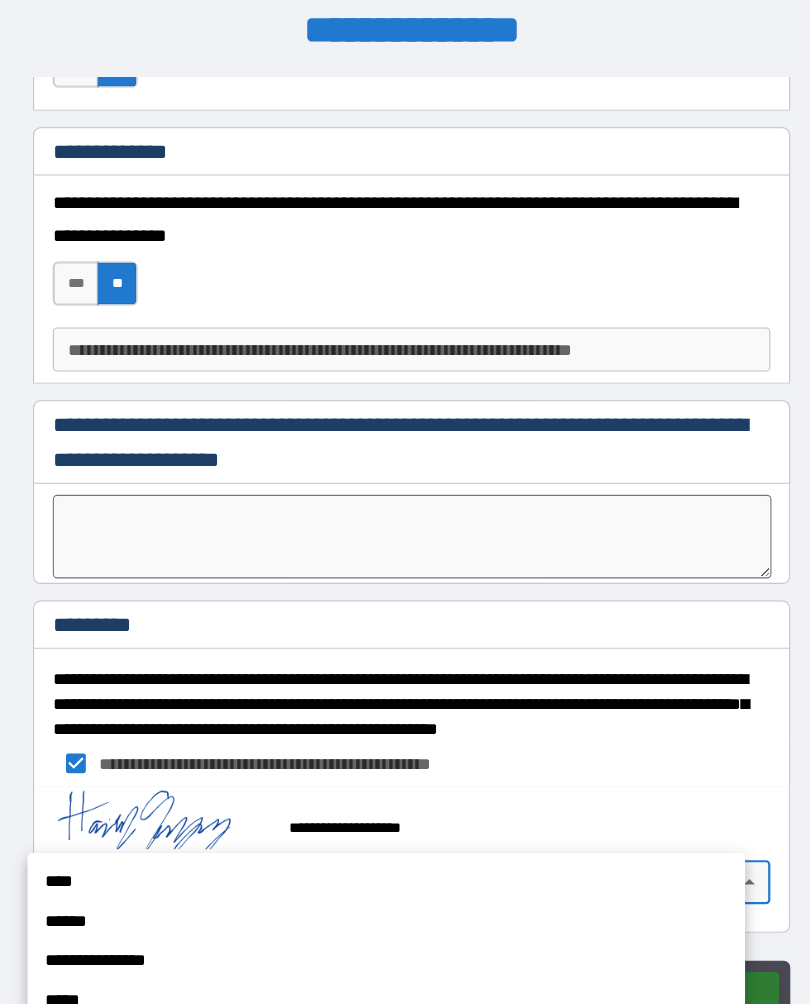 click on "****" at bounding box center [382, 801] 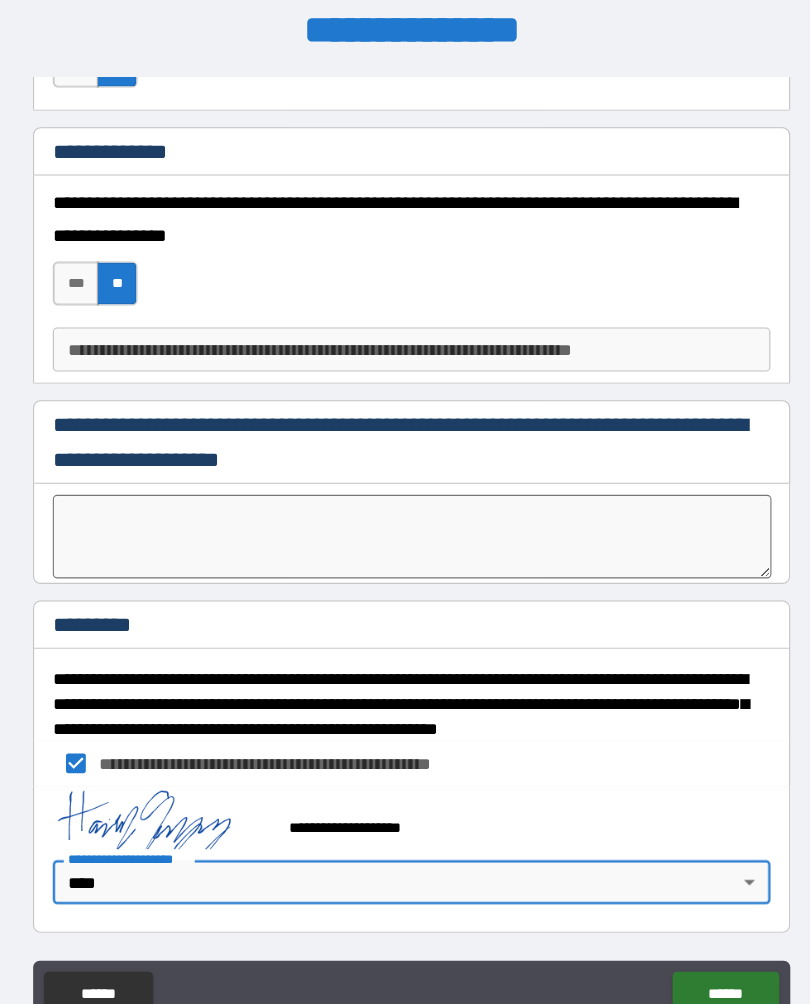 click on "******" at bounding box center (690, 903) 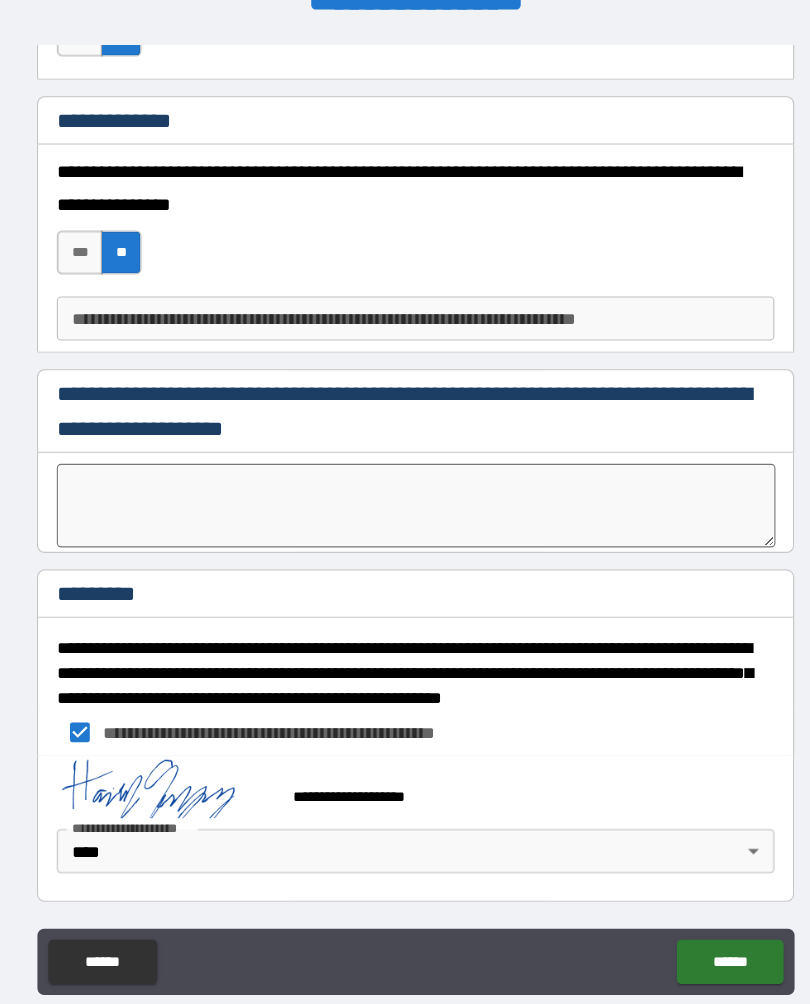 scroll, scrollTop: 34, scrollLeft: 0, axis: vertical 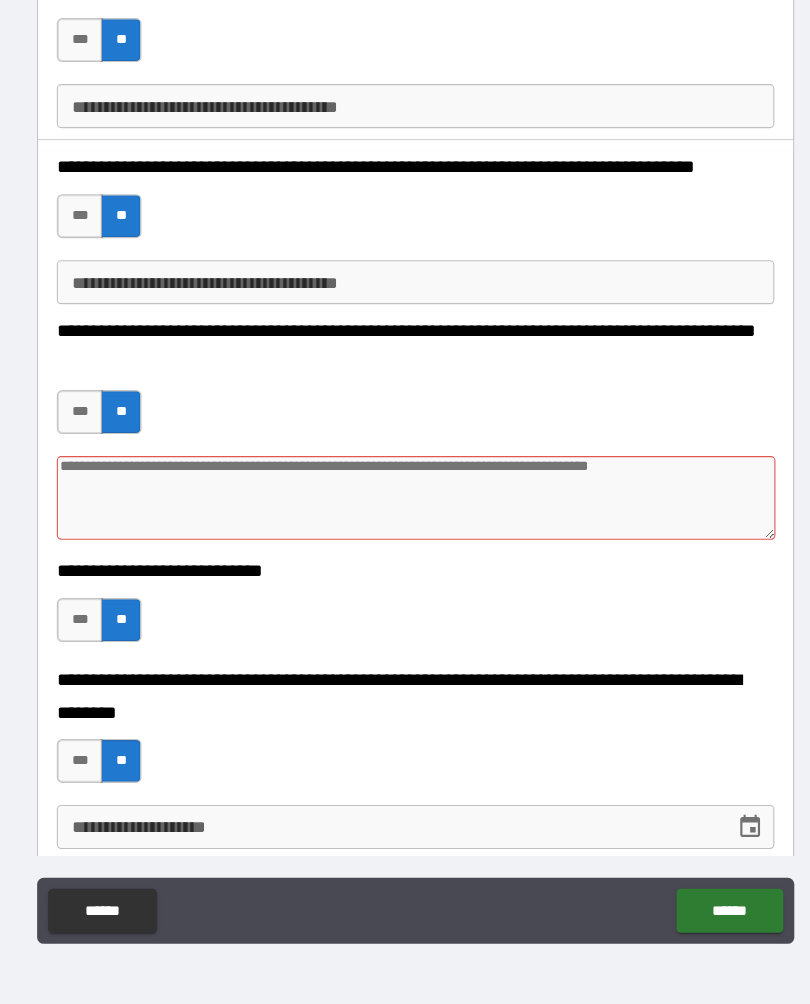 click on "**********" at bounding box center [405, 377] 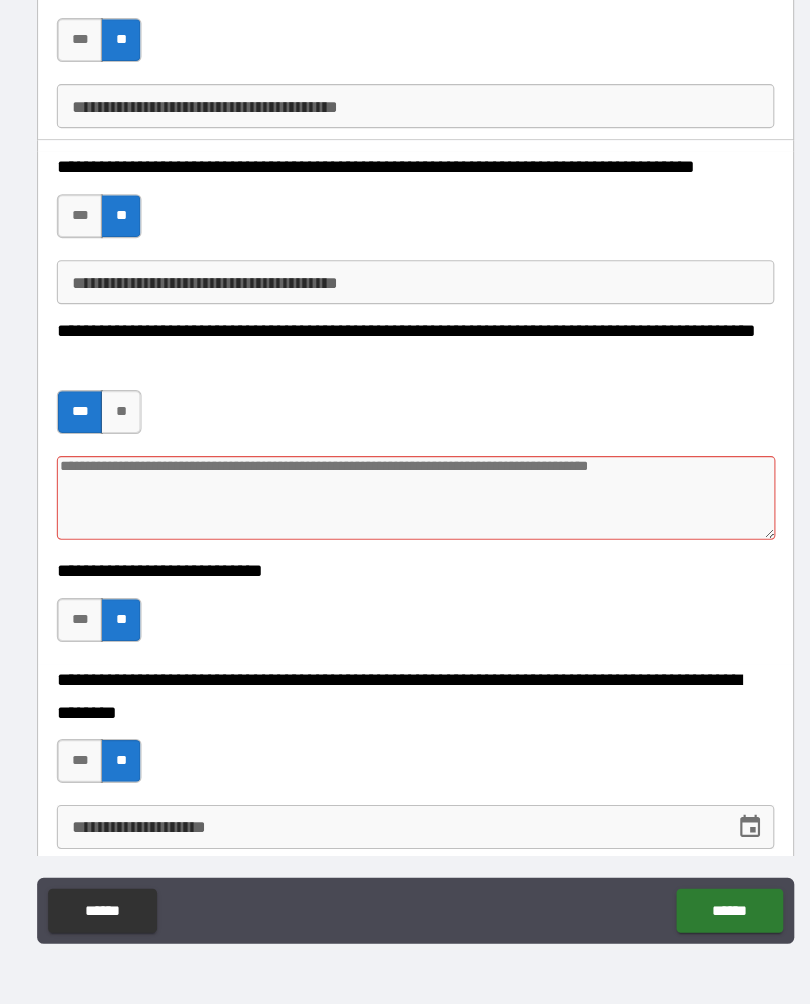 click on "**" at bounding box center (137, 436) 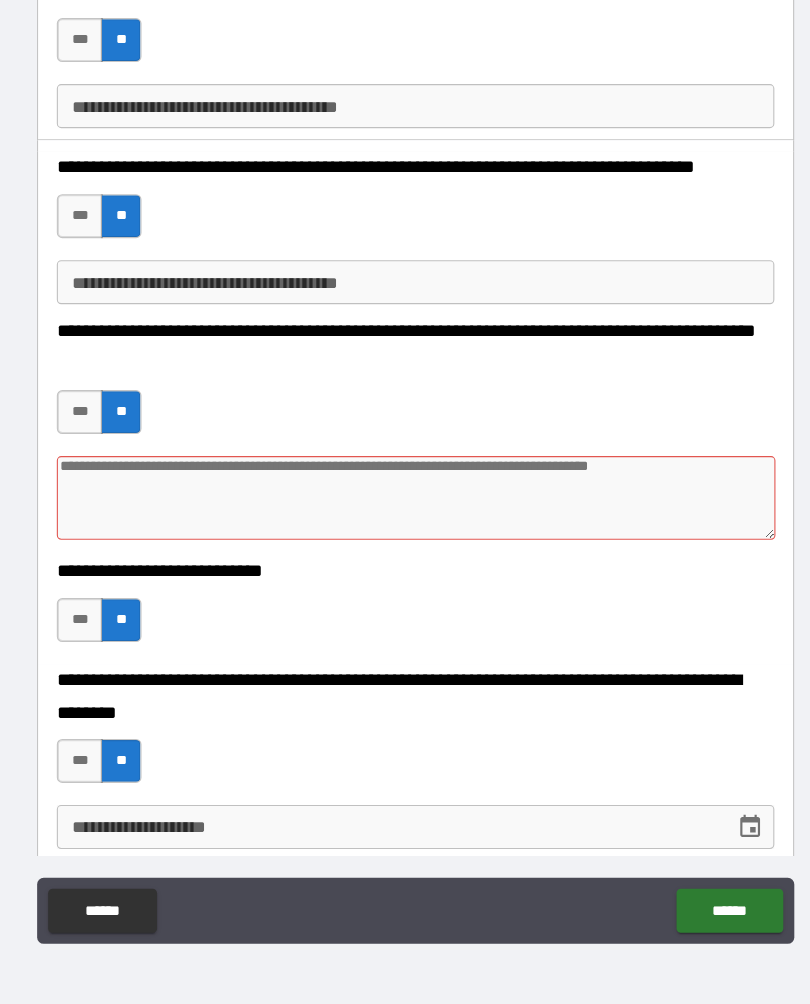 click on "**********" at bounding box center [405, 432] 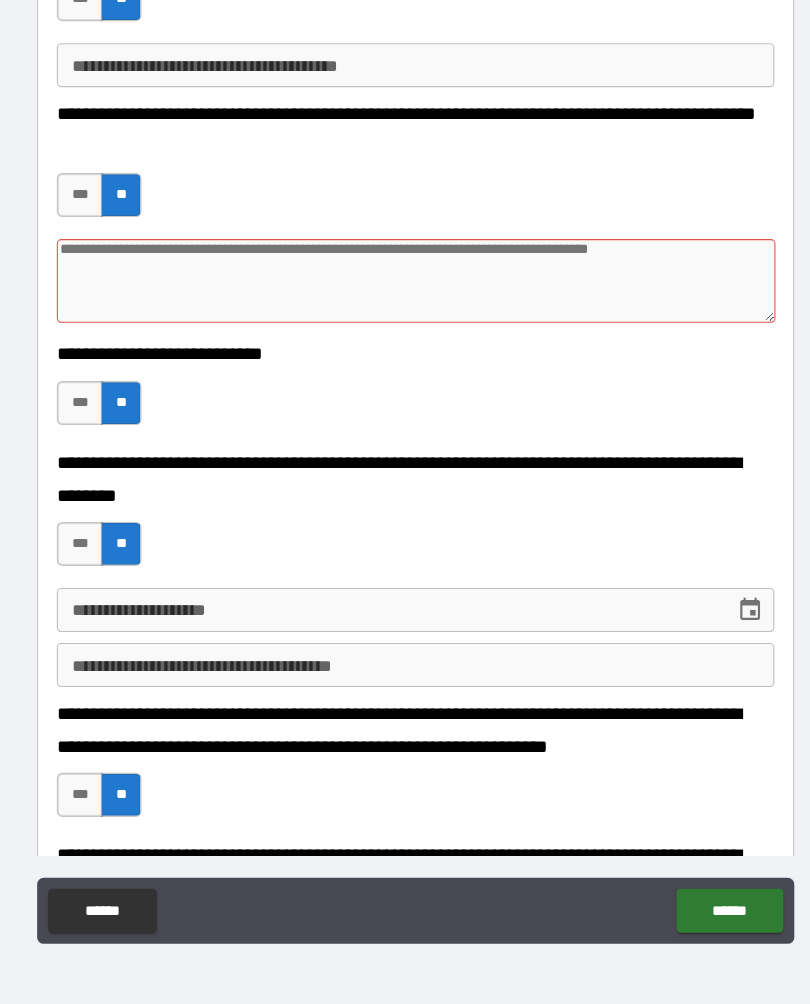scroll, scrollTop: 1785, scrollLeft: 0, axis: vertical 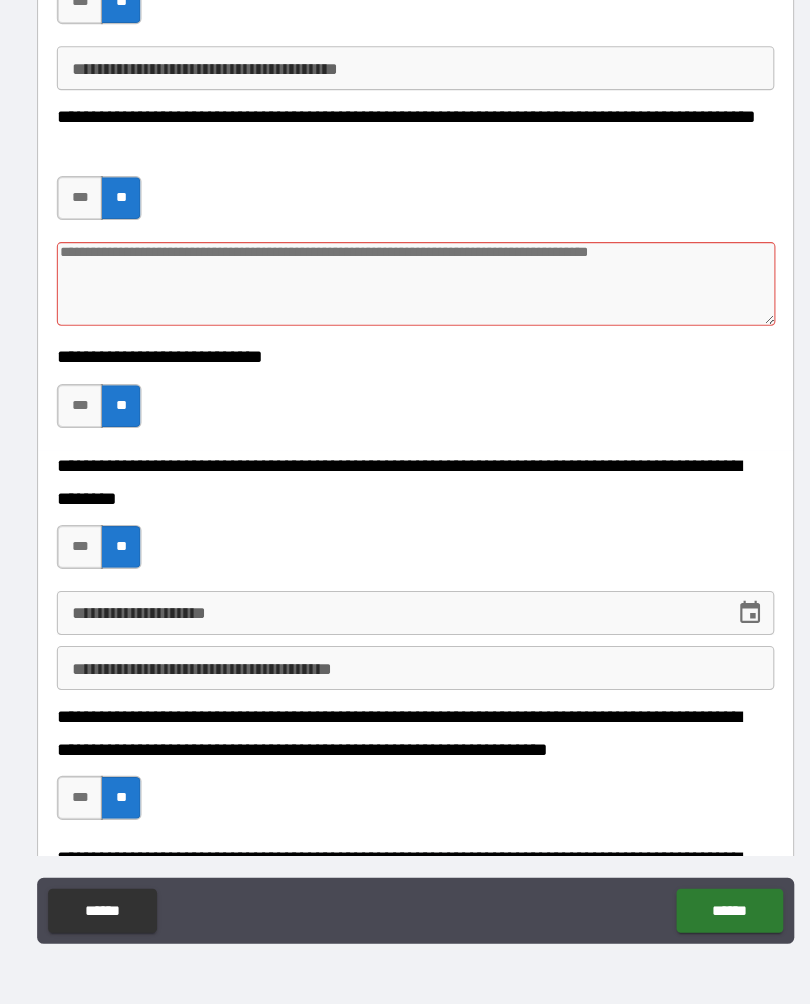 click at bounding box center [405, 319] 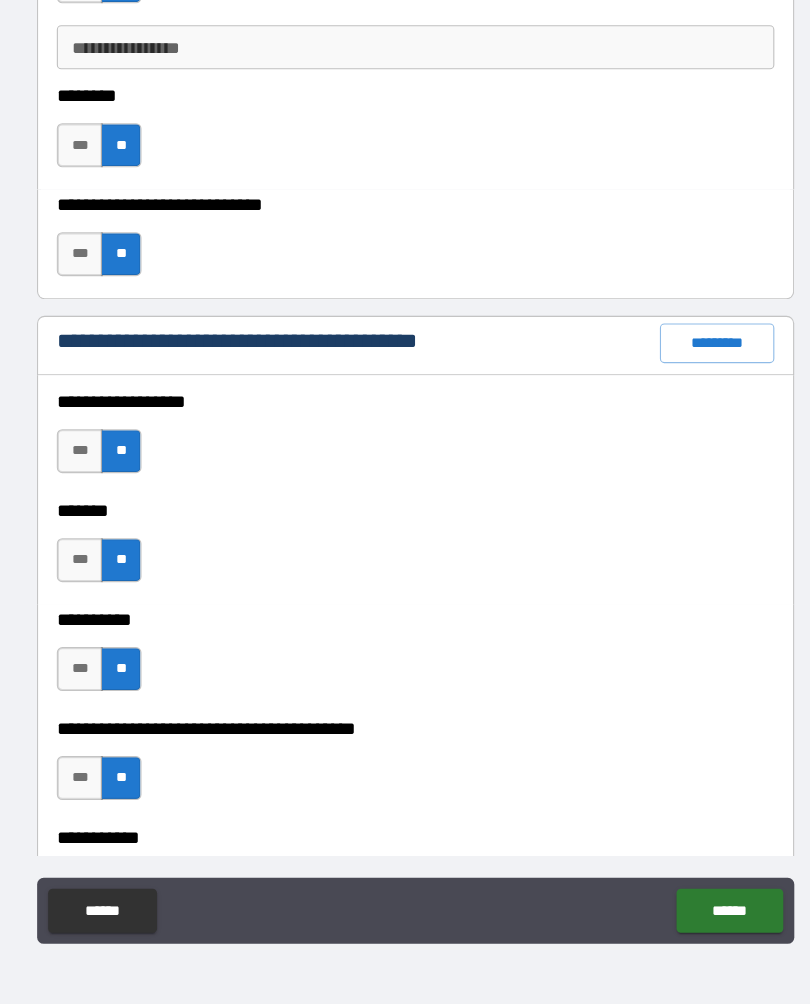 scroll, scrollTop: 3528, scrollLeft: 0, axis: vertical 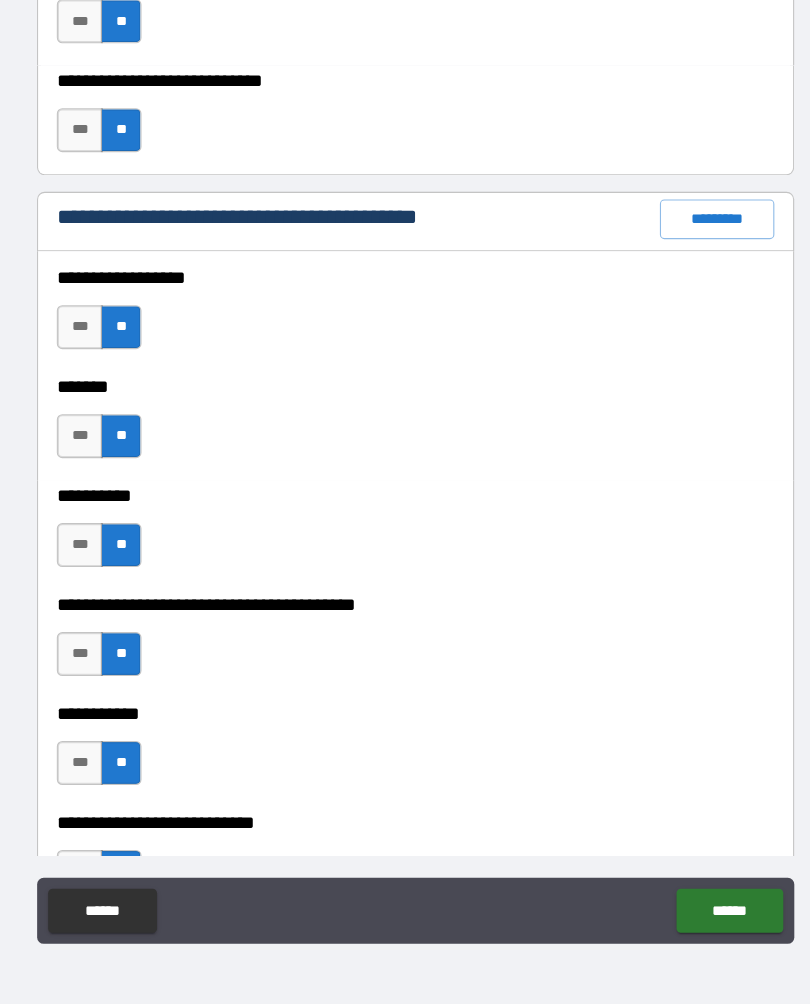 click on "******" at bounding box center [690, 889] 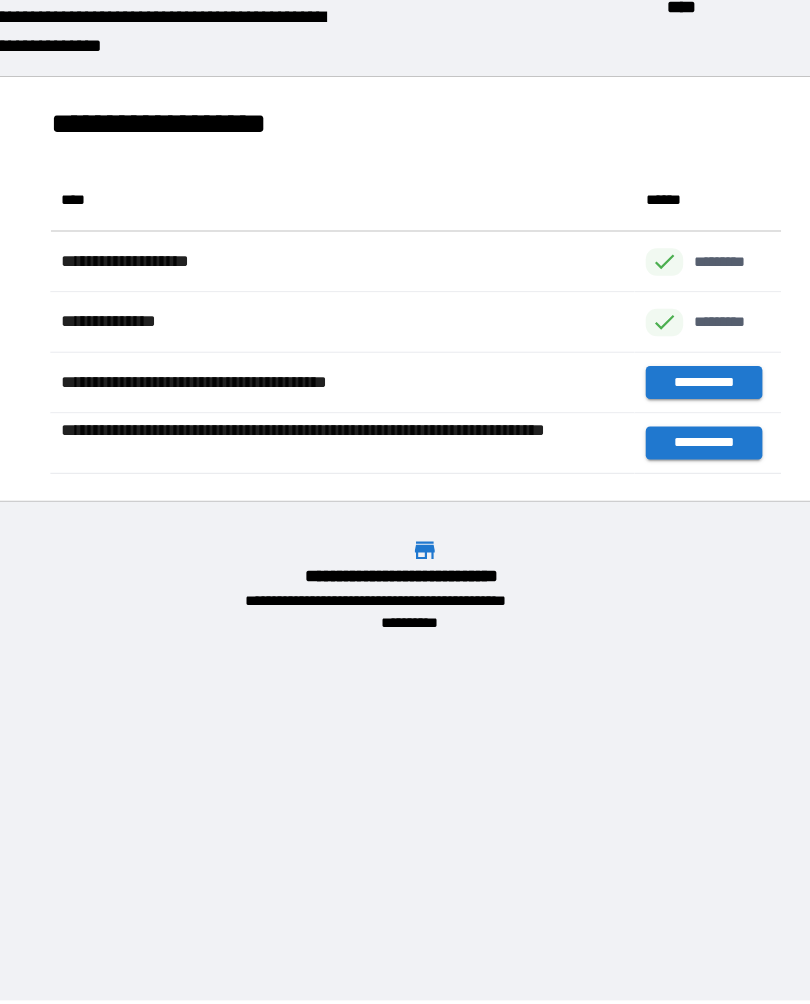 scroll, scrollTop: 1, scrollLeft: 1, axis: both 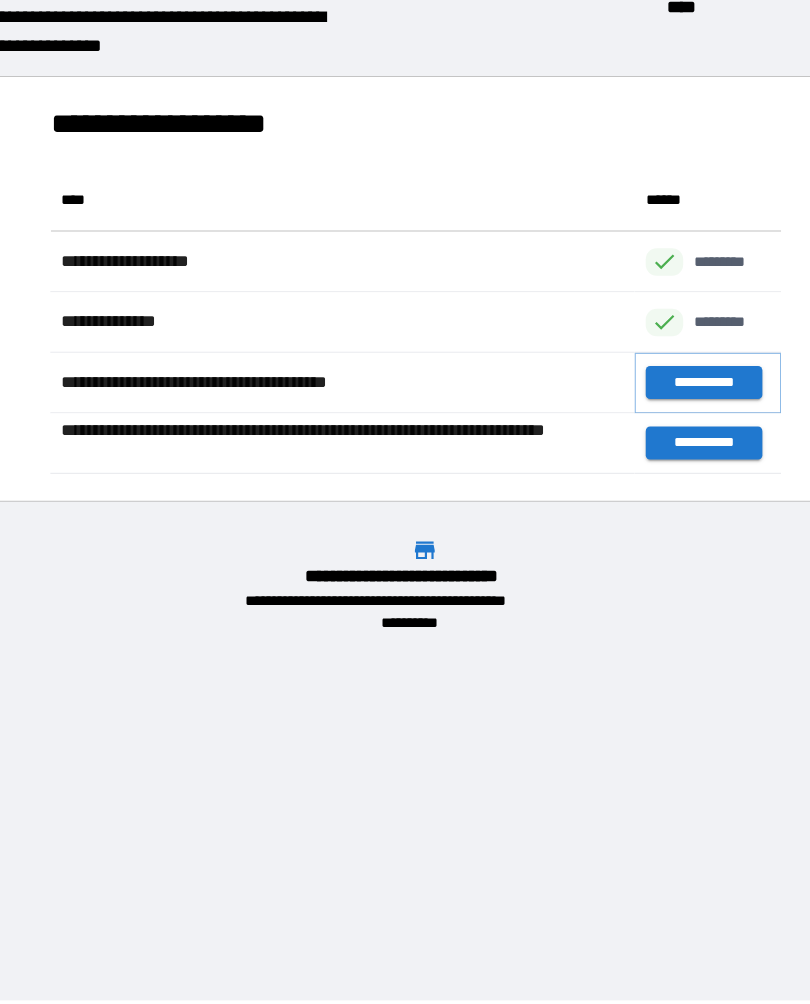 click on "**********" at bounding box center [666, 409] 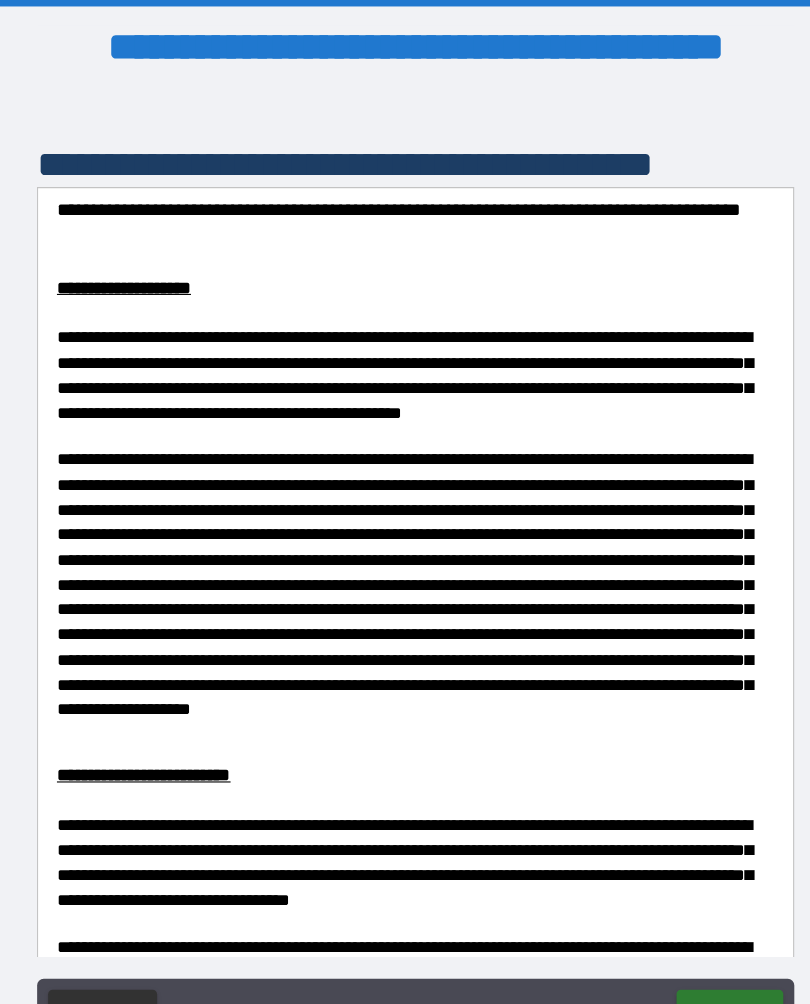 scroll, scrollTop: 0, scrollLeft: 0, axis: both 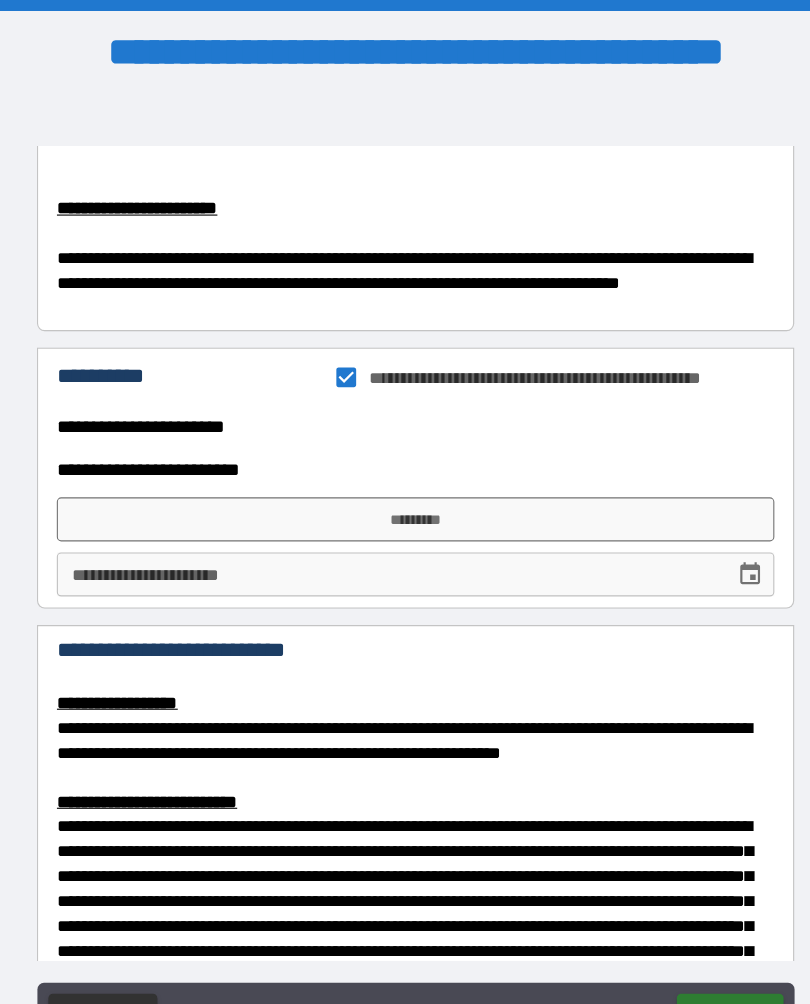 click on "*********" at bounding box center (405, 472) 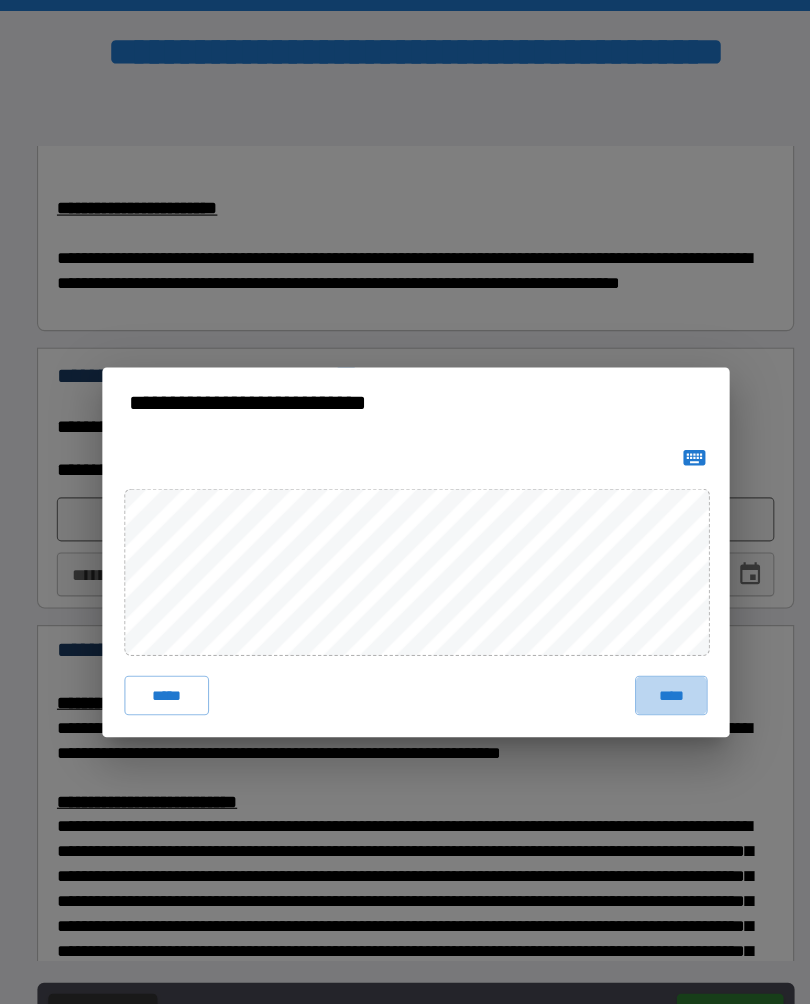 click on "****" at bounding box center (637, 632) 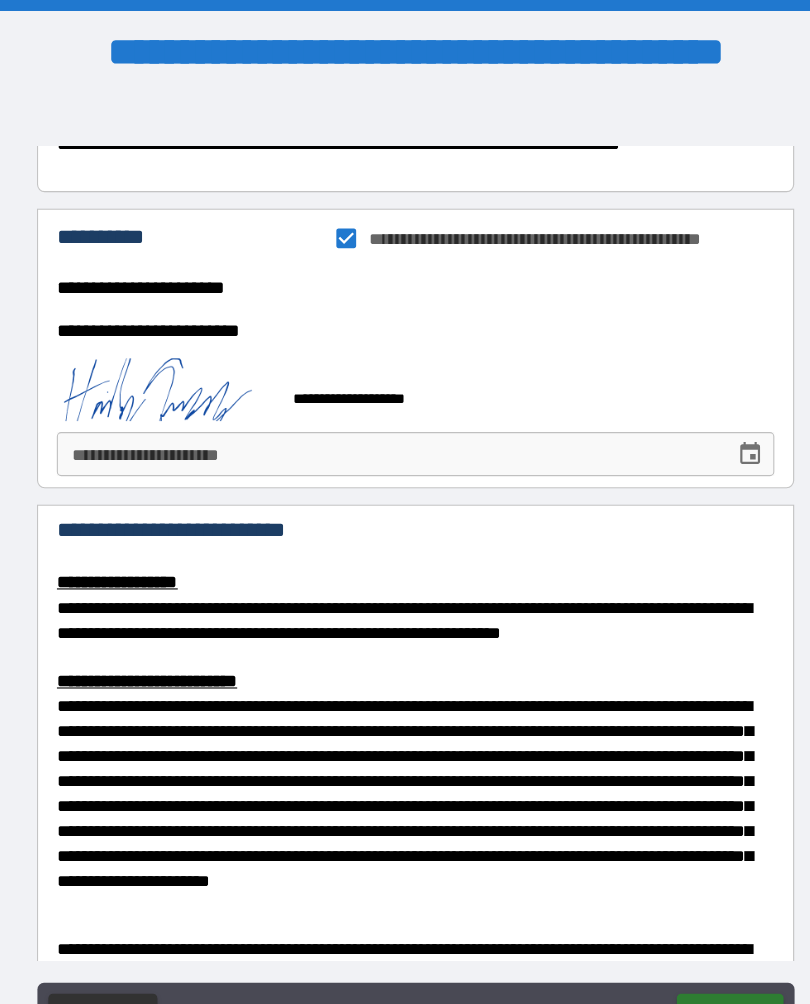 scroll, scrollTop: 1958, scrollLeft: 0, axis: vertical 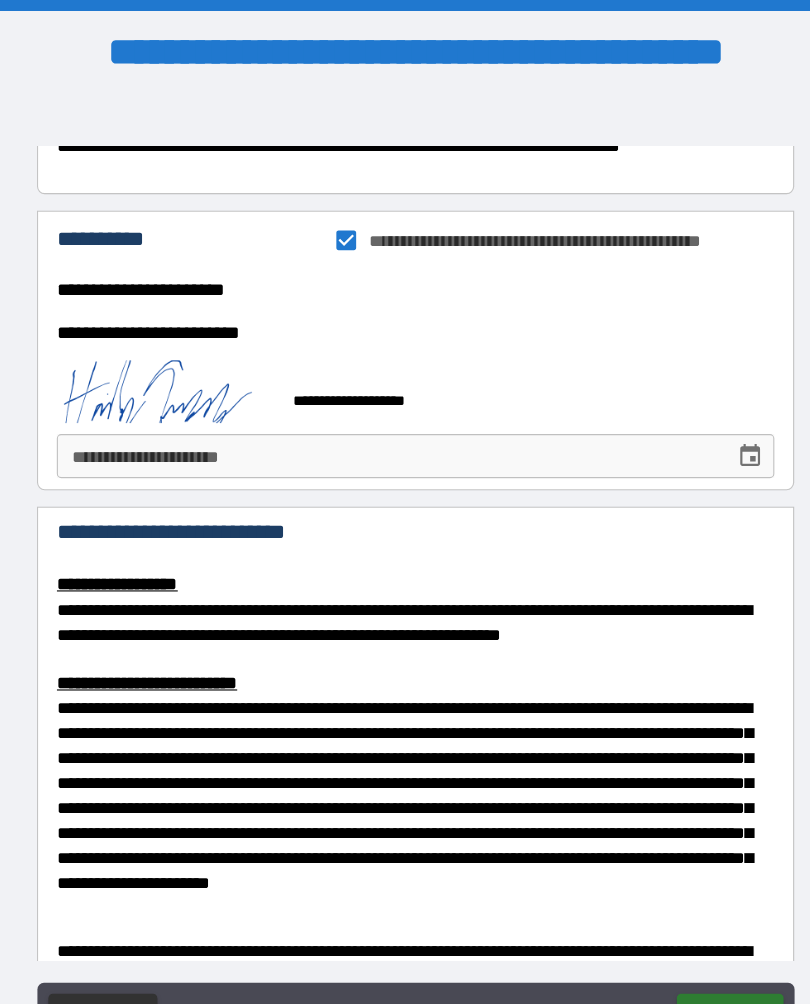 click on "**********" at bounding box center (380, 414) 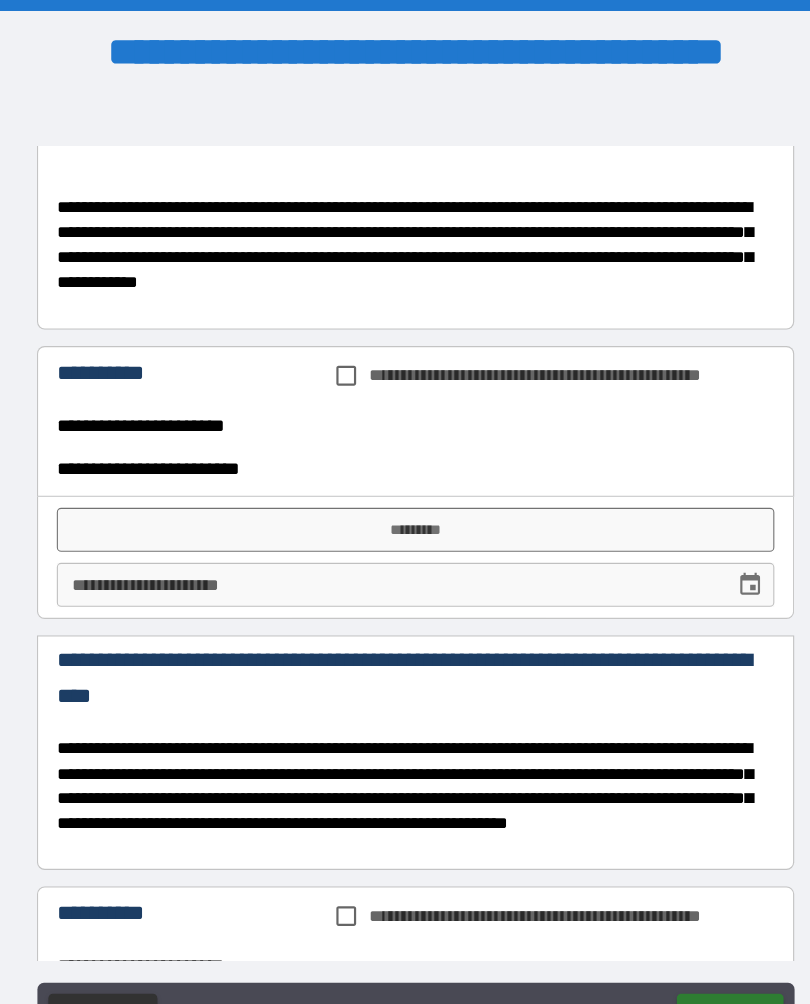 scroll, scrollTop: 2610, scrollLeft: 0, axis: vertical 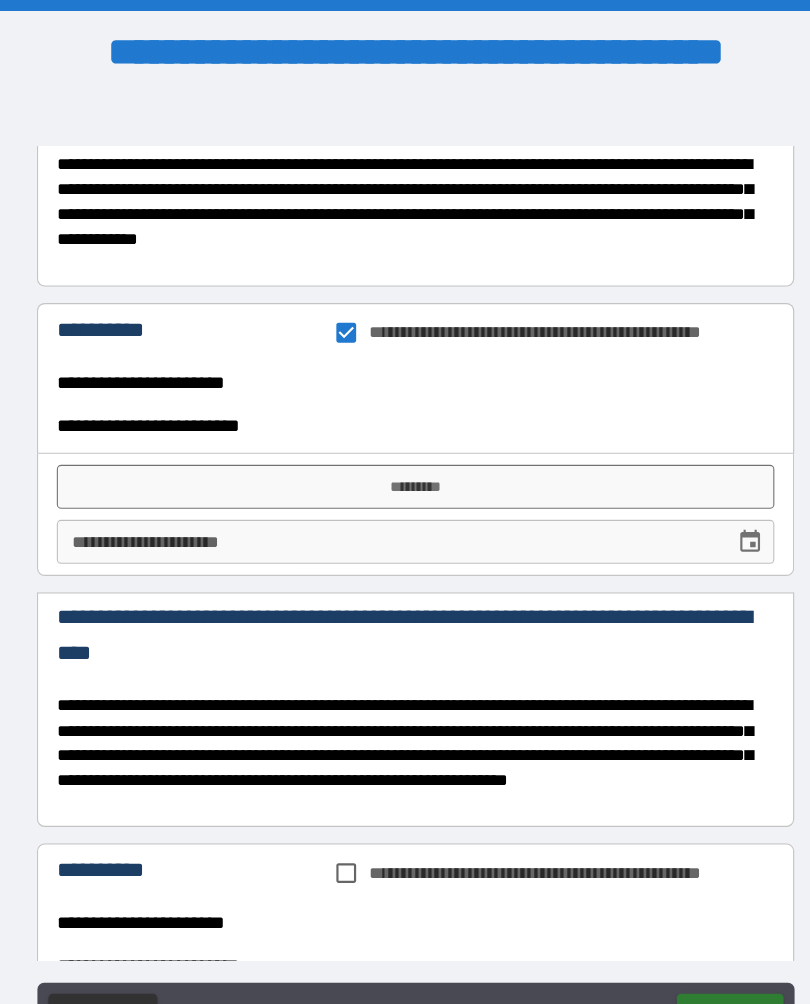 click on "*********" at bounding box center (405, 442) 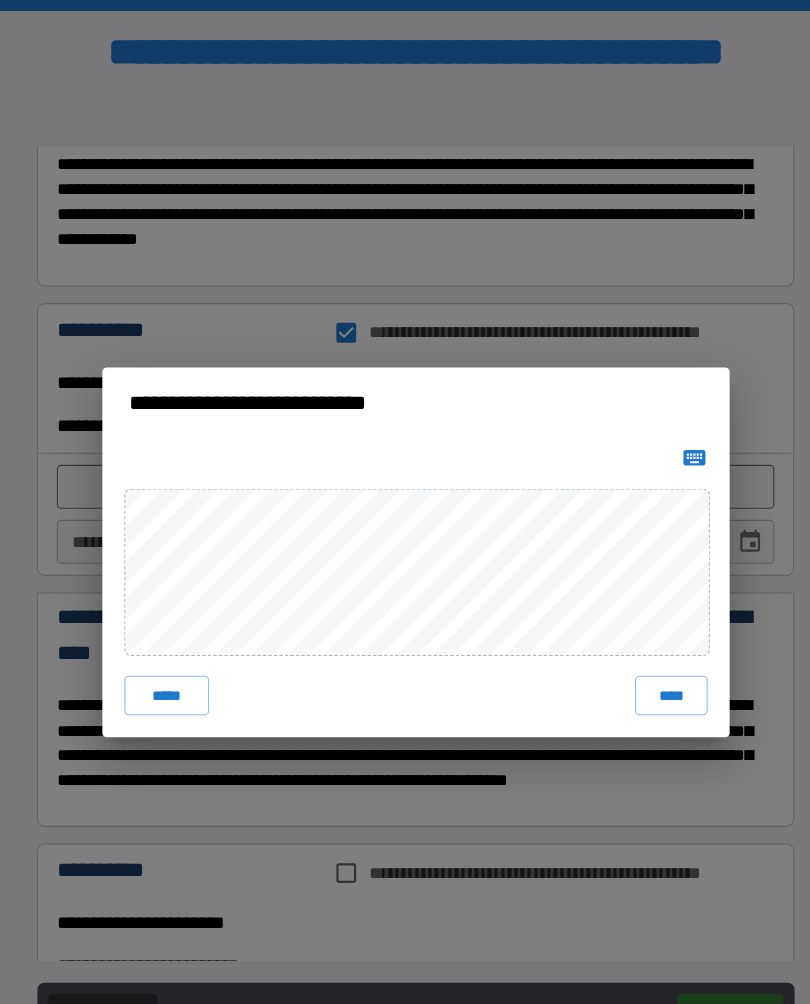 click on "****" at bounding box center (637, 632) 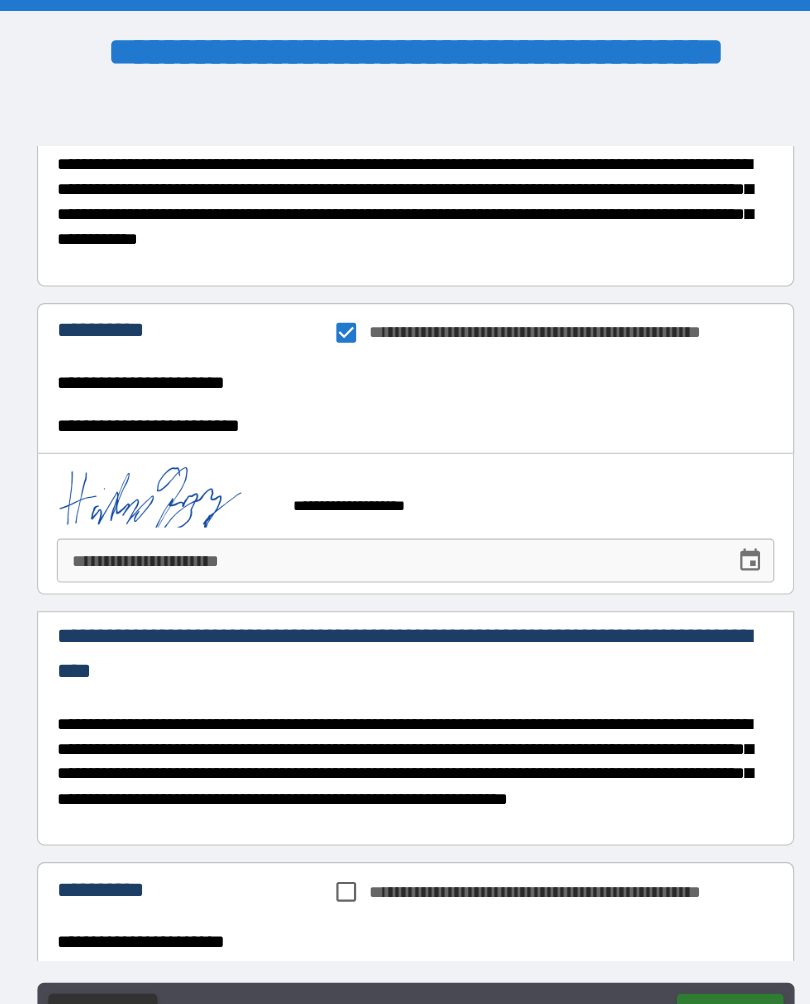click on "**********" at bounding box center [380, 509] 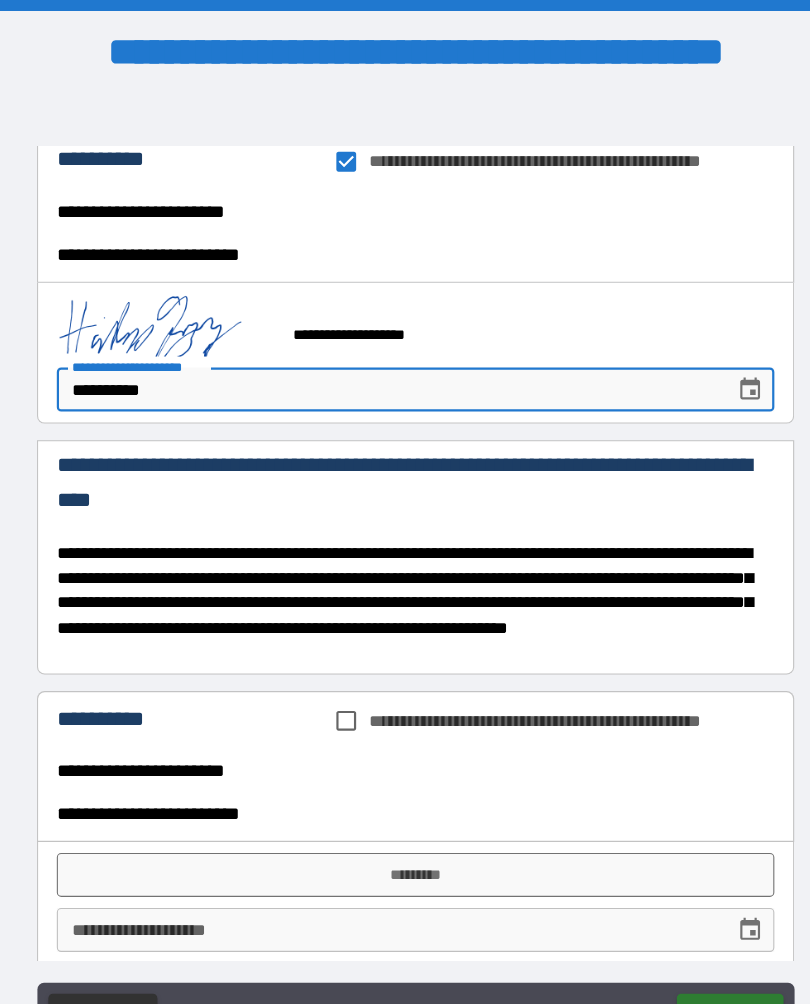 scroll, scrollTop: 2827, scrollLeft: 0, axis: vertical 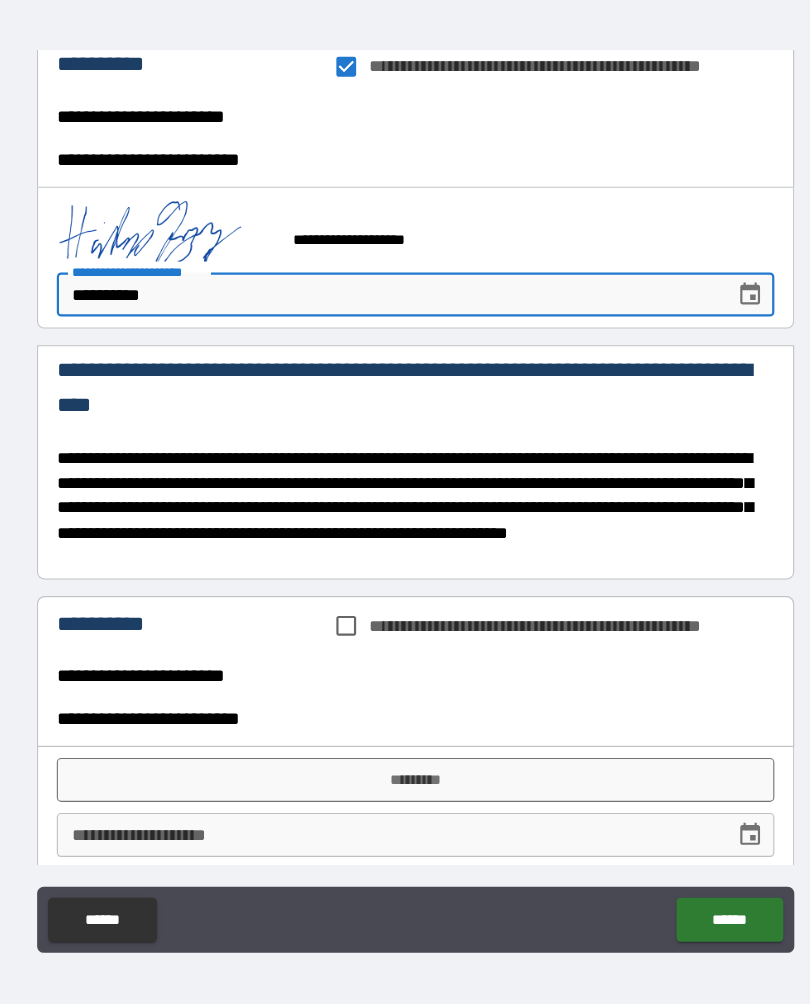 click on "******" at bounding box center (690, 897) 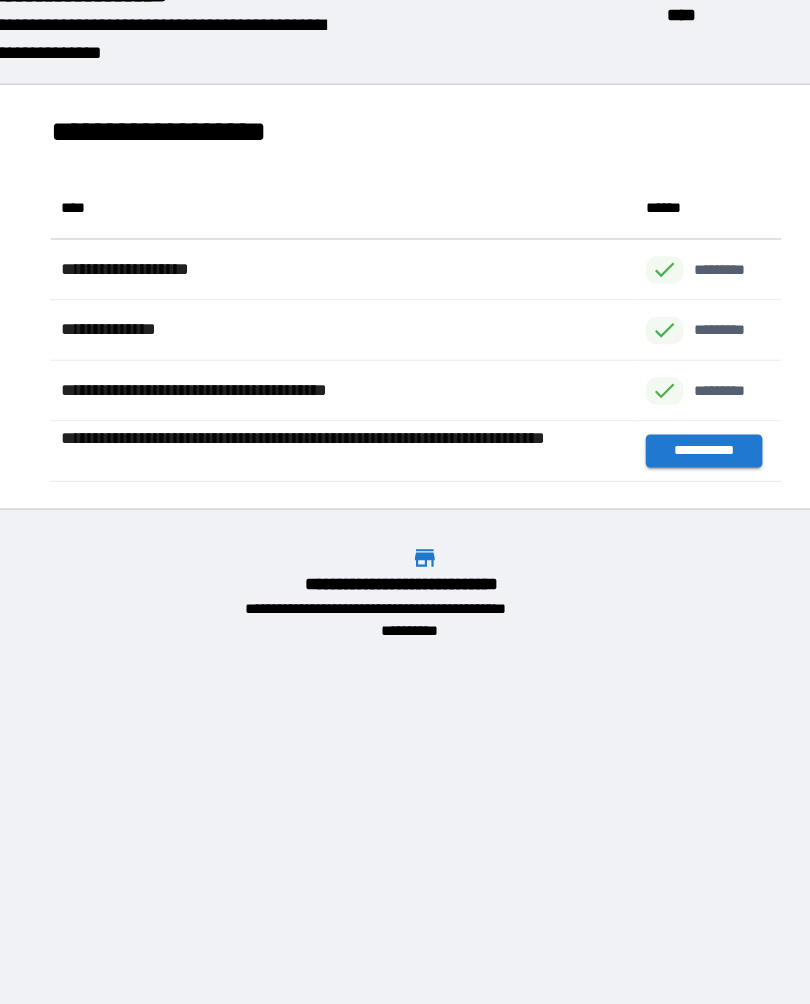 scroll, scrollTop: 1, scrollLeft: 1, axis: both 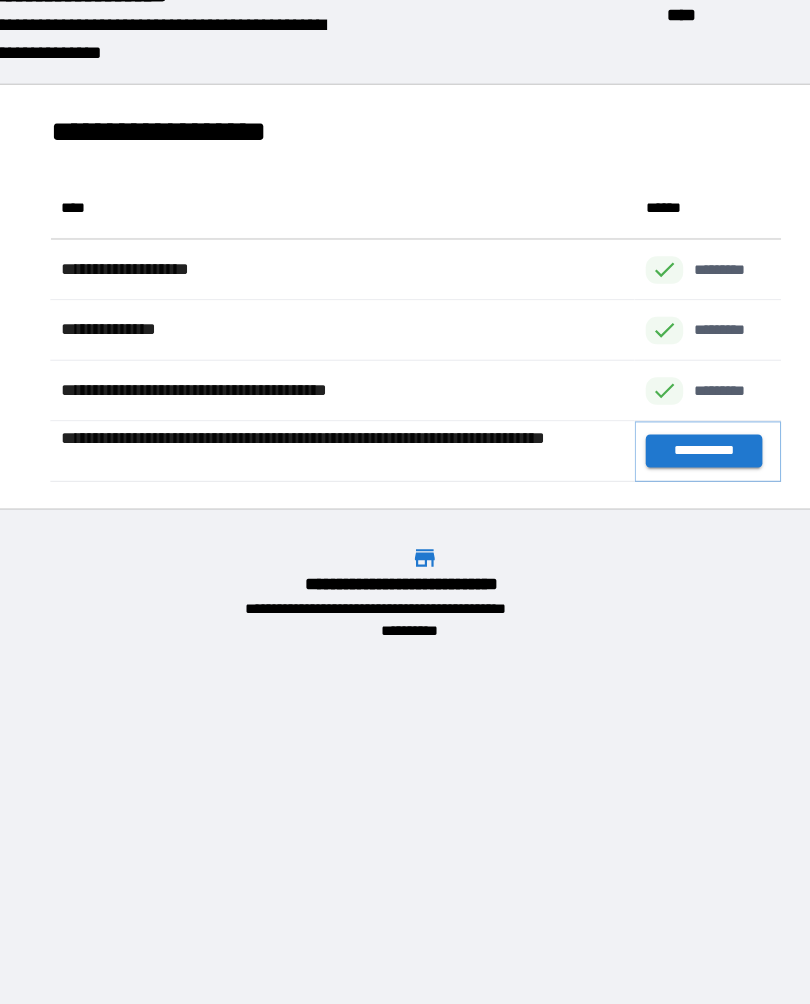 click on "**********" at bounding box center (666, 471) 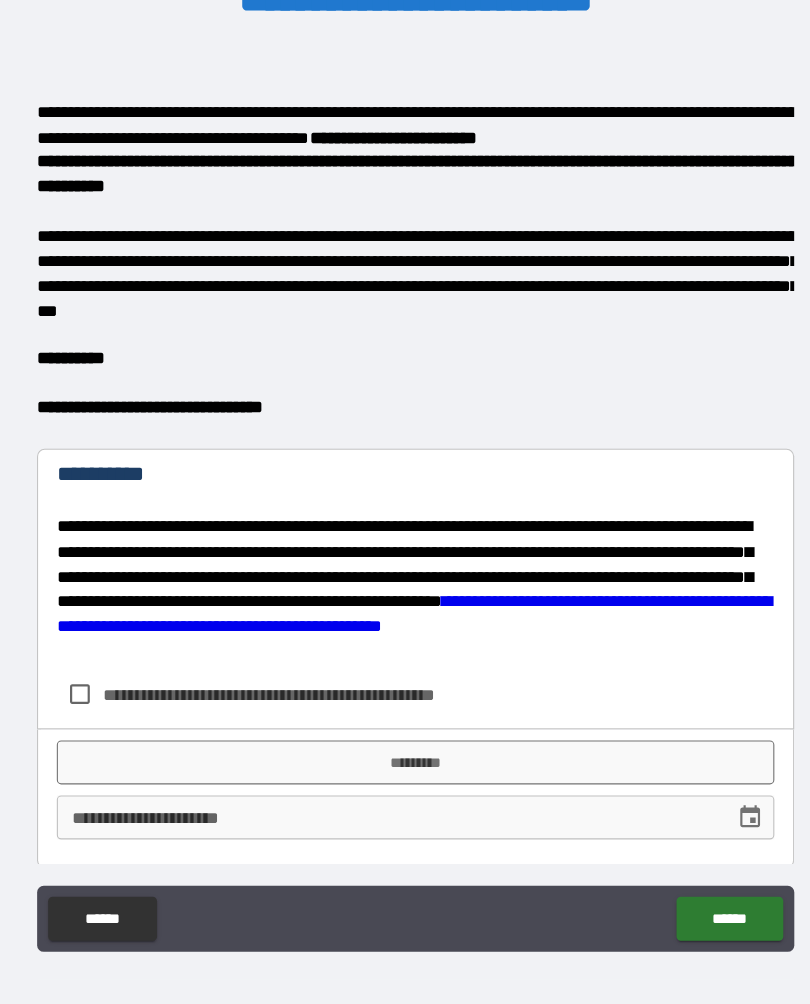 scroll, scrollTop: 850, scrollLeft: 0, axis: vertical 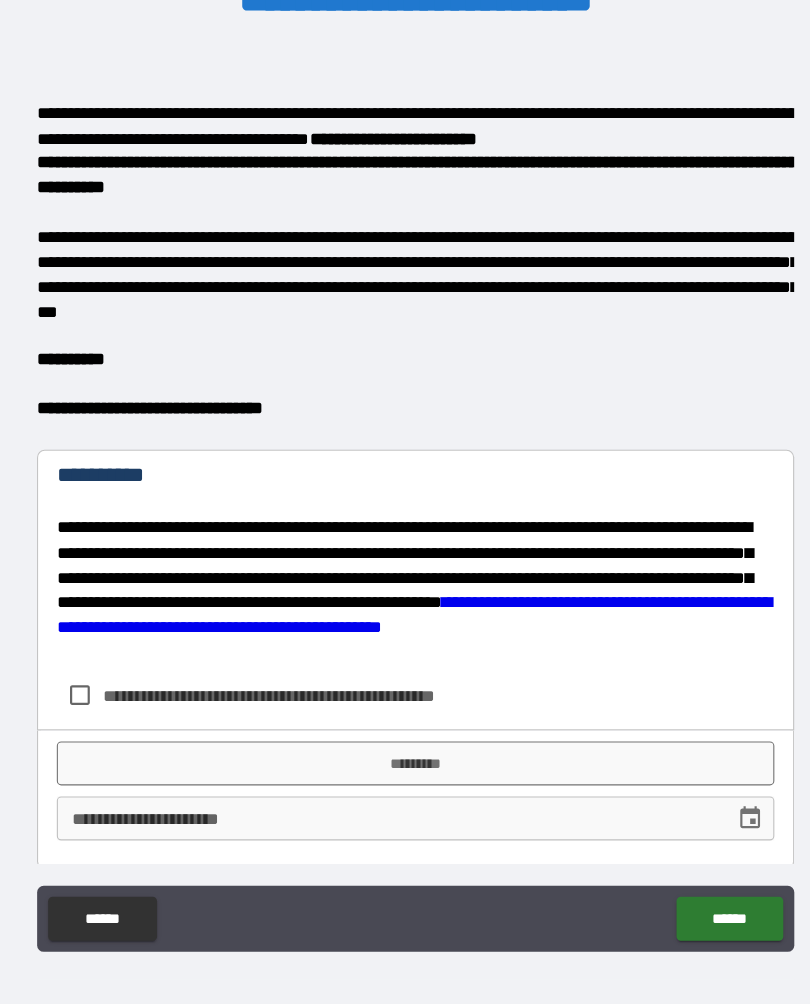 click on "**********" at bounding box center (305, 693) 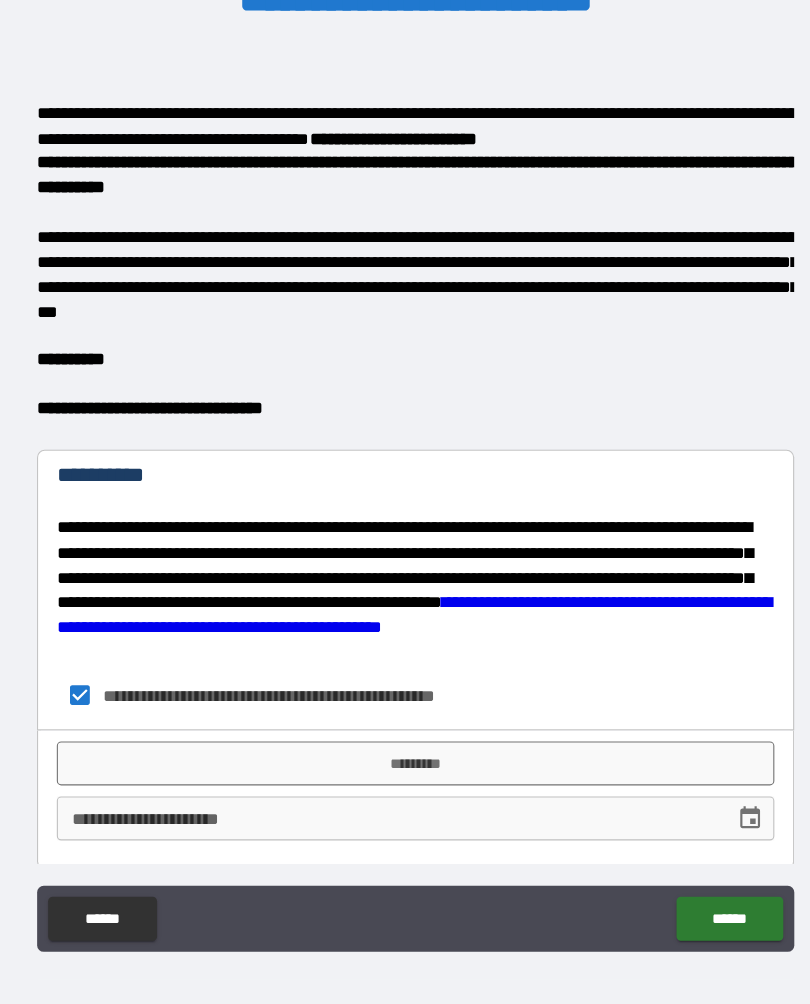 click on "*********" at bounding box center [405, 755] 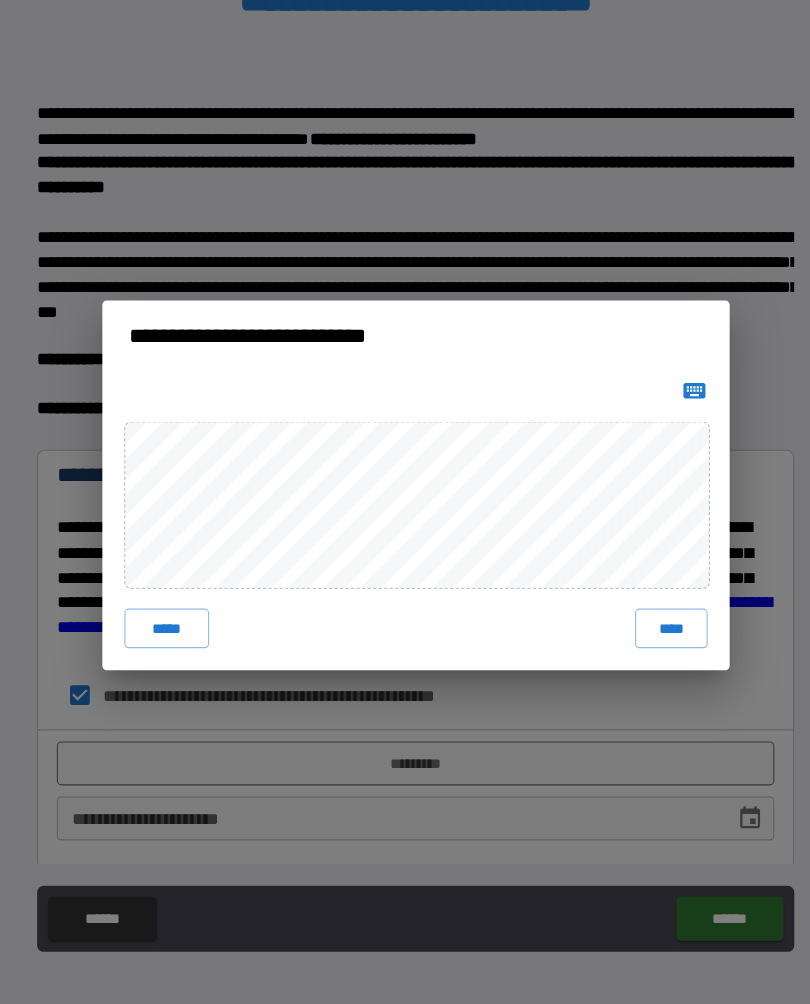 click on "****" at bounding box center (637, 632) 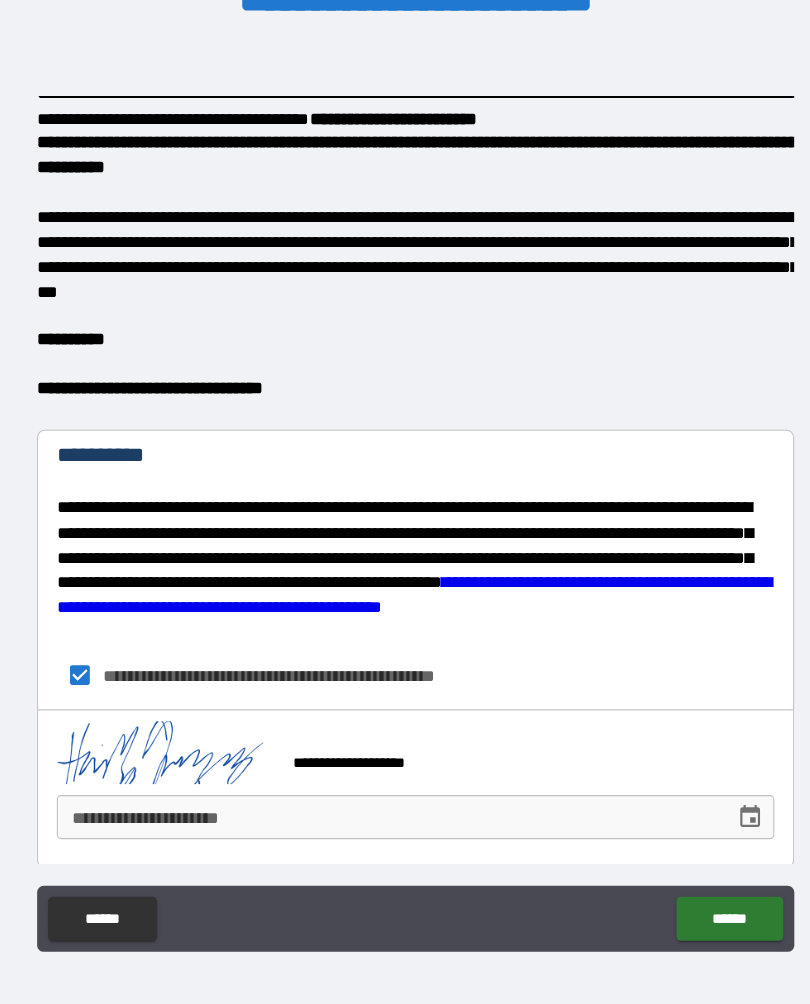 scroll, scrollTop: 867, scrollLeft: 0, axis: vertical 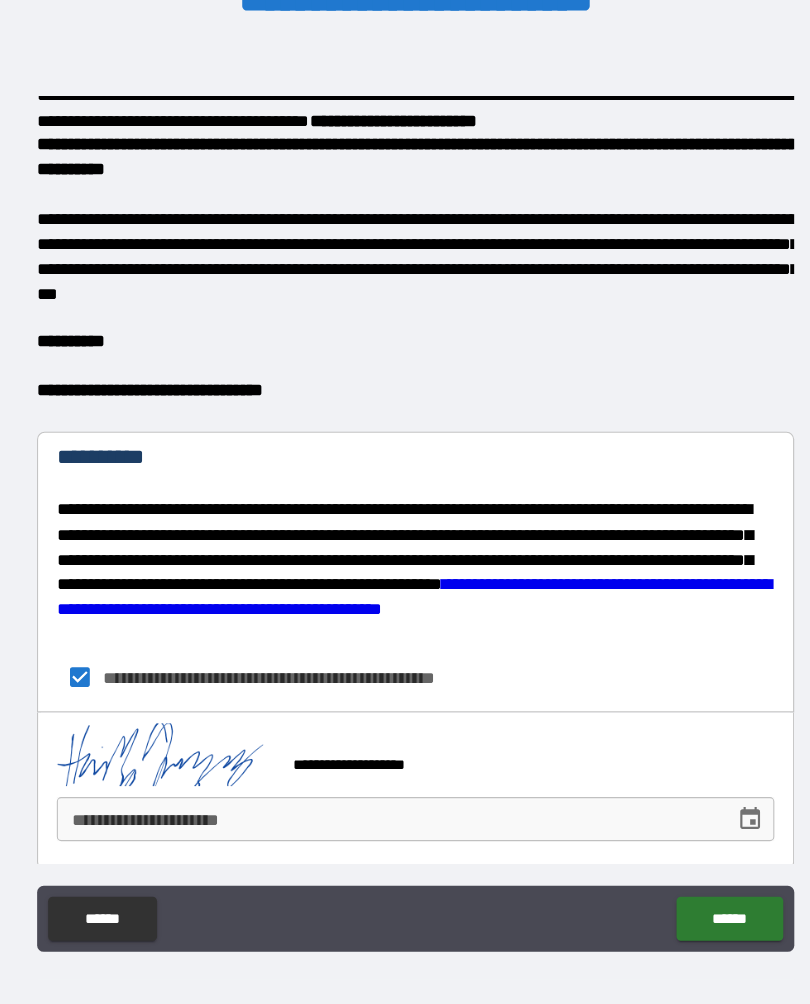 click on "**********" at bounding box center [380, 805] 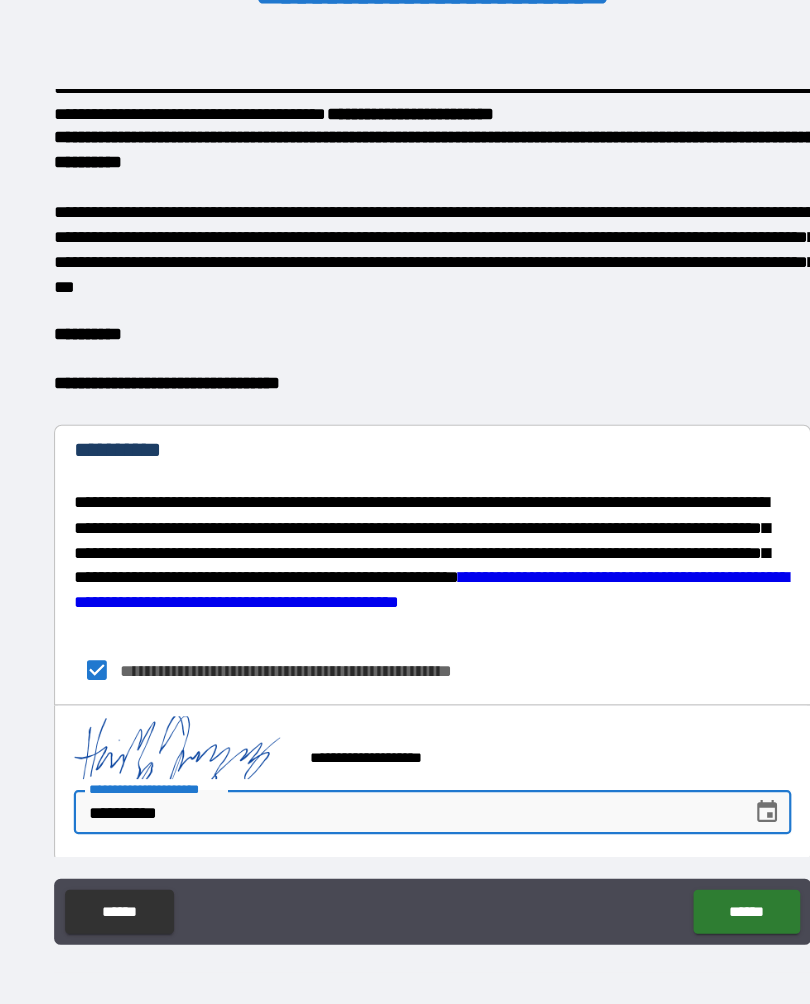 click on "******" at bounding box center (690, 890) 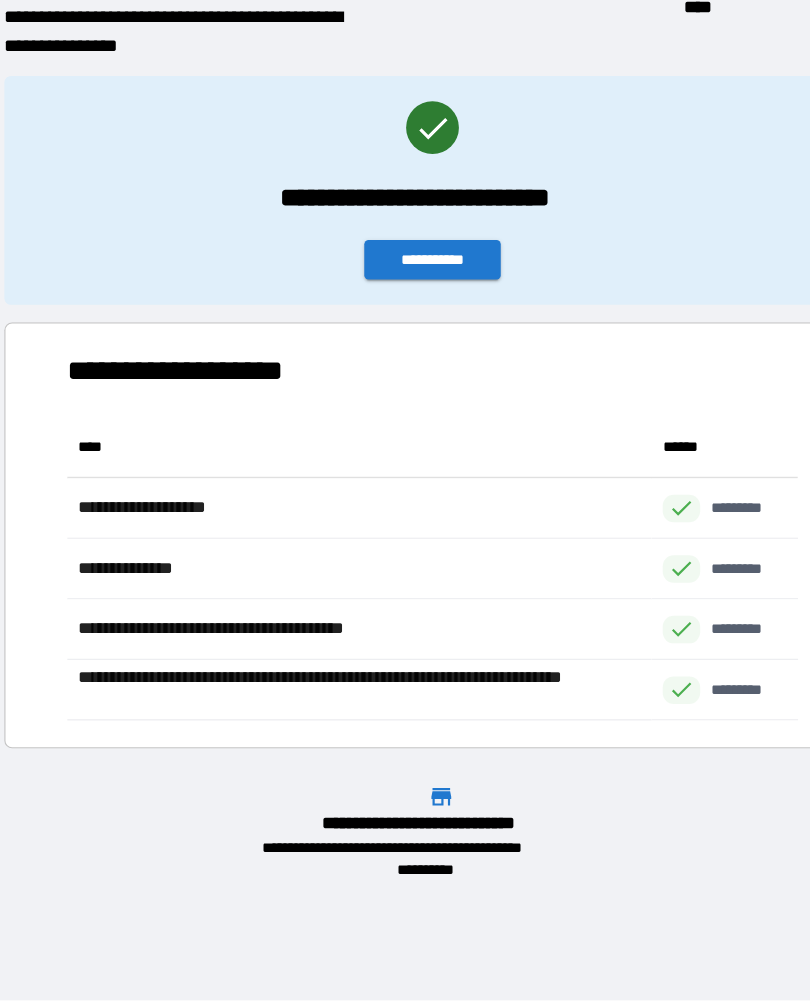 scroll, scrollTop: 276, scrollLeft: 664, axis: both 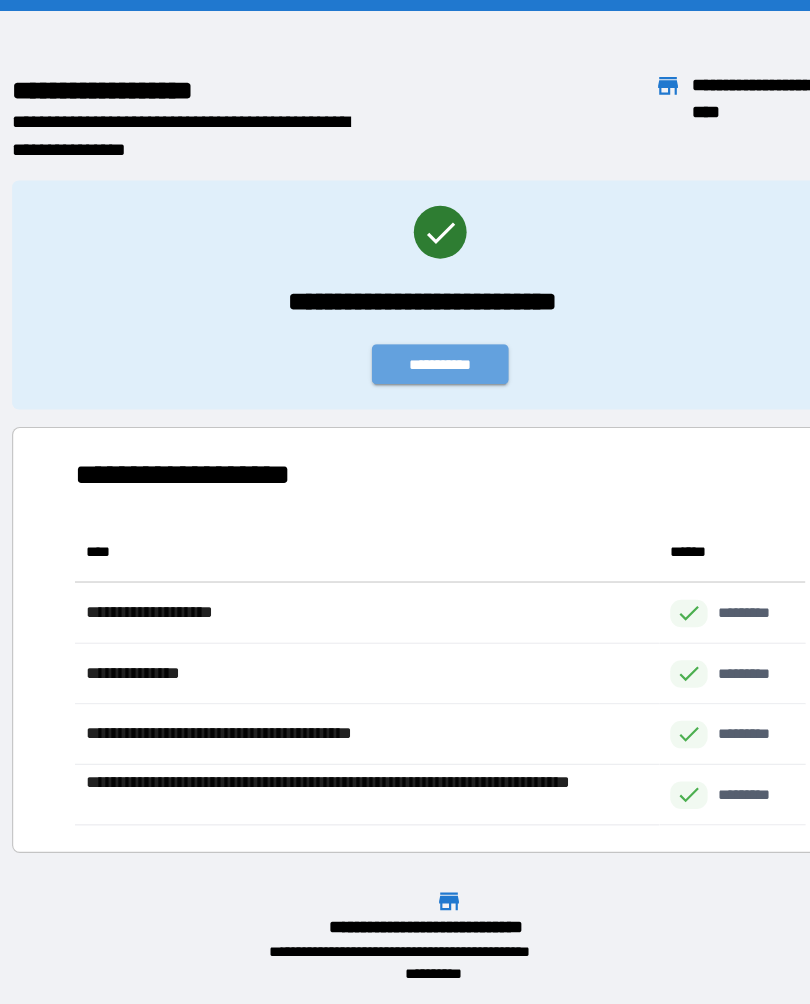 click on "**********" at bounding box center (405, 331) 